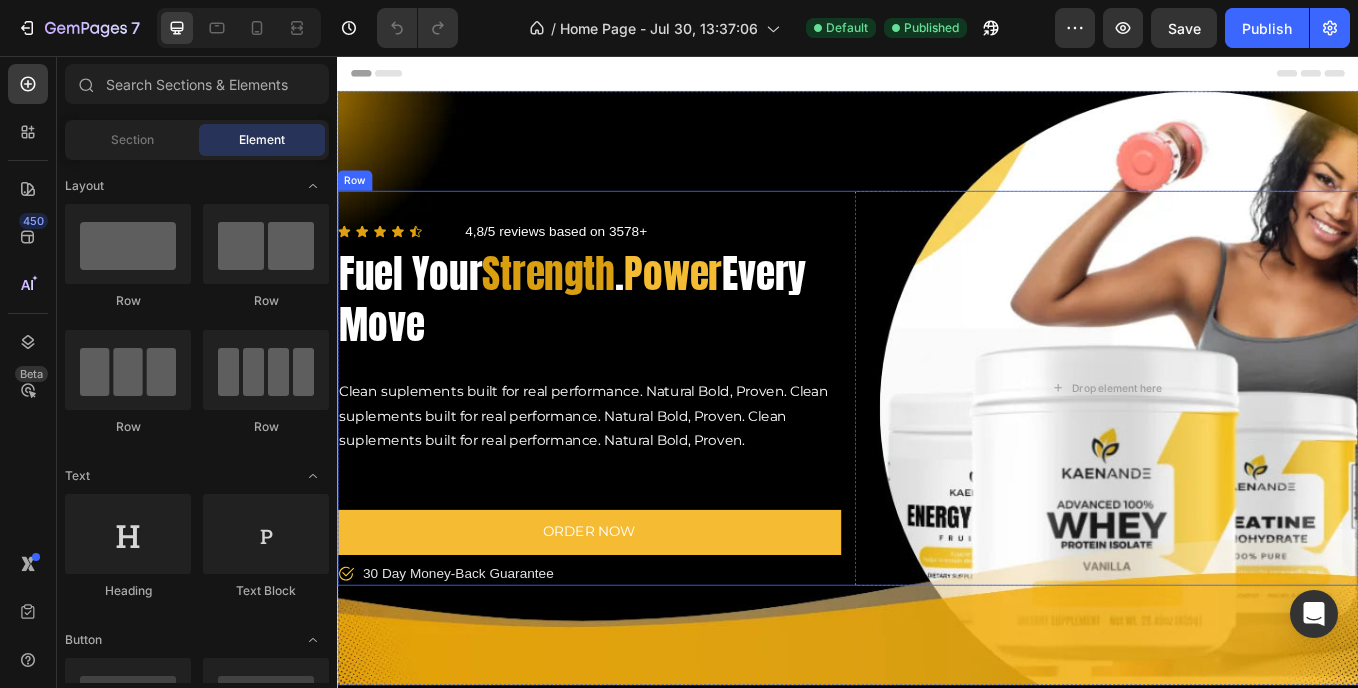 scroll, scrollTop: 0, scrollLeft: 0, axis: both 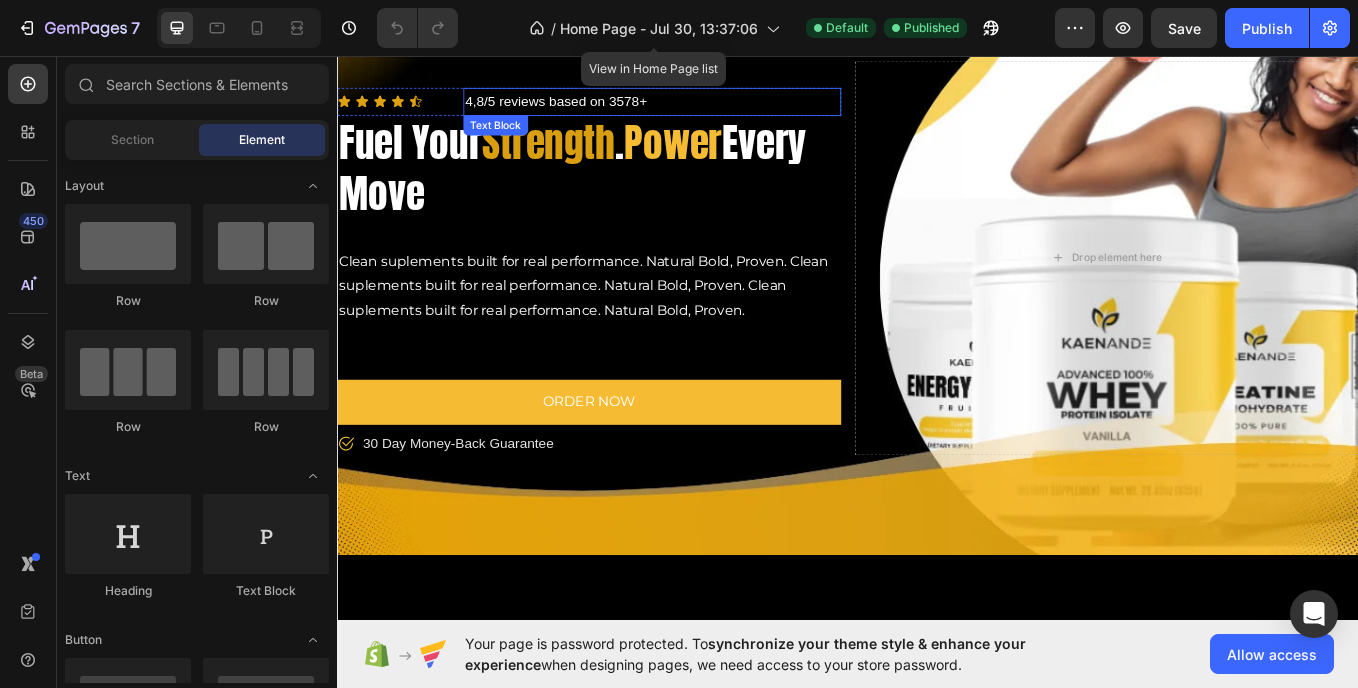 click on "Strength" at bounding box center (585, 157) 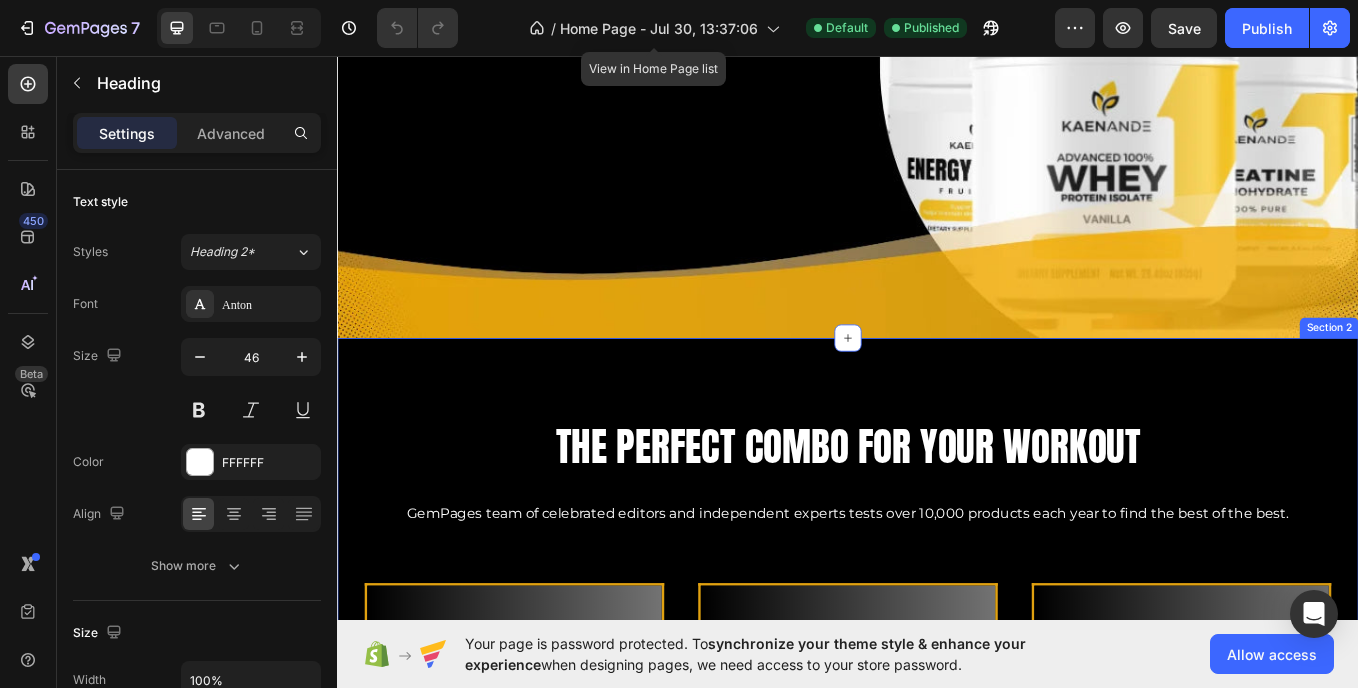 scroll, scrollTop: 1568, scrollLeft: 0, axis: vertical 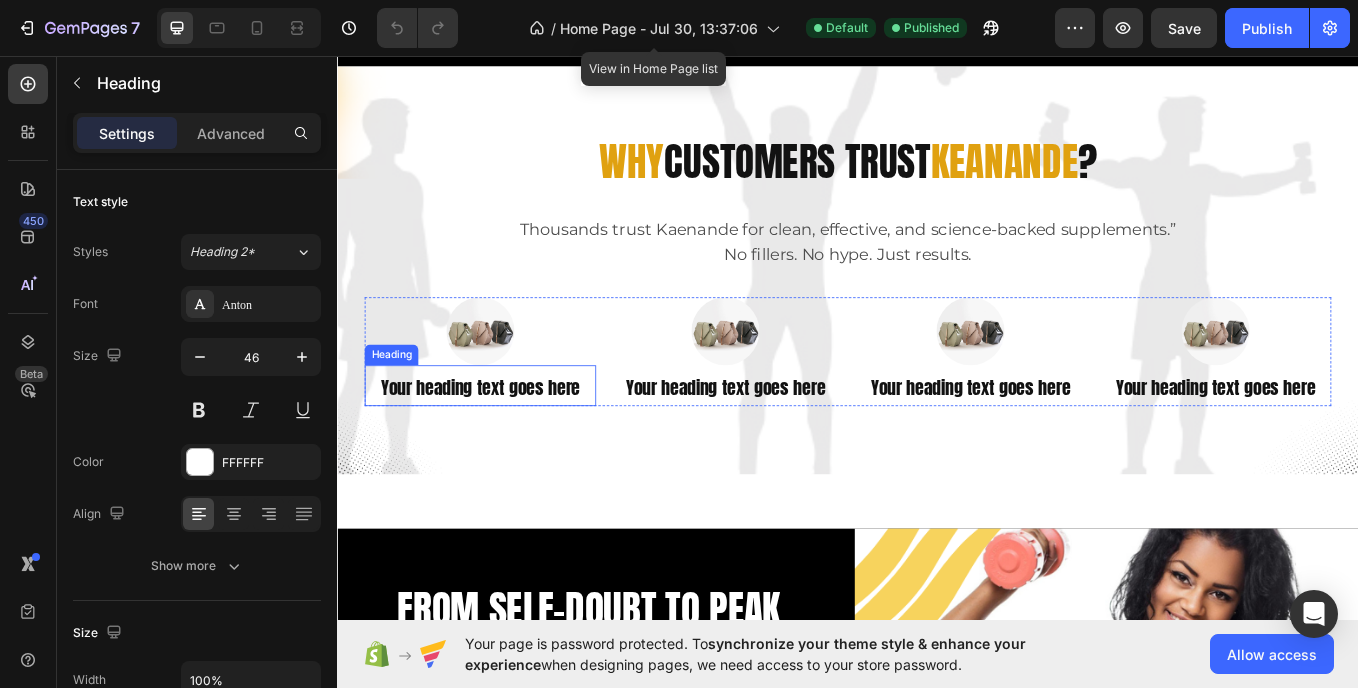 click on "Your heading text goes here" at bounding box center (505, 445) 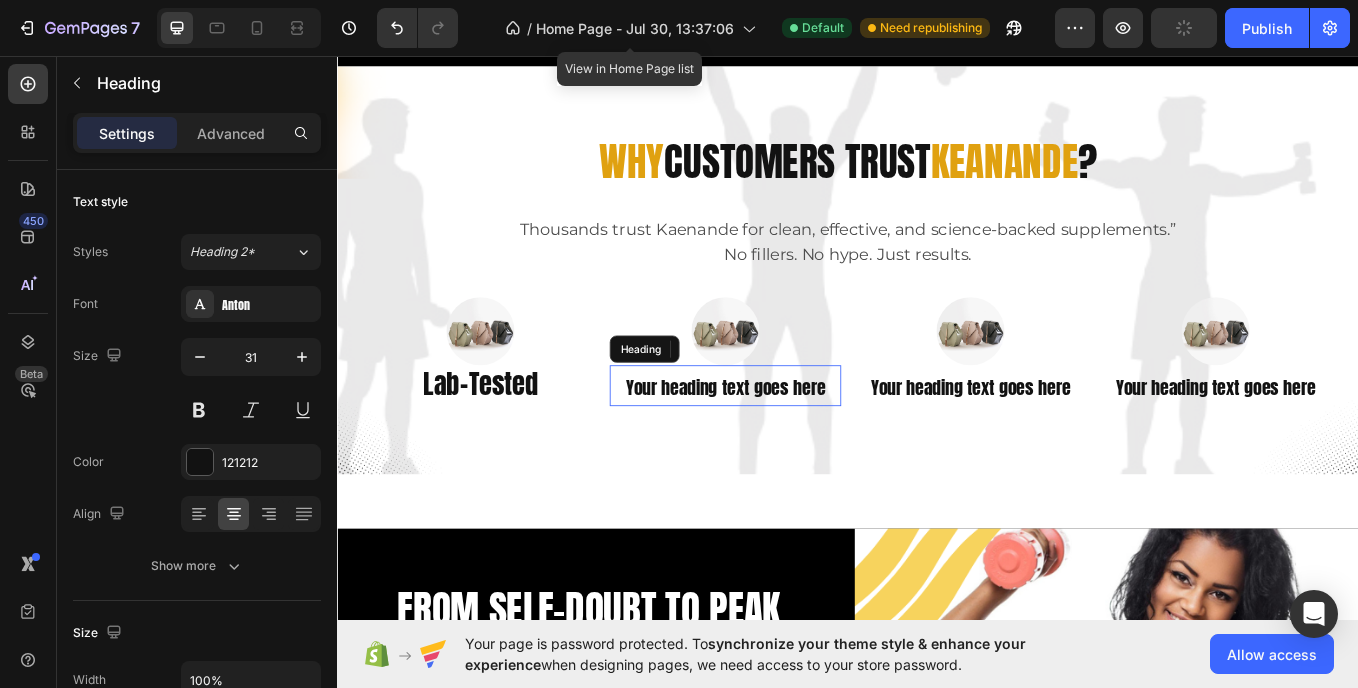 click on "Your heading text goes here" at bounding box center (793, 445) 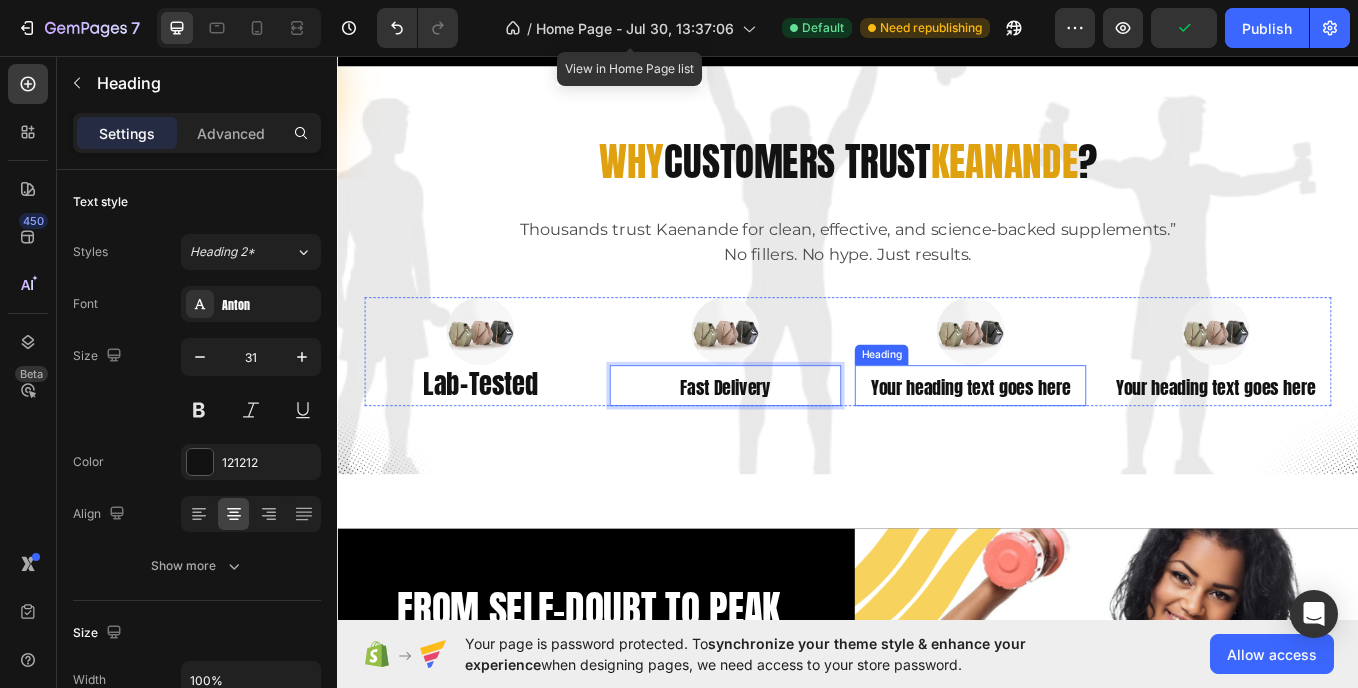 click on "Your heading text goes here" at bounding box center [1081, 445] 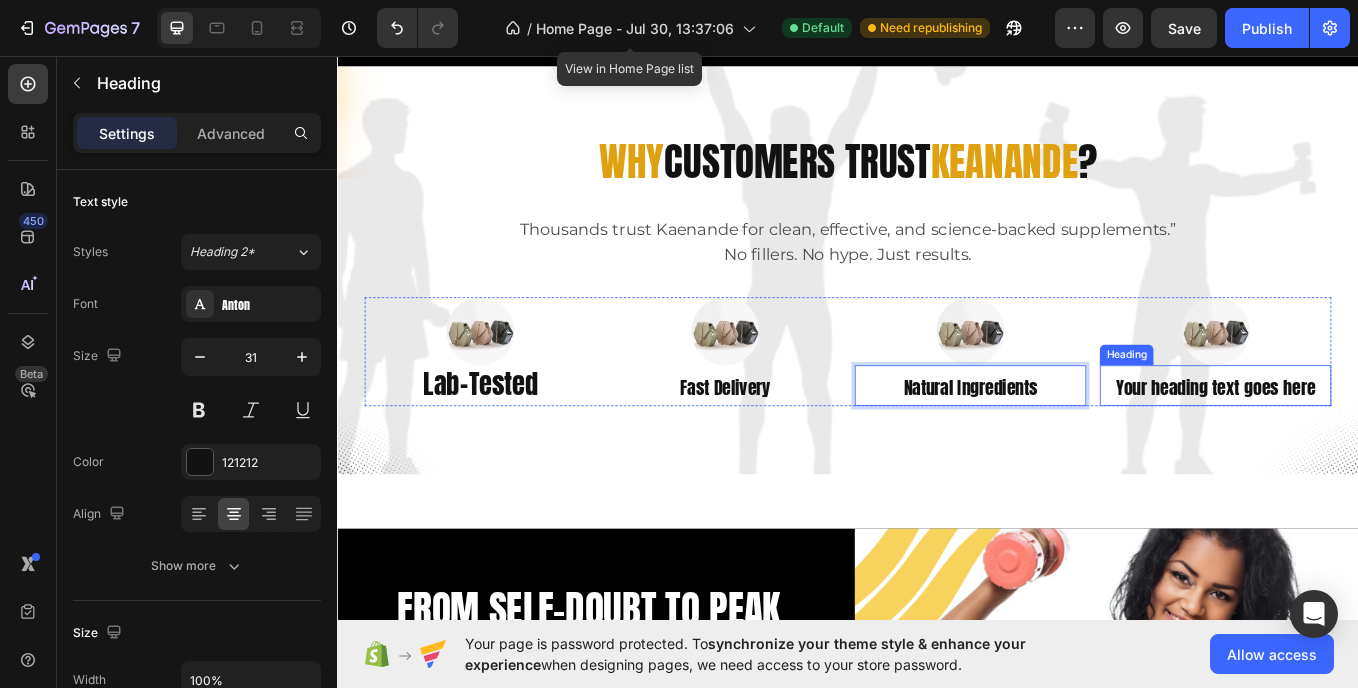 click on "Your heading text goes here" at bounding box center [1369, 445] 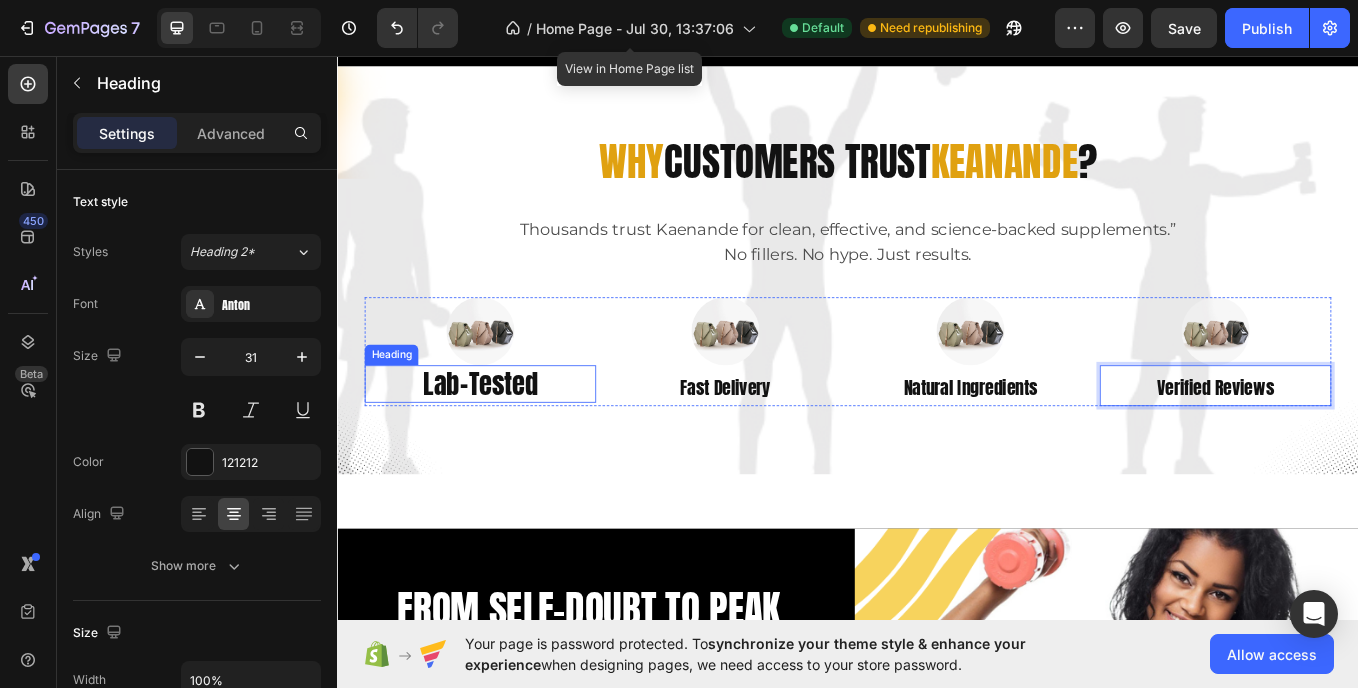 click on "Lab-Tested" at bounding box center [505, 441] 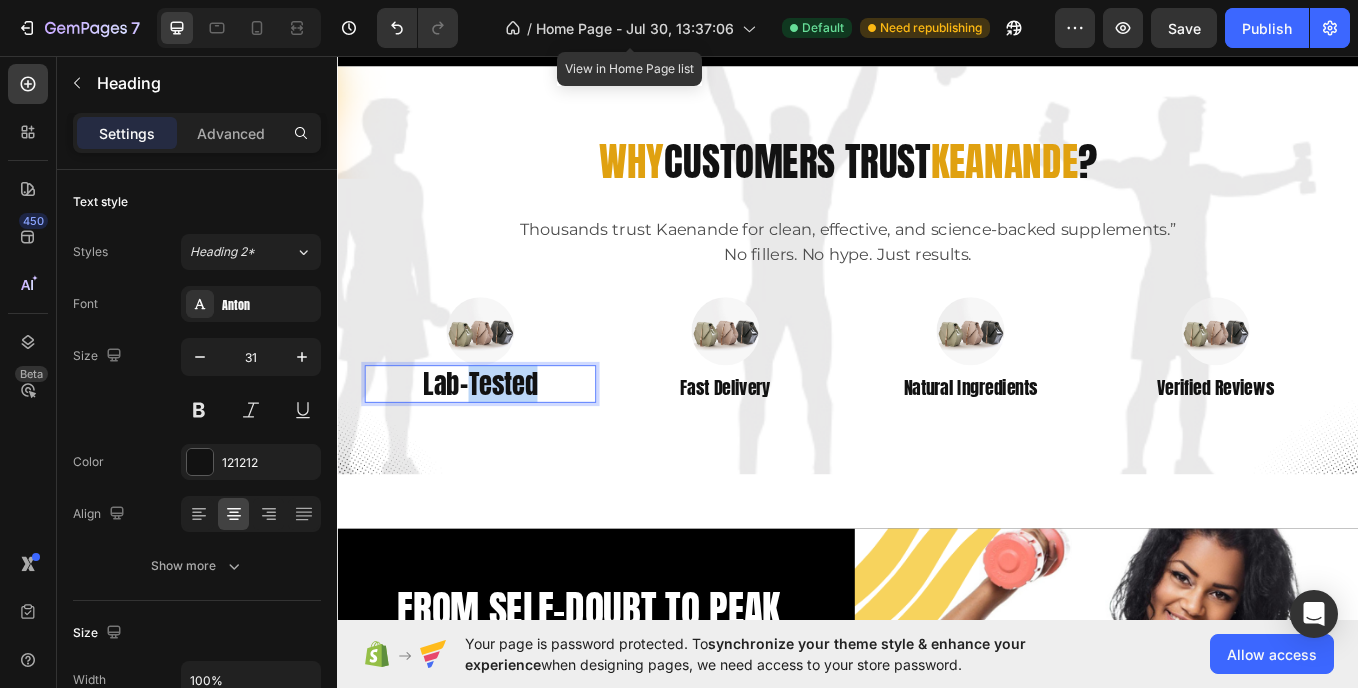 click on "Lab-Tested" at bounding box center [505, 441] 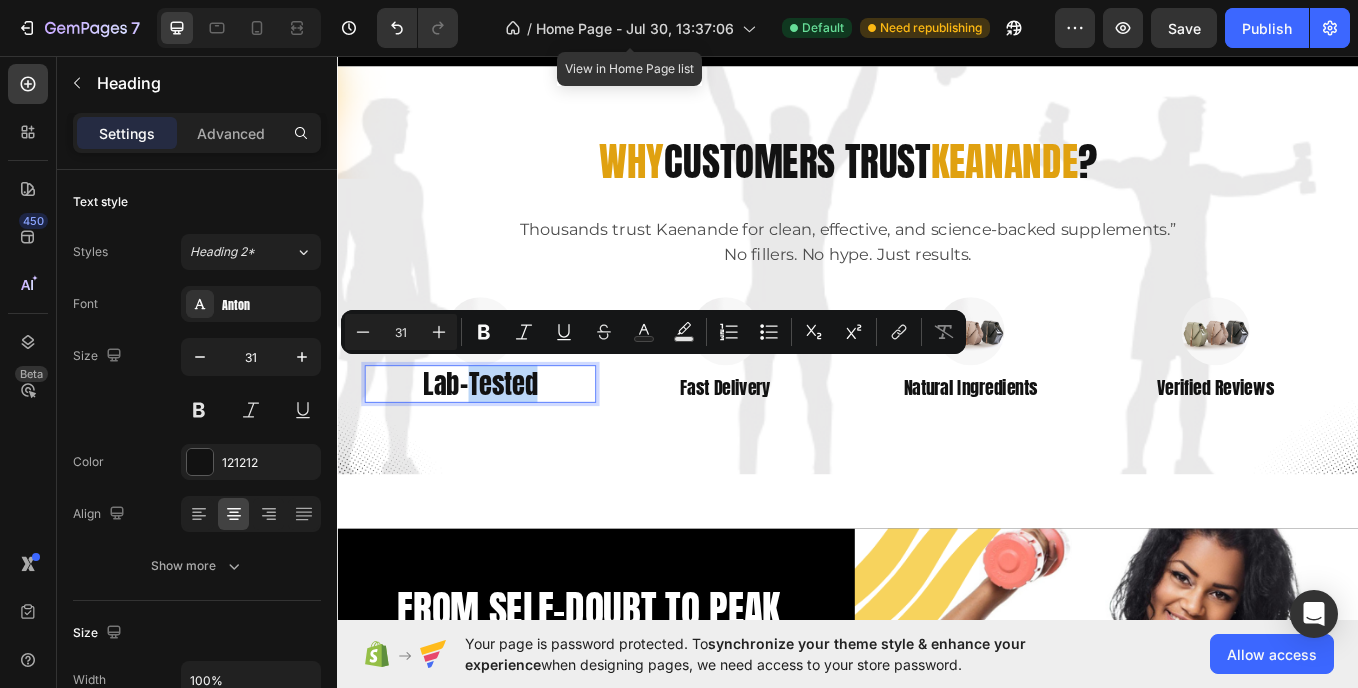 click on "Lab-Tested" at bounding box center (505, 441) 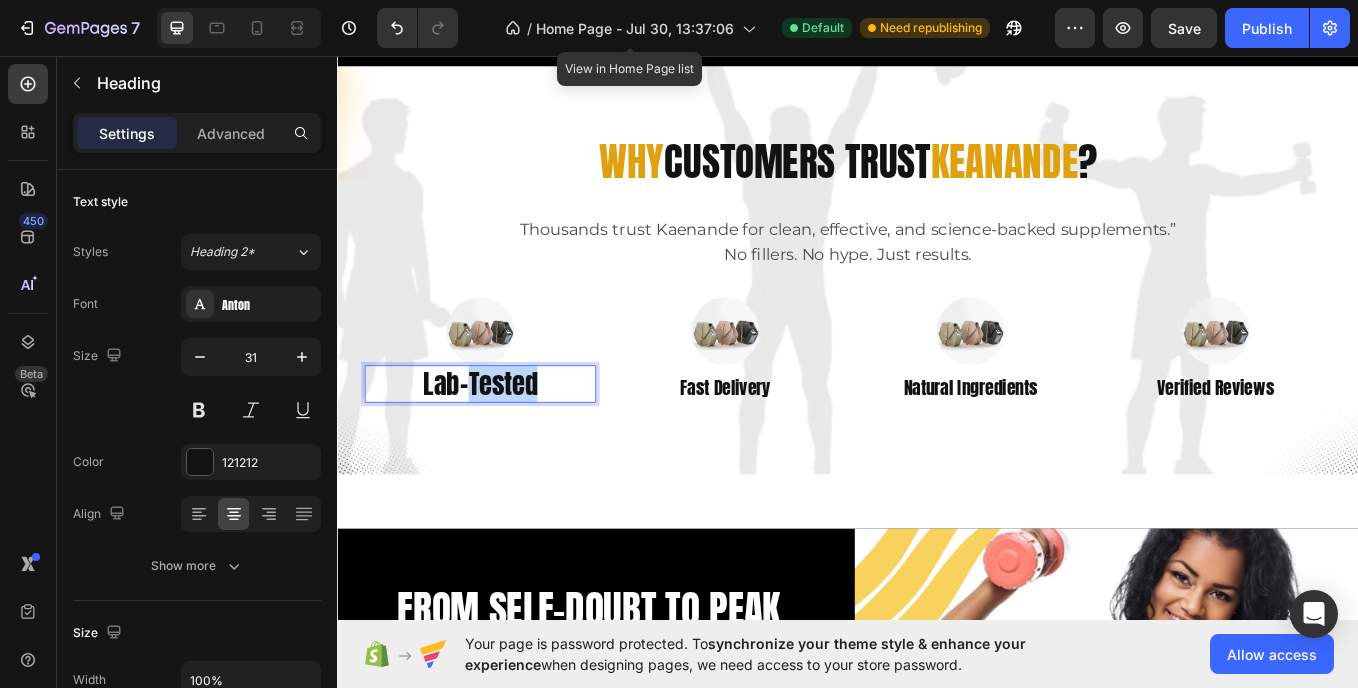 click on "Lab-Tested" at bounding box center (505, 441) 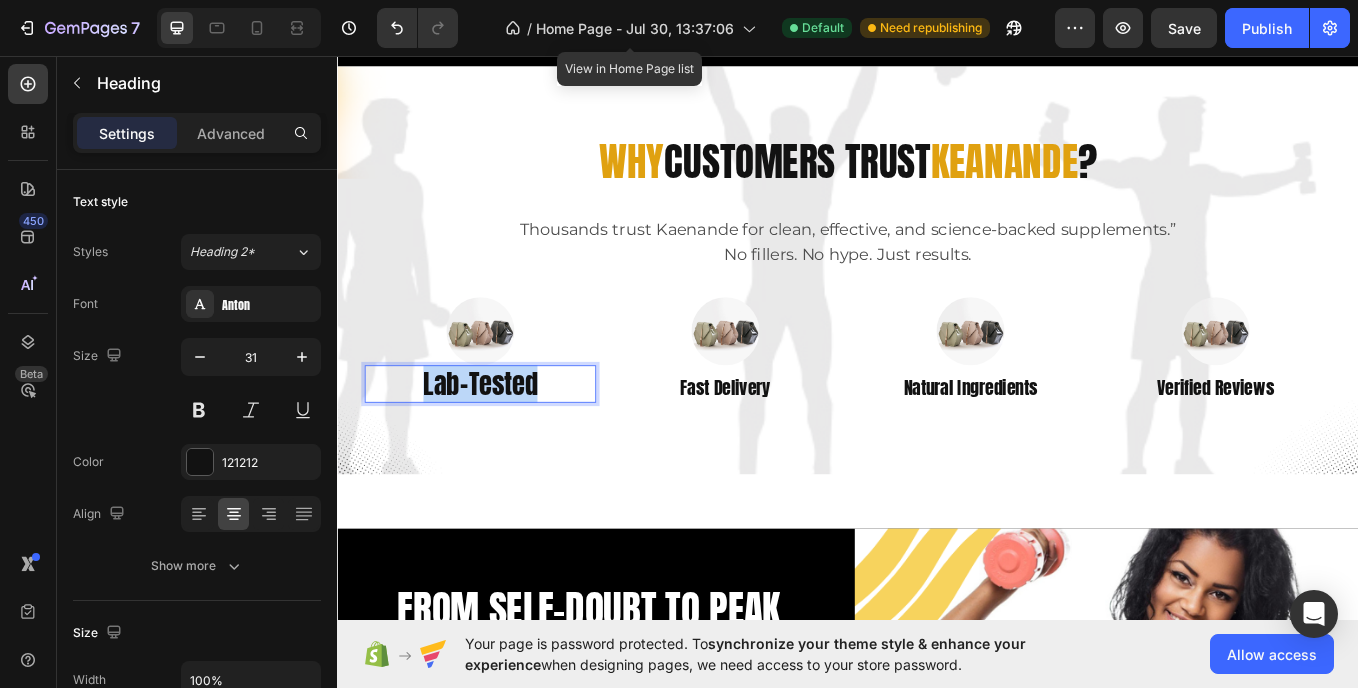 click on "Lab-Tested" at bounding box center (505, 441) 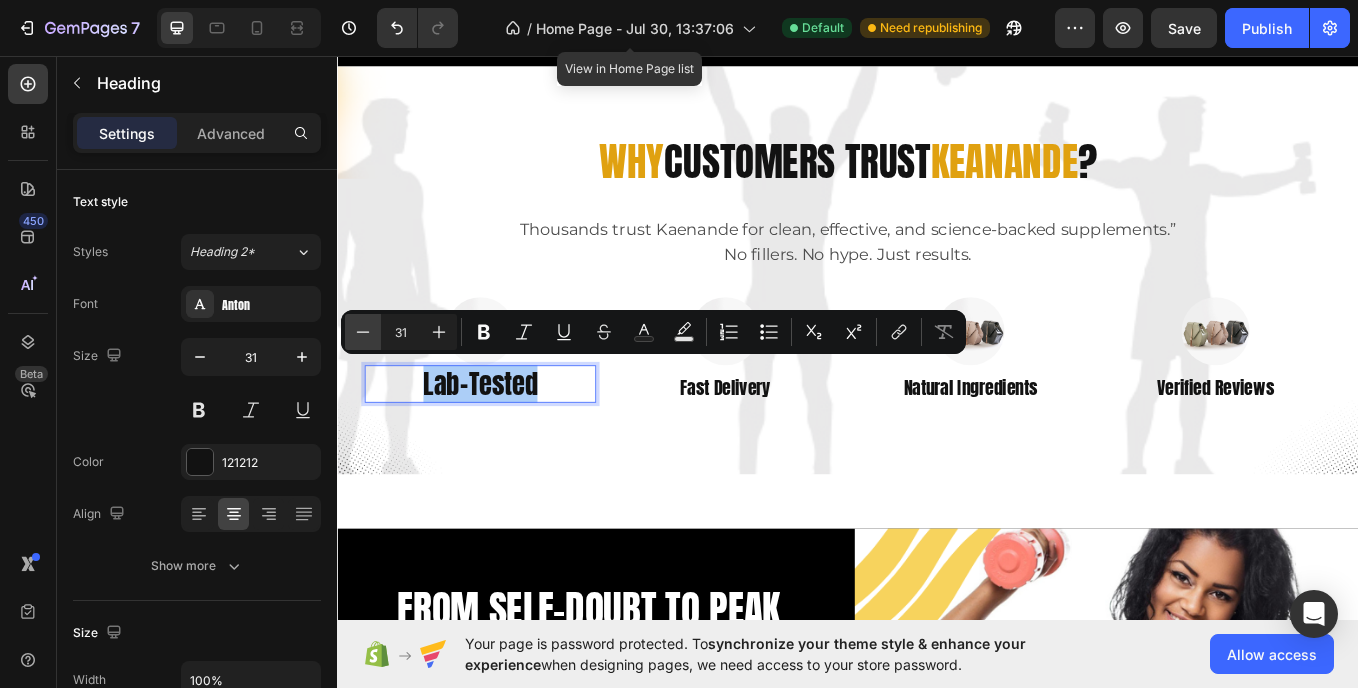 click 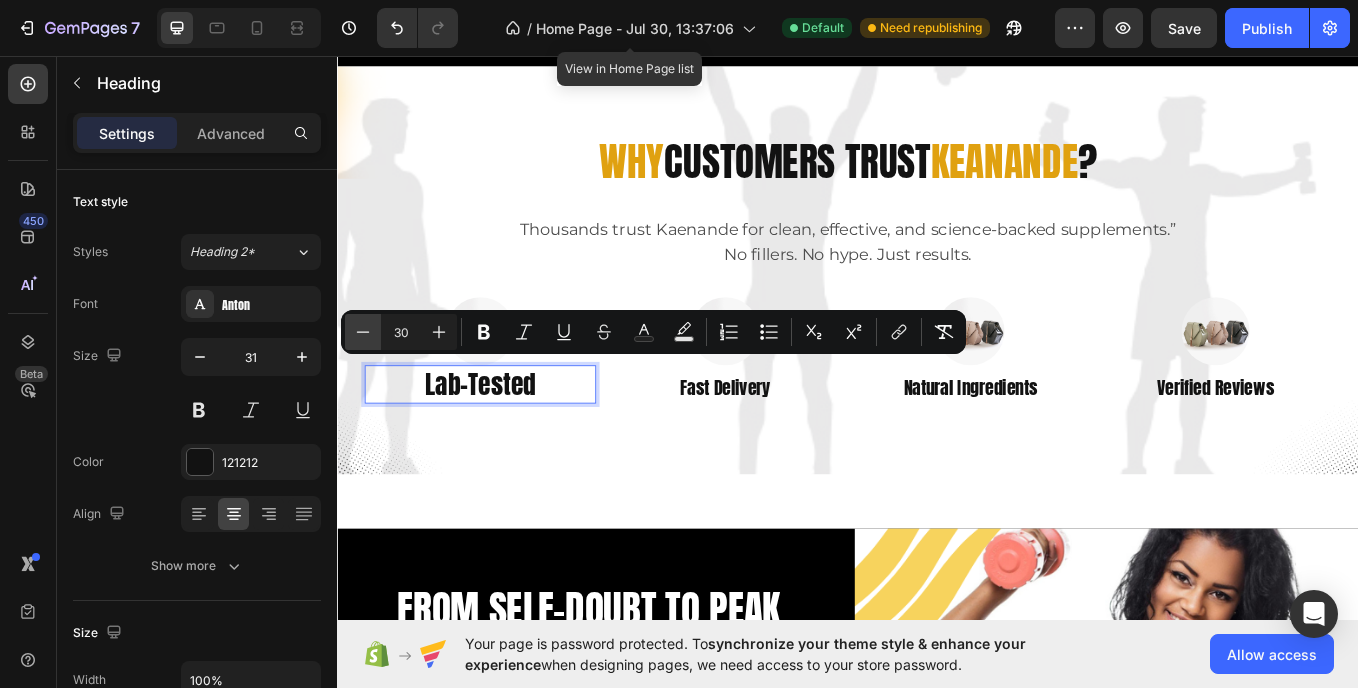 click 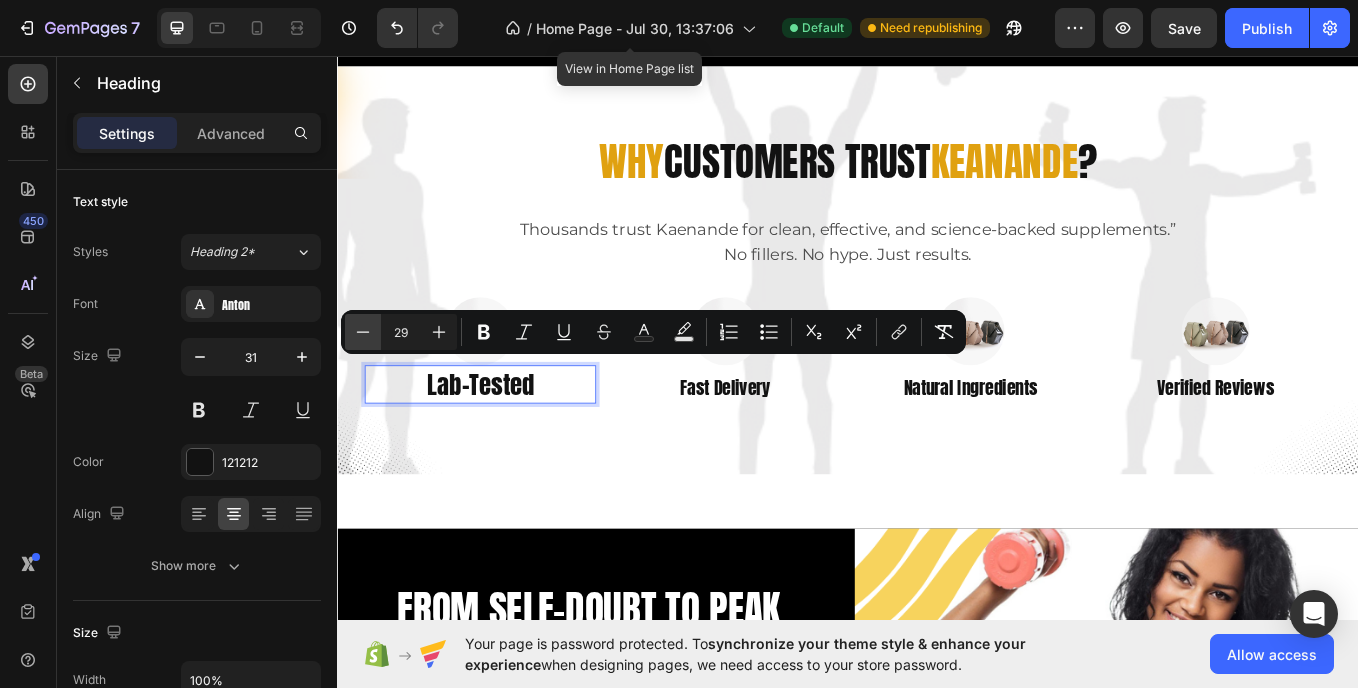 click 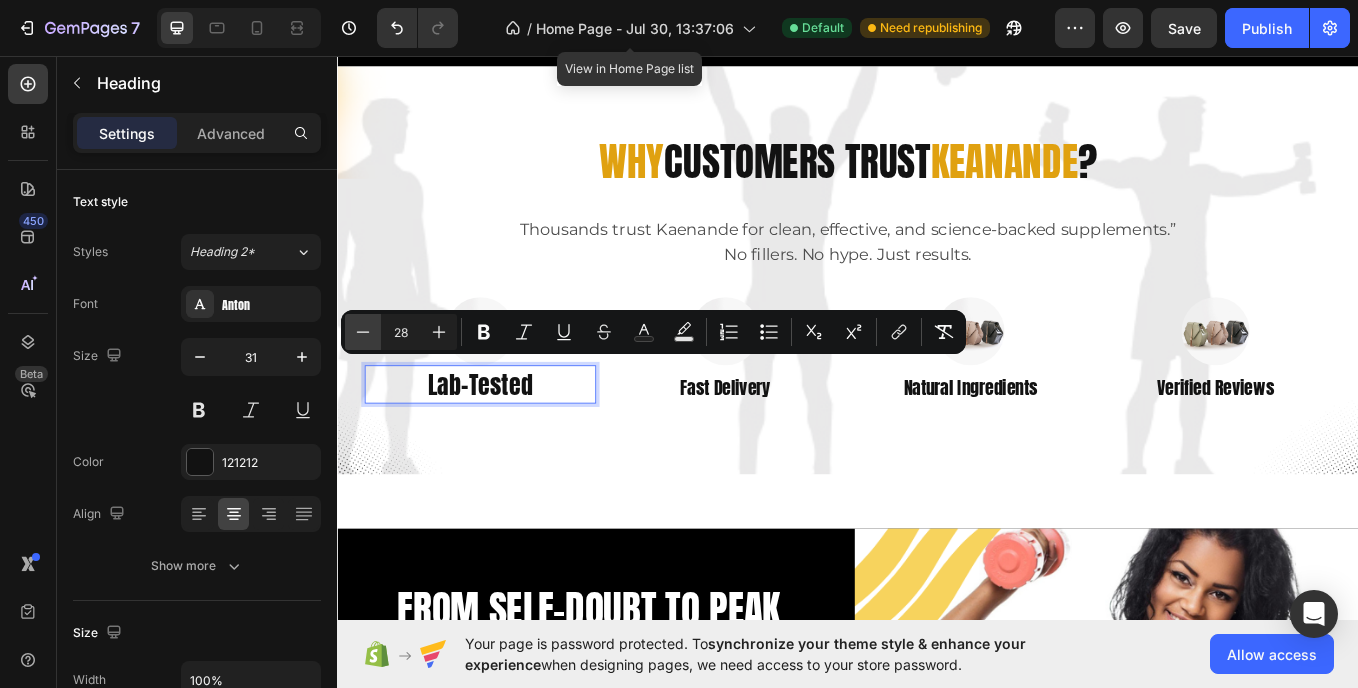 click 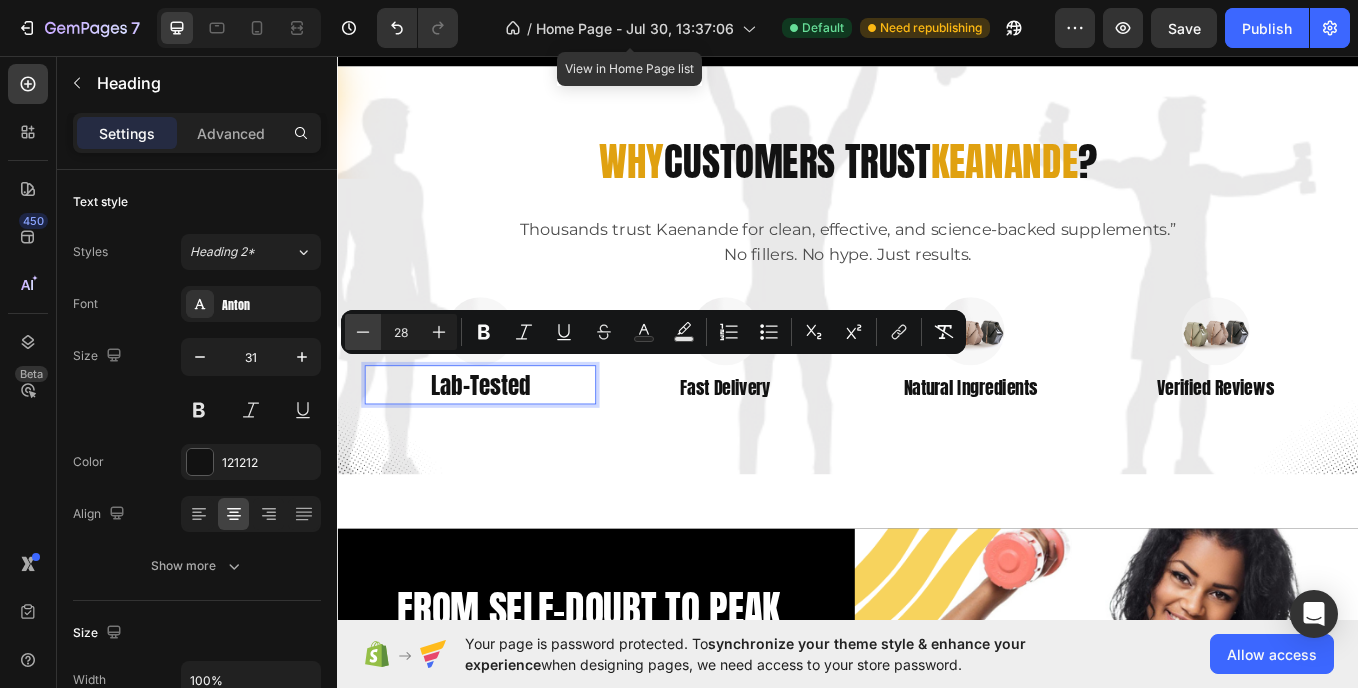type on "27" 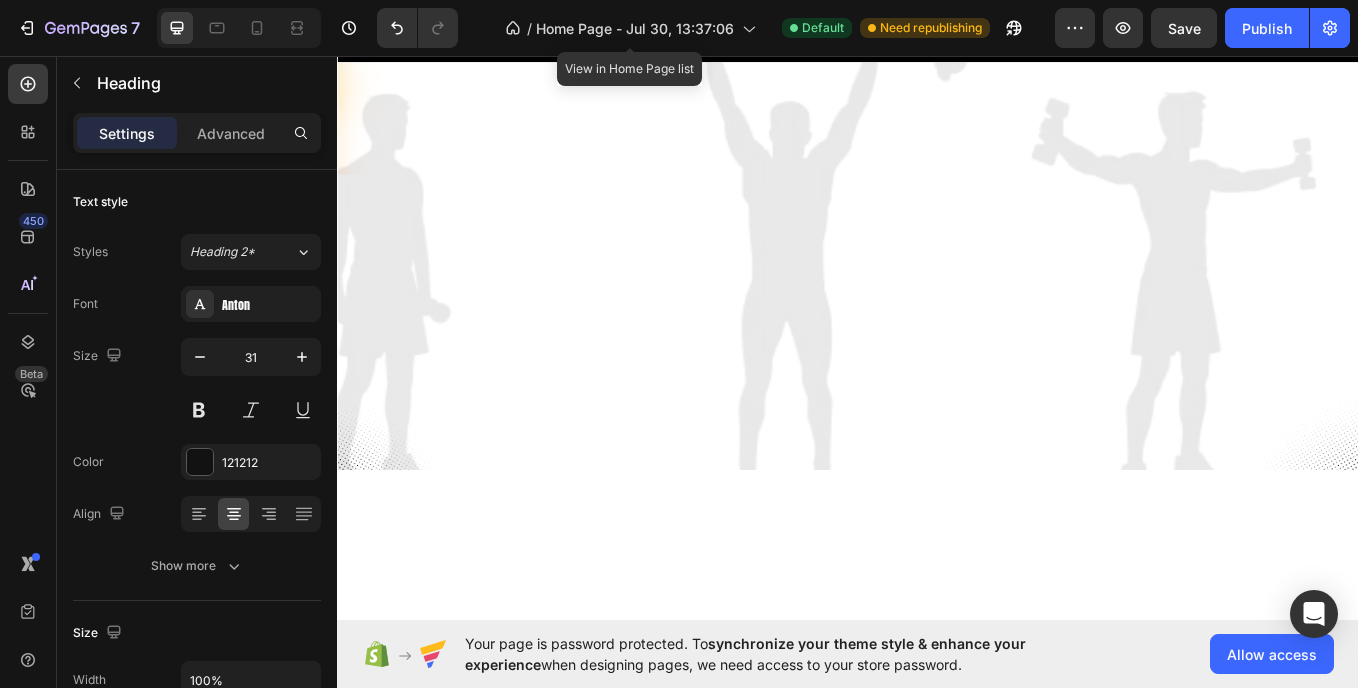 scroll, scrollTop: 2995, scrollLeft: 0, axis: vertical 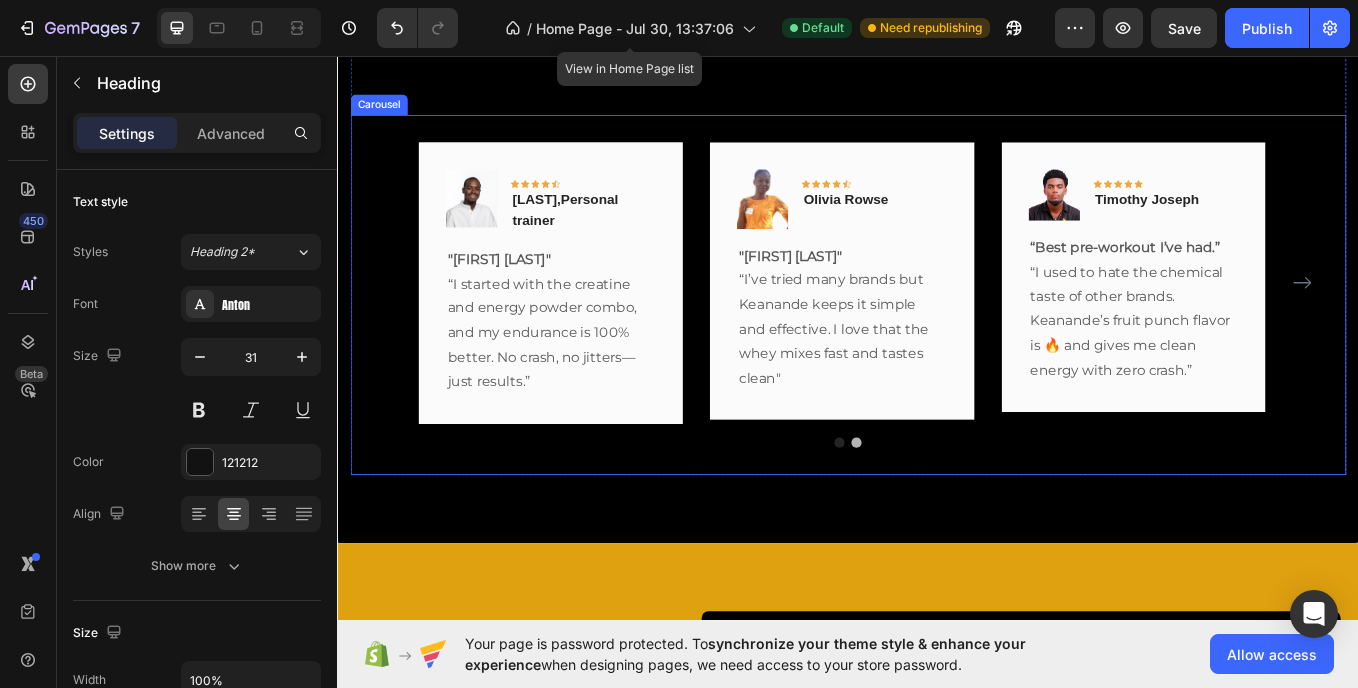 click on "Image
Icon
Icon
Icon
Icon
Icon Row [LAST],Personal trainer Text block Row "Game changer for my workouts." “I started with the creatine and energy powder combo, and my endurance is 100% better. No crash, no jitters—just results.” Text block Row Image
Icon
Icon
Icon
Icon
Icon Row [FIRST] [LAST] Text block Row "Clean ingredients, strong performance." “I’ve tried many brands but Keanande keeps it simple and effective. I love that the whey mixes fast and tastes clean" Text block Row Image
Icon
Icon
Icon
Icon
Icon Row [FIRST] [LAST] Text block Row “Best pre-workout I’ve had.” “I used to hate the chemical taste of other brands. Keanande’s fruit punch flavor is 🔥 and gives me clean energy with zero crash.” Text block Row Image" at bounding box center (937, 322) 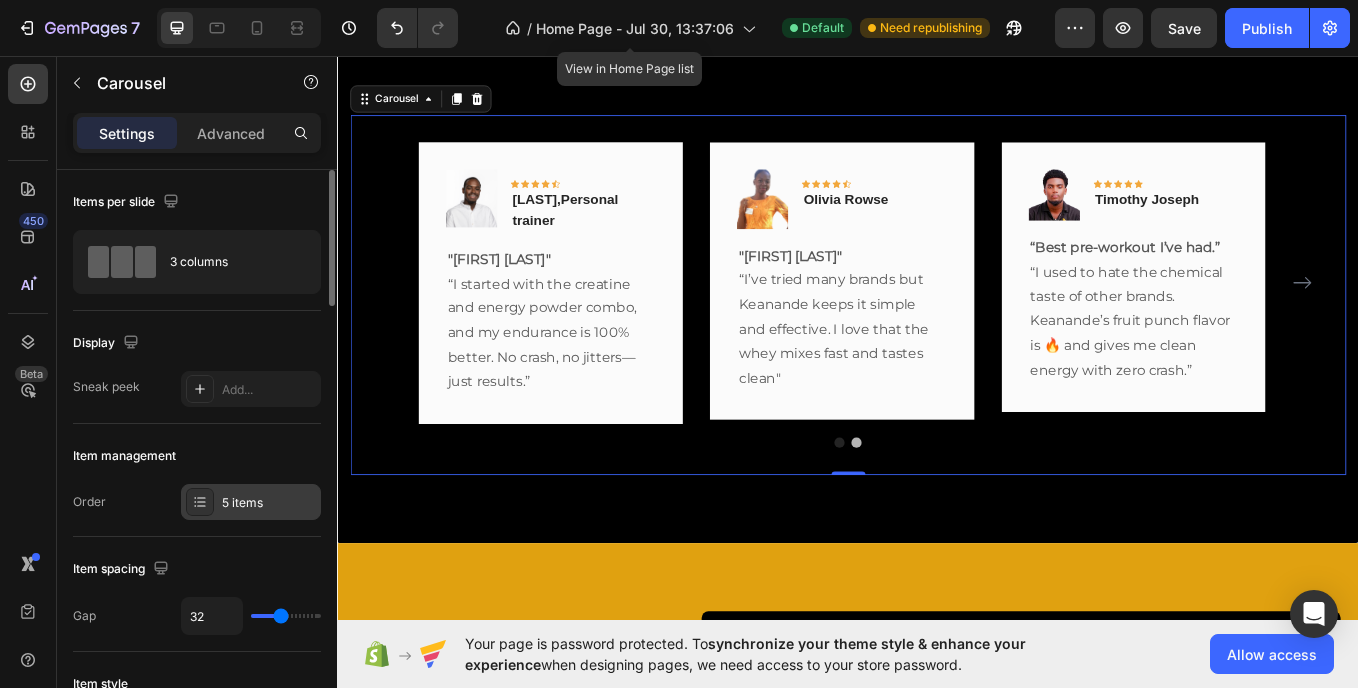 click on "5 items" at bounding box center (251, 502) 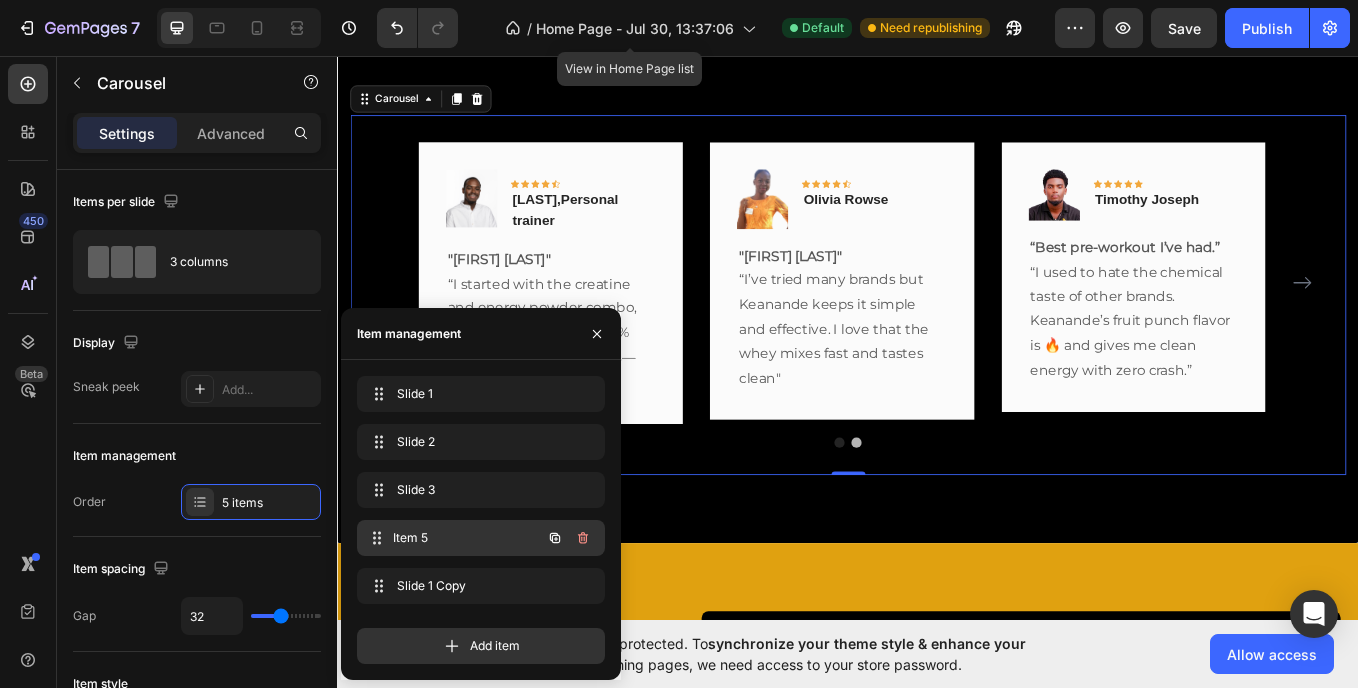 click on "Item 5" at bounding box center (467, 538) 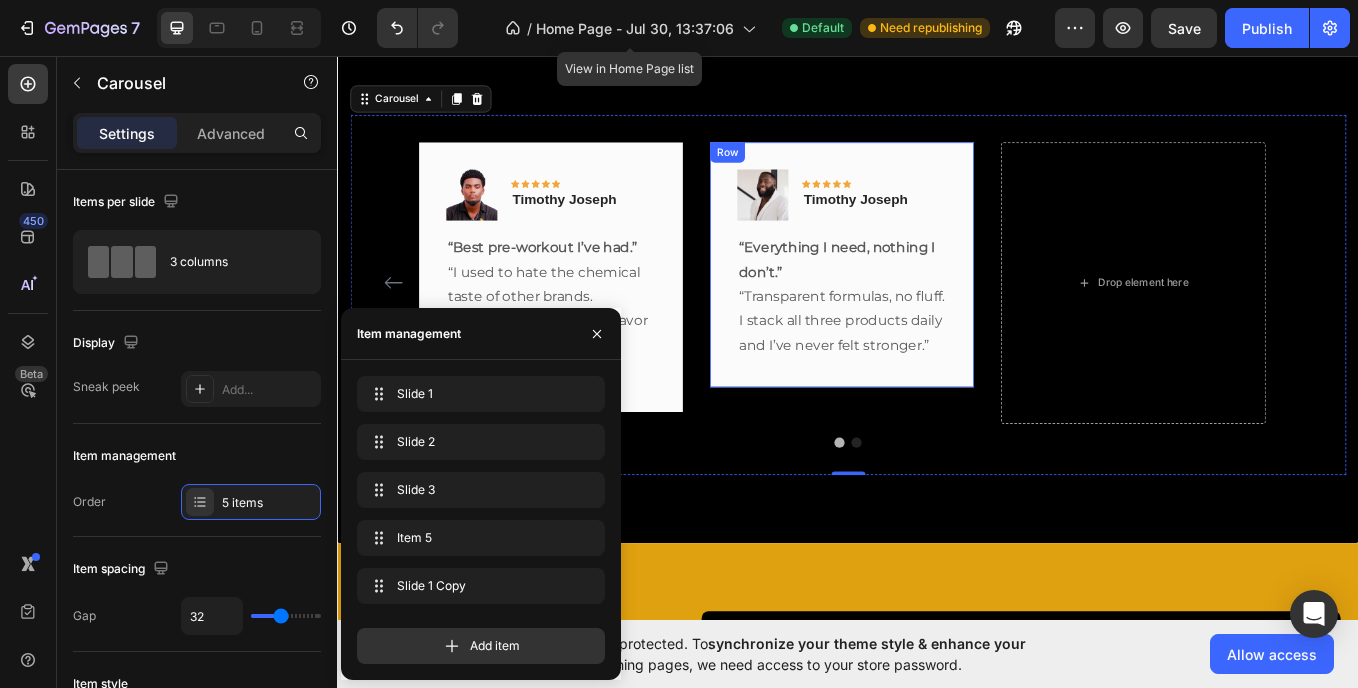 click on "Image
Icon
Icon
Icon
Icon
Icon Row [FIRST] [LAST] Text block Row “Everything I need, nothing I don’t.” “Transparent formulas, no fluff. I stack all three products daily and I’ve never felt stronger.” Text block Row" at bounding box center (929, 301) 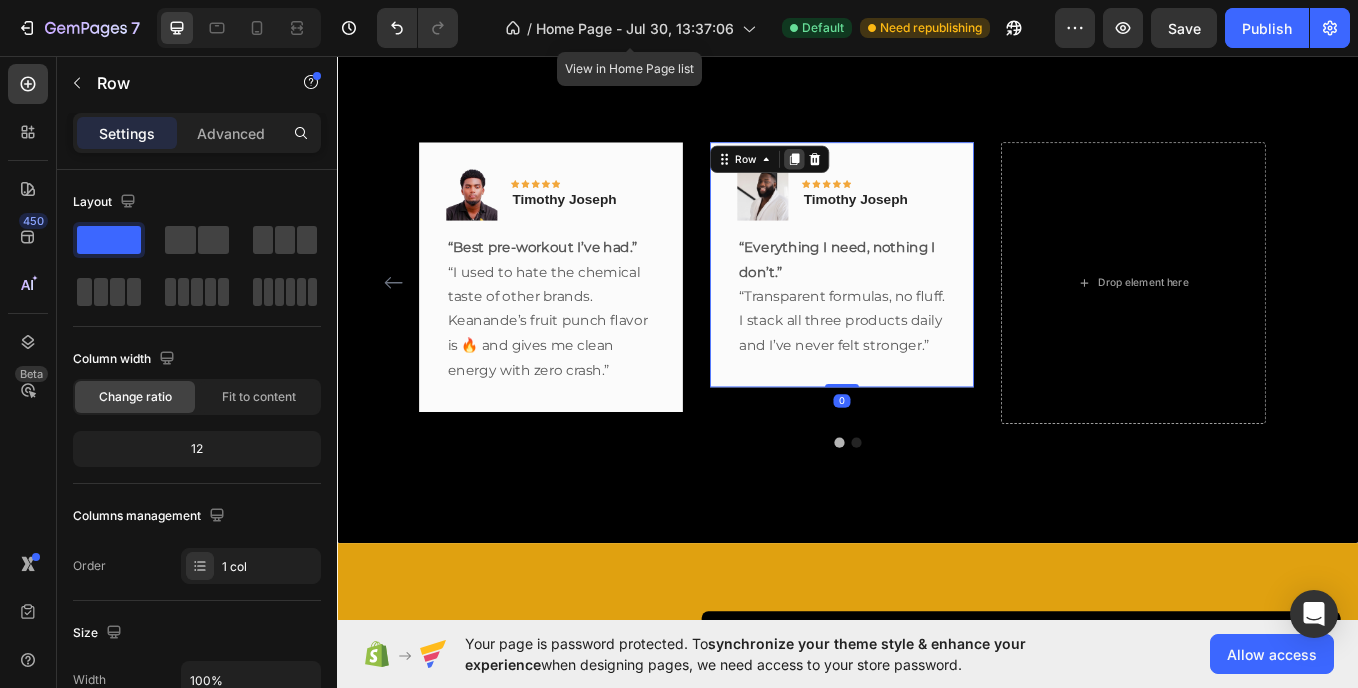 click 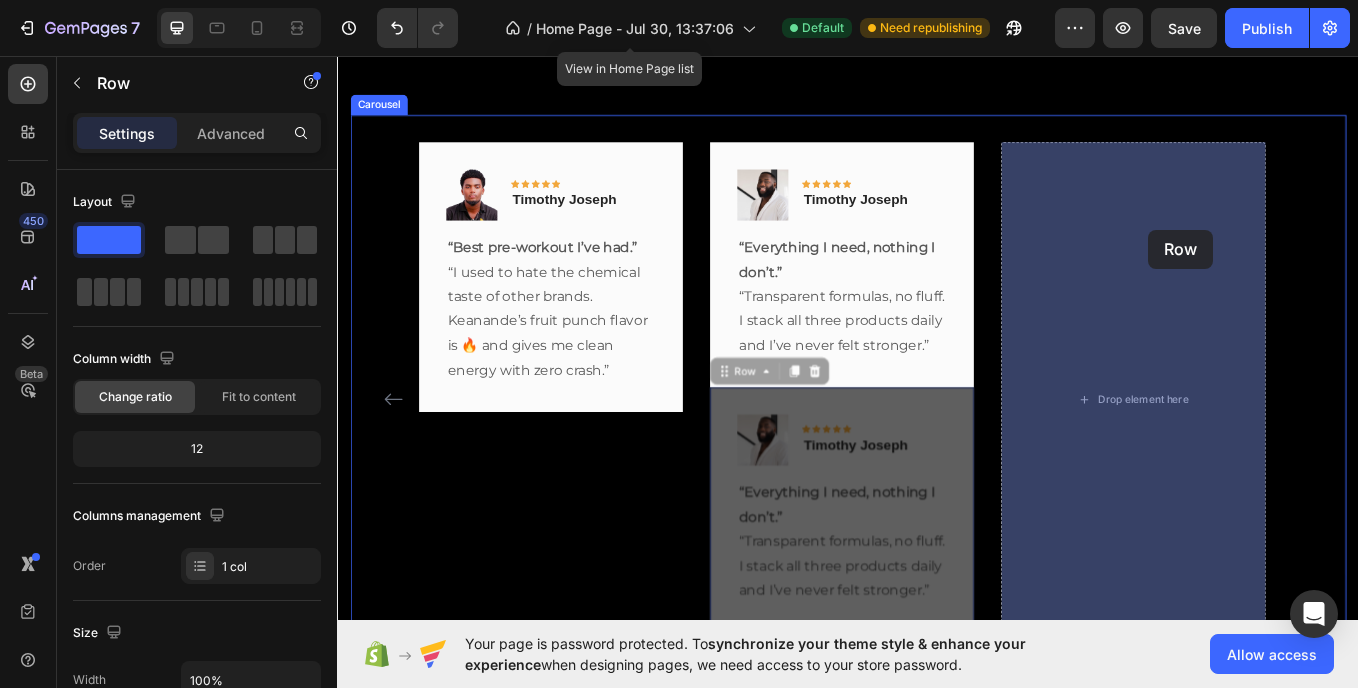 drag, startPoint x: 1060, startPoint y: 508, endPoint x: 1290, endPoint y: 260, distance: 338.2366 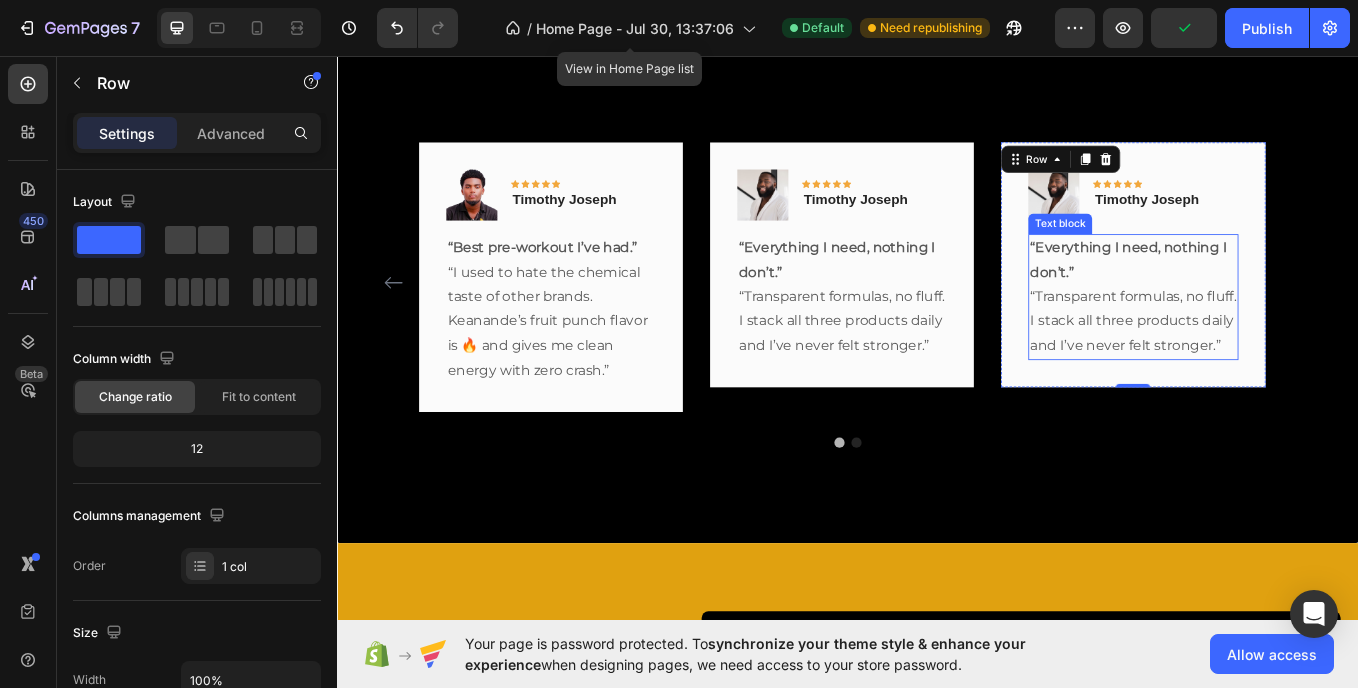 click on "“Everything I need, nothing I don’t.” “Transparent formulas, no fluff. I stack all three products daily and I’ve never felt stronger.”" at bounding box center (1272, 339) 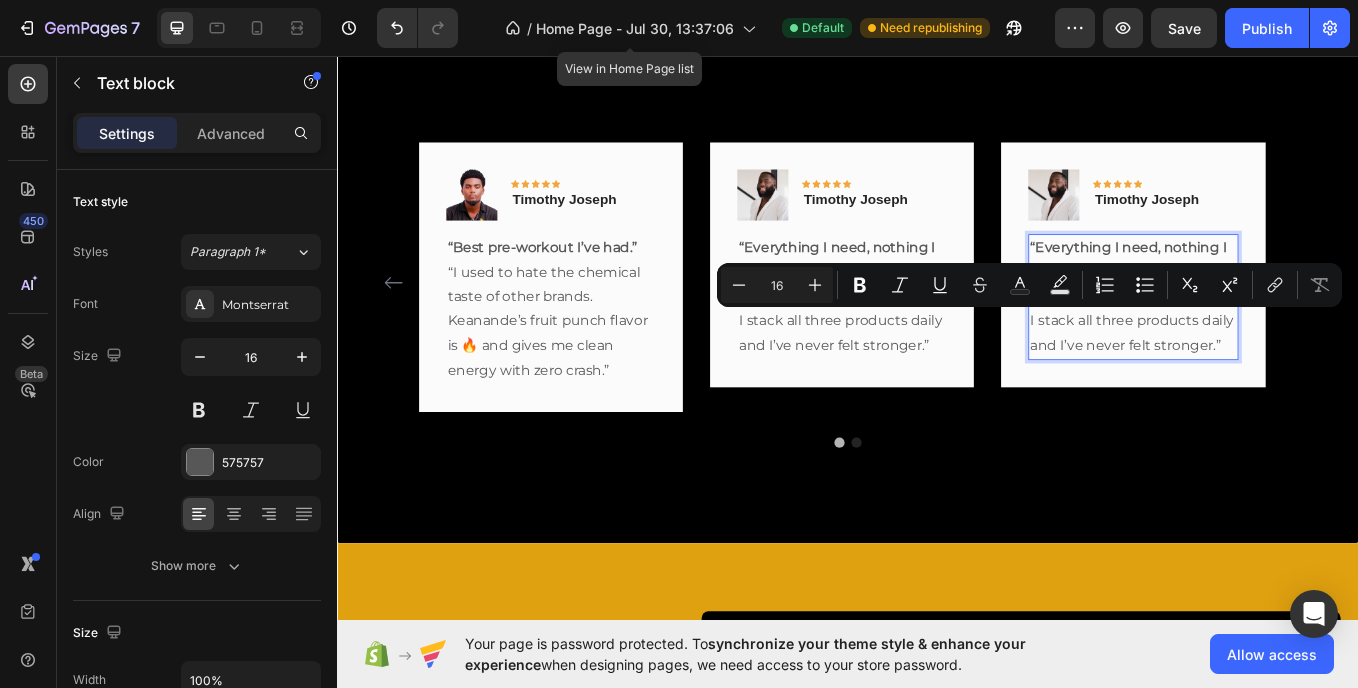 click on "“Everything I need, nothing I don’t.” “Transparent formulas, no fluff. I stack all three products daily and I’ve never felt stronger.”" at bounding box center (1272, 339) 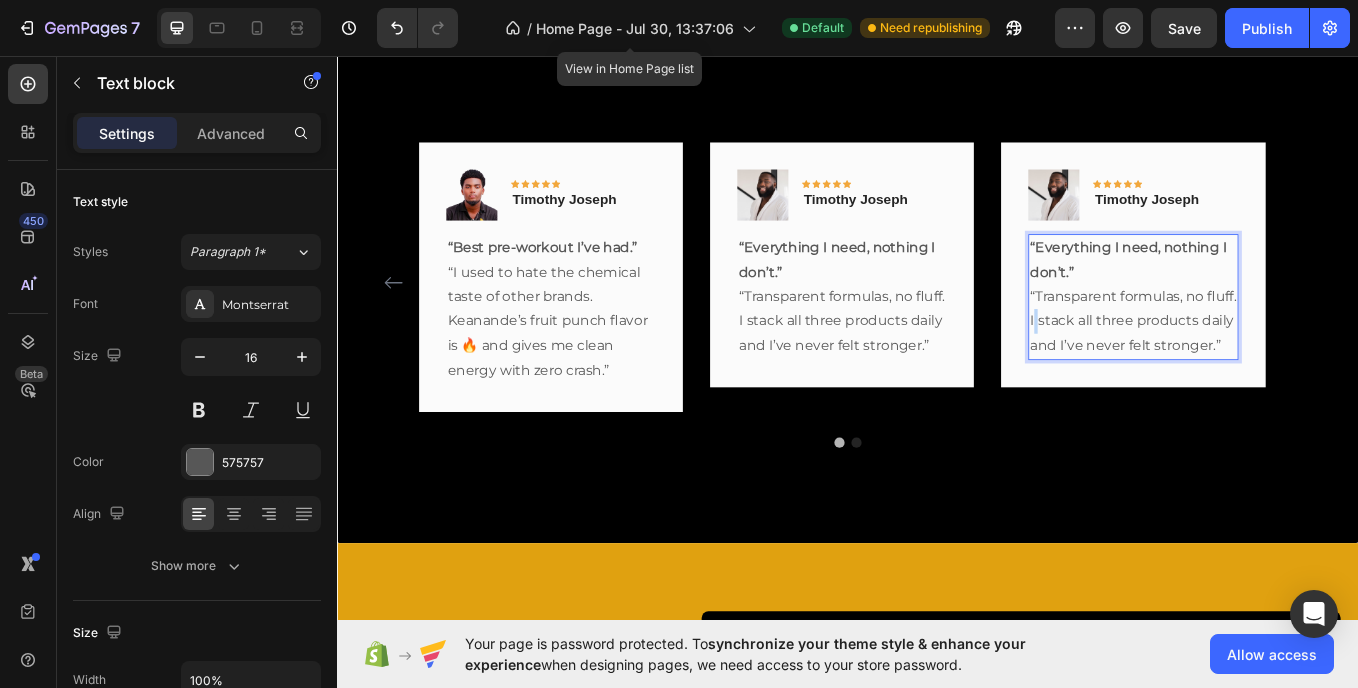 click on "“Everything I need, nothing I don’t.” “Transparent formulas, no fluff. I stack all three products daily and I’ve never felt stronger.”" at bounding box center [1272, 339] 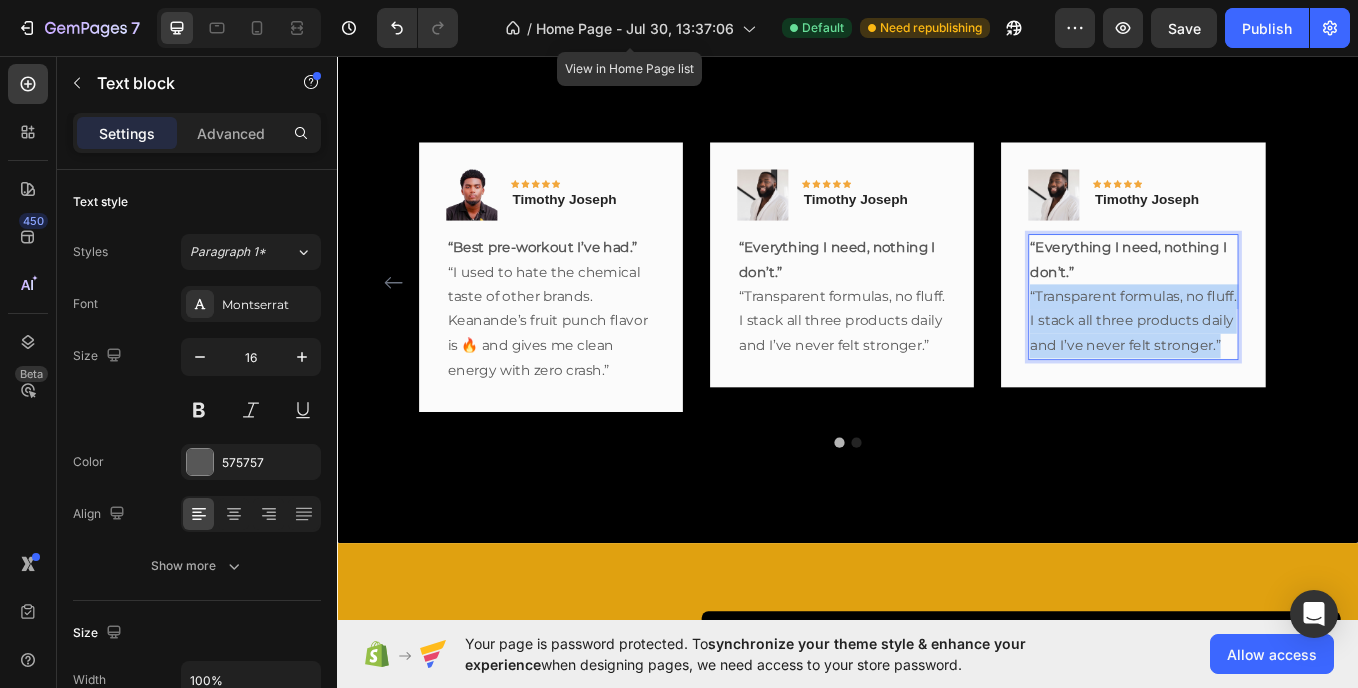 click on "“Everything I need, nothing I don’t.” “Transparent formulas, no fluff. I stack all three products daily and I’ve never felt stronger.”" at bounding box center [1272, 339] 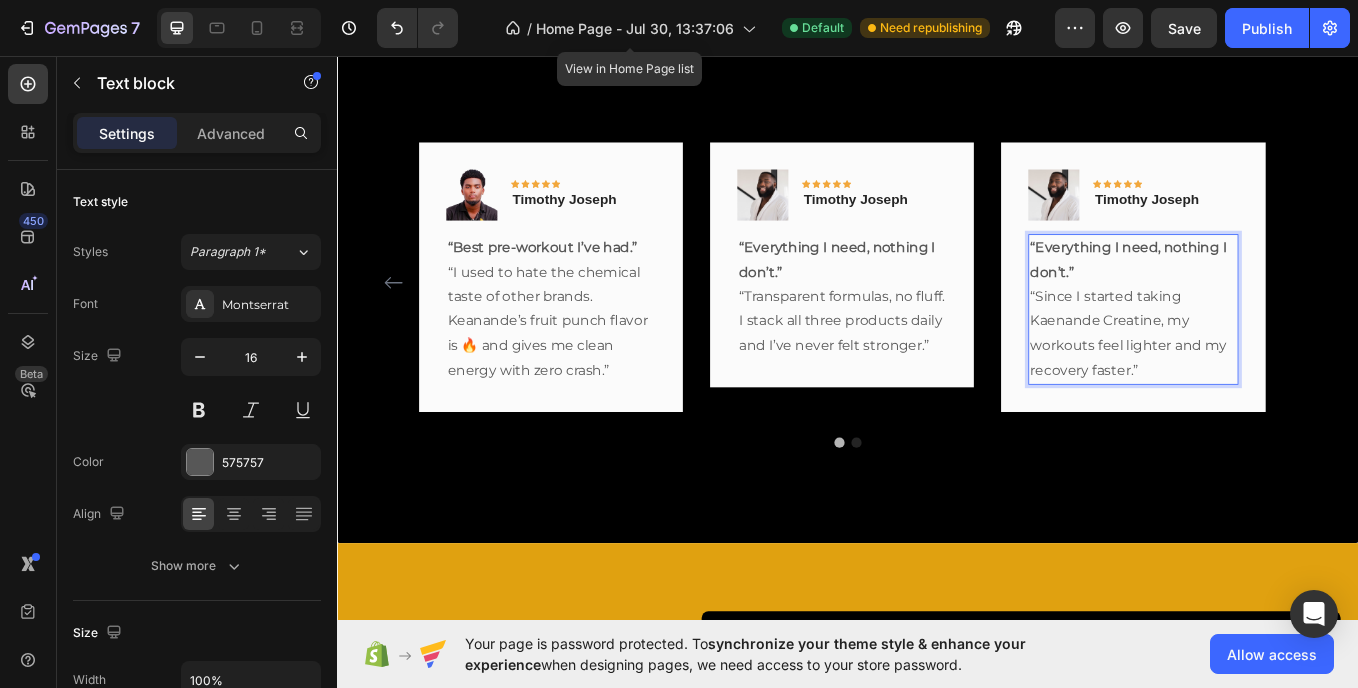 click on "“Everything I need, nothing I don’t.”" at bounding box center (1266, 295) 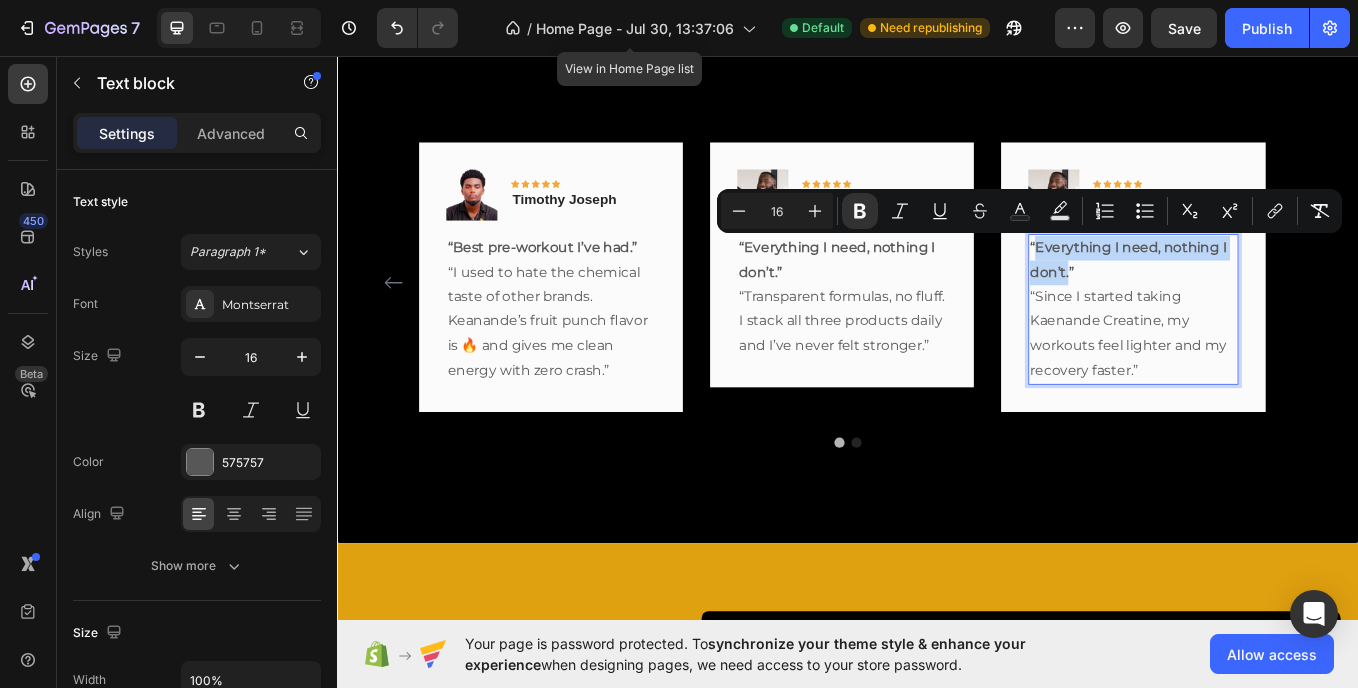 drag, startPoint x: 1194, startPoint y: 313, endPoint x: 1156, endPoint y: 276, distance: 53.037724 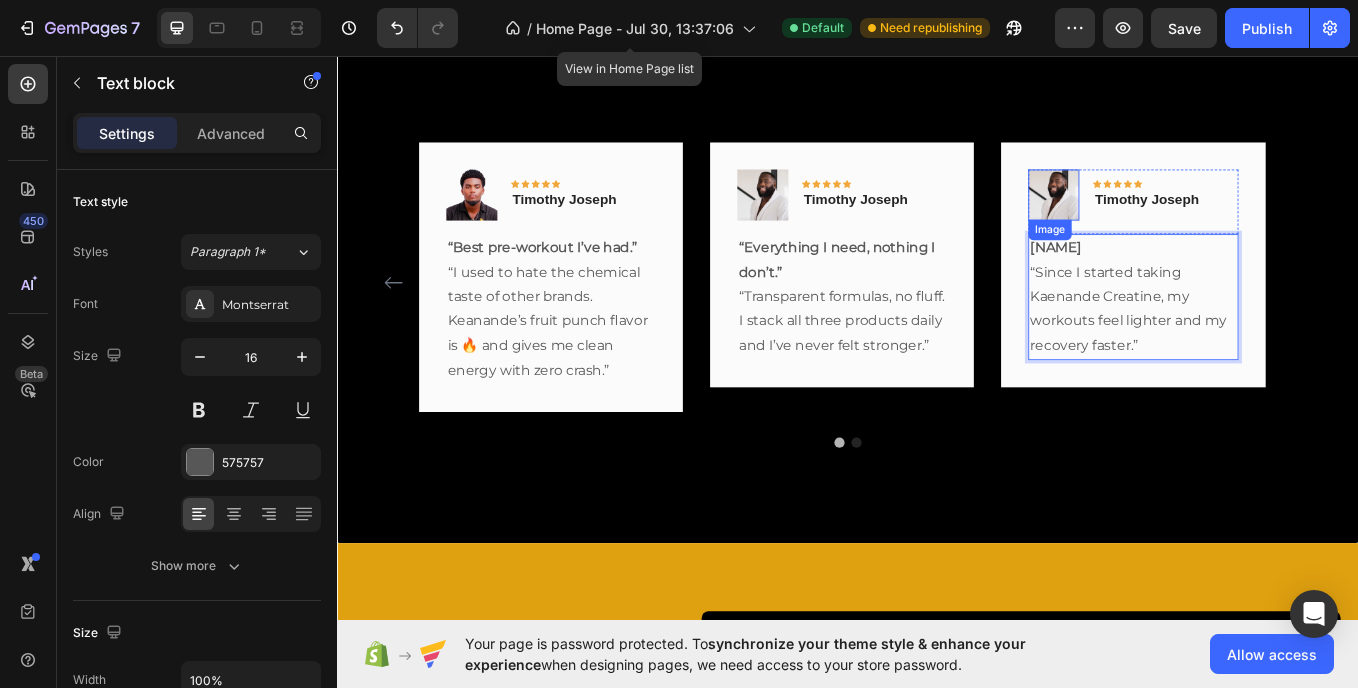 click at bounding box center (1179, 219) 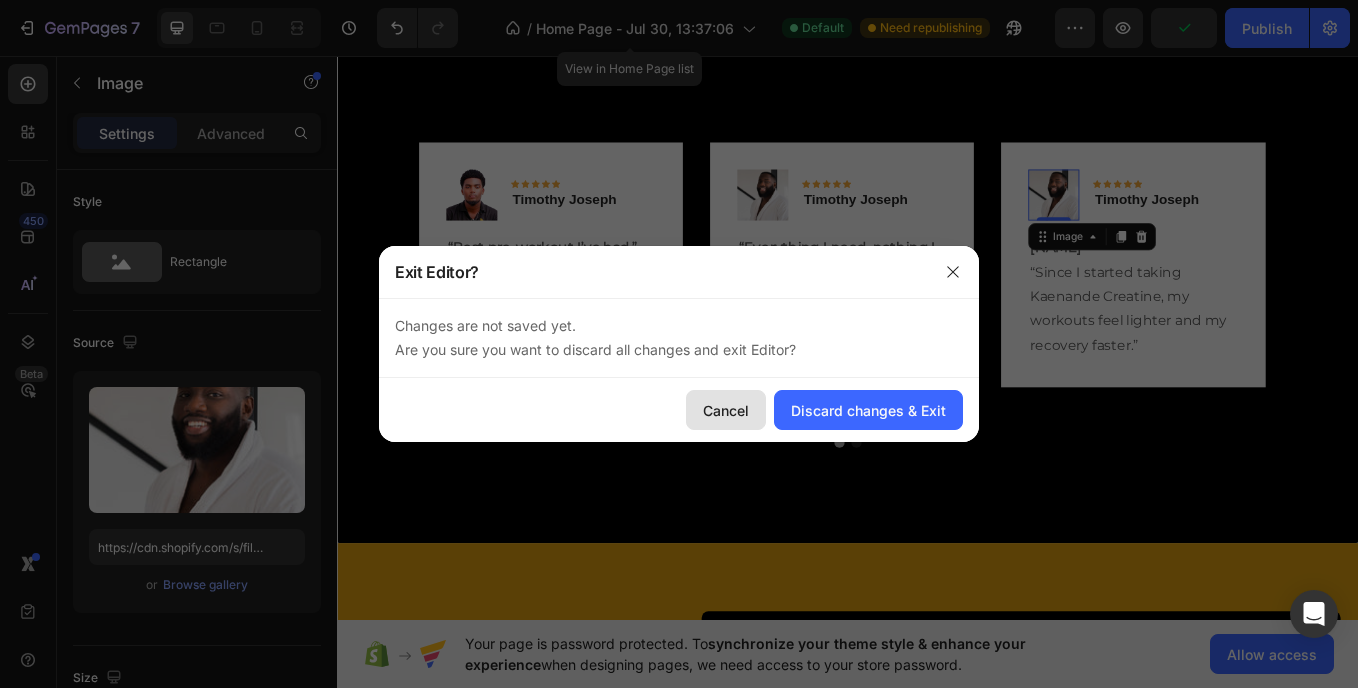 click on "Cancel" 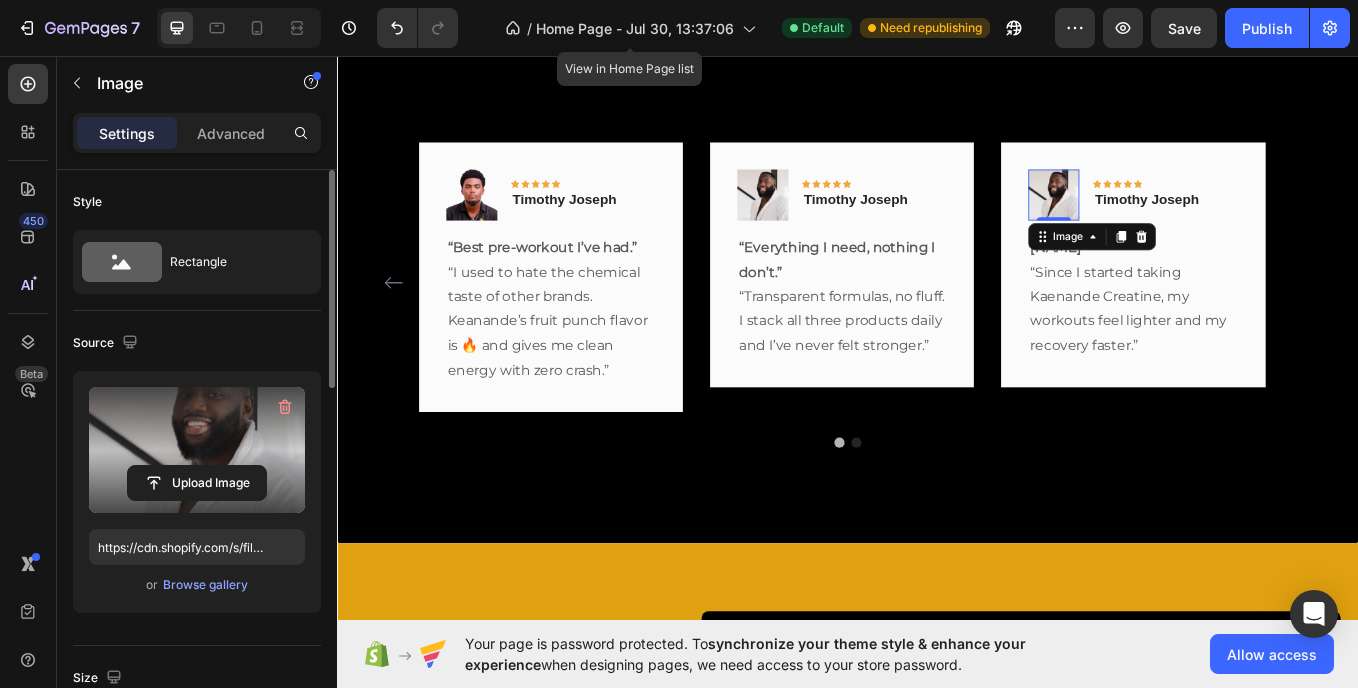 click at bounding box center (197, 450) 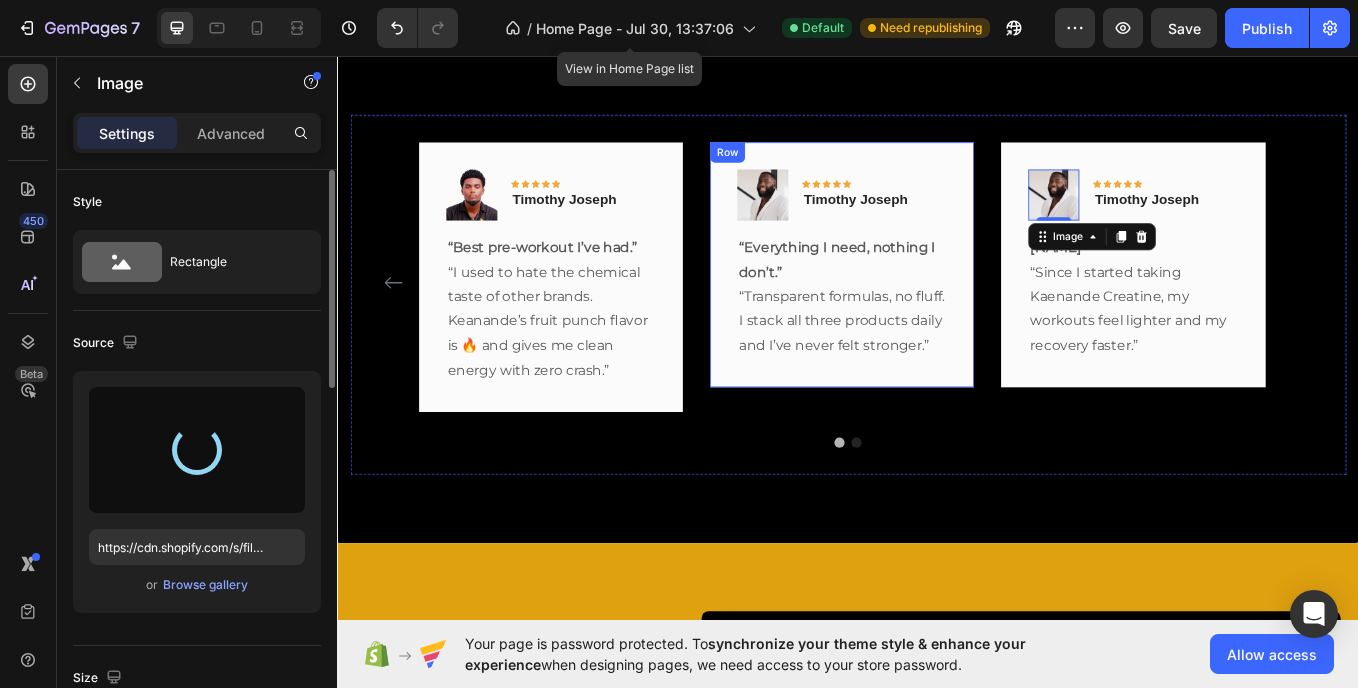 type on "https://cdn.shopify.com/s/files/1/0957/2850/1026/files/gempages_577752609427817413-37ad84f6-ed10-4985-992c-dfc820641545.jpg" 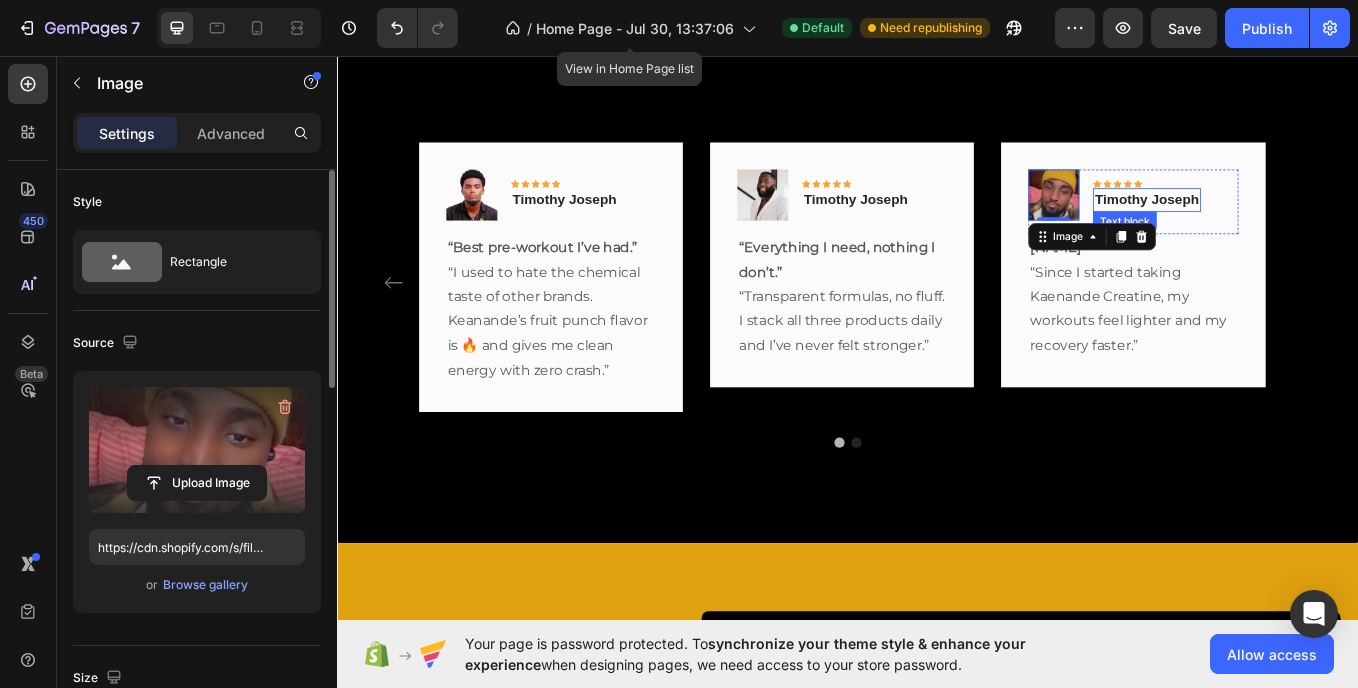 click on "Timothy Joseph" at bounding box center [1288, 225] 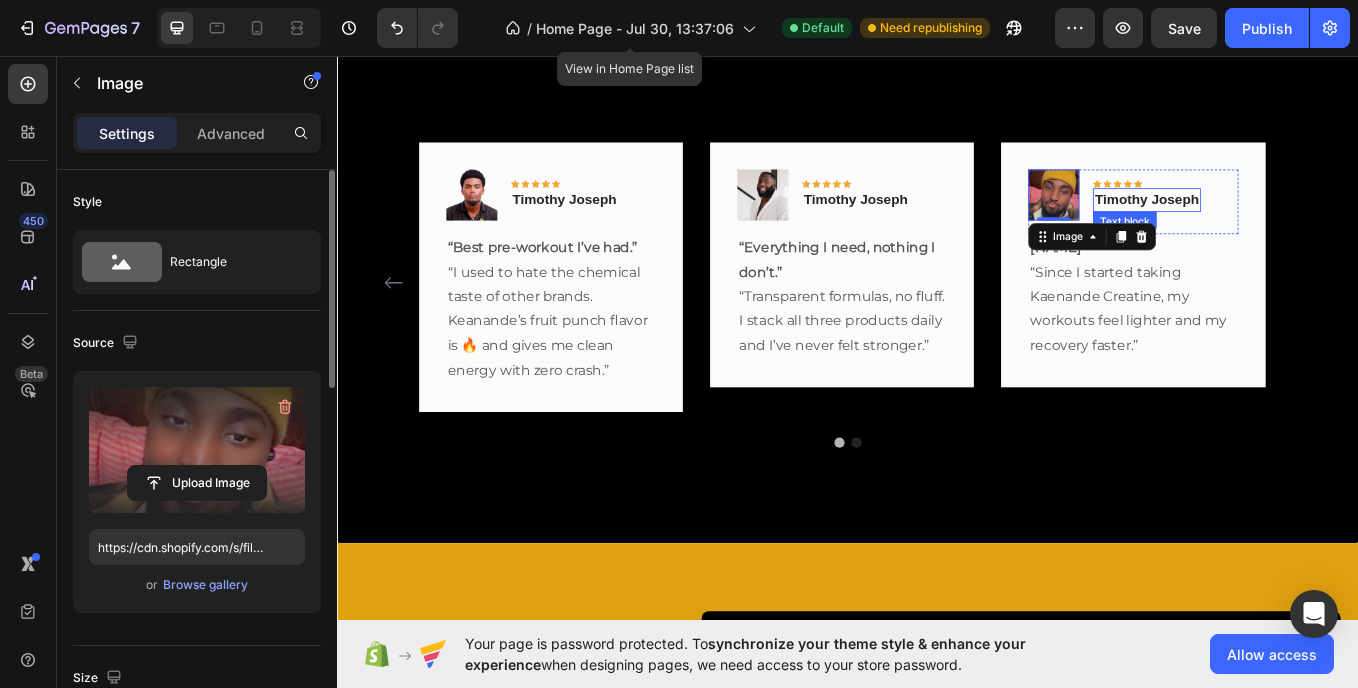 click on "Timothy Joseph" at bounding box center [1288, 225] 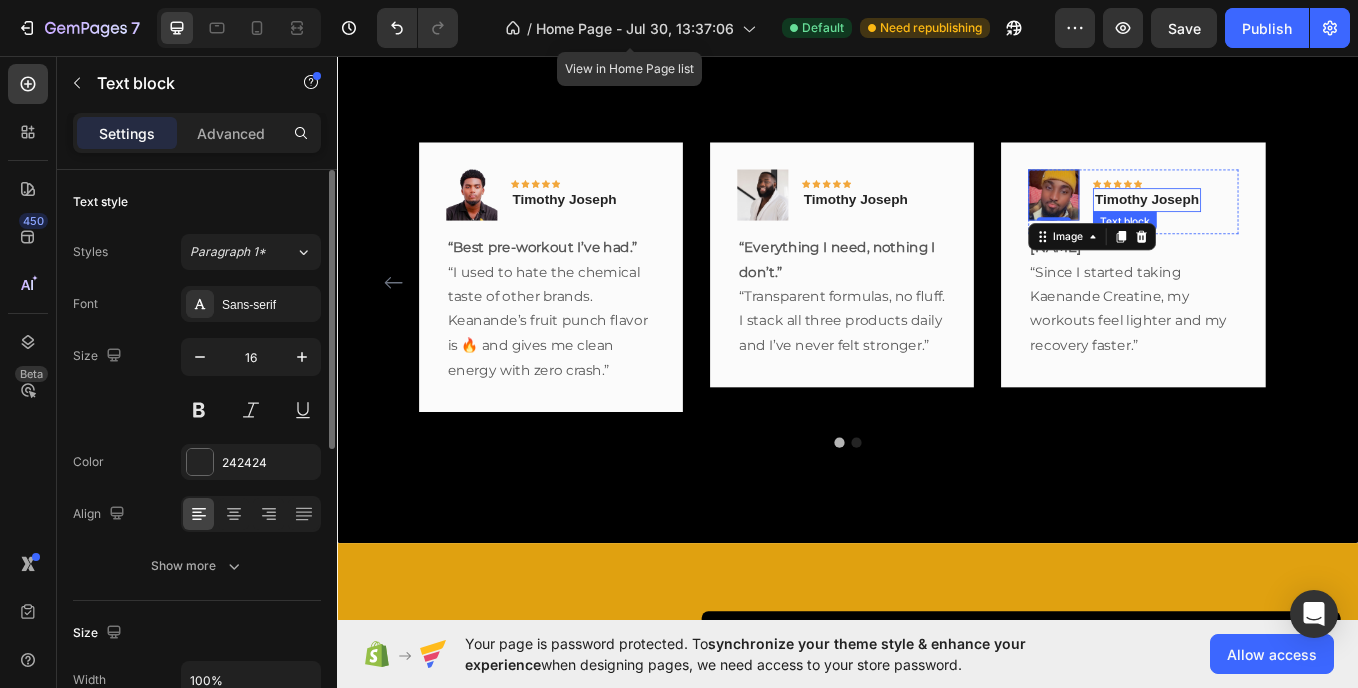 click on "Timothy Joseph" at bounding box center [1288, 225] 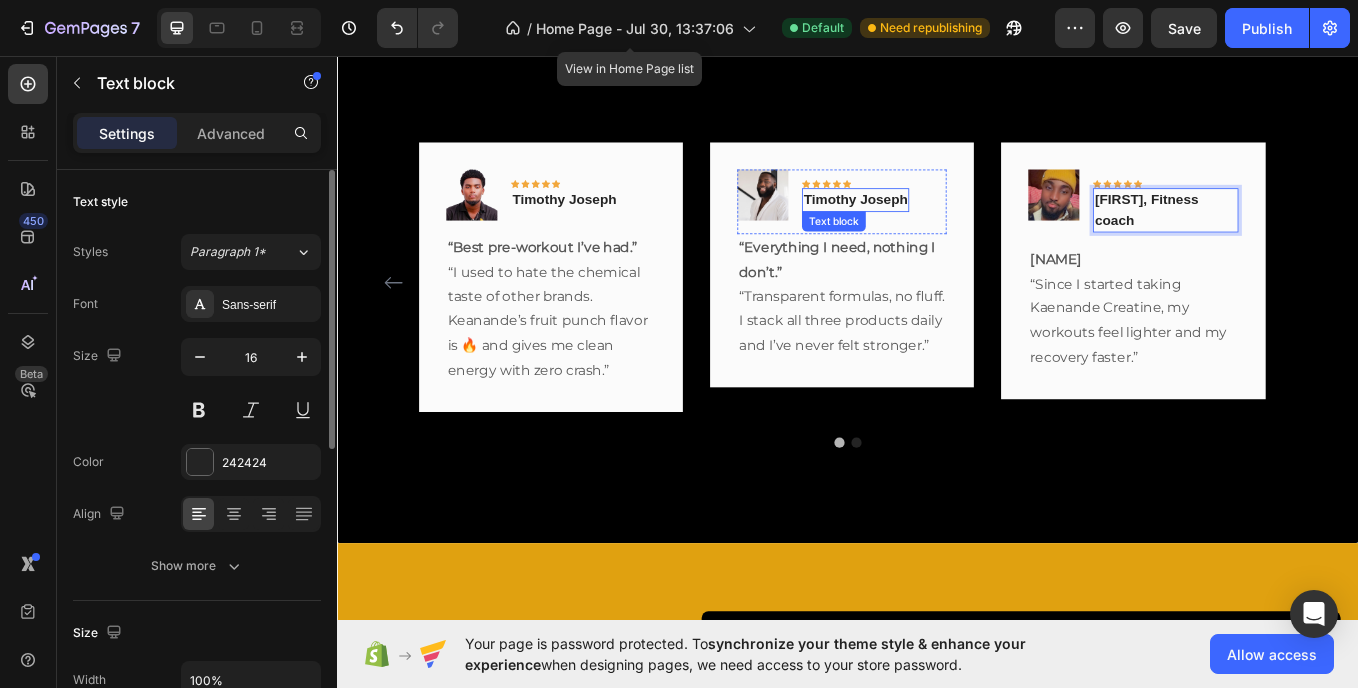 click on "Timothy Joseph" at bounding box center (945, 225) 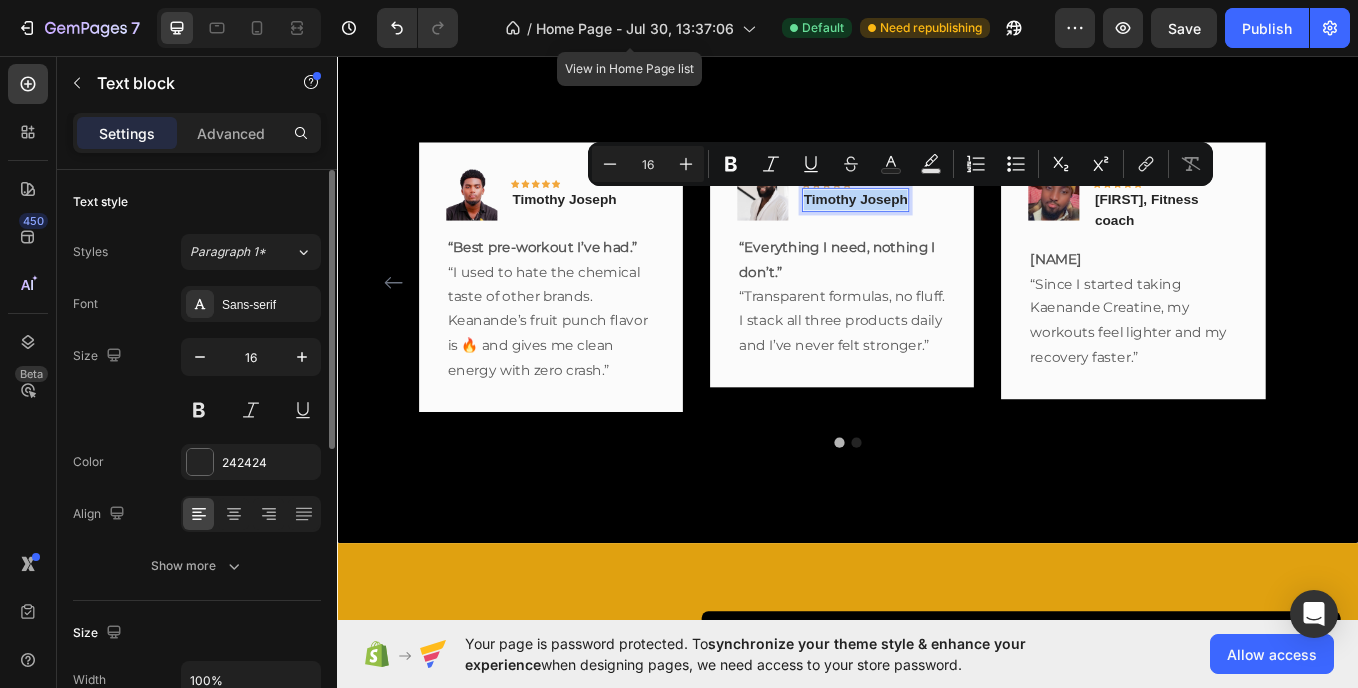 click on "Timothy Joseph" at bounding box center (945, 225) 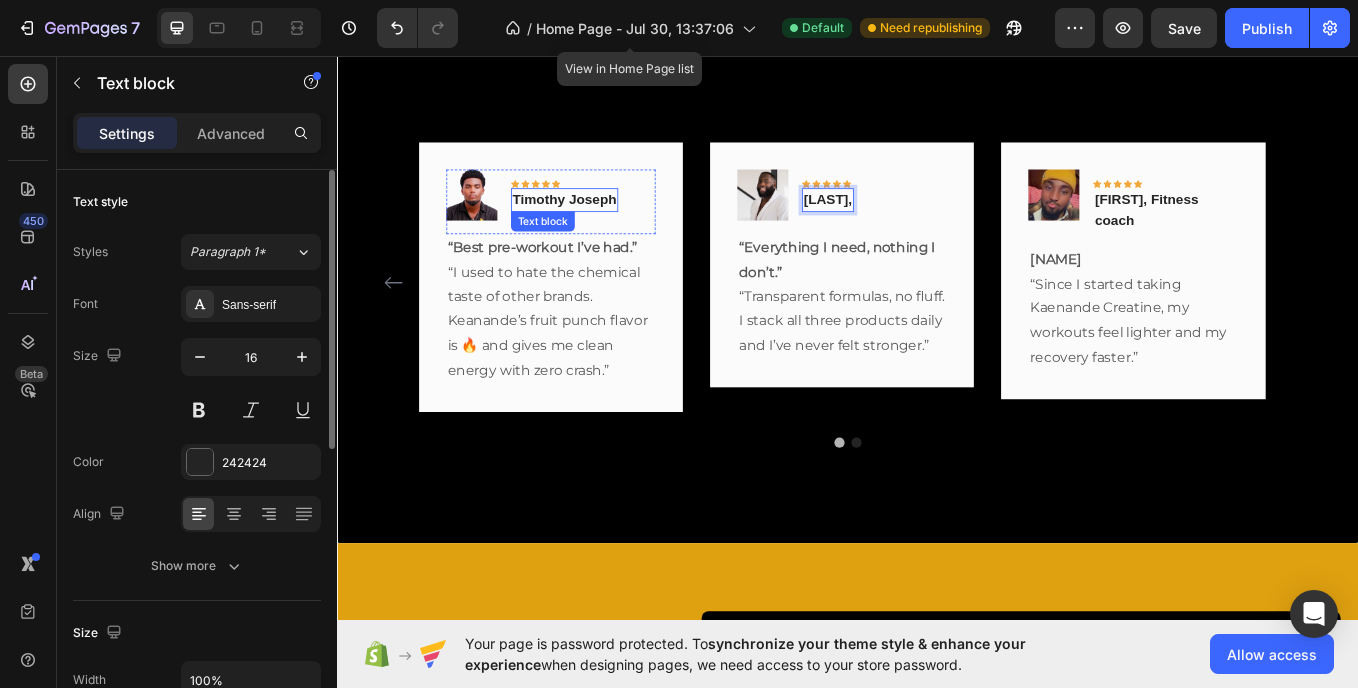 click on "Timothy Joseph" at bounding box center (603, 225) 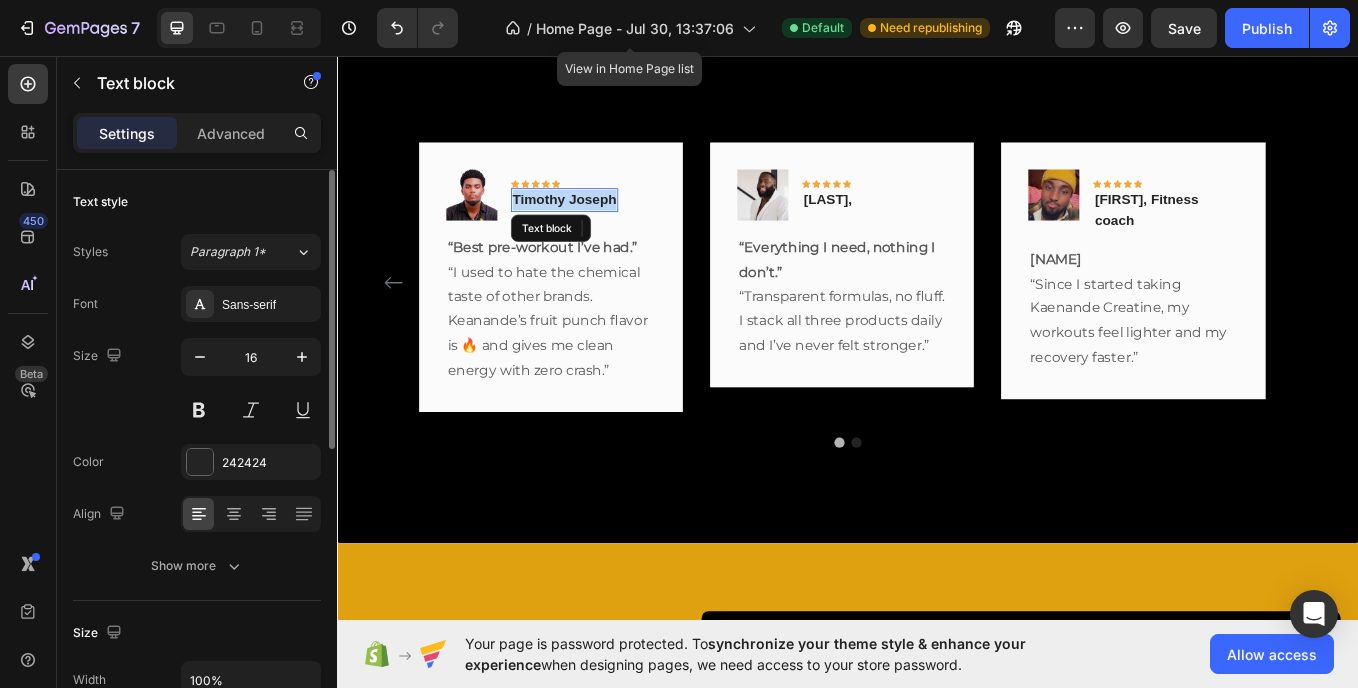 click on "Timothy Joseph" at bounding box center [603, 225] 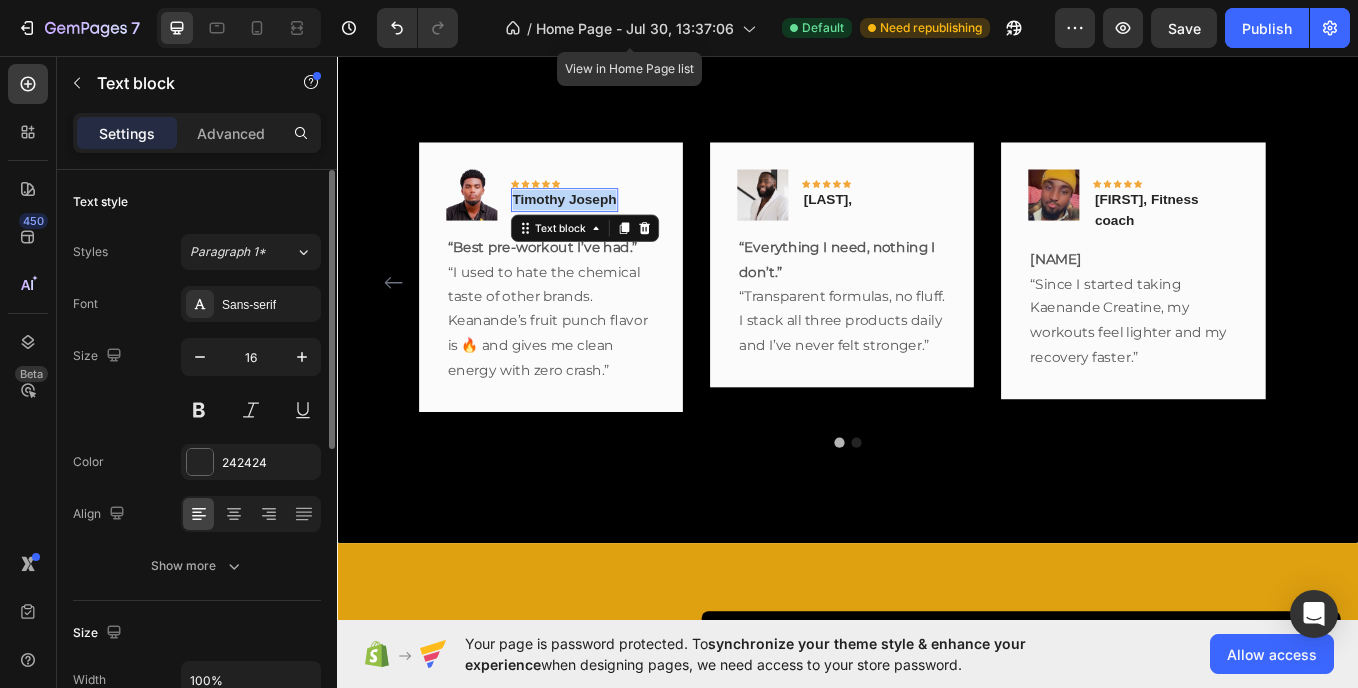 click on "Timothy Joseph" at bounding box center [603, 225] 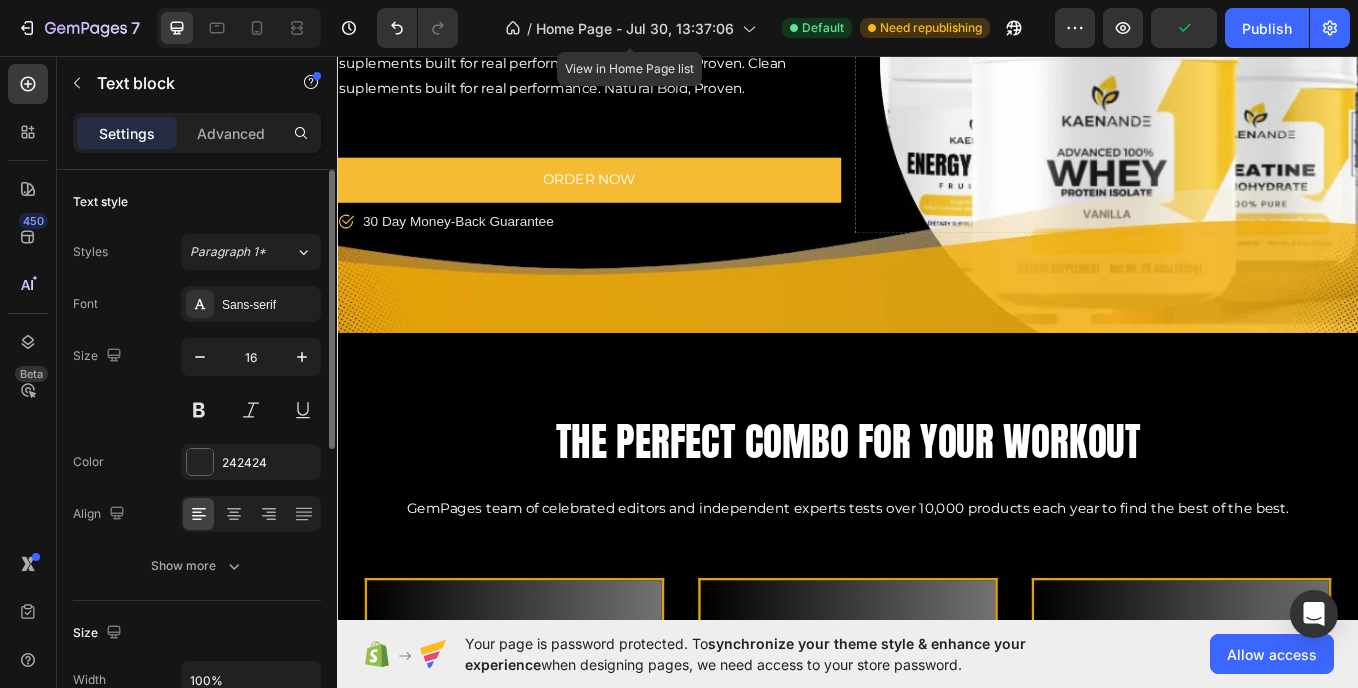 scroll, scrollTop: 399, scrollLeft: 0, axis: vertical 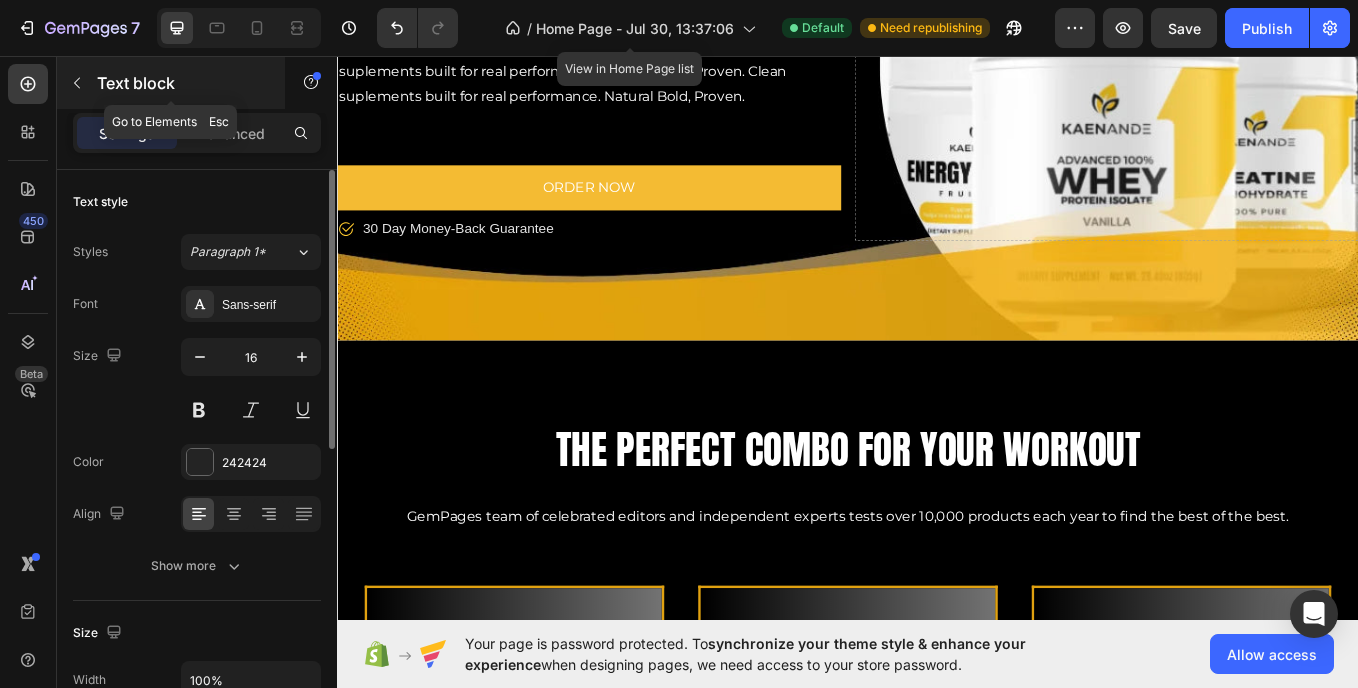click at bounding box center [77, 83] 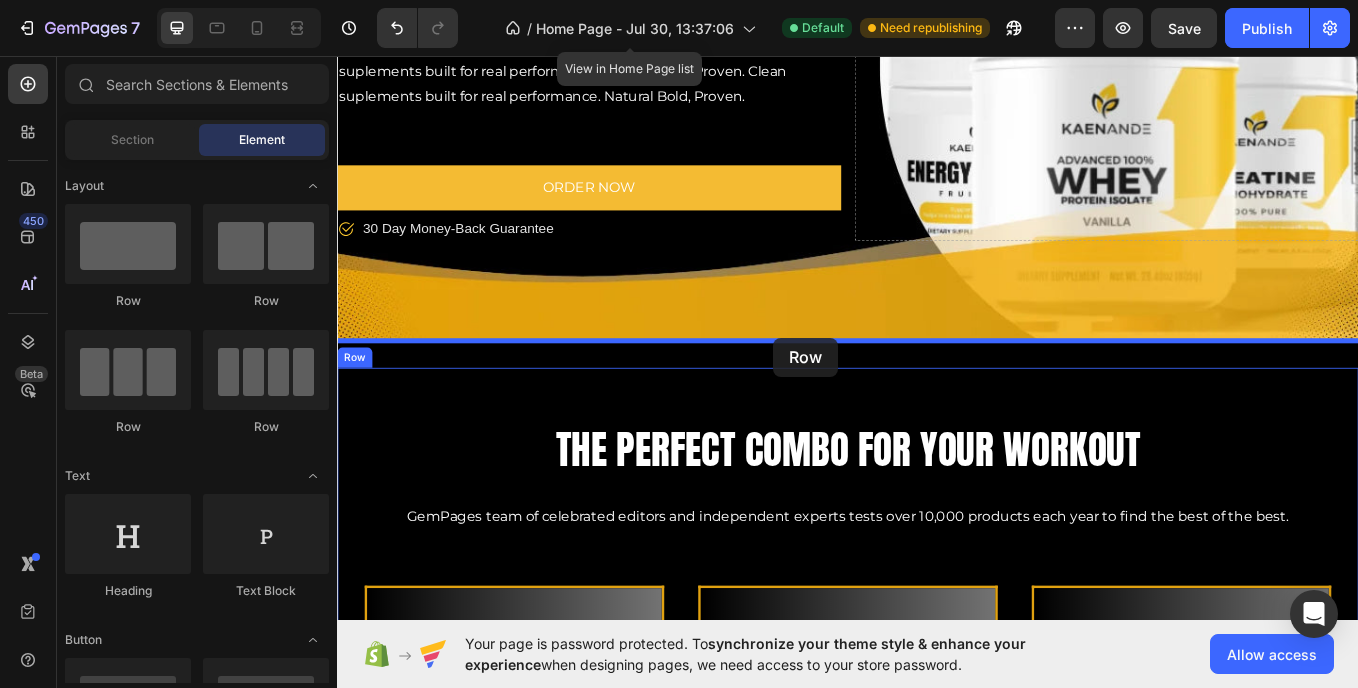 drag, startPoint x: 483, startPoint y: 316, endPoint x: 862, endPoint y: 393, distance: 386.7428 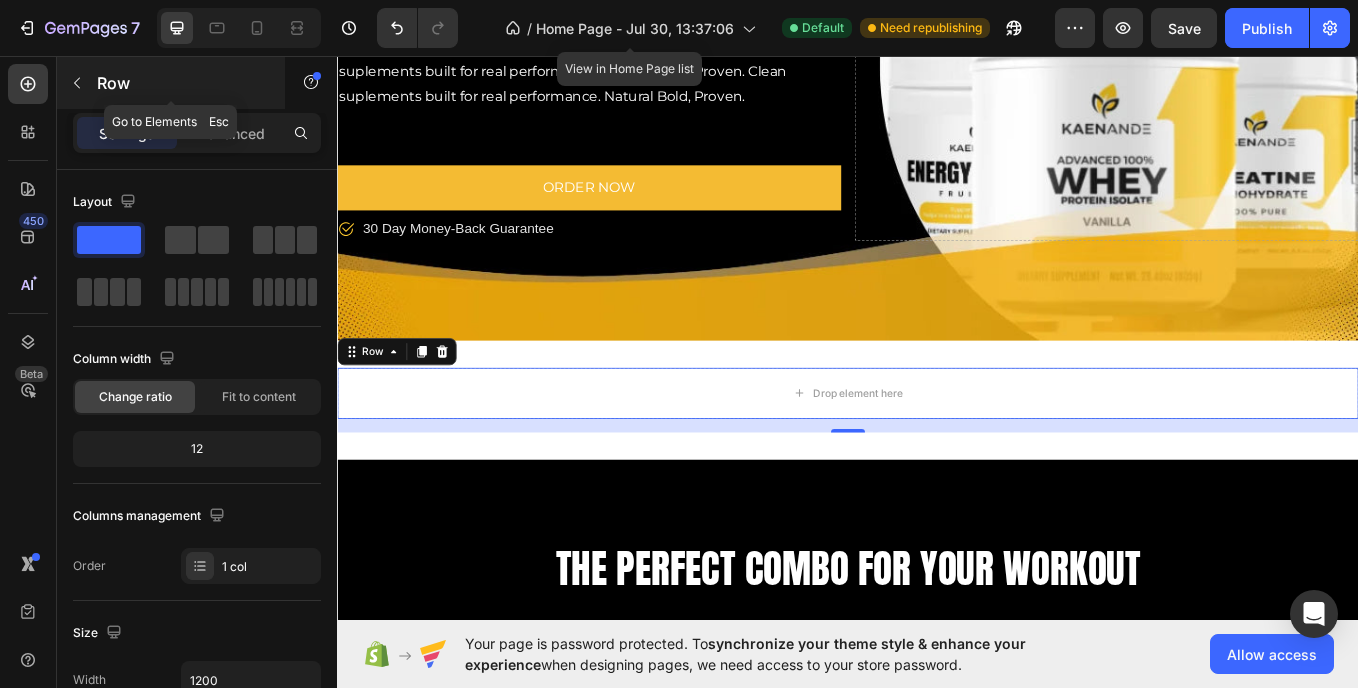 click at bounding box center (77, 83) 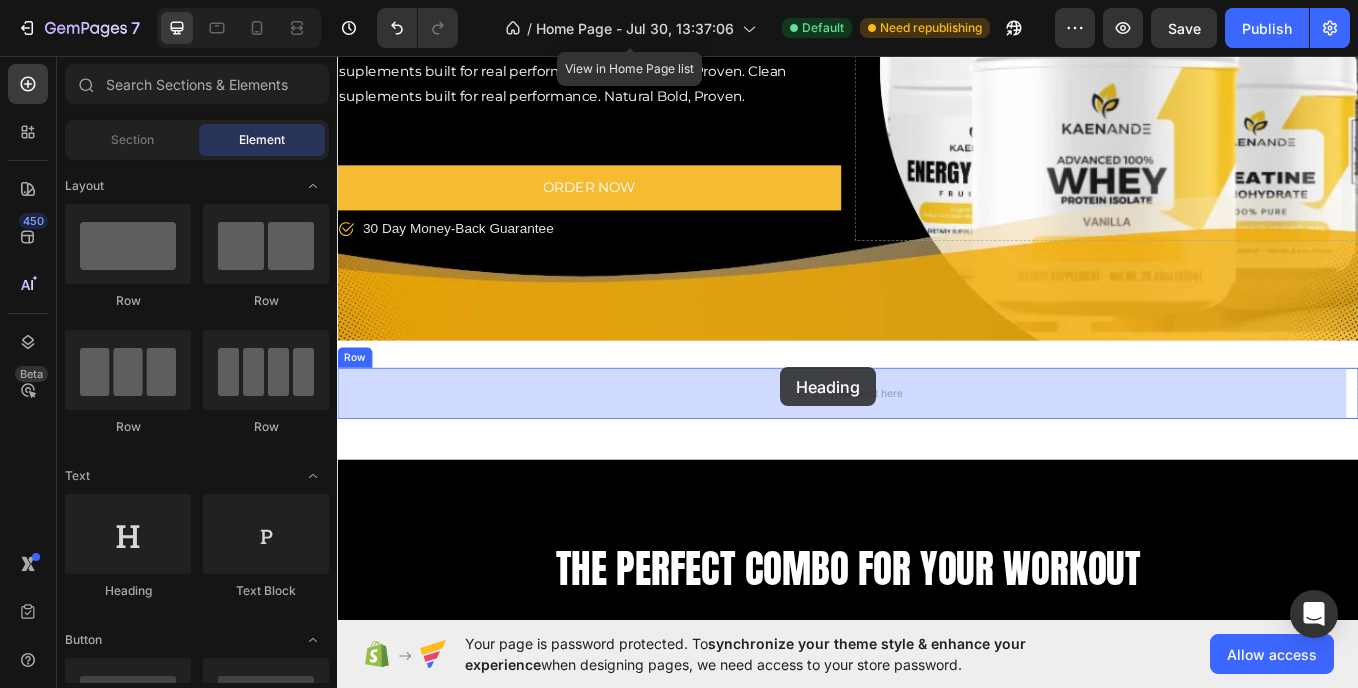 drag, startPoint x: 497, startPoint y: 603, endPoint x: 858, endPoint y: 422, distance: 403.83414 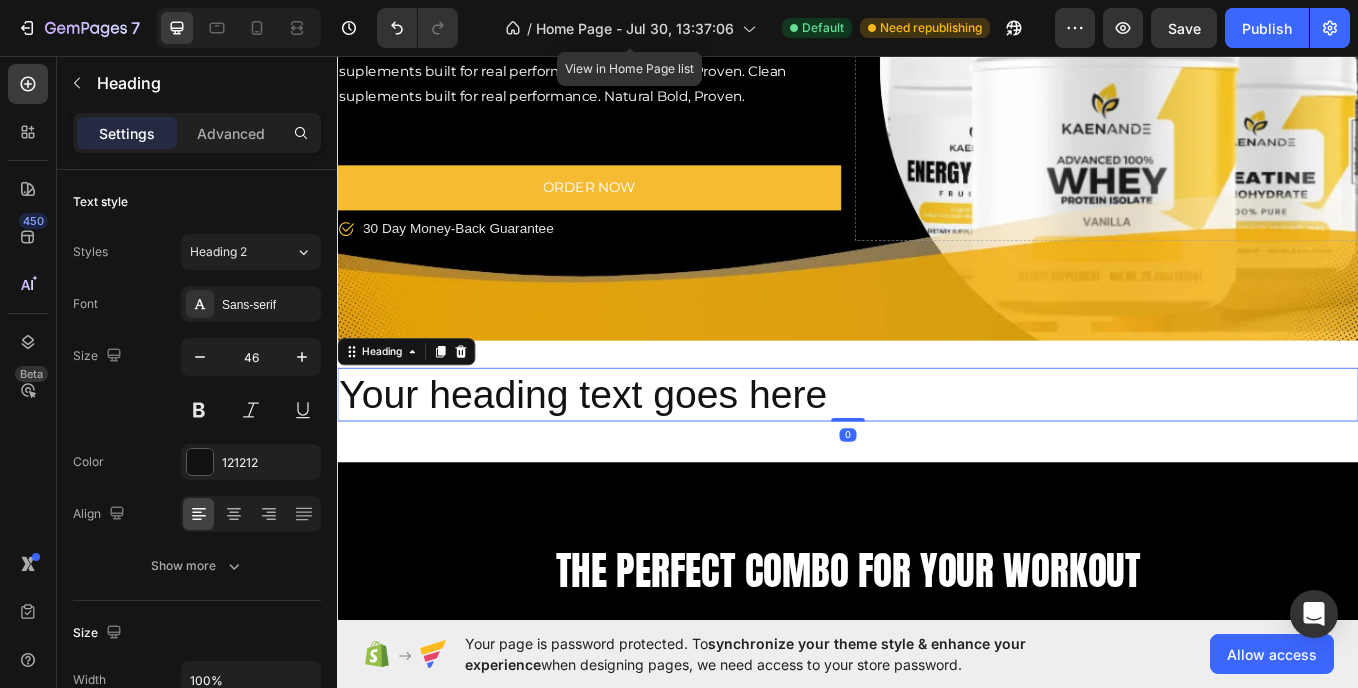 click on "Your heading text goes here" at bounding box center (937, 454) 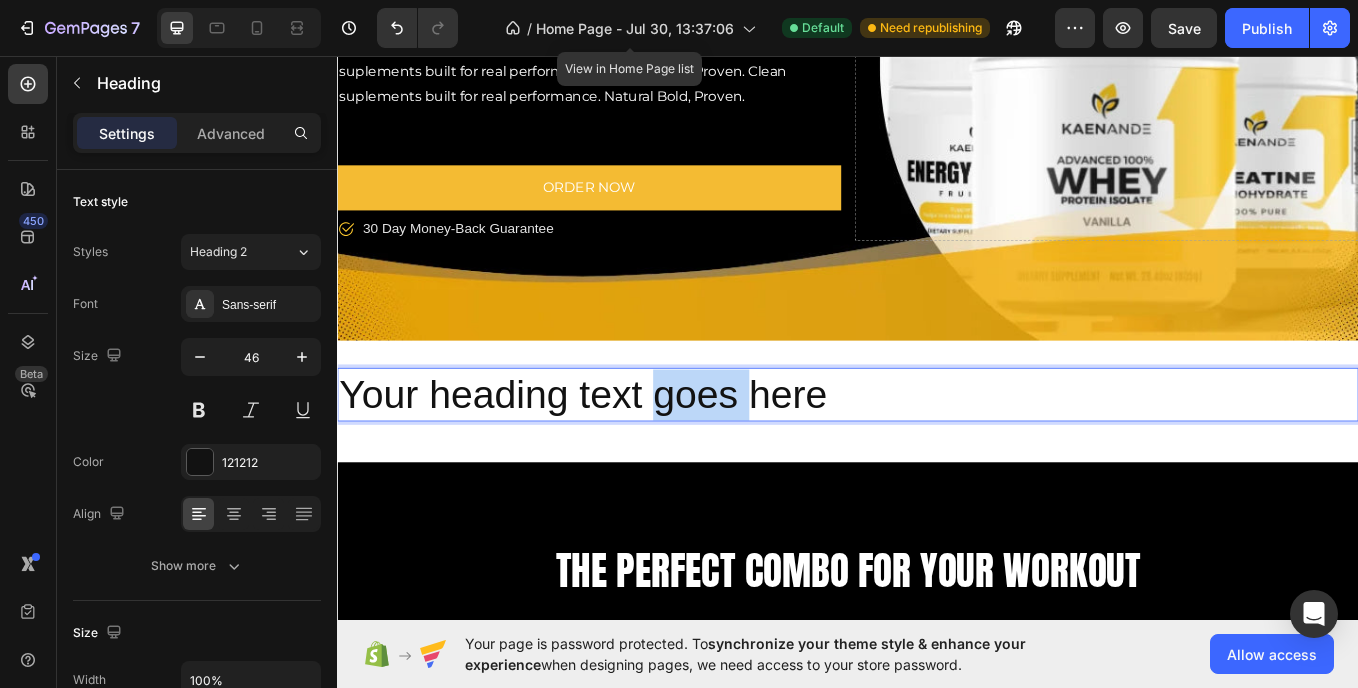 click on "Your heading text goes here" at bounding box center (937, 454) 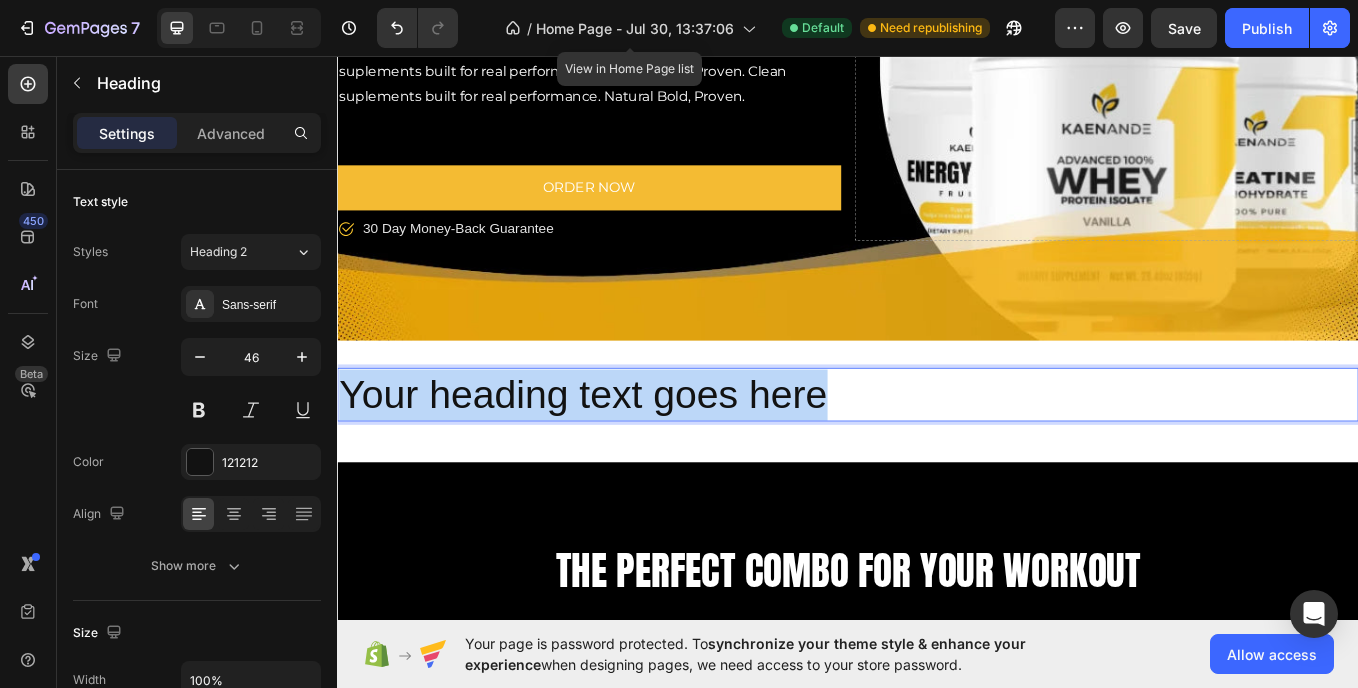 click on "Your heading text goes here" at bounding box center [937, 454] 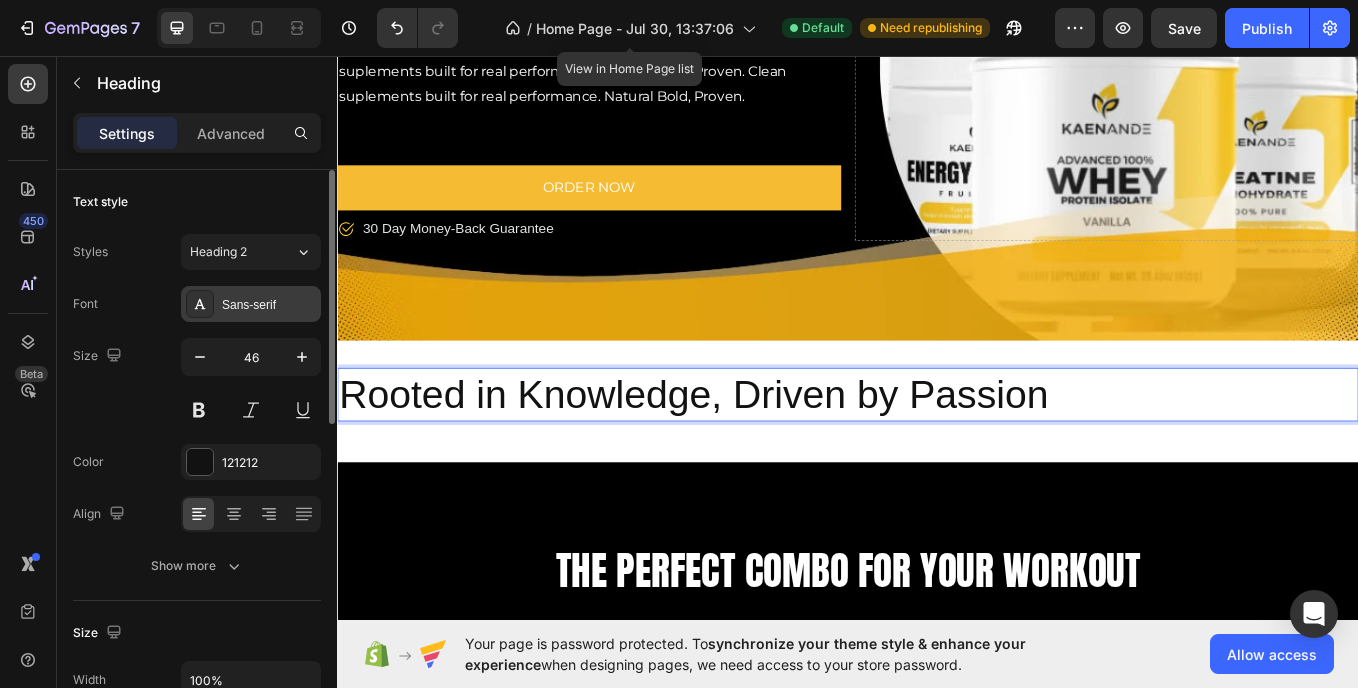 click on "Sans-serif" at bounding box center (269, 305) 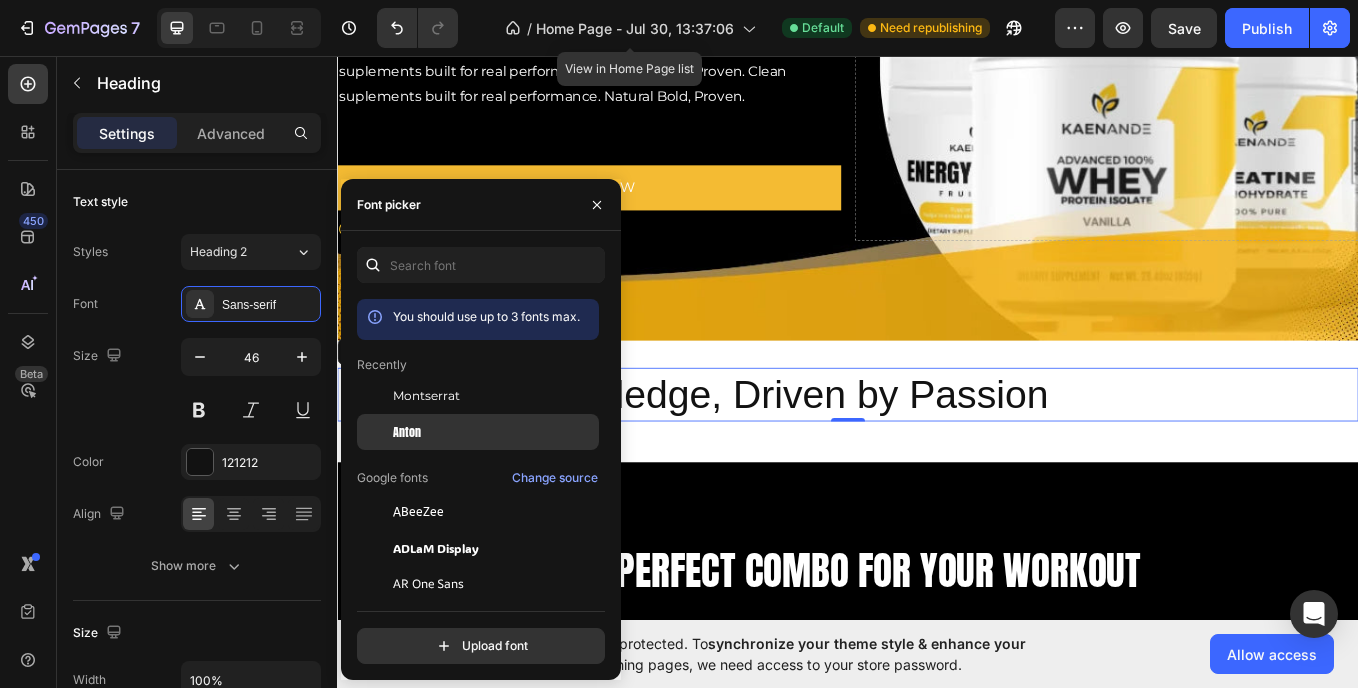 click on "Anton" at bounding box center [407, 432] 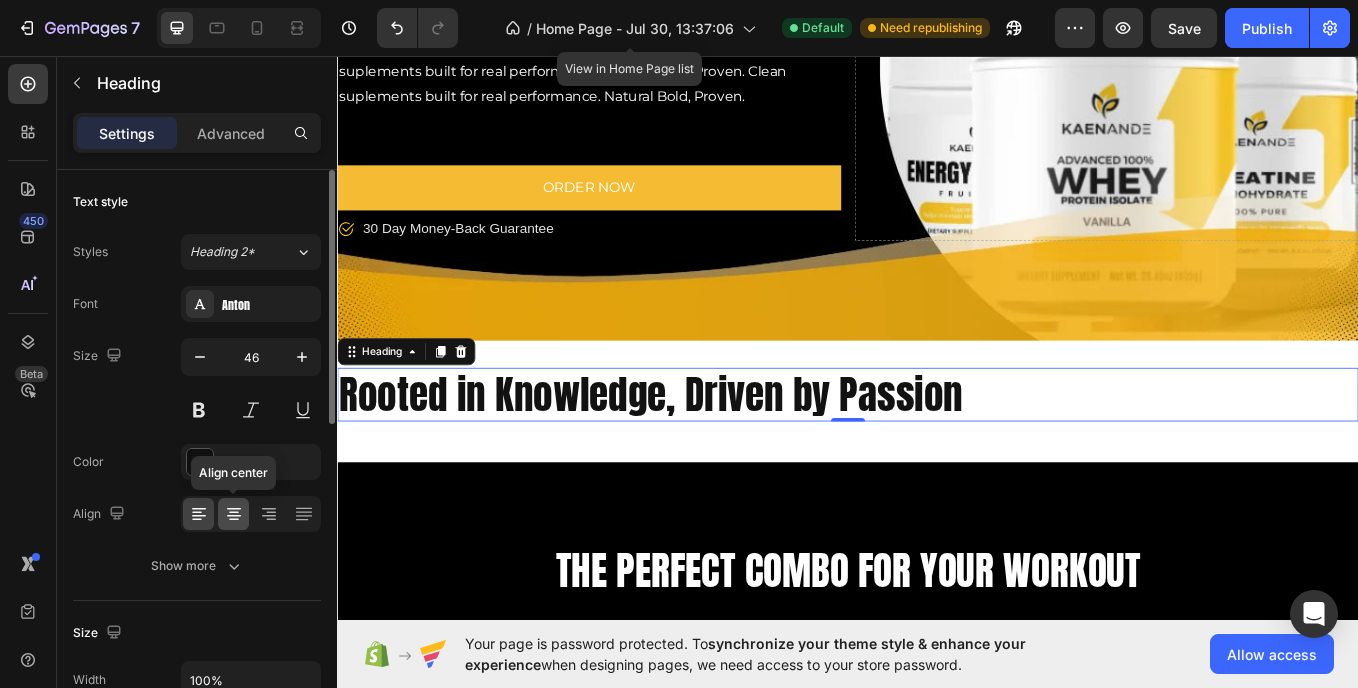 click 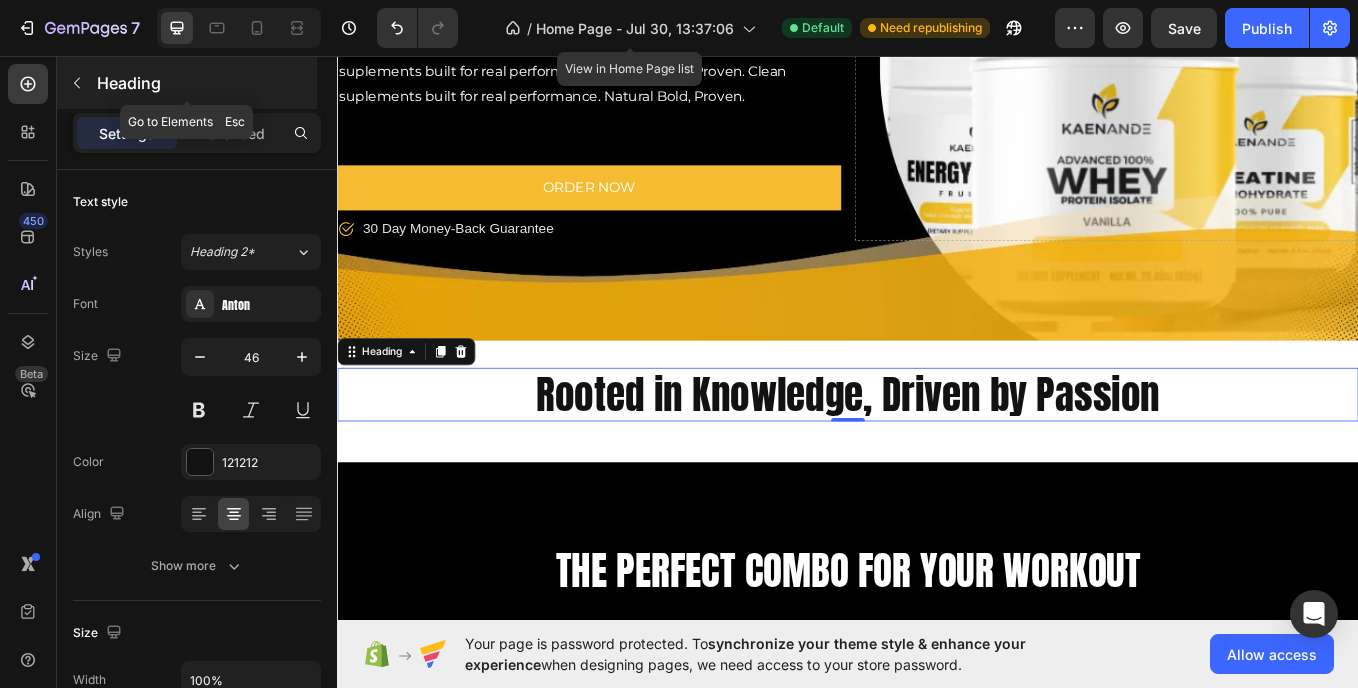 click 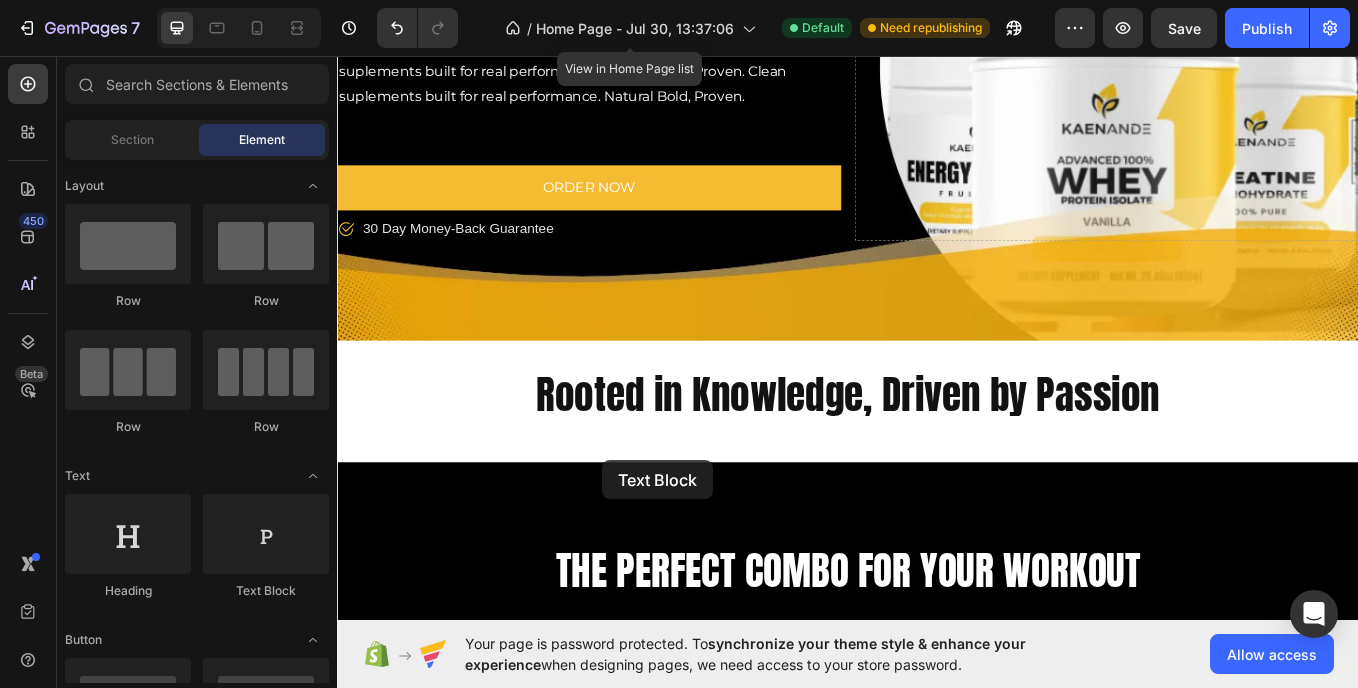 scroll, scrollTop: 453, scrollLeft: 0, axis: vertical 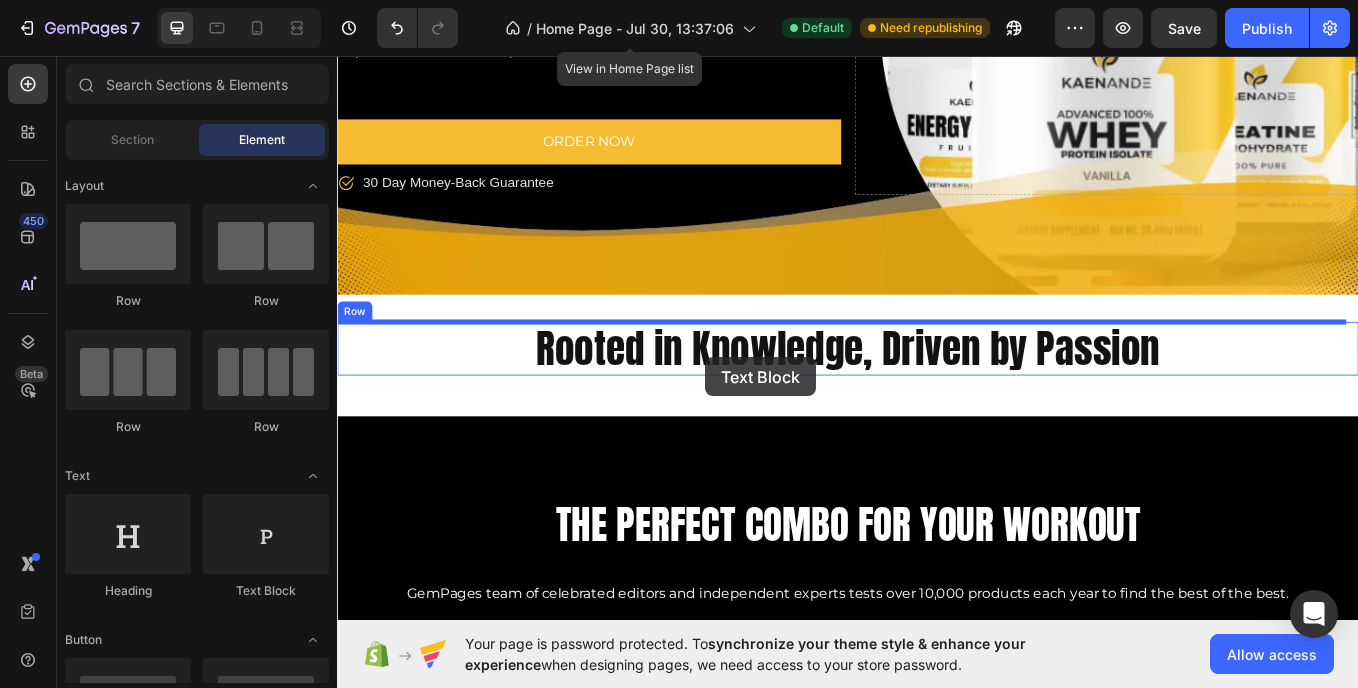 drag, startPoint x: 616, startPoint y: 615, endPoint x: 769, endPoint y: 412, distance: 254.20071 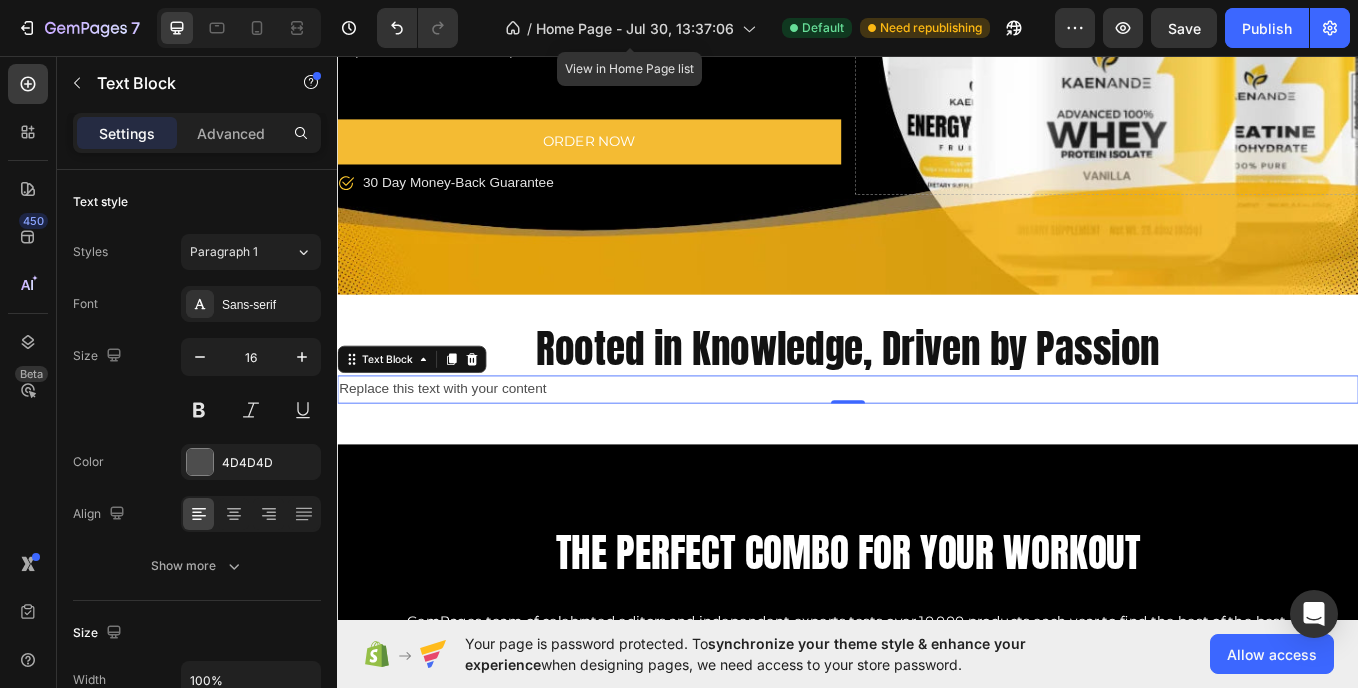 click on "Replace this text with your content" at bounding box center (937, 447) 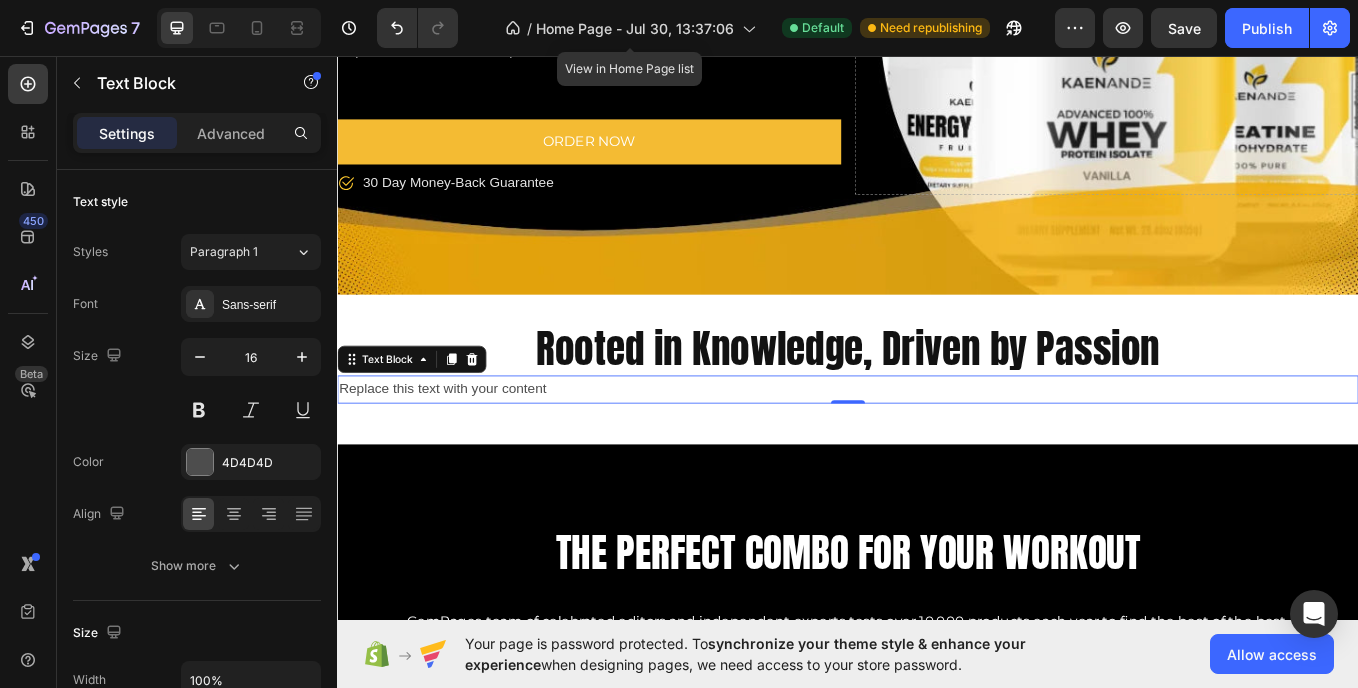 click on "Replace this text with your content" at bounding box center (937, 447) 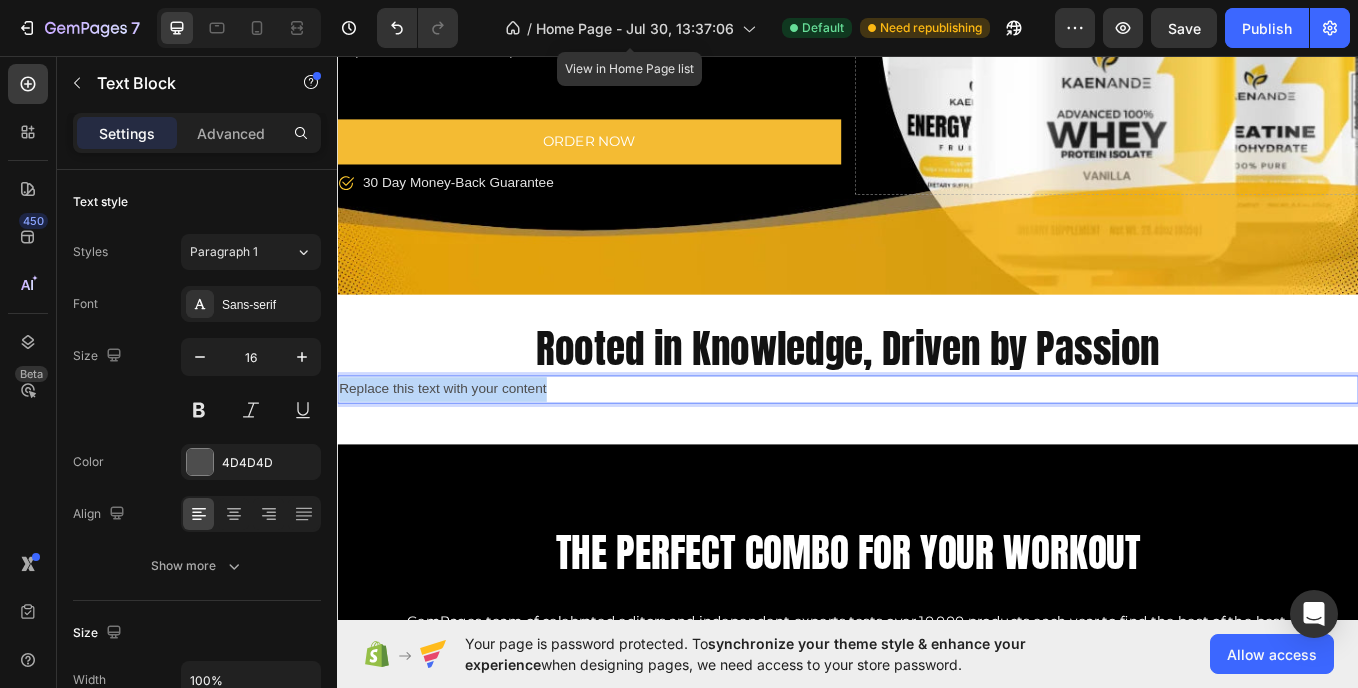 click on "Replace this text with your content" at bounding box center (937, 447) 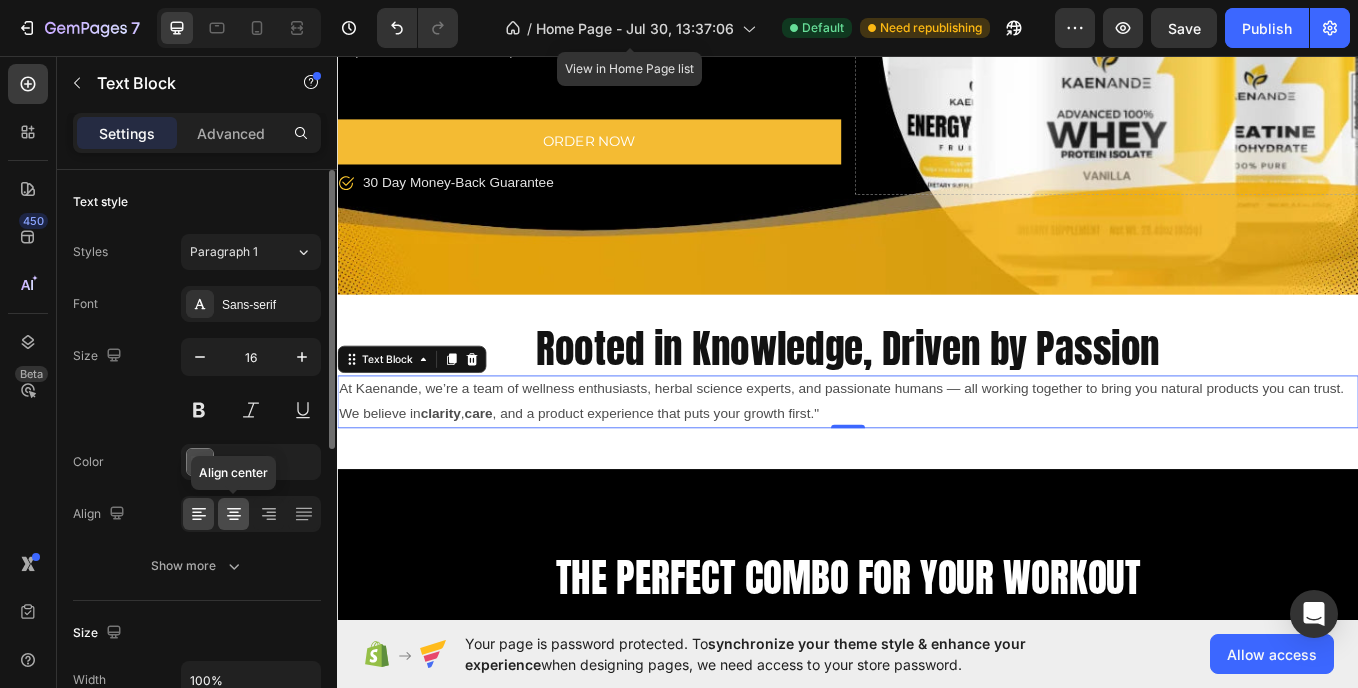 click 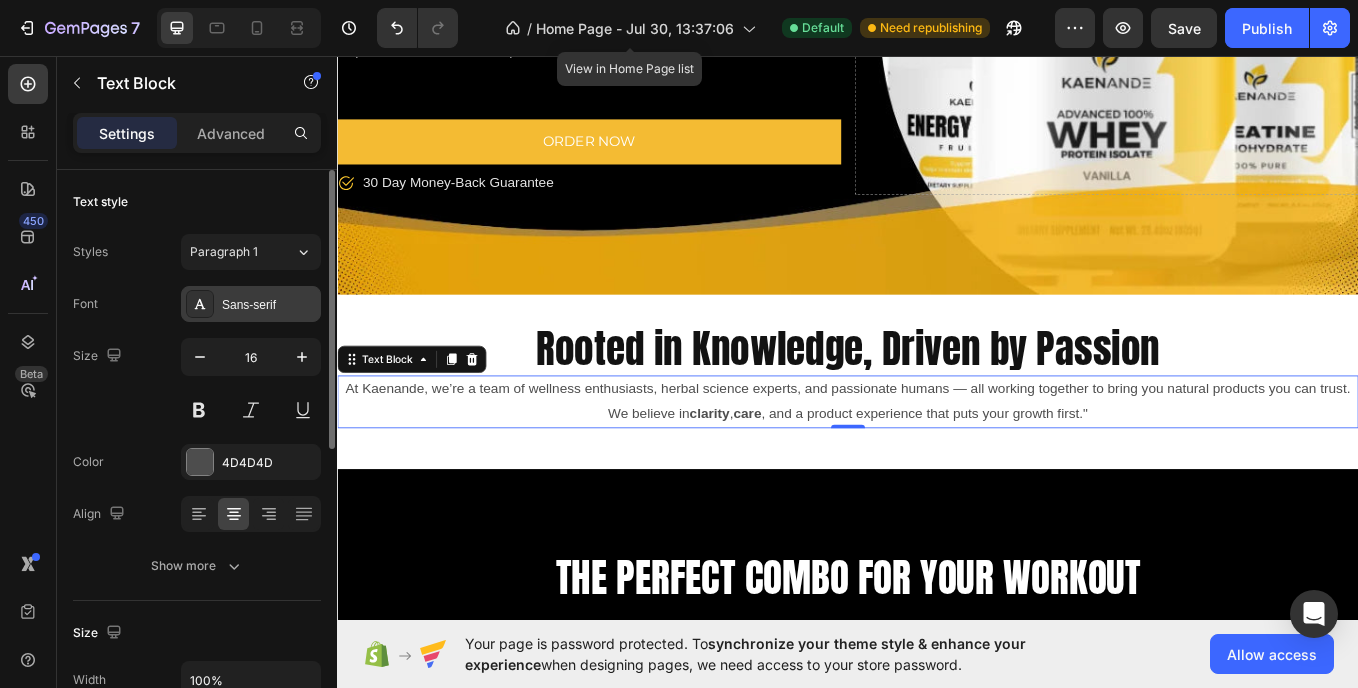 click on "Sans-serif" at bounding box center (269, 305) 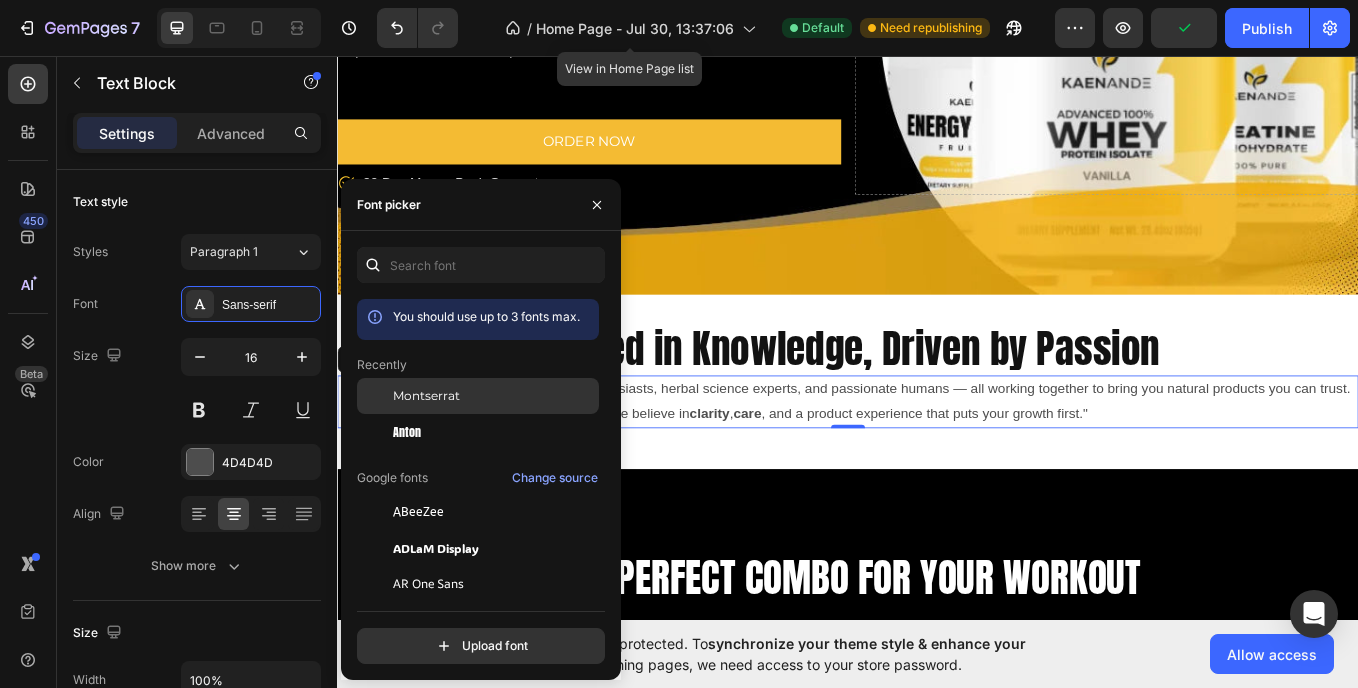 click on "Montserrat" at bounding box center [426, 396] 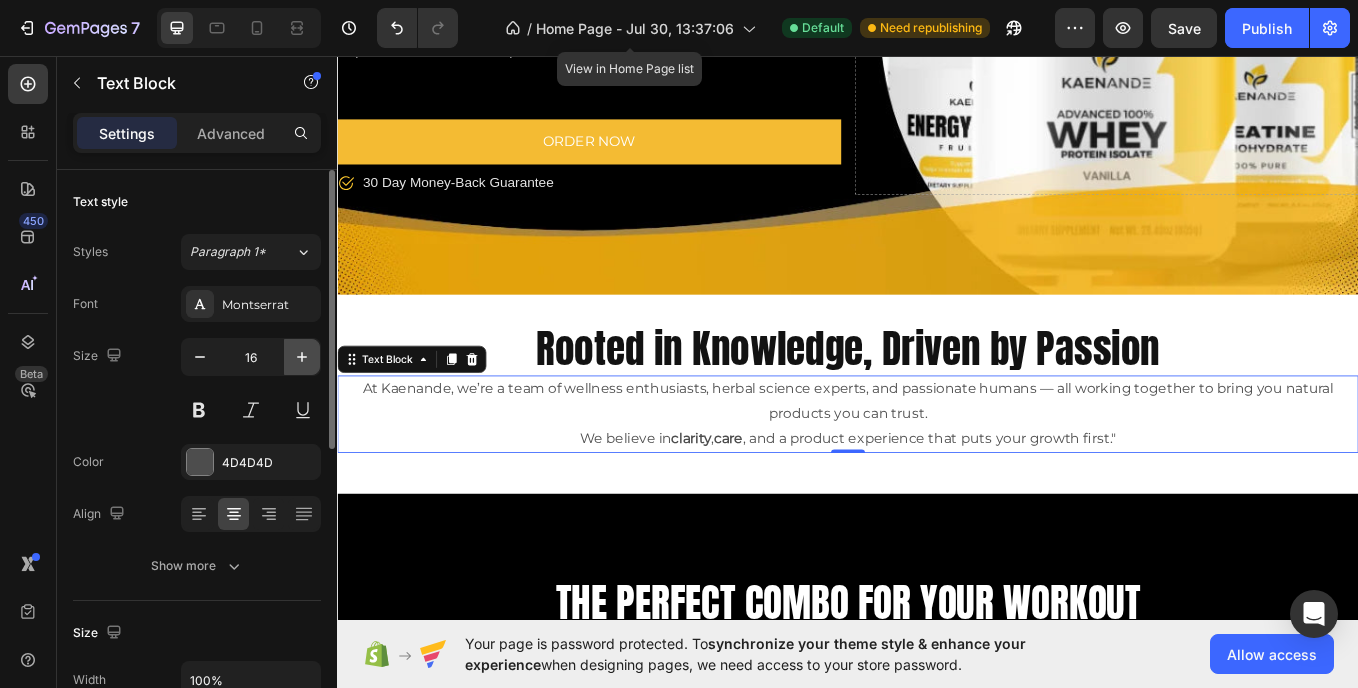 click at bounding box center (302, 357) 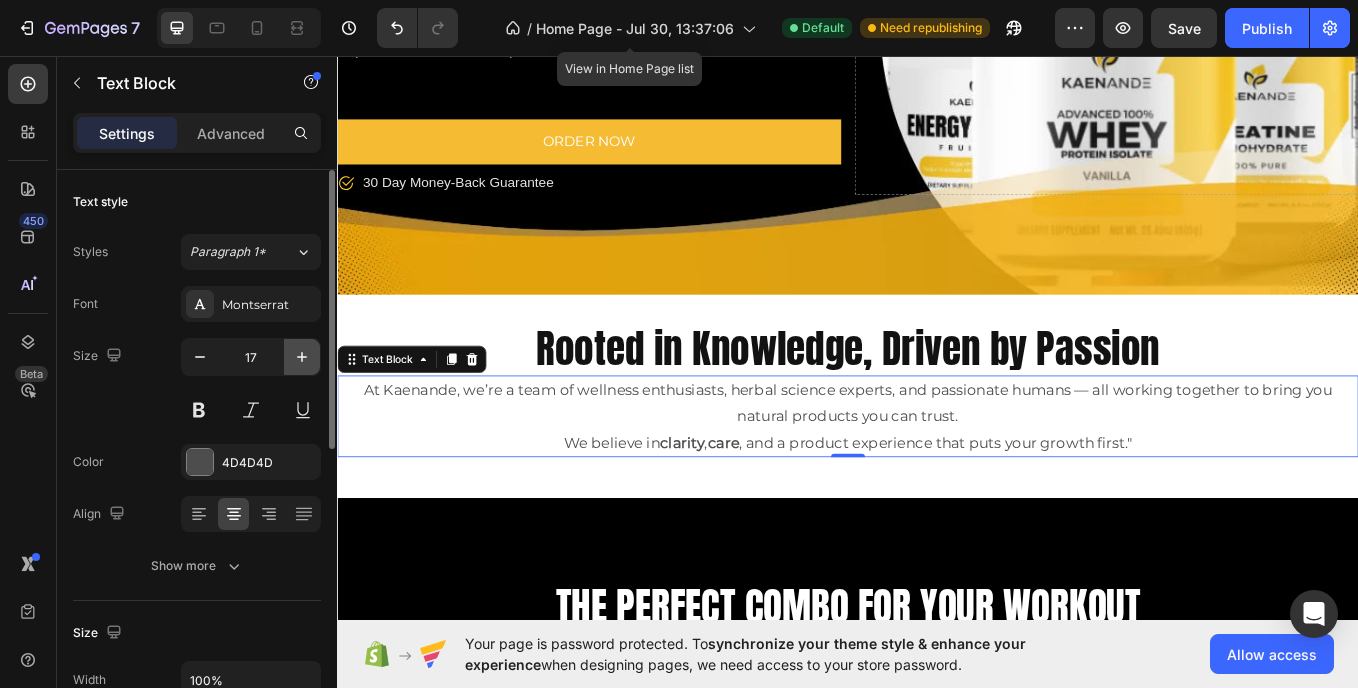 click at bounding box center [302, 357] 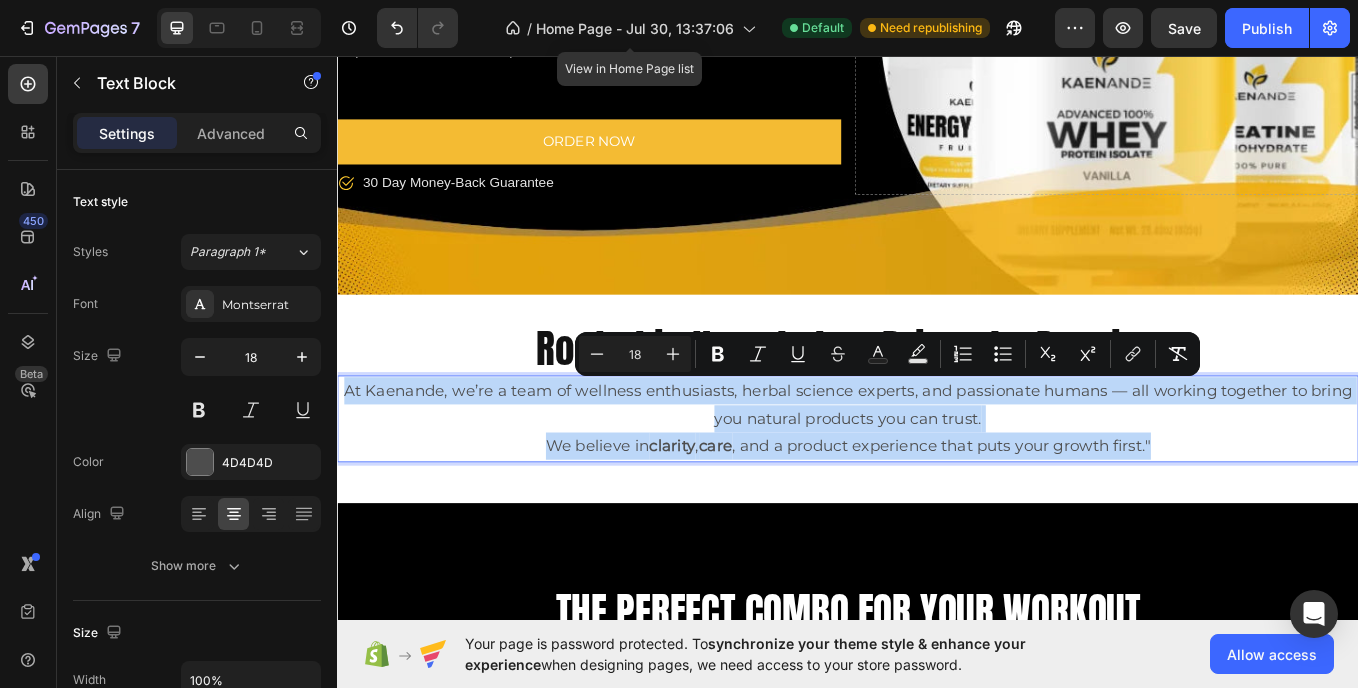 drag, startPoint x: 342, startPoint y: 449, endPoint x: 1325, endPoint y: 529, distance: 986.24994 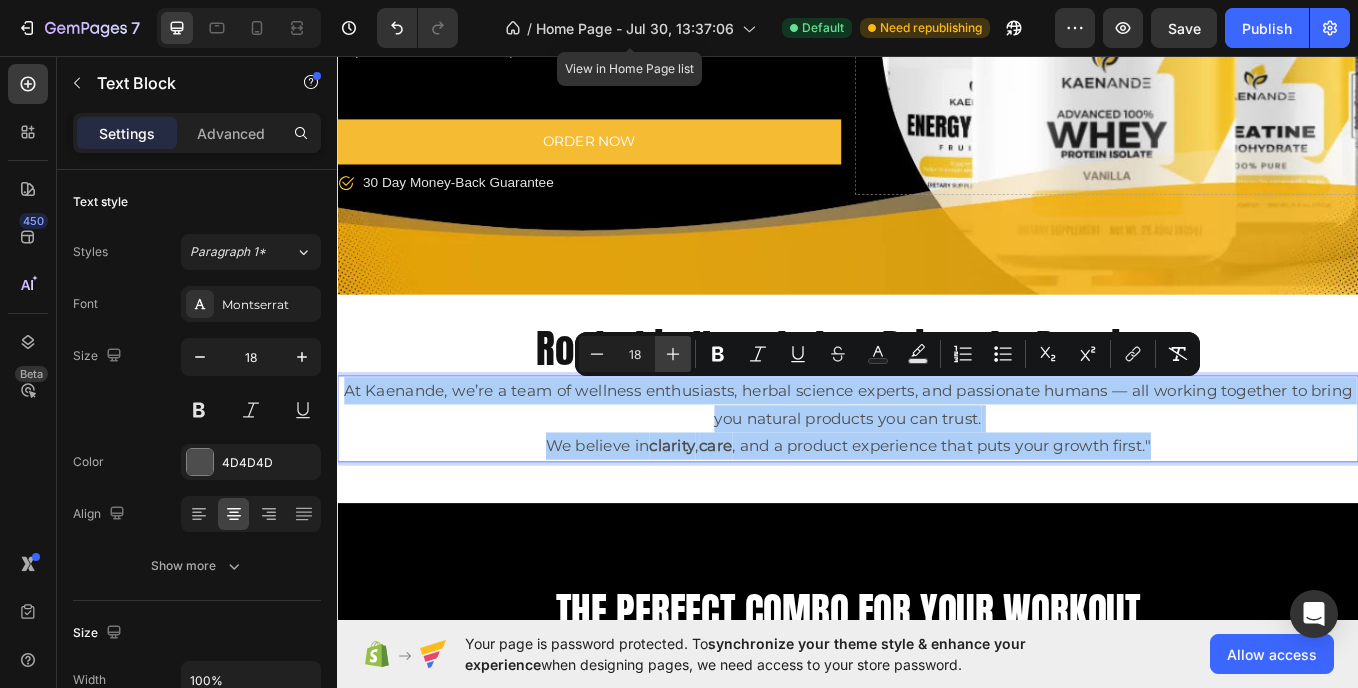 click 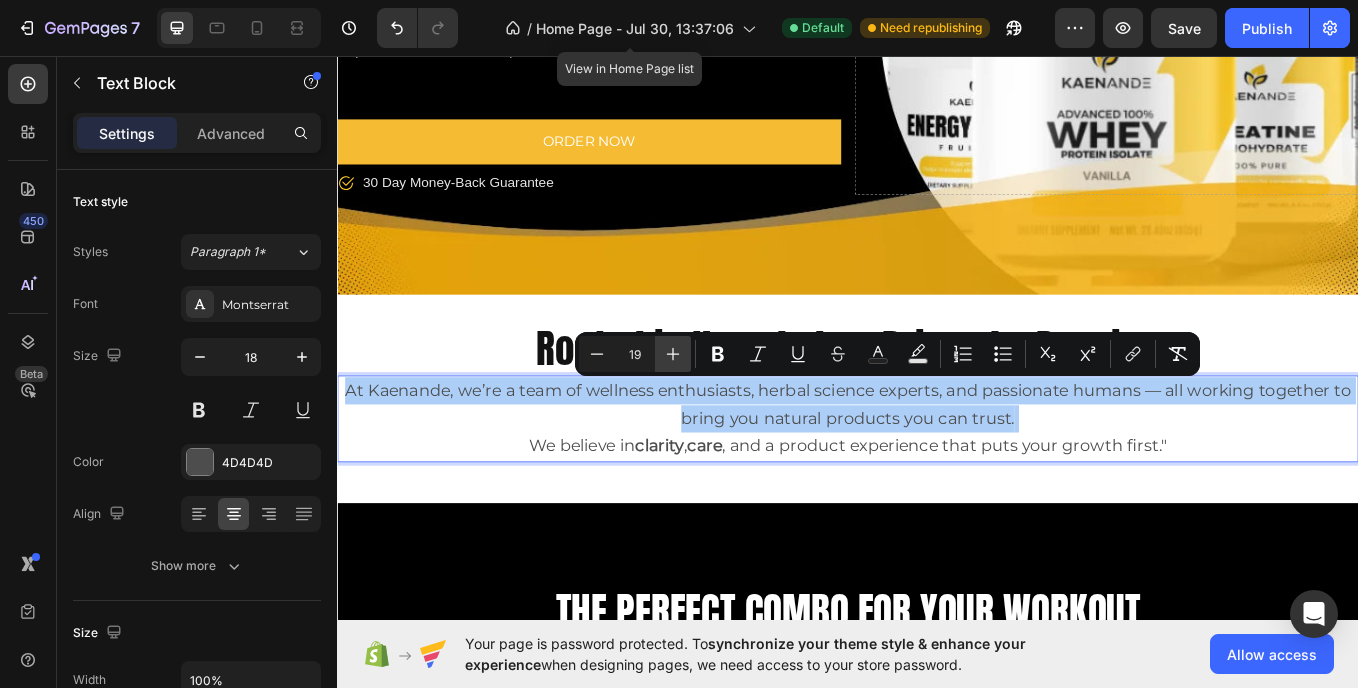 click 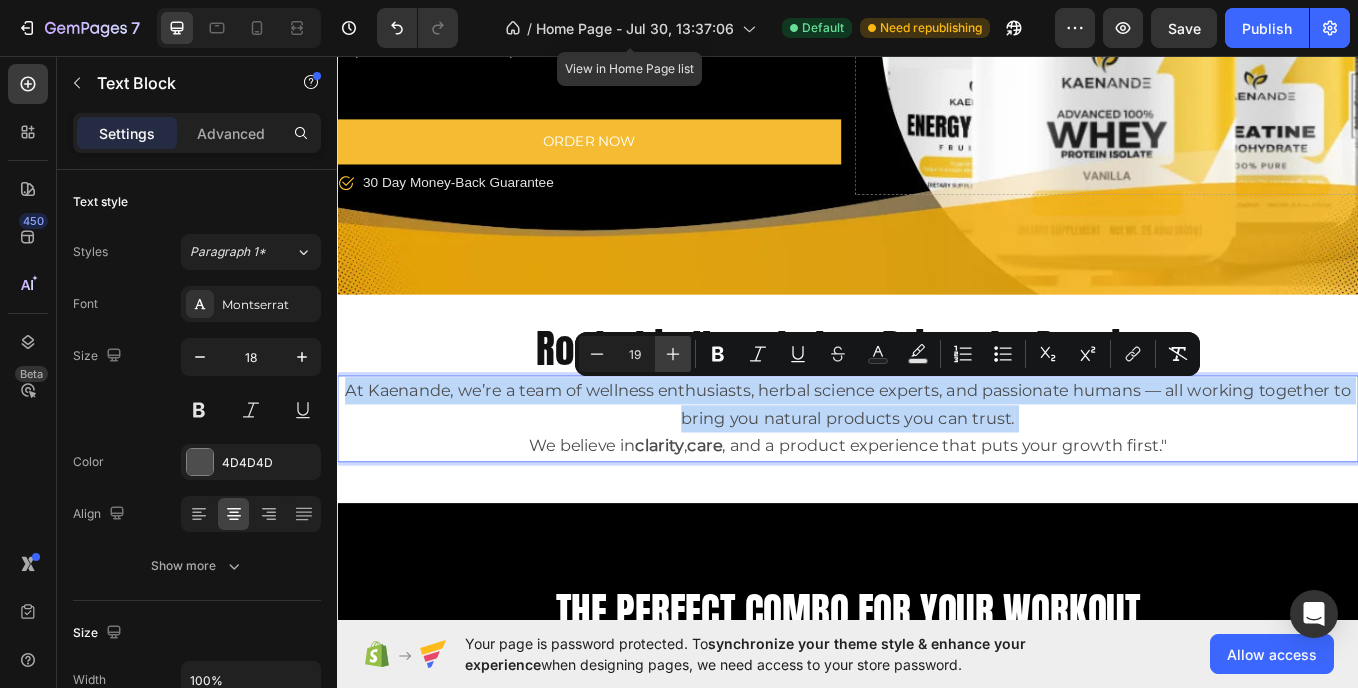 type on "20" 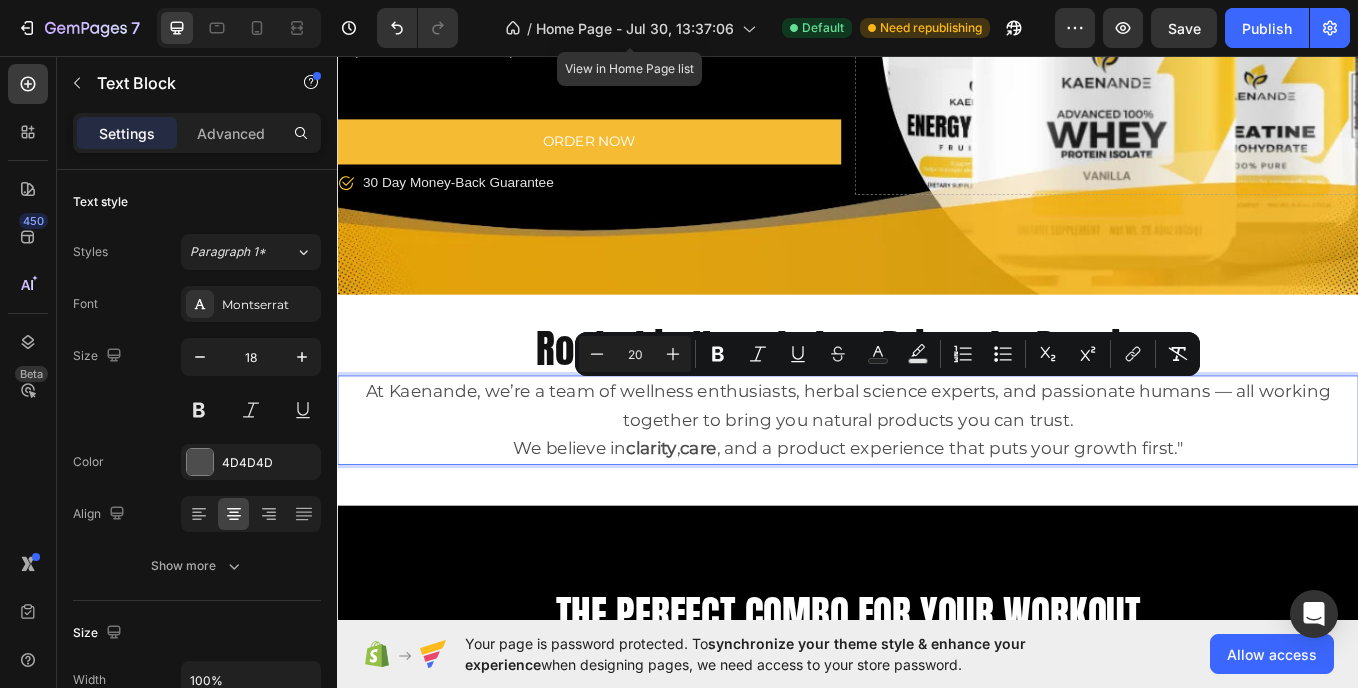 click on "At Kaenande, we’re a team of wellness enthusiasts, herbal science experts, and passionate humans — all working together to bring you natural products you can trust. We believe in clarity, care, and a product experience that puts your growth first."" at bounding box center (937, 483) 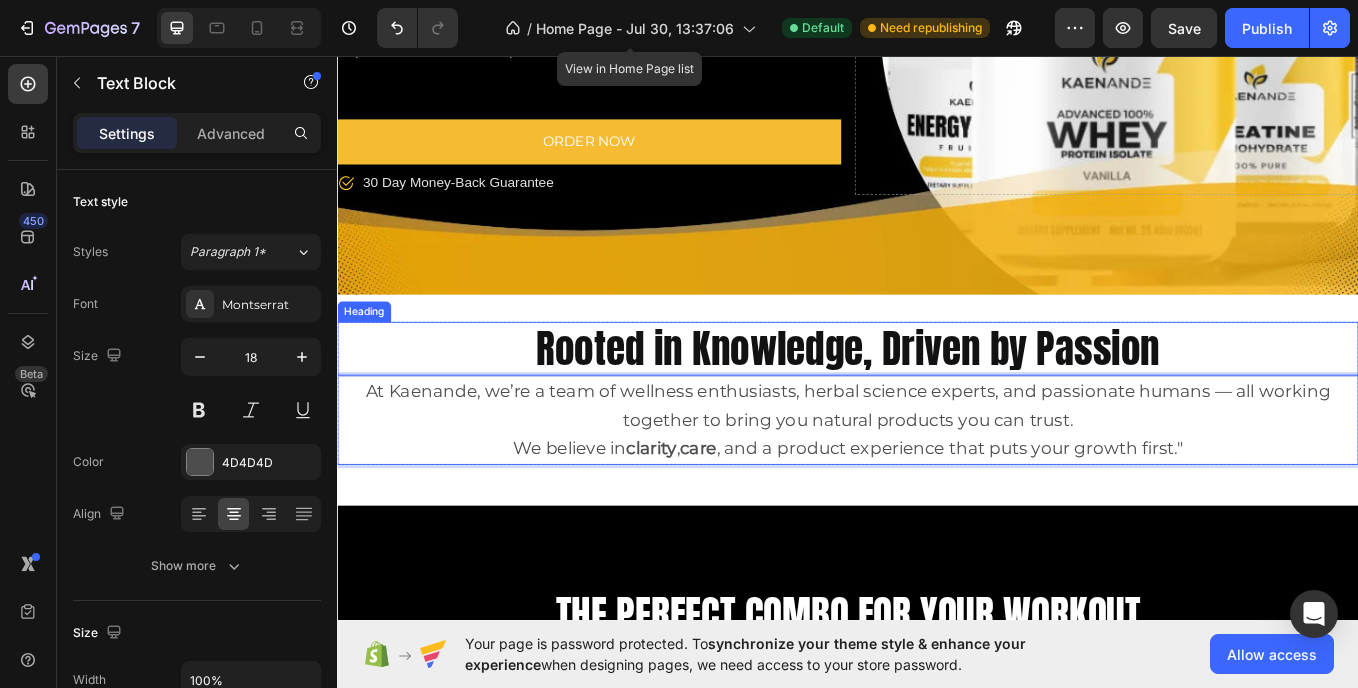 click on "Rooted in Knowledge, Driven by Passion" at bounding box center [937, 400] 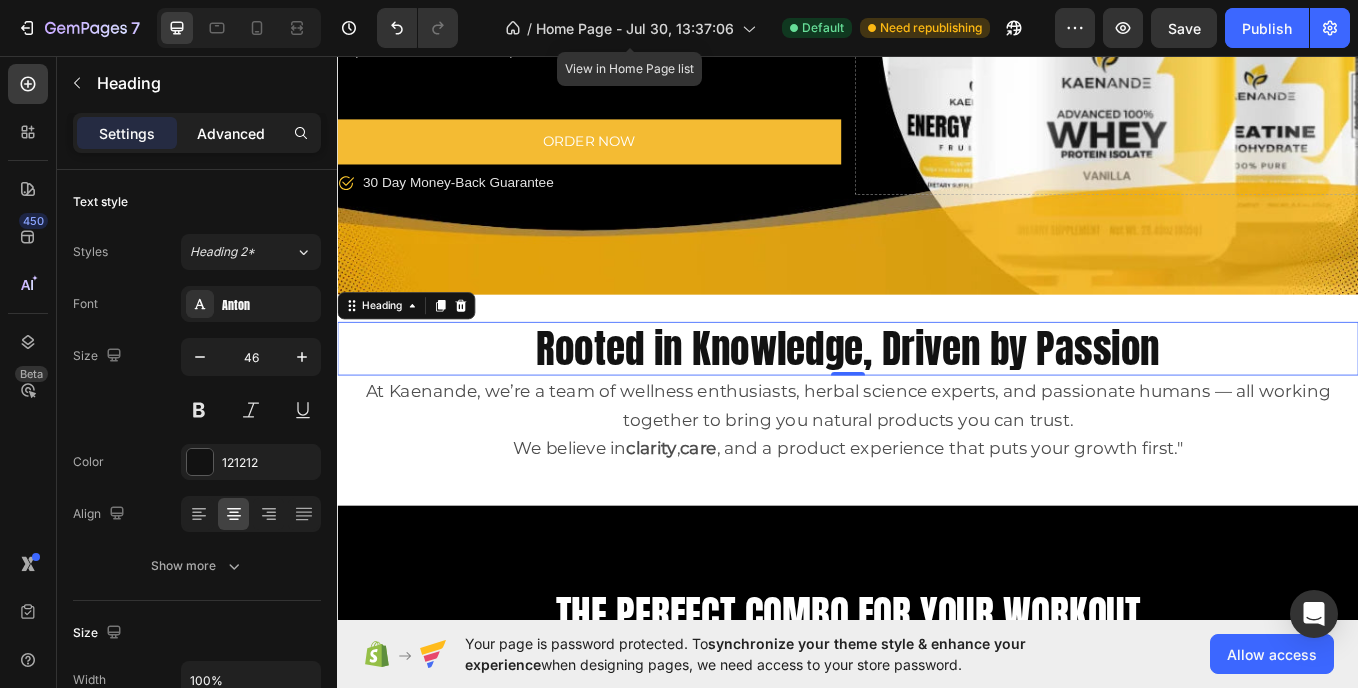 click on "Advanced" at bounding box center [231, 133] 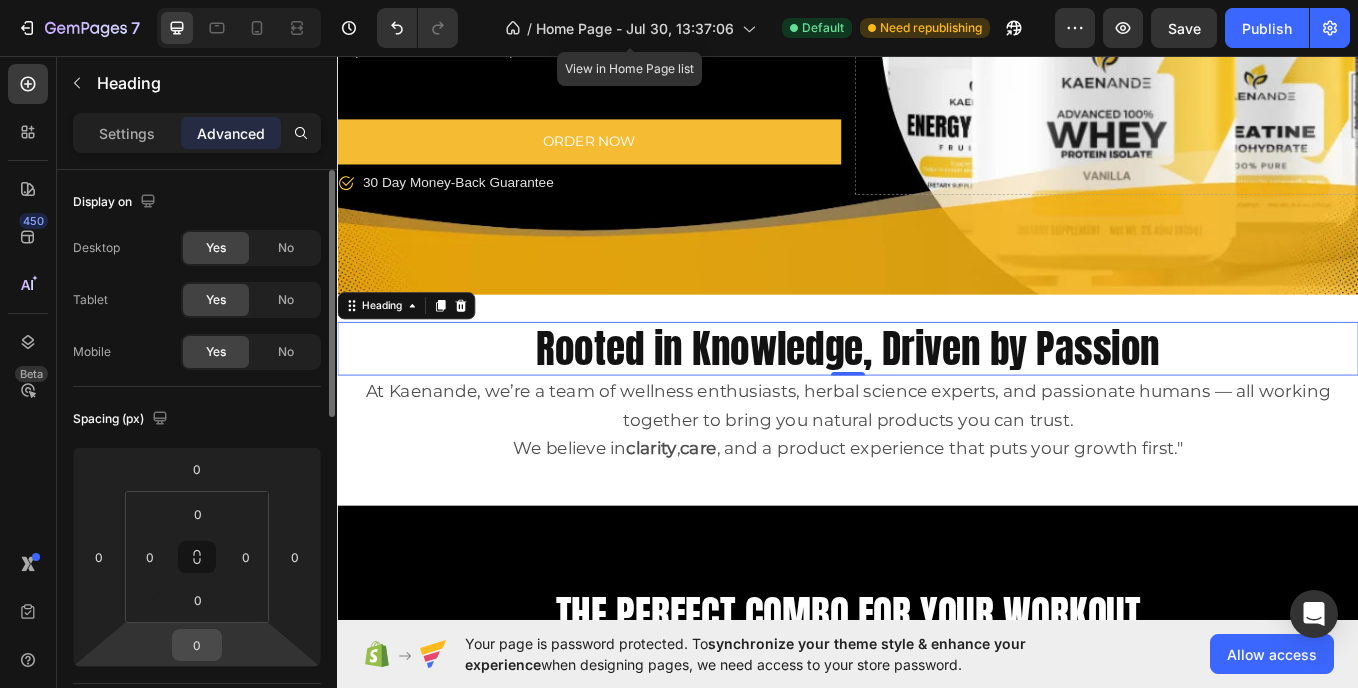 click on "0" at bounding box center (197, 645) 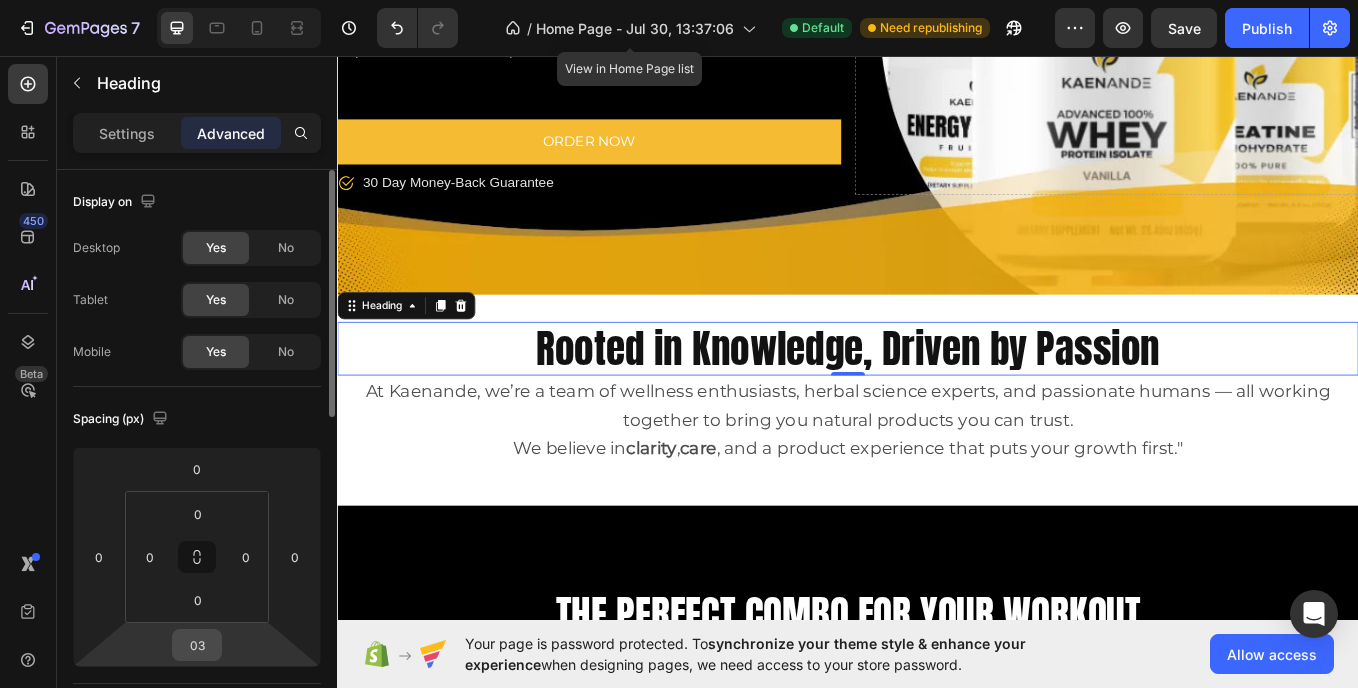 type on "032" 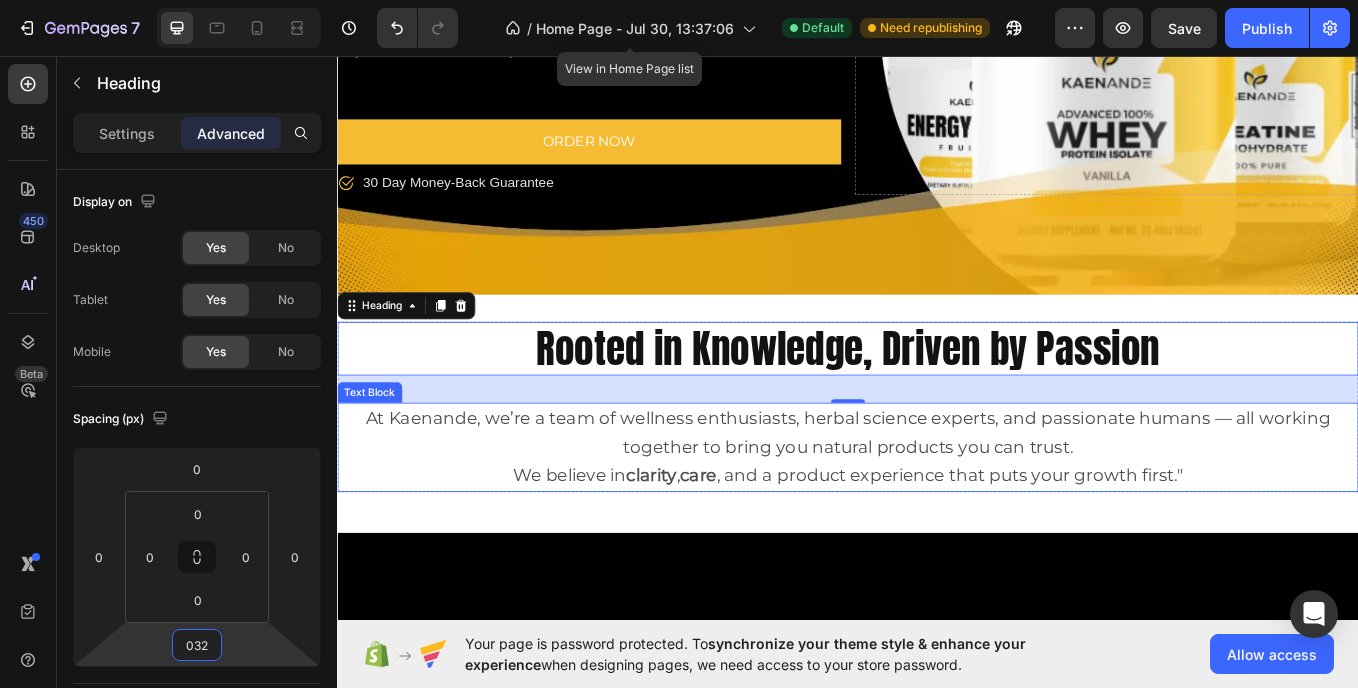 click on "care" at bounding box center (761, 548) 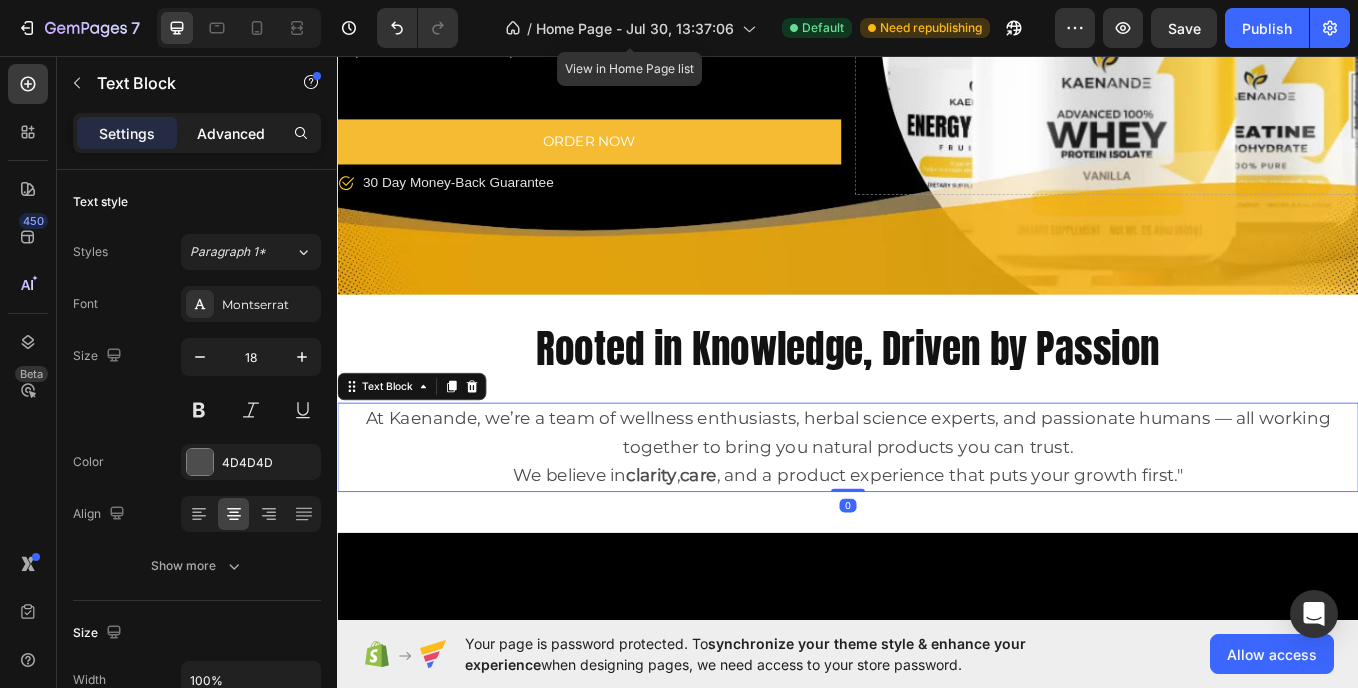 drag, startPoint x: 234, startPoint y: 167, endPoint x: 219, endPoint y: 132, distance: 38.078865 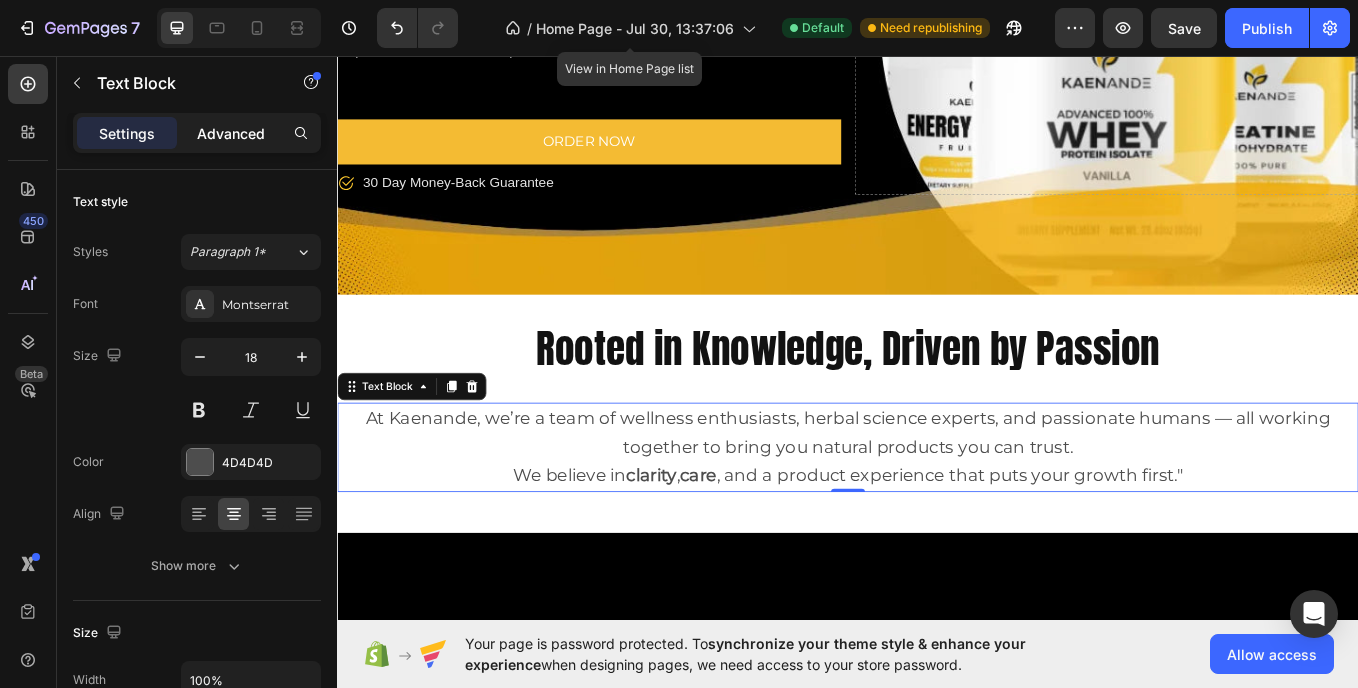 click on "Advanced" at bounding box center [231, 133] 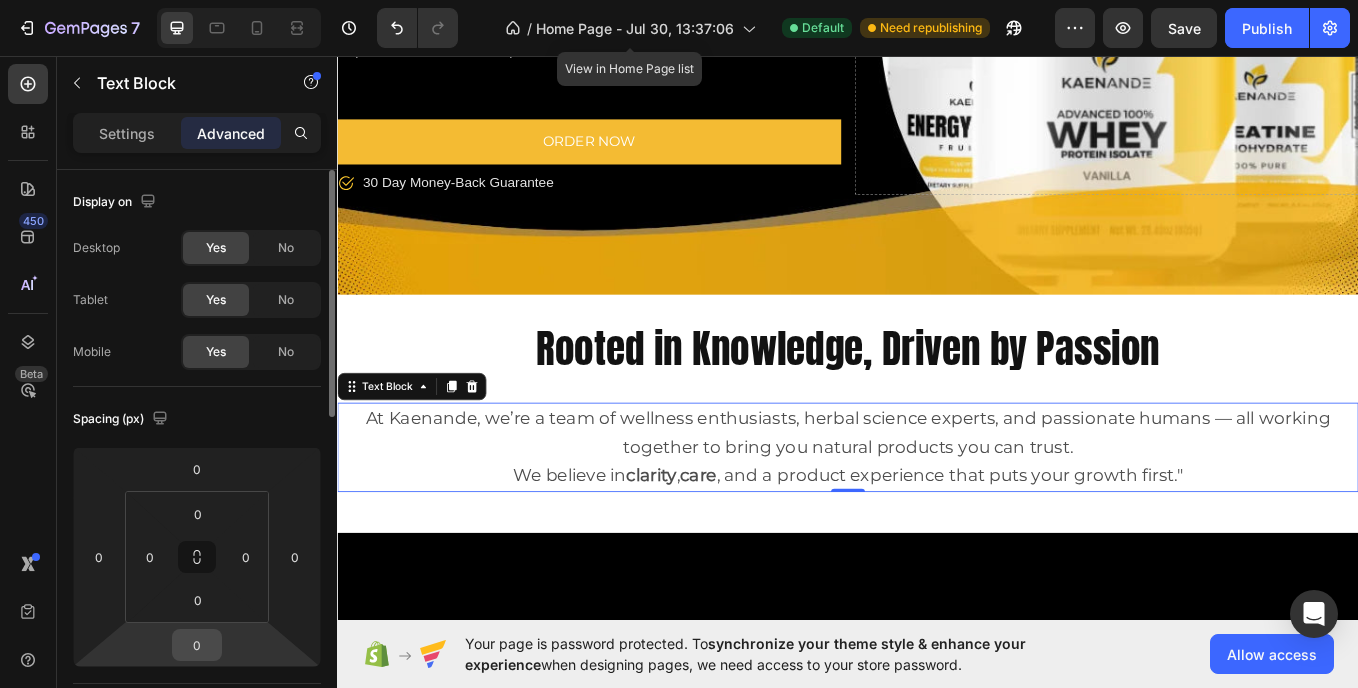 click on "0" at bounding box center [197, 645] 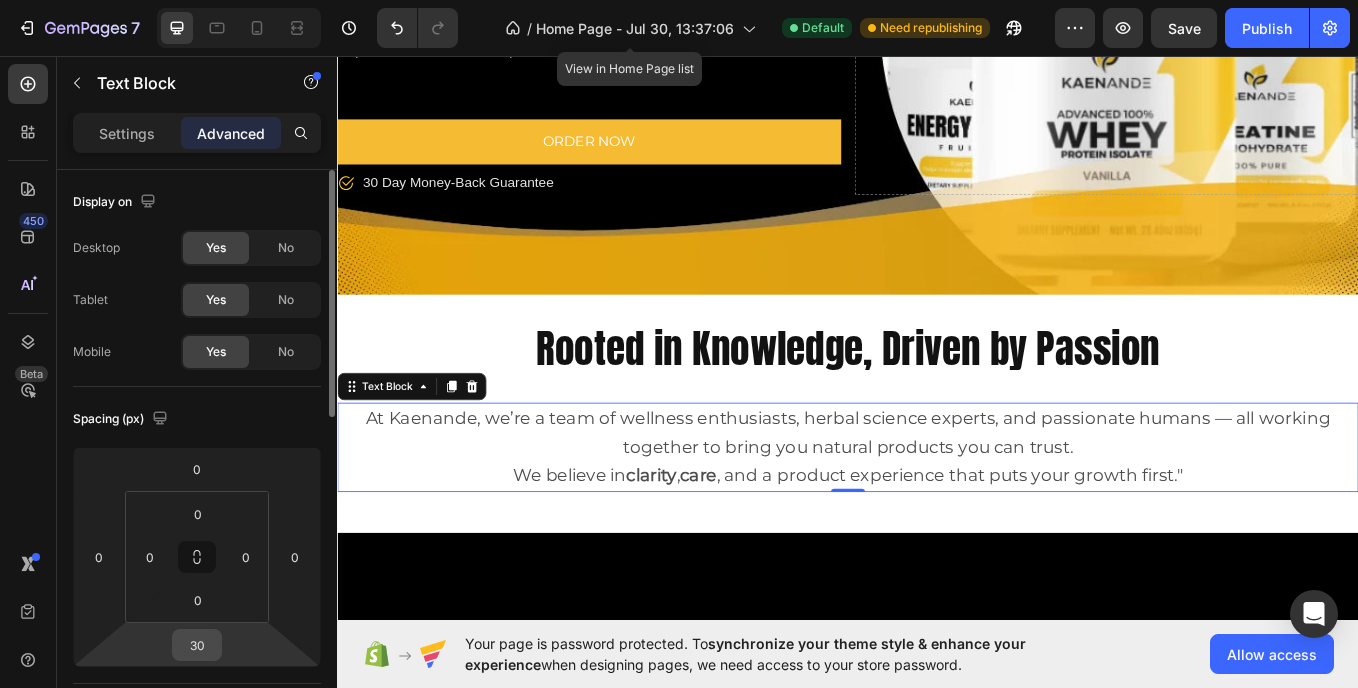 type on "320" 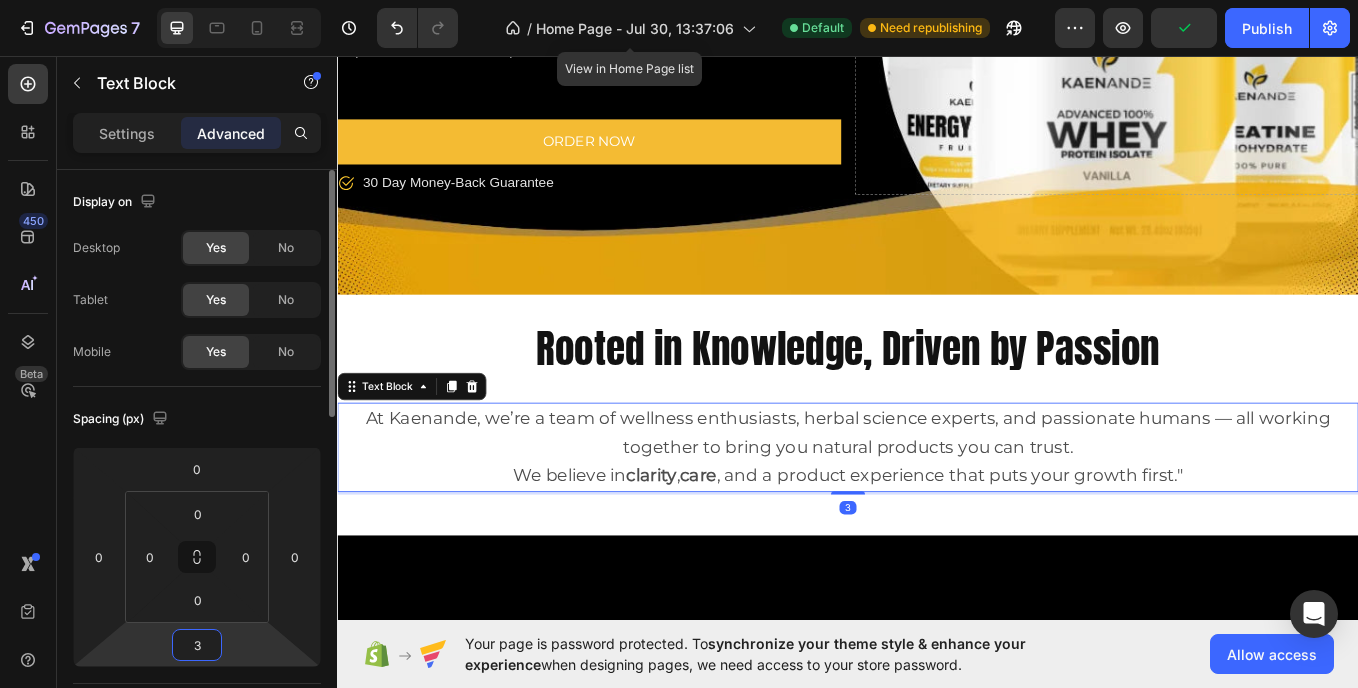 type on "32" 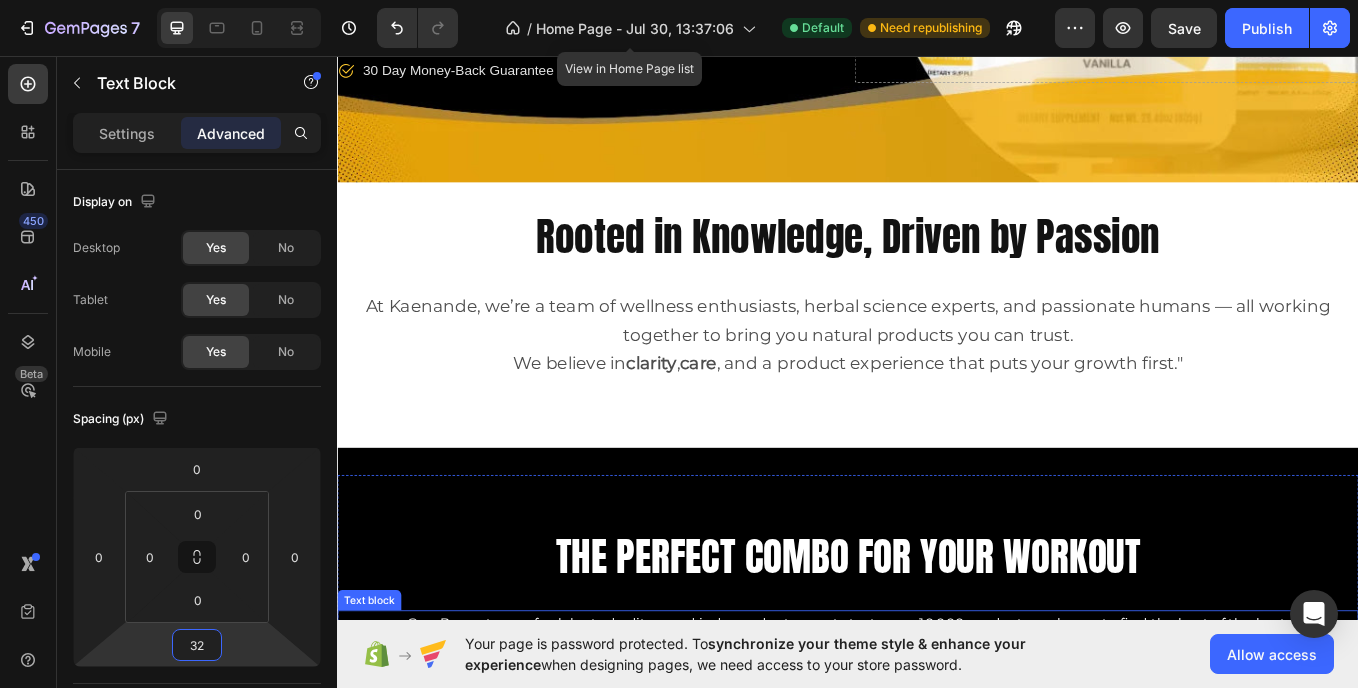 scroll, scrollTop: 568, scrollLeft: 0, axis: vertical 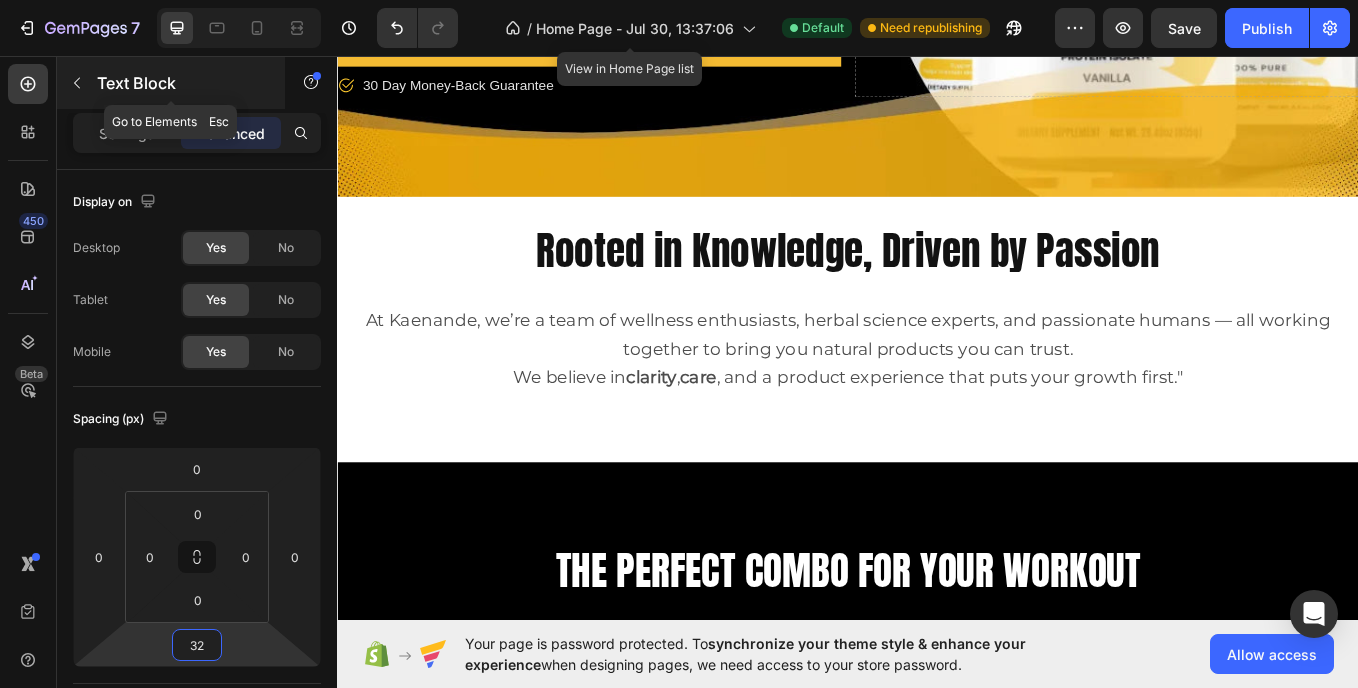 click 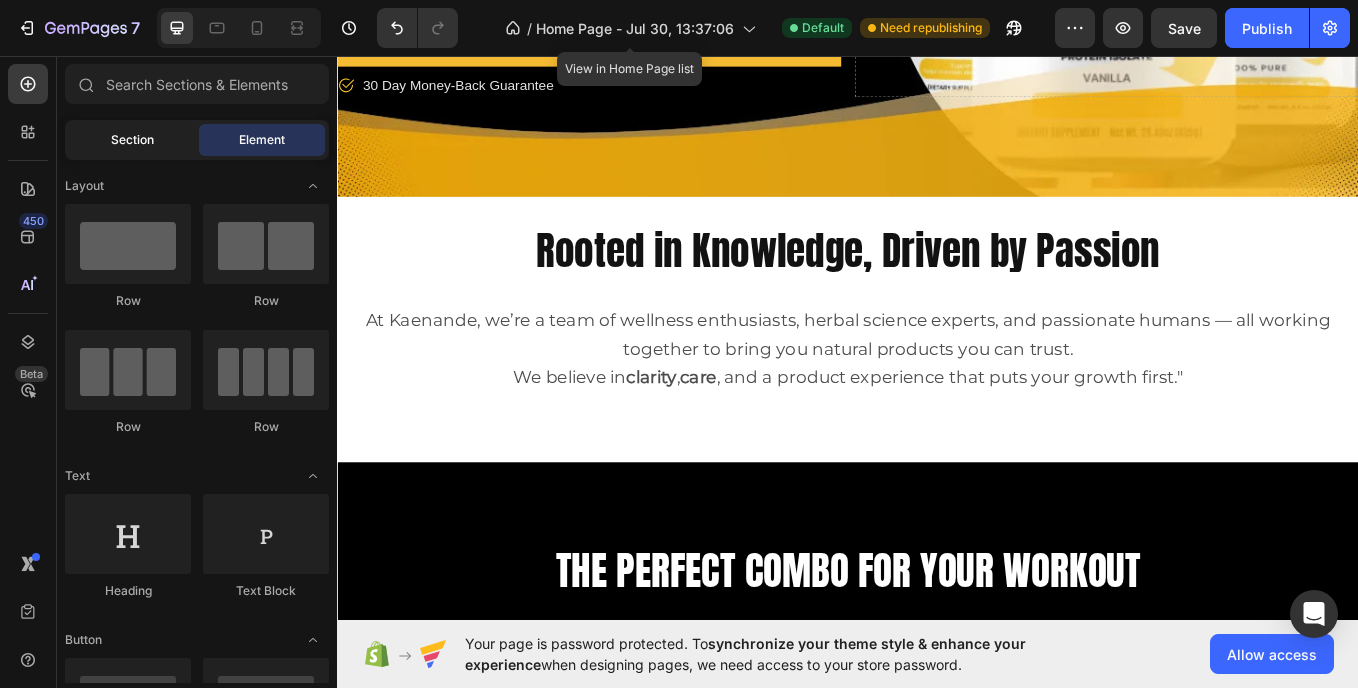 click on "Section" at bounding box center [132, 140] 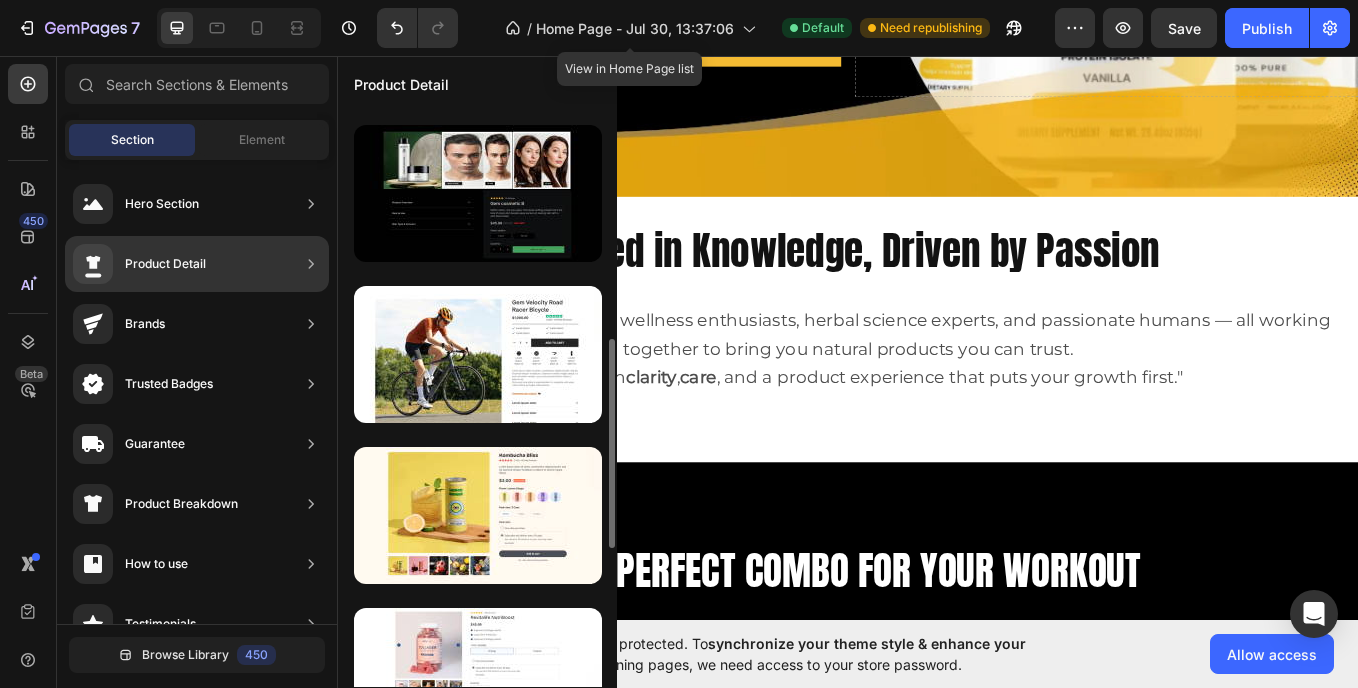 scroll, scrollTop: 635, scrollLeft: 0, axis: vertical 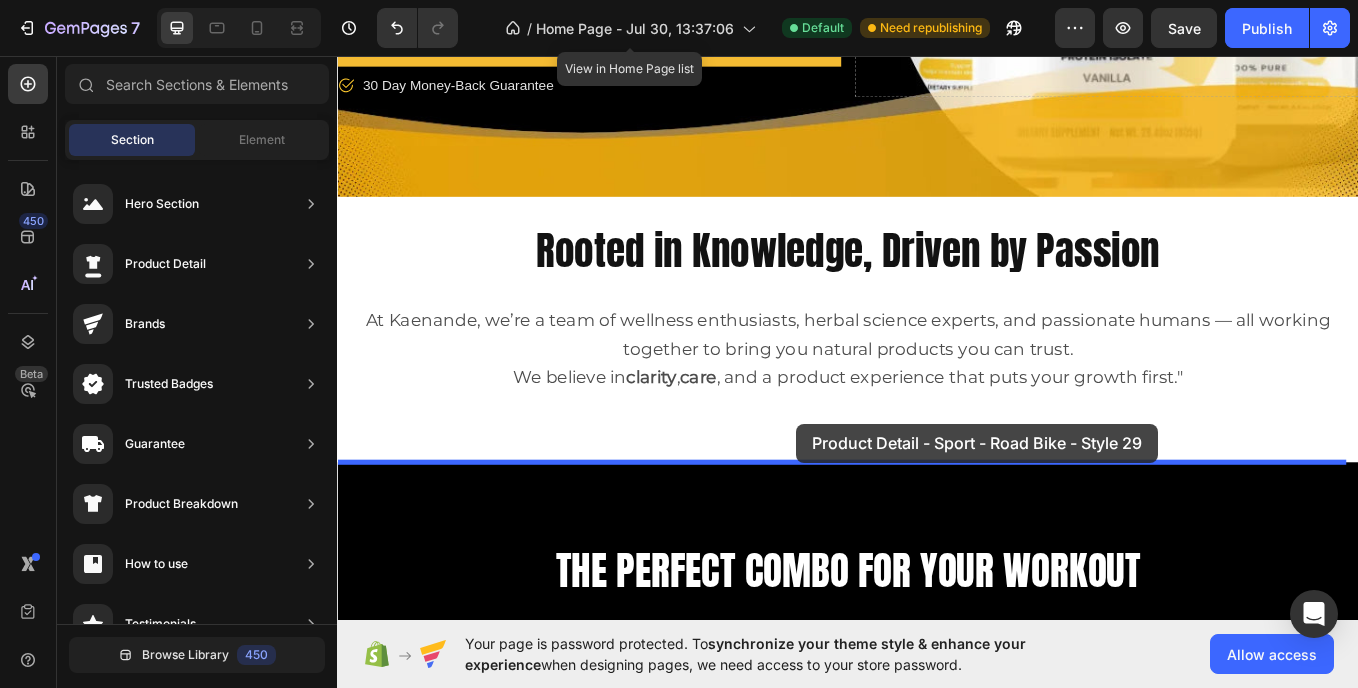 drag, startPoint x: 817, startPoint y: 368, endPoint x: 876, endPoint y: 488, distance: 133.71986 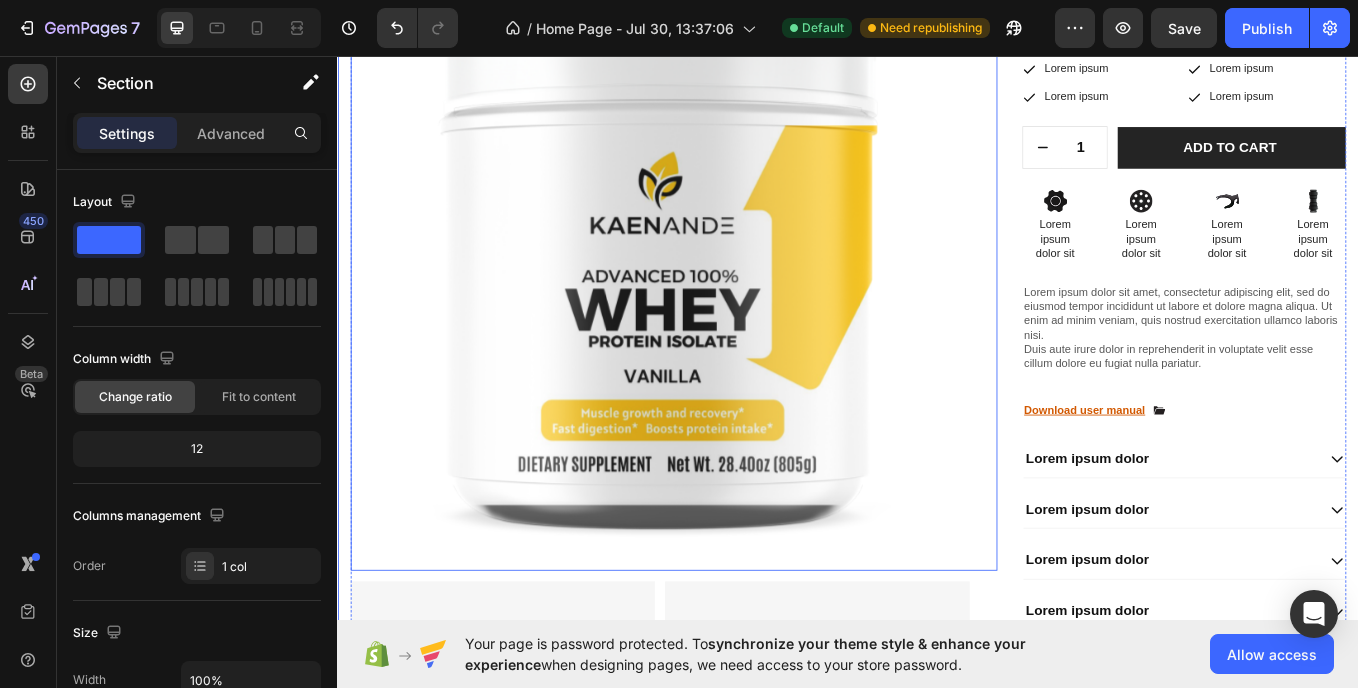scroll, scrollTop: 880, scrollLeft: 0, axis: vertical 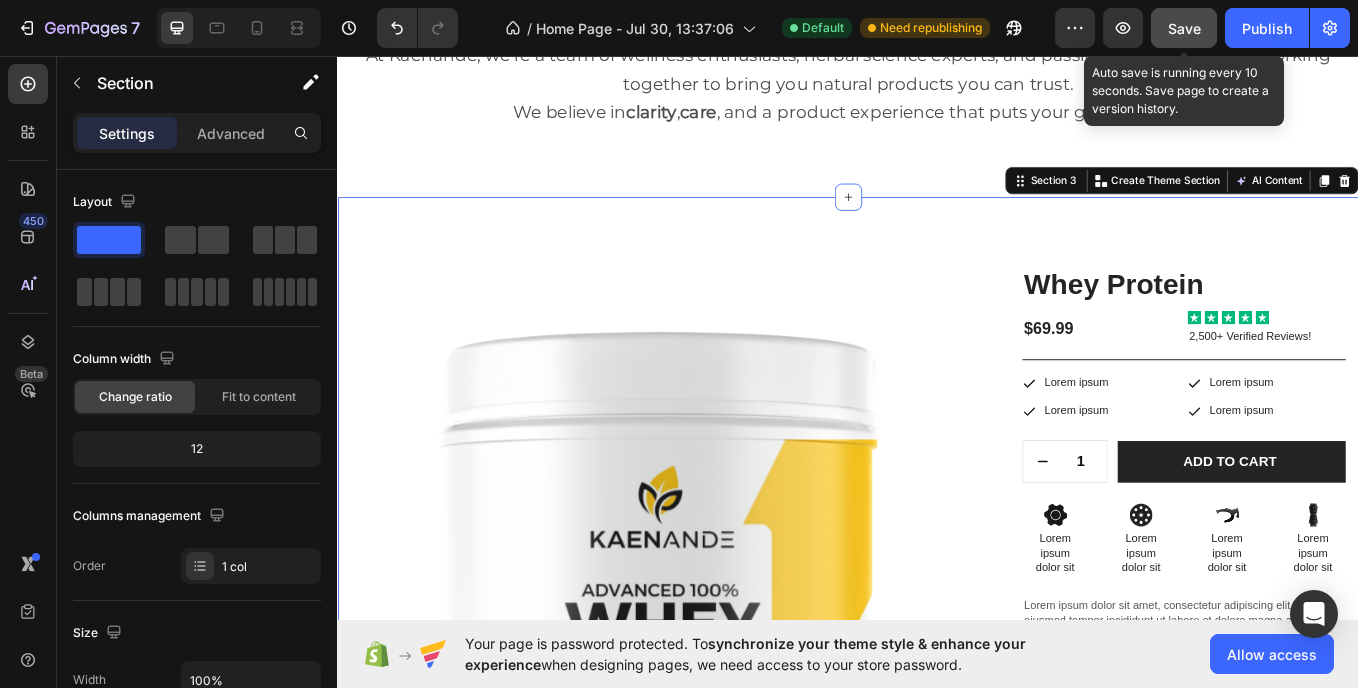 click on "Save" at bounding box center (1184, 28) 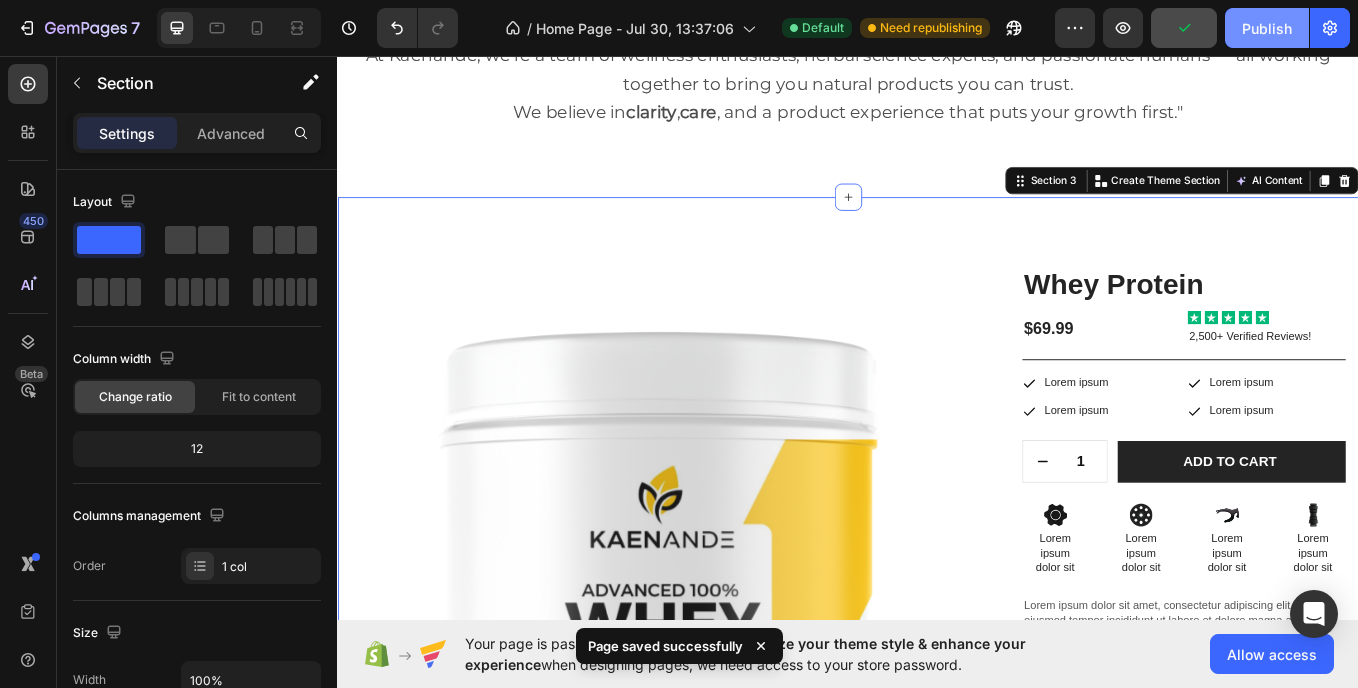 click on "Publish" at bounding box center (1267, 28) 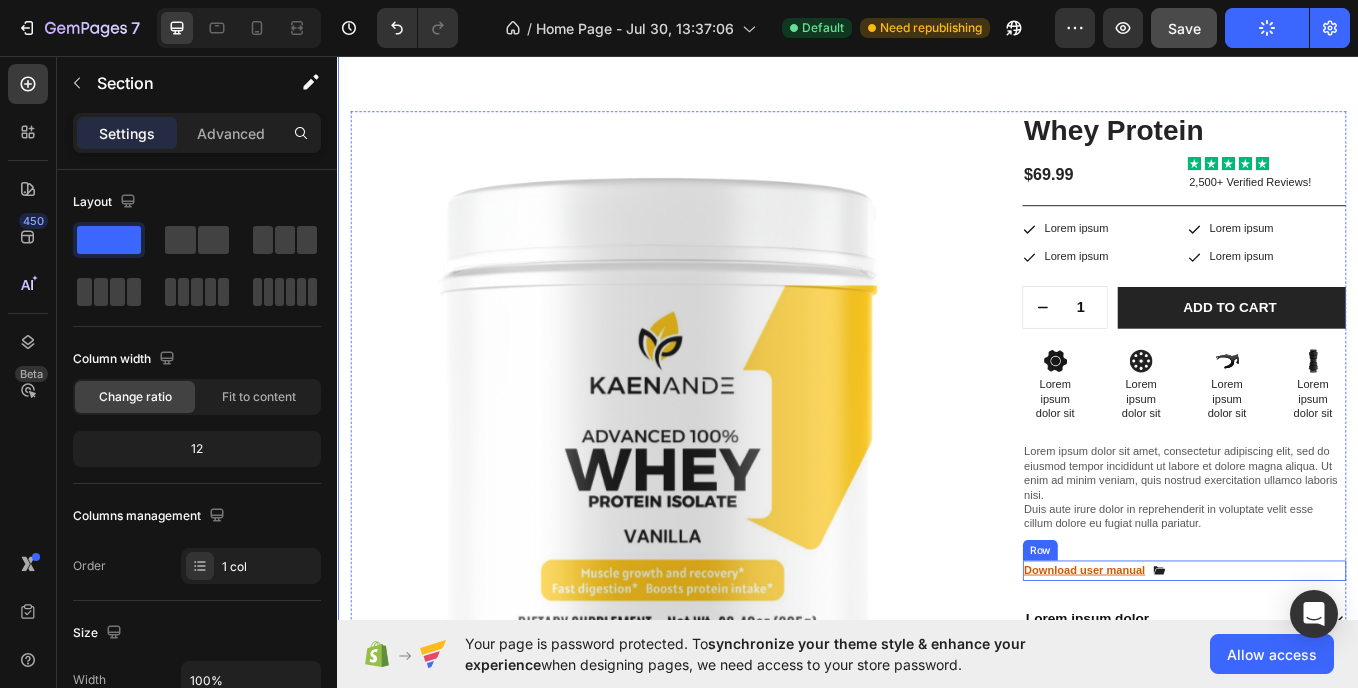 scroll, scrollTop: 1059, scrollLeft: 0, axis: vertical 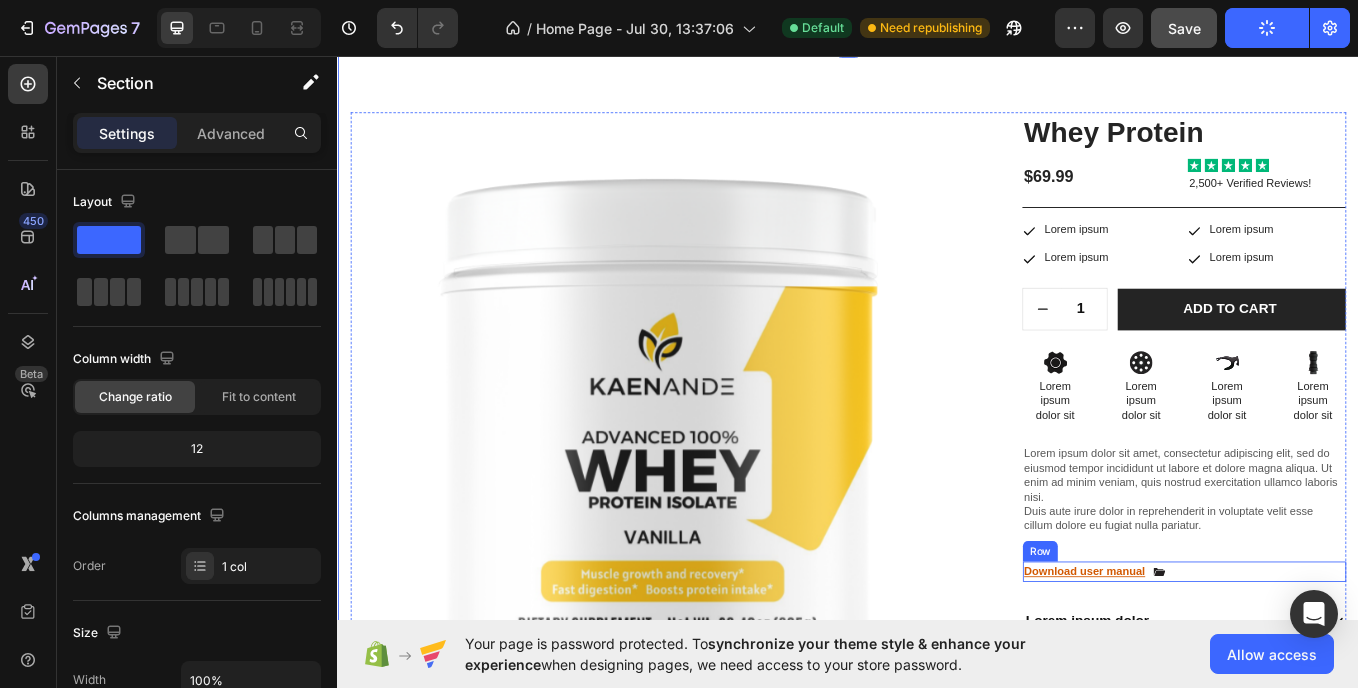 click on "Download user manual  Text Block
Icon Row" at bounding box center [1332, 662] 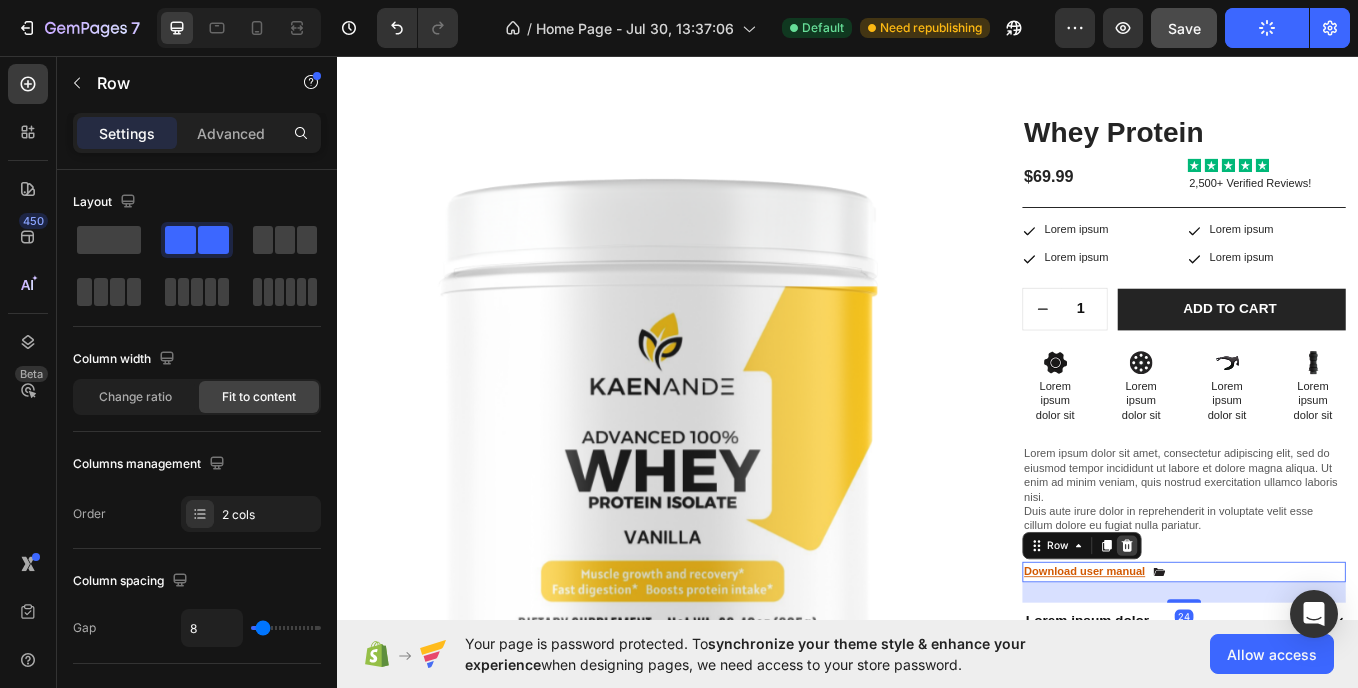 click at bounding box center (1265, 631) 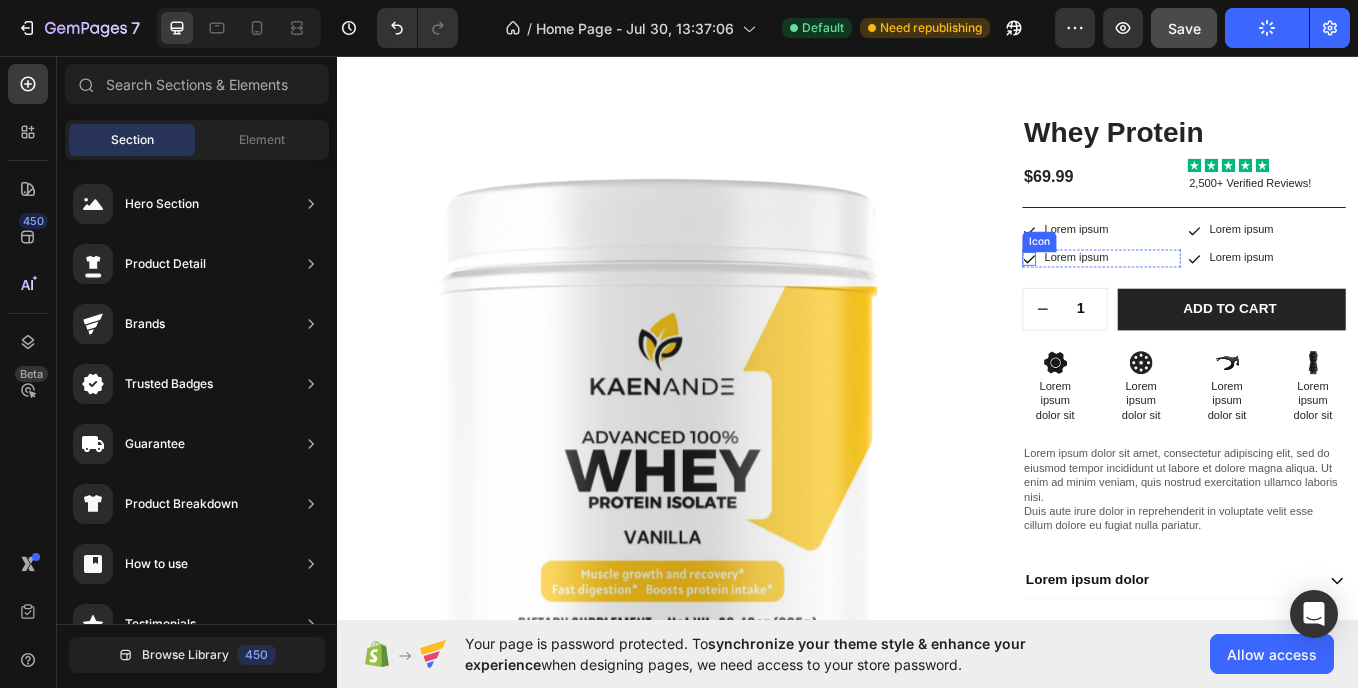 scroll, scrollTop: 1424, scrollLeft: 0, axis: vertical 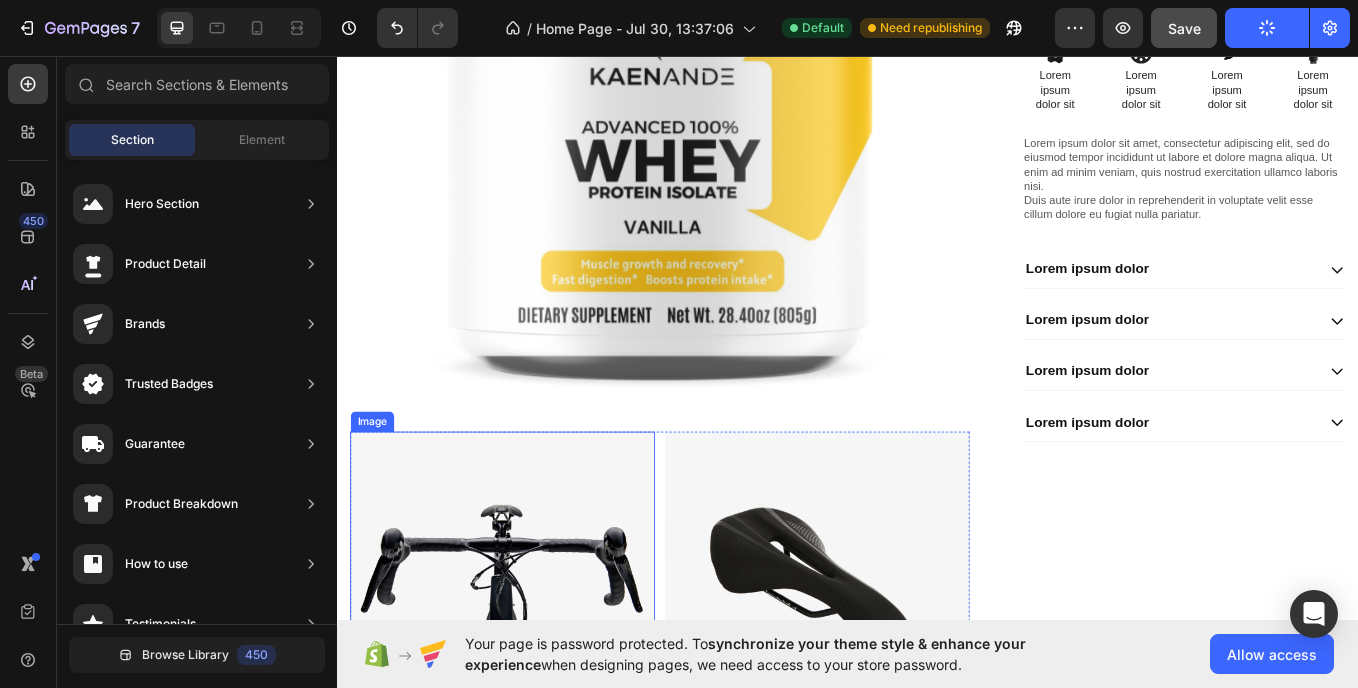 click at bounding box center [531, 676] 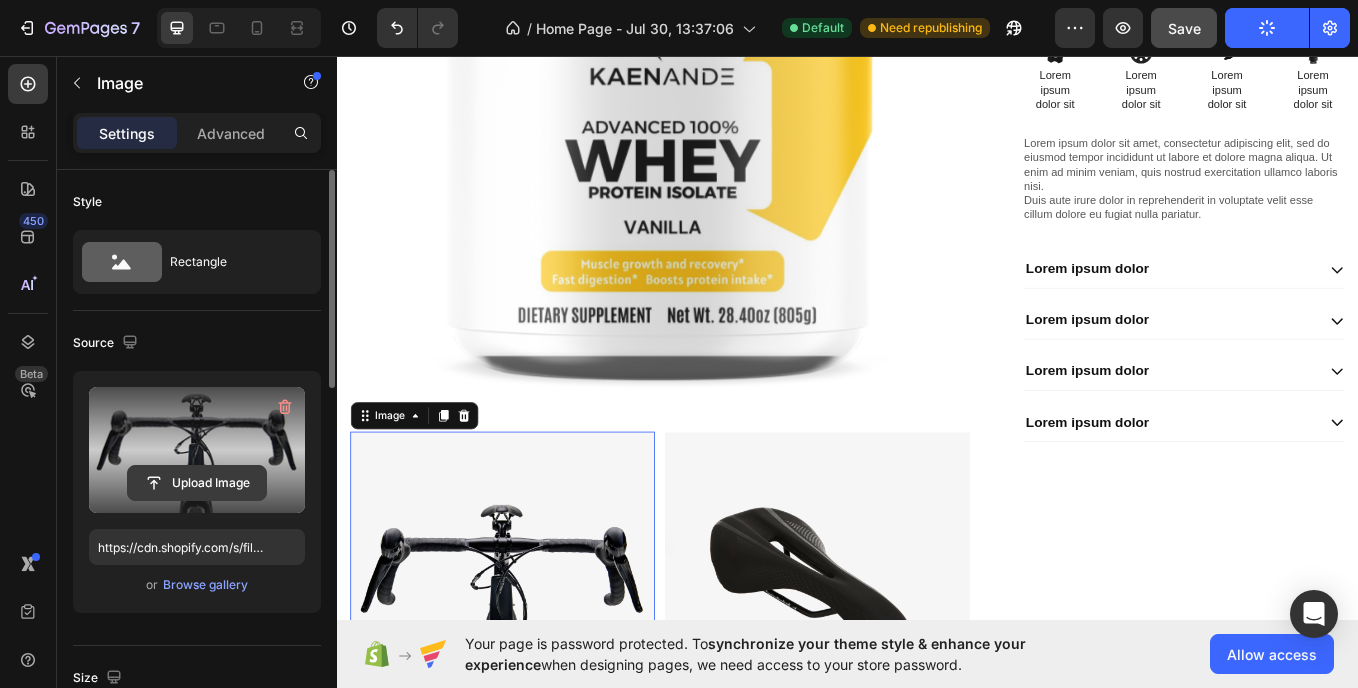 click 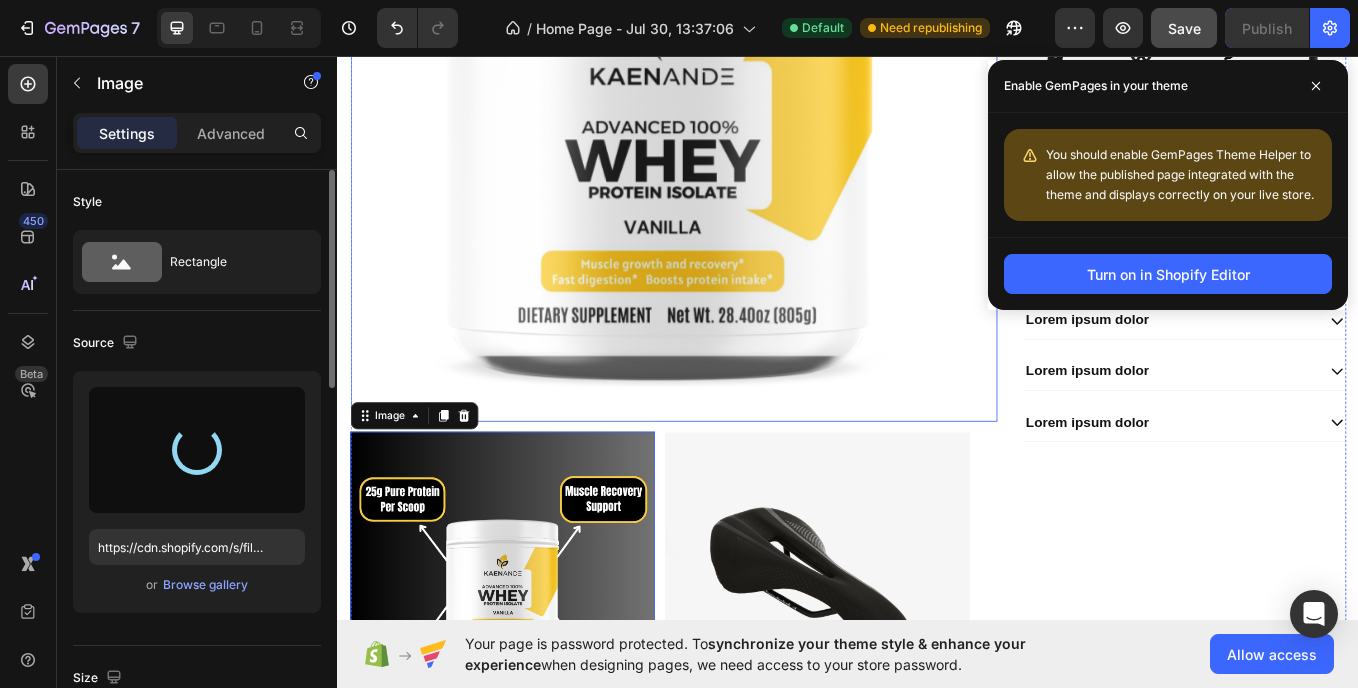 type on "https://cdn.shopify.com/s/files/1/0957/2850/1026/files/gempages_577752609427817413-4fc40a38-ad24-4fcf-9990-af0fc4449aa9.png" 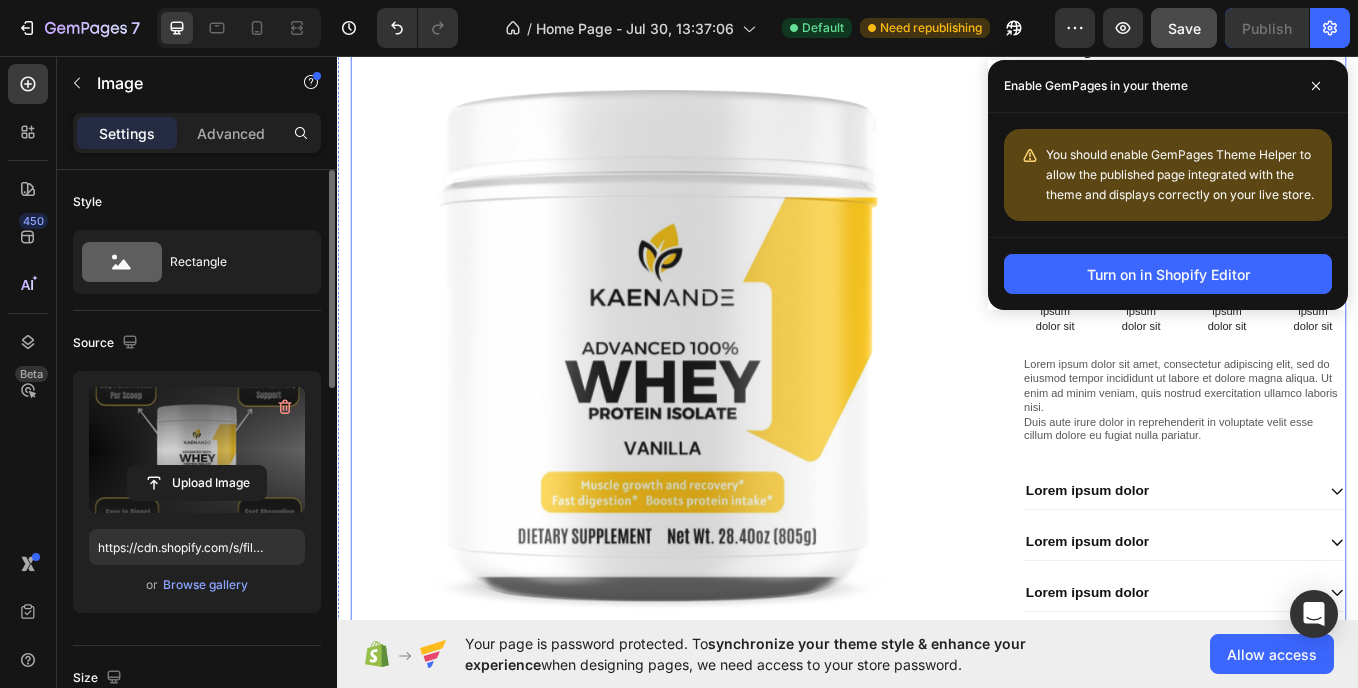scroll, scrollTop: 1153, scrollLeft: 0, axis: vertical 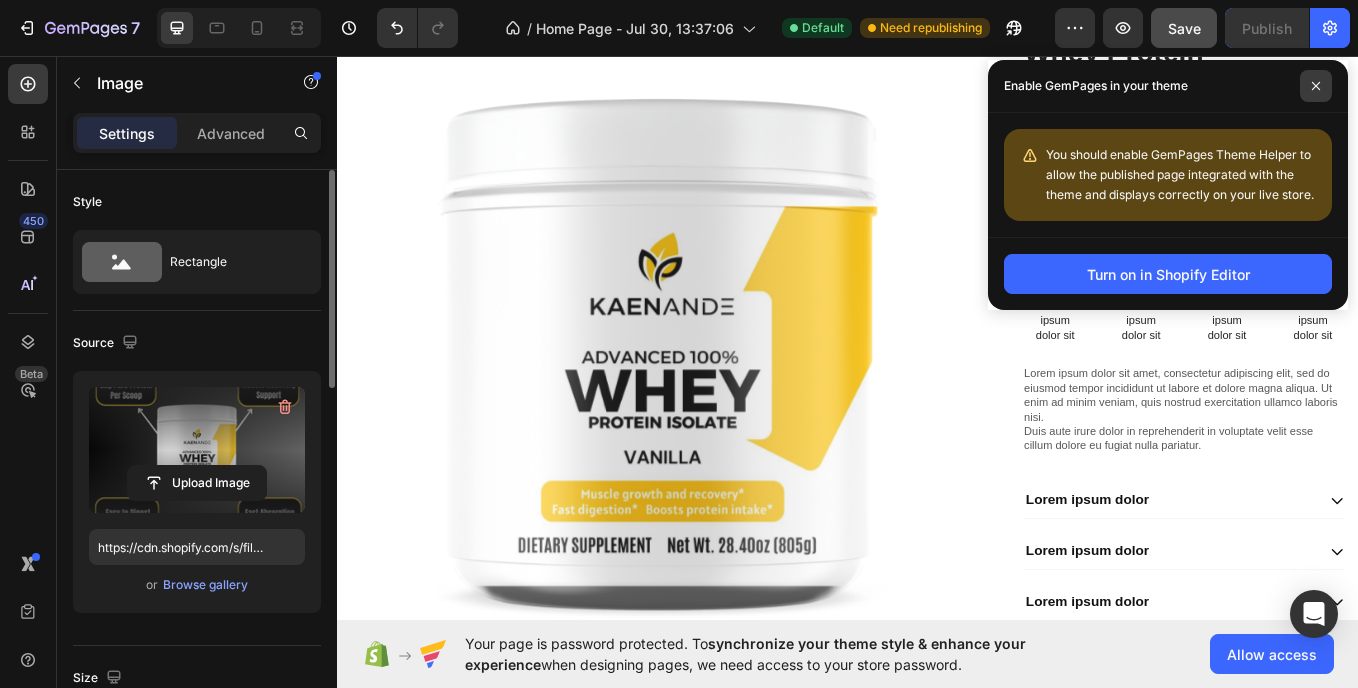 click 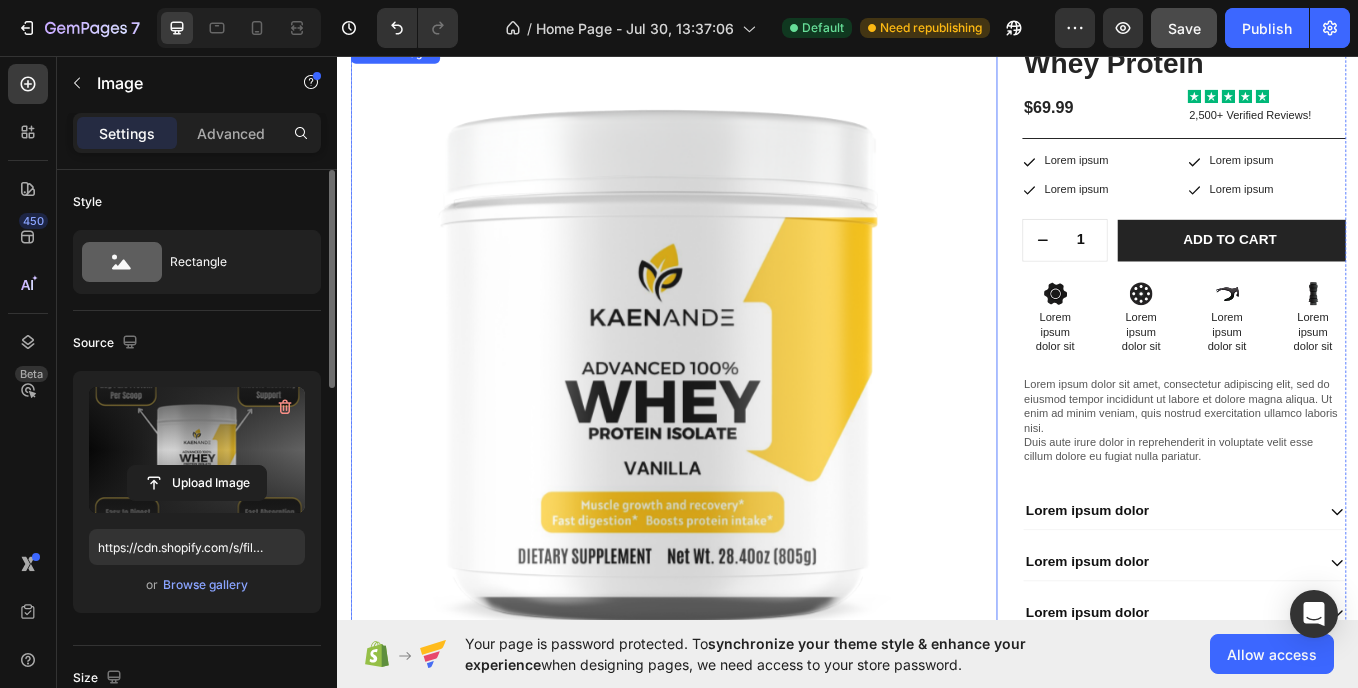 scroll, scrollTop: 929, scrollLeft: 0, axis: vertical 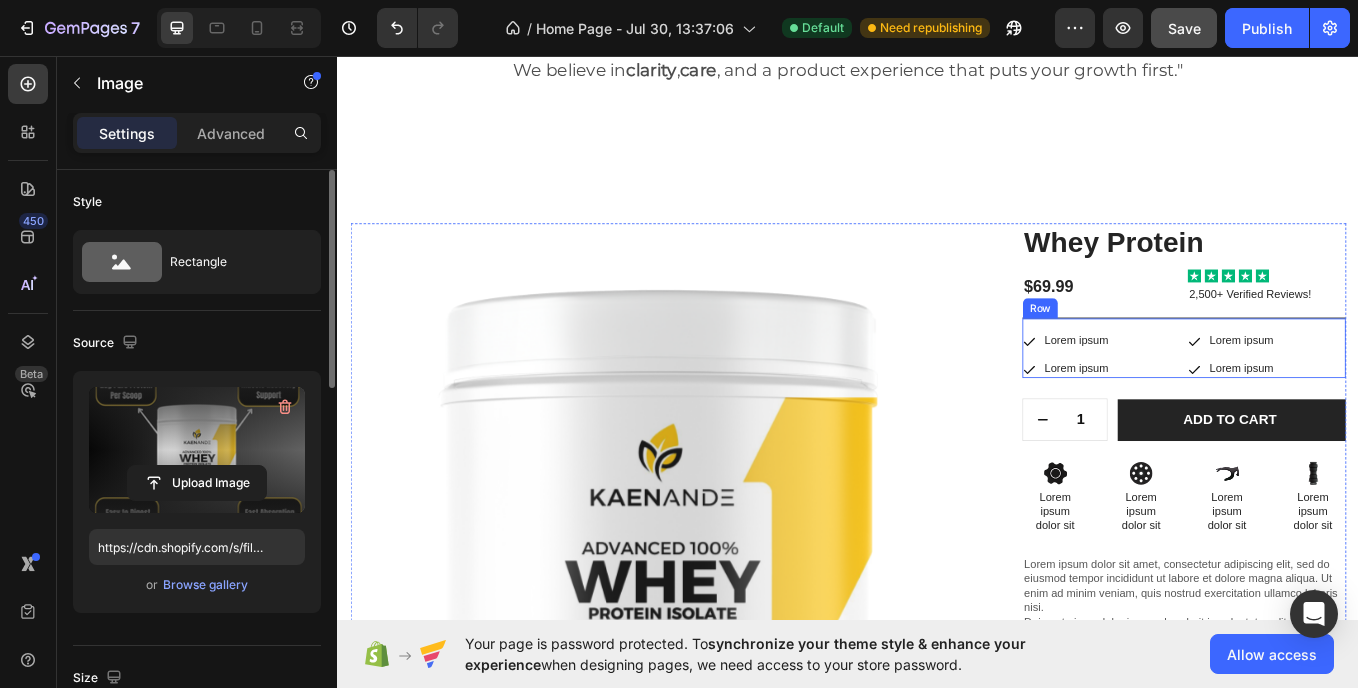 click on "Icon Lorem ipsum Text Block Row
Icon Lorem ipsum Text Block Row Row
Icon Lorem ipsum Text Block Row
Icon Lorem ipsum Text Block Row Row" at bounding box center [1332, 407] 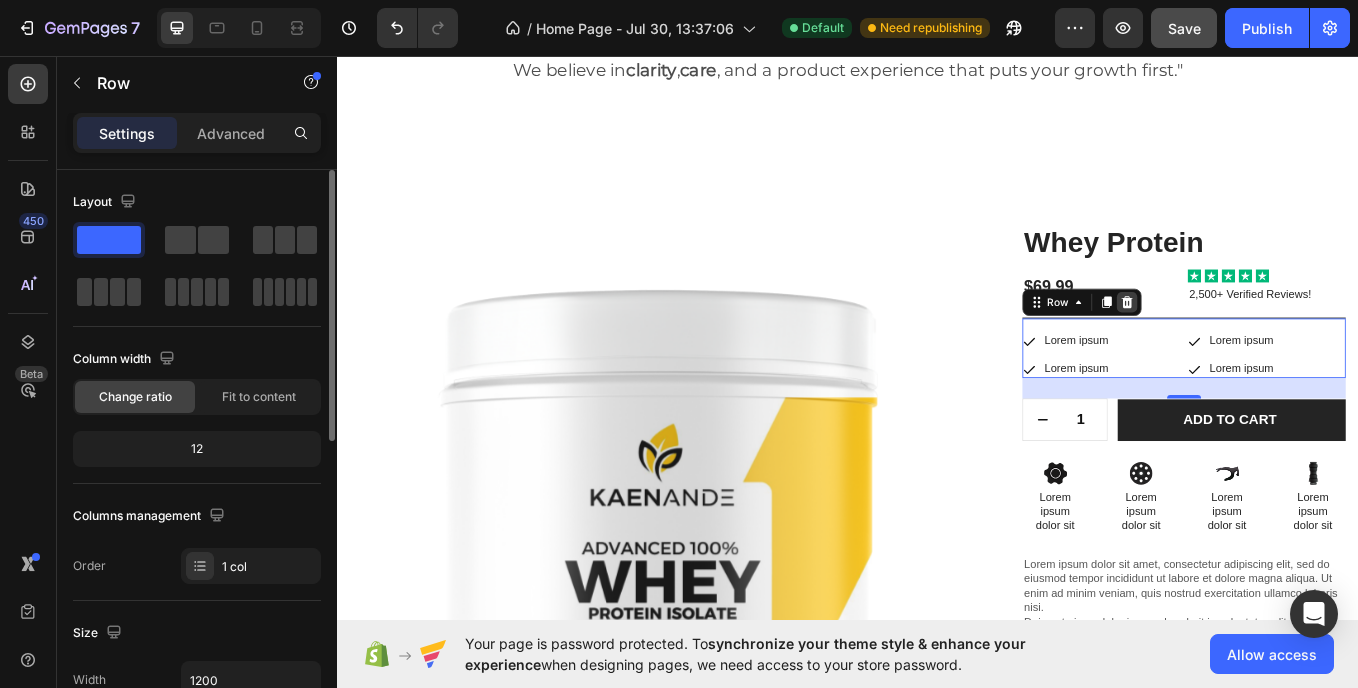 click 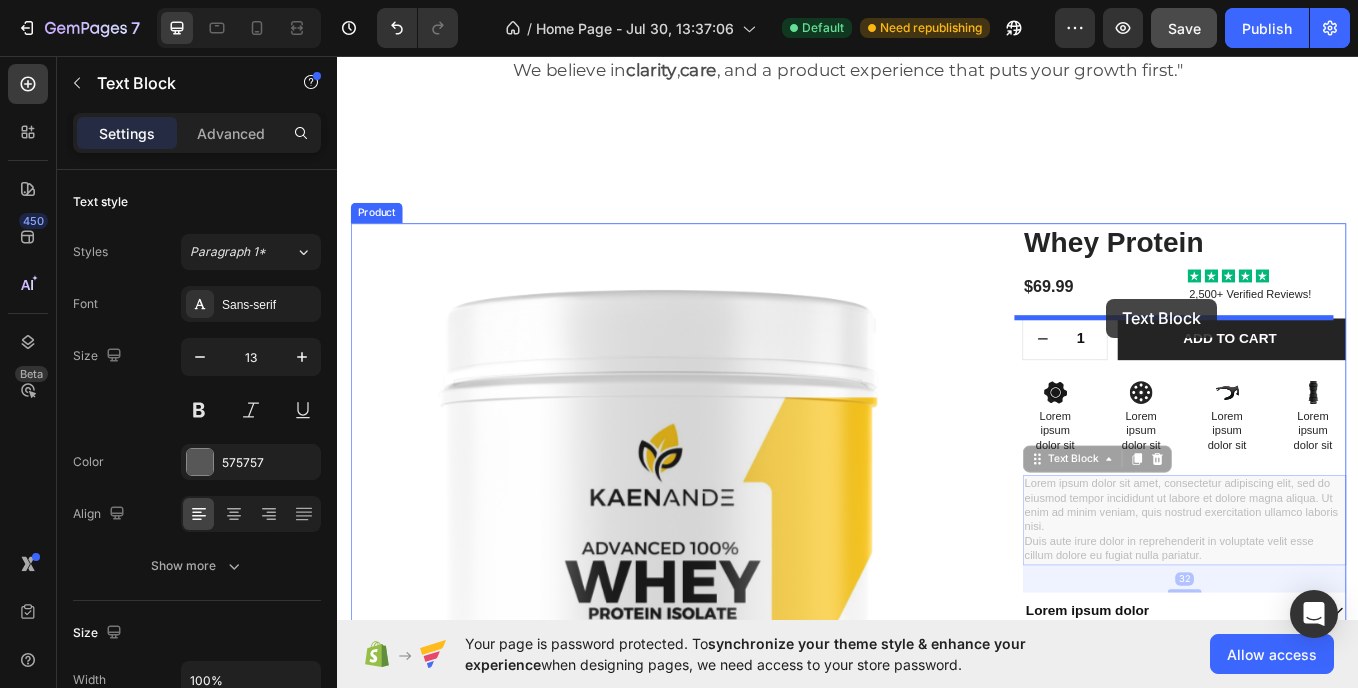 scroll, scrollTop: 937, scrollLeft: 0, axis: vertical 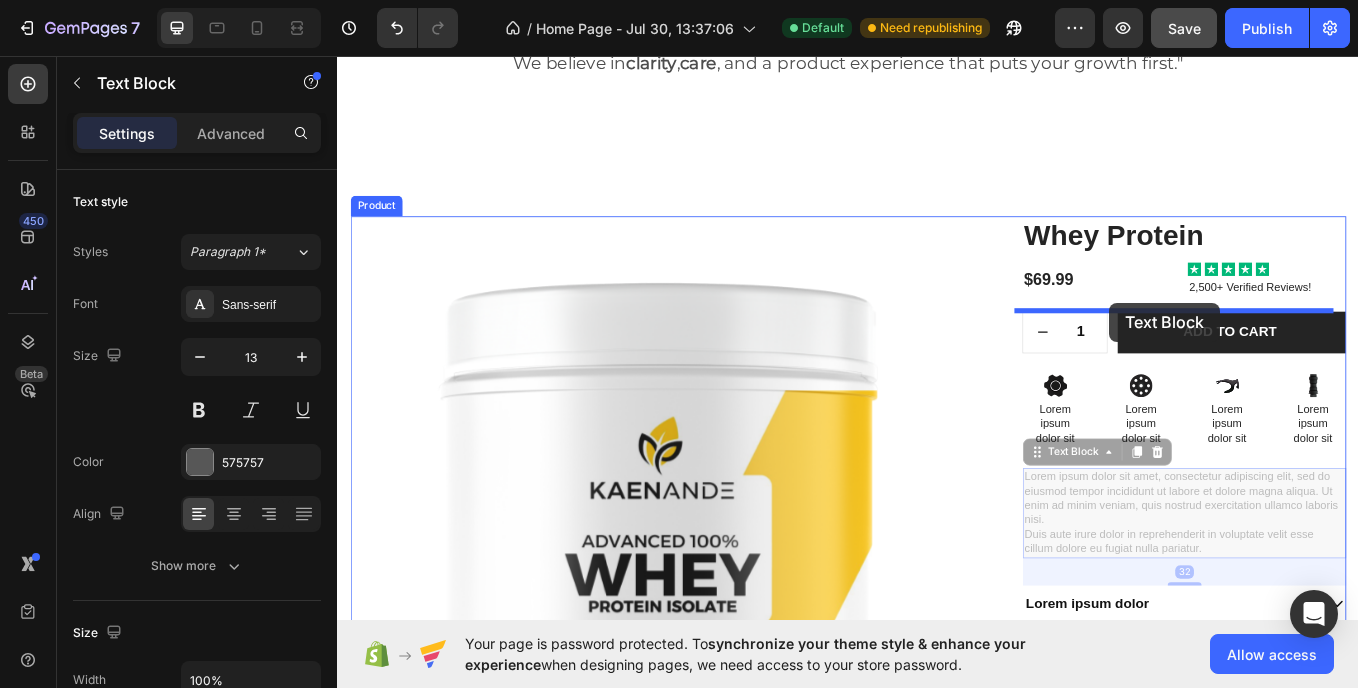 drag, startPoint x: 1254, startPoint y: 553, endPoint x: 1244, endPoint y: 346, distance: 207.24141 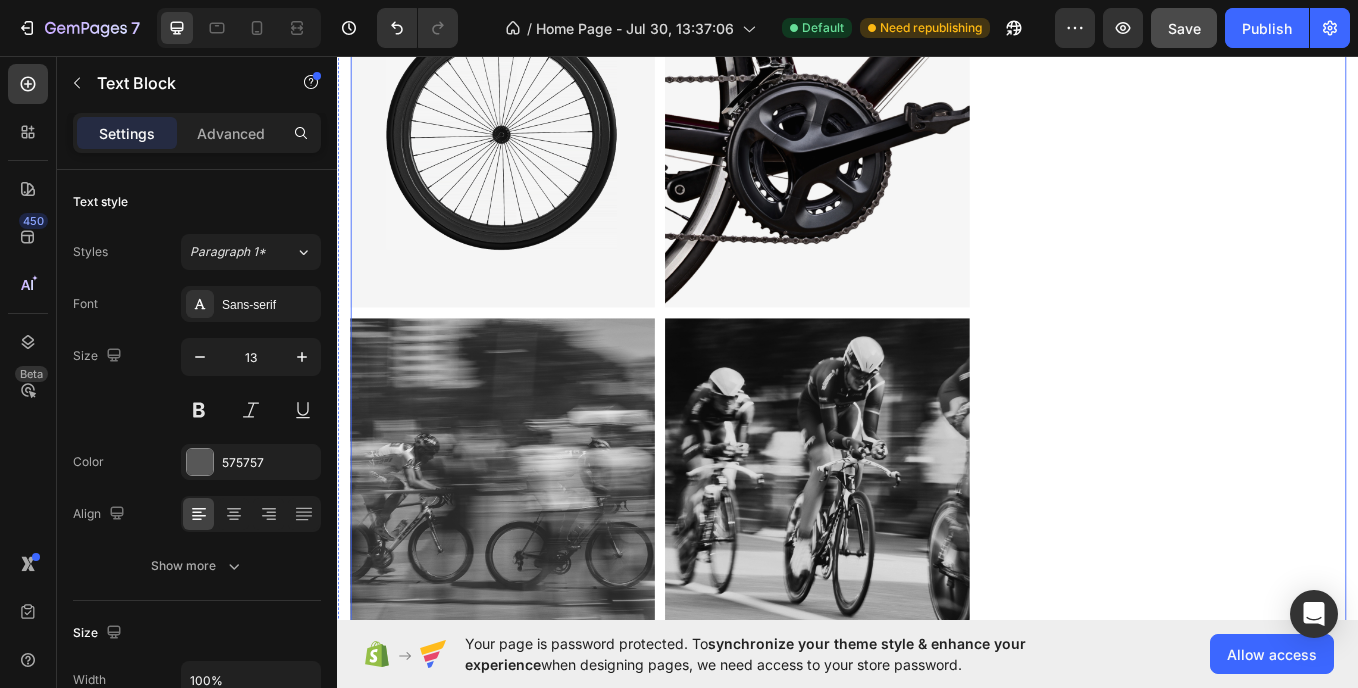 scroll, scrollTop: 2277, scrollLeft: 0, axis: vertical 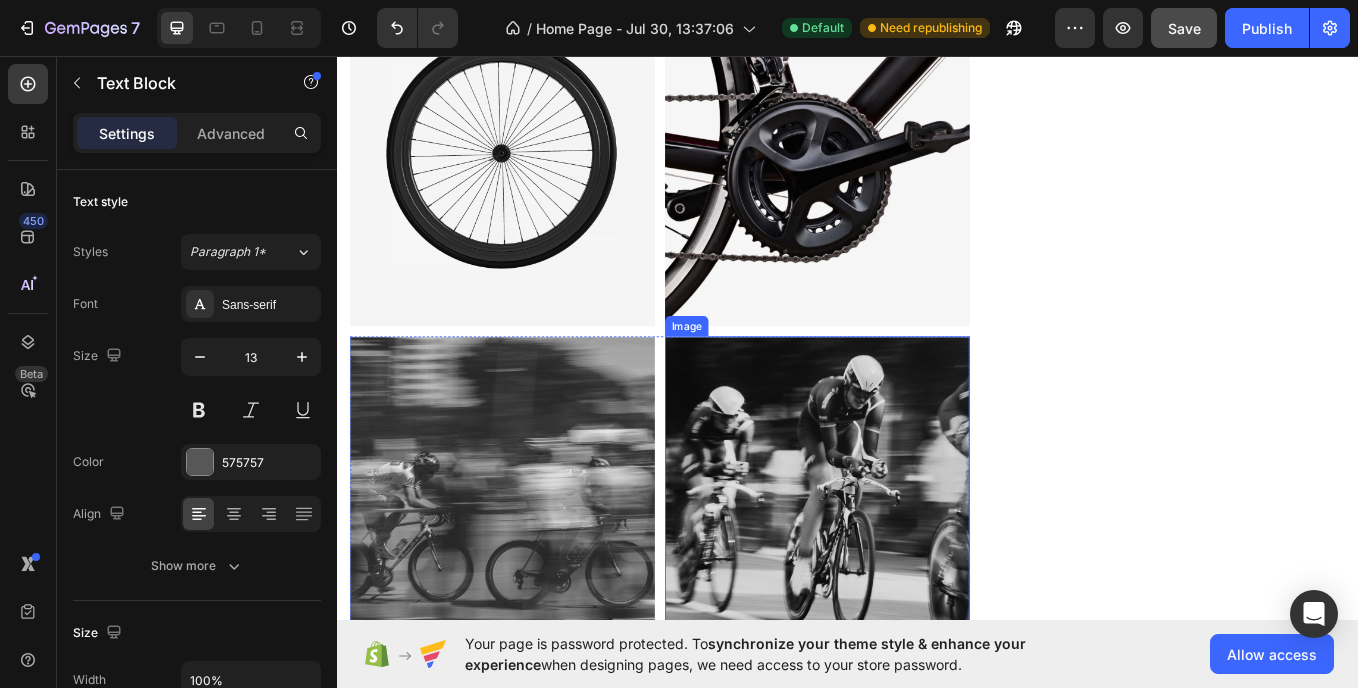click at bounding box center [901, 564] 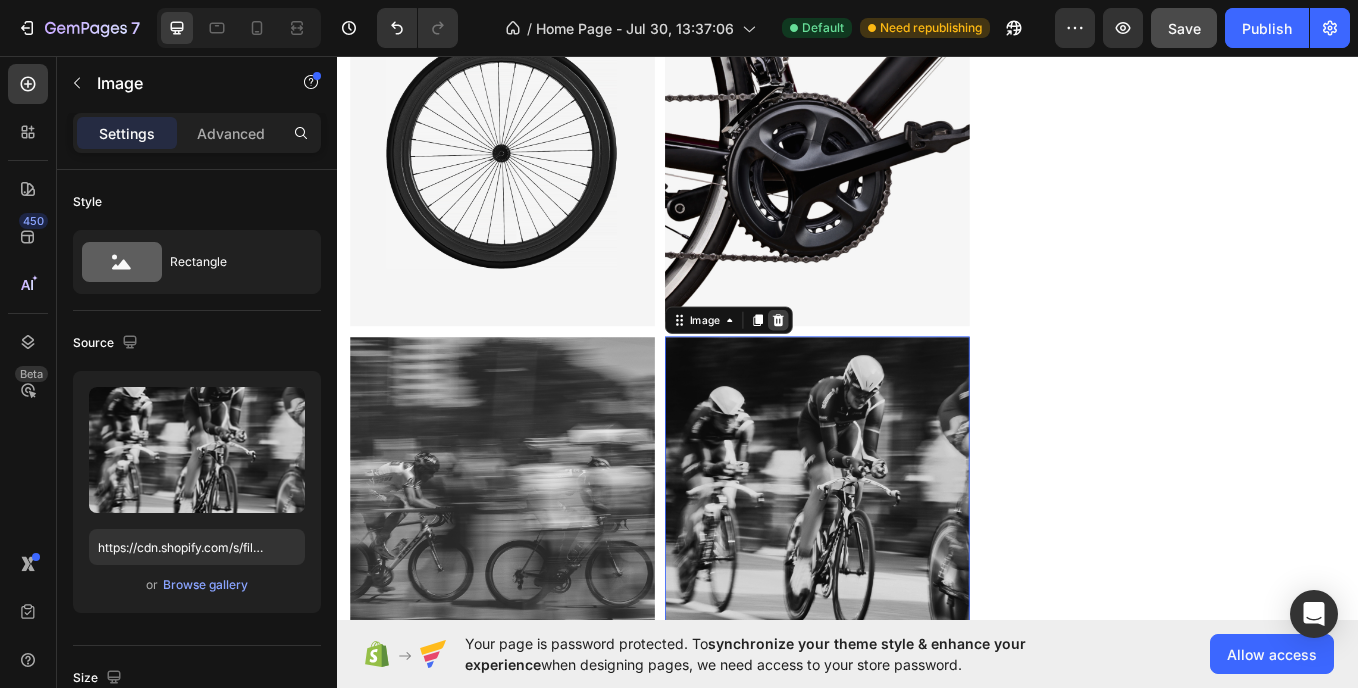 click 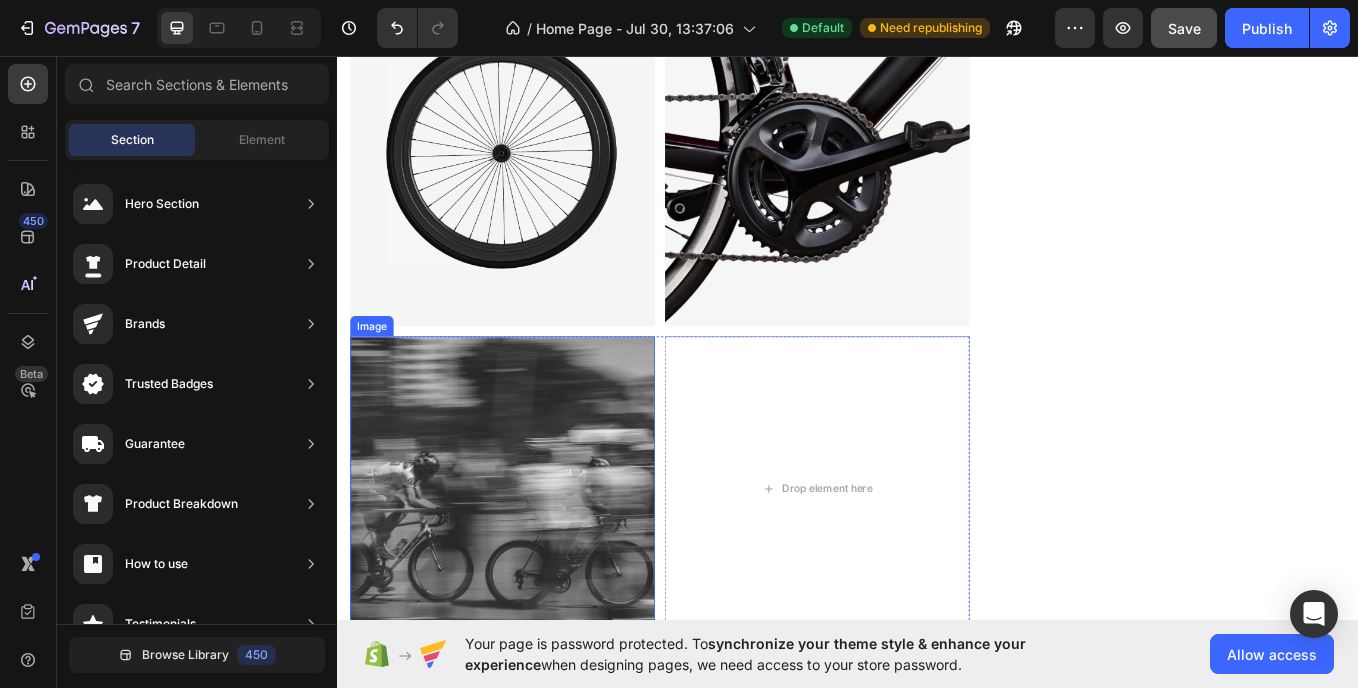 click at bounding box center [531, 564] 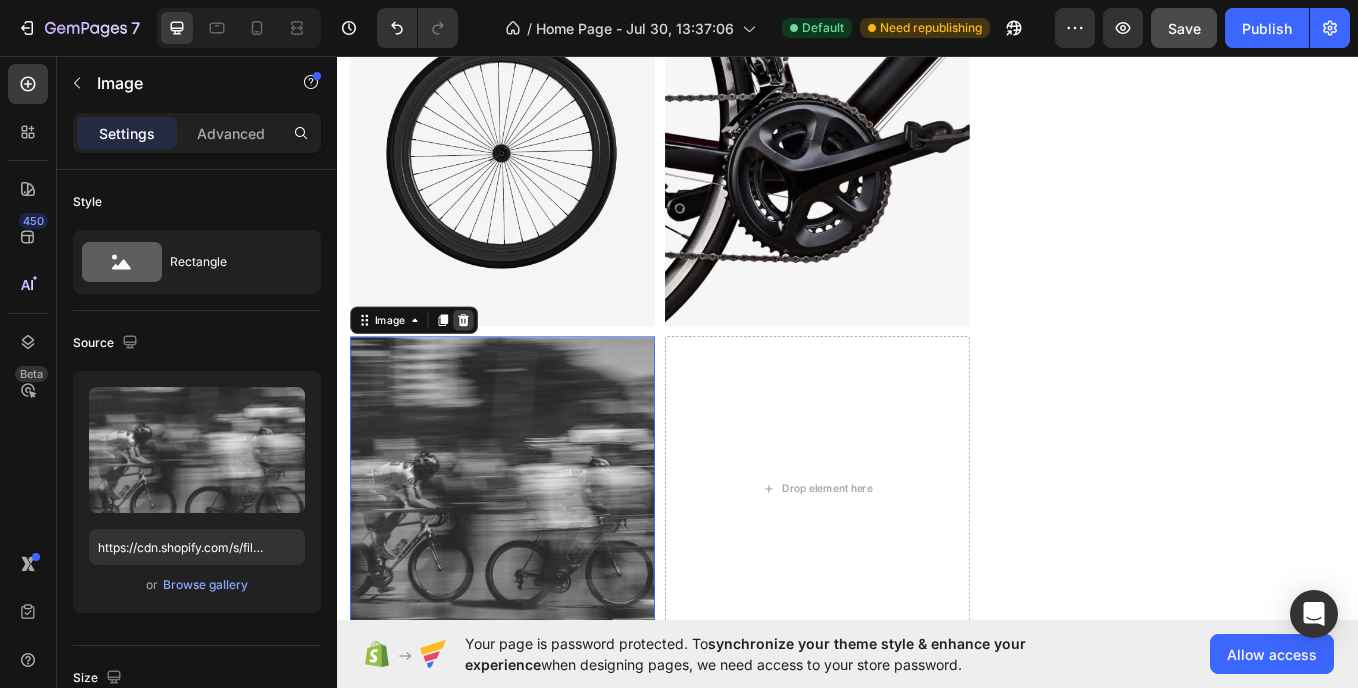 click 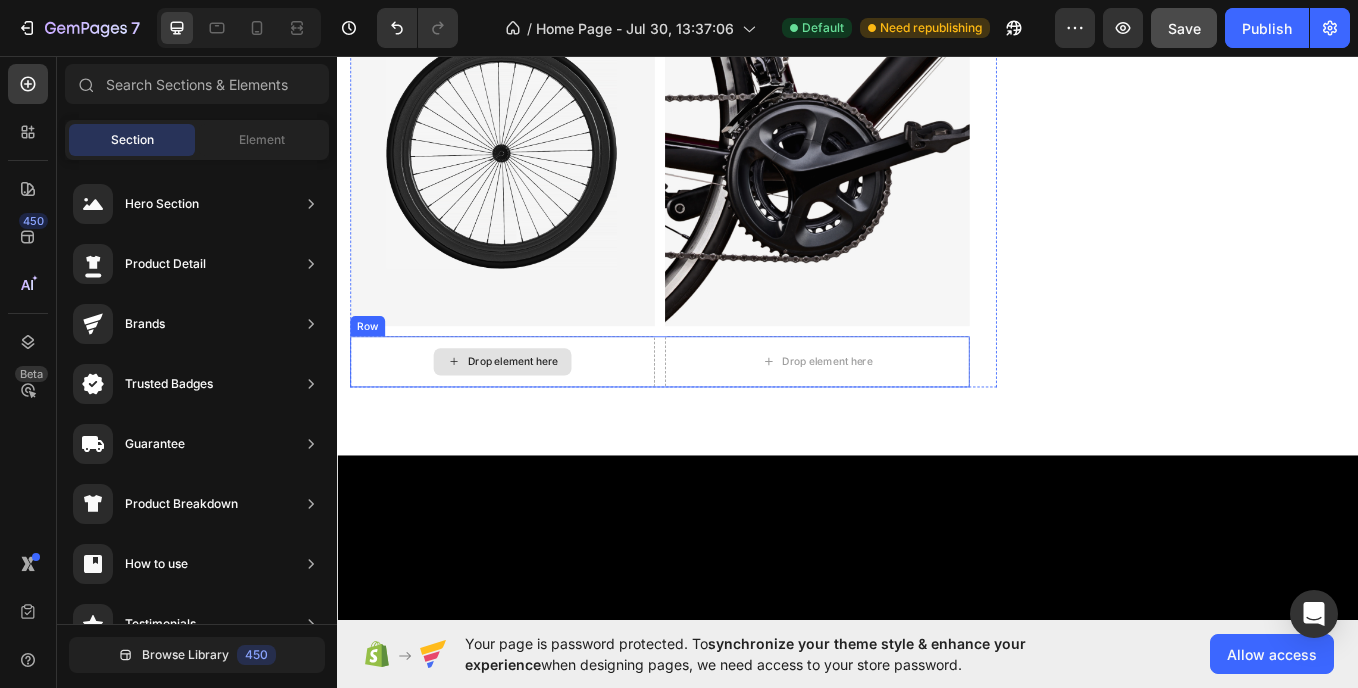 click on "Drop element here" at bounding box center [531, 415] 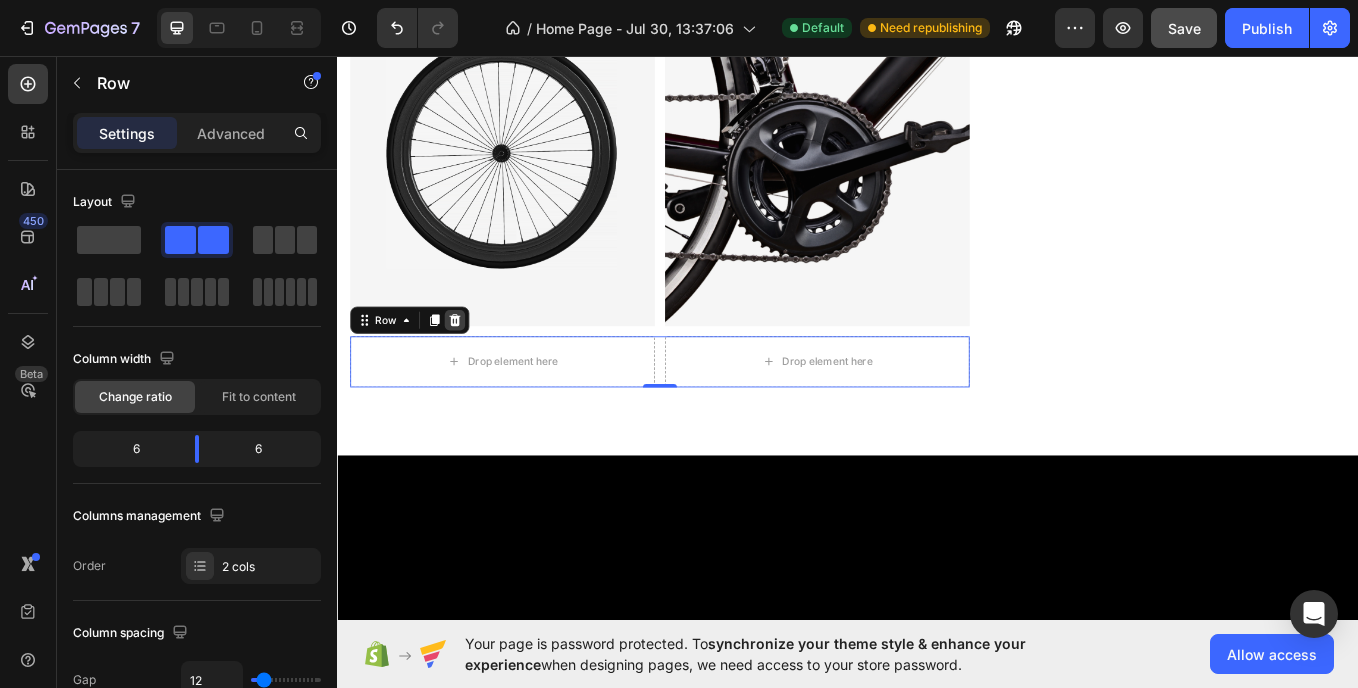 click 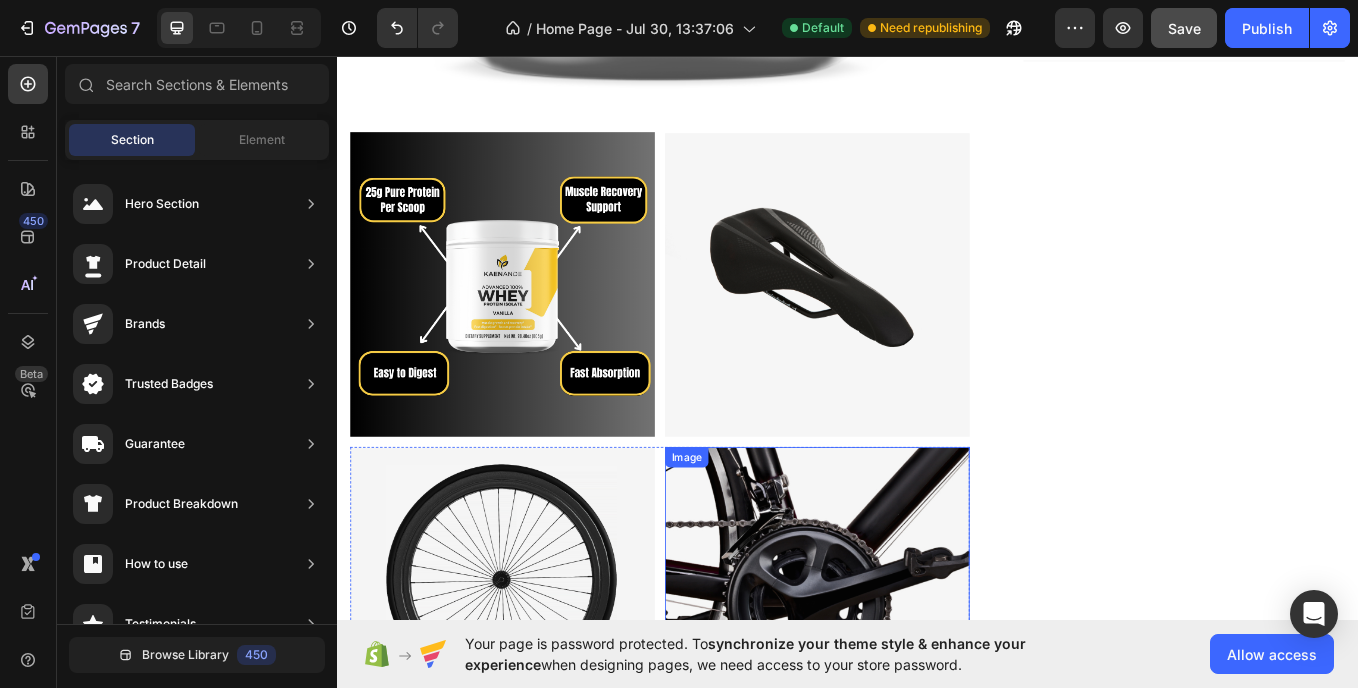 scroll, scrollTop: 1669, scrollLeft: 0, axis: vertical 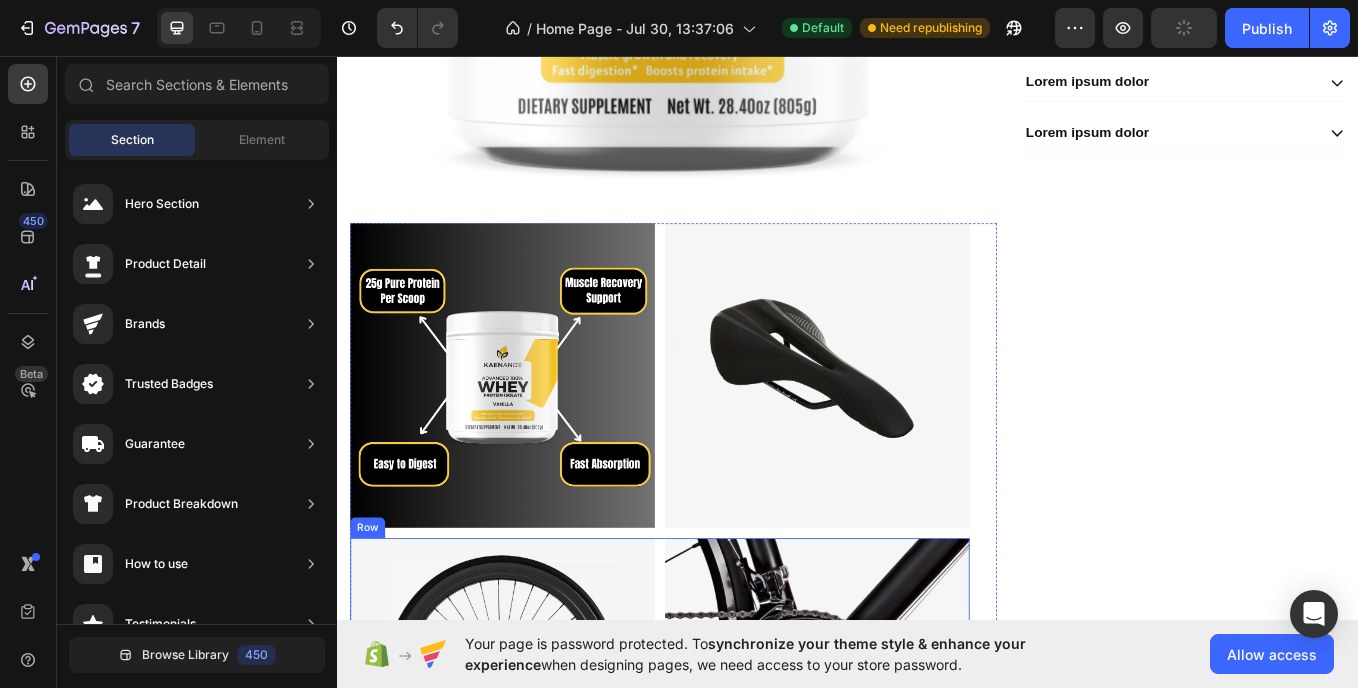 click on "Image Image Row" at bounding box center [716, 801] 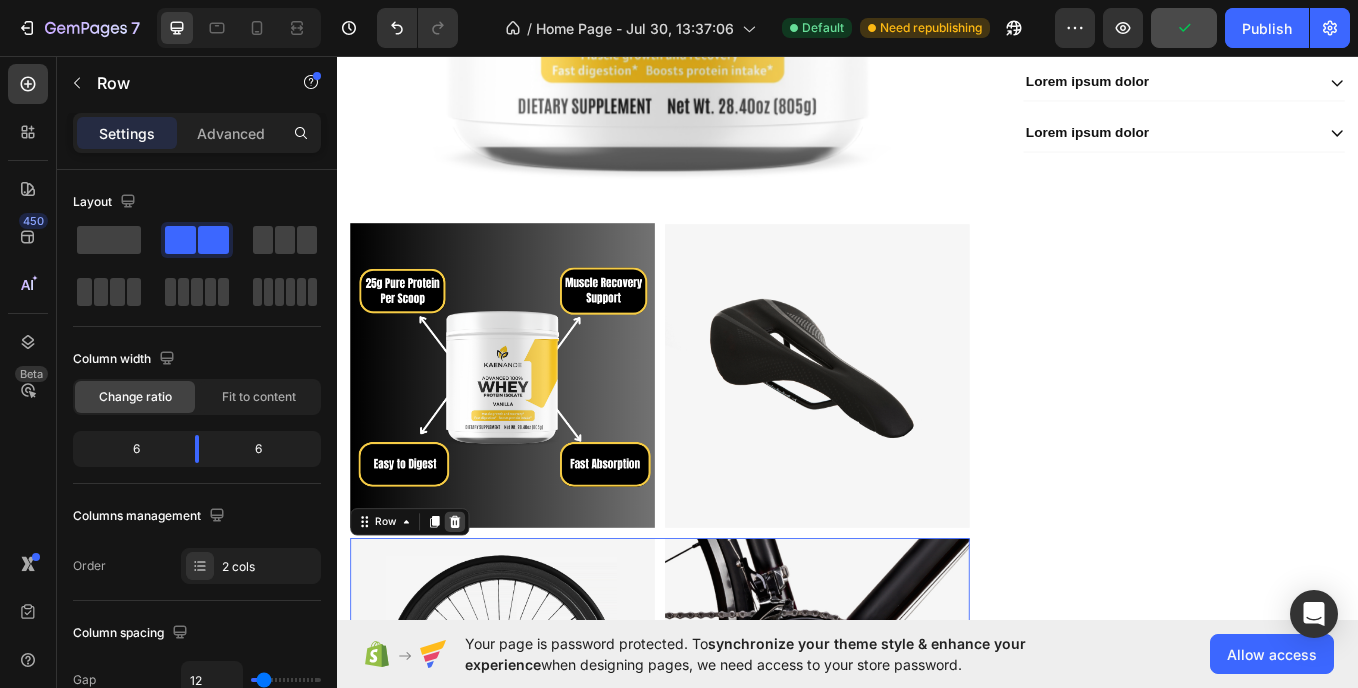 click at bounding box center (475, 603) 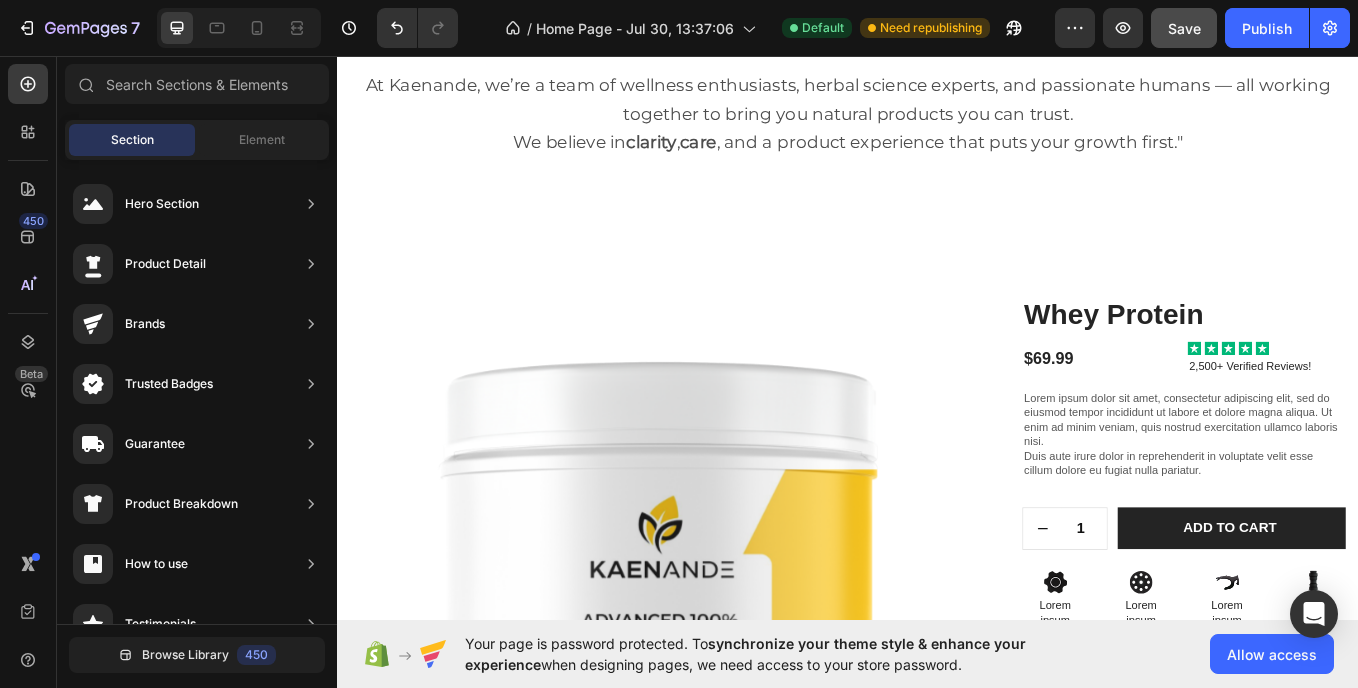 scroll, scrollTop: 838, scrollLeft: 0, axis: vertical 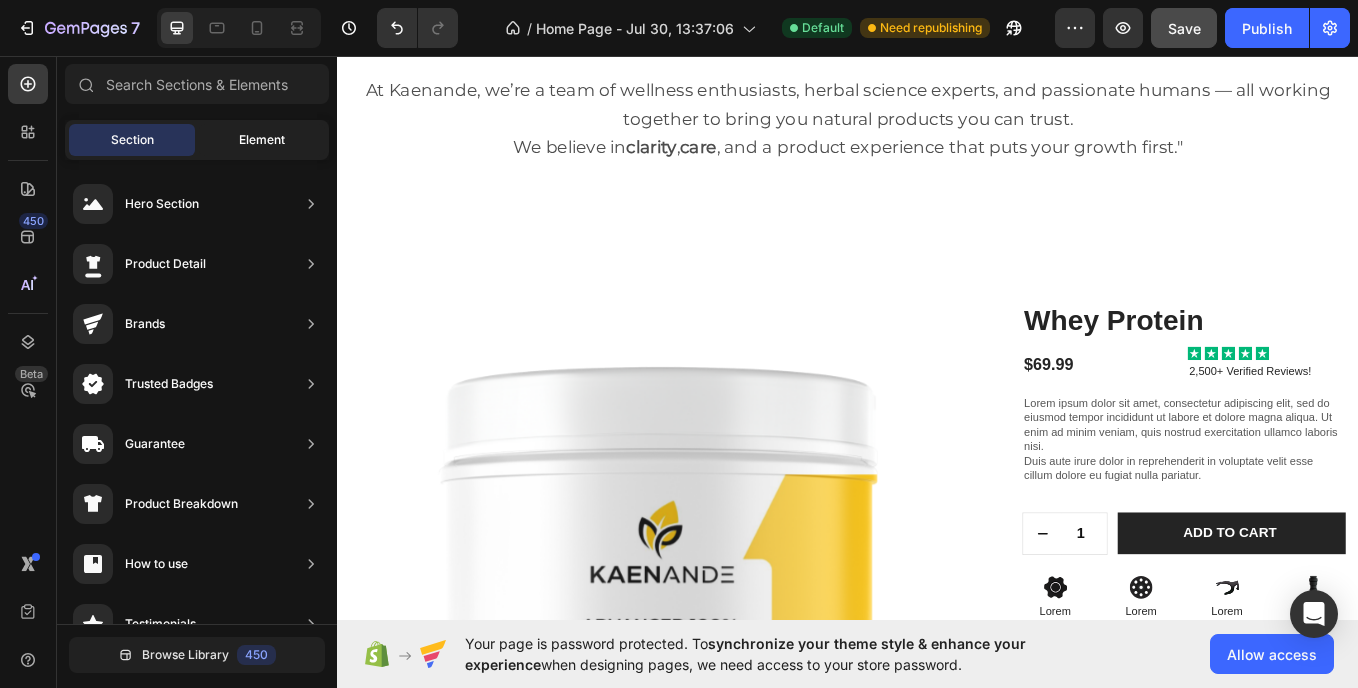 click on "Element" 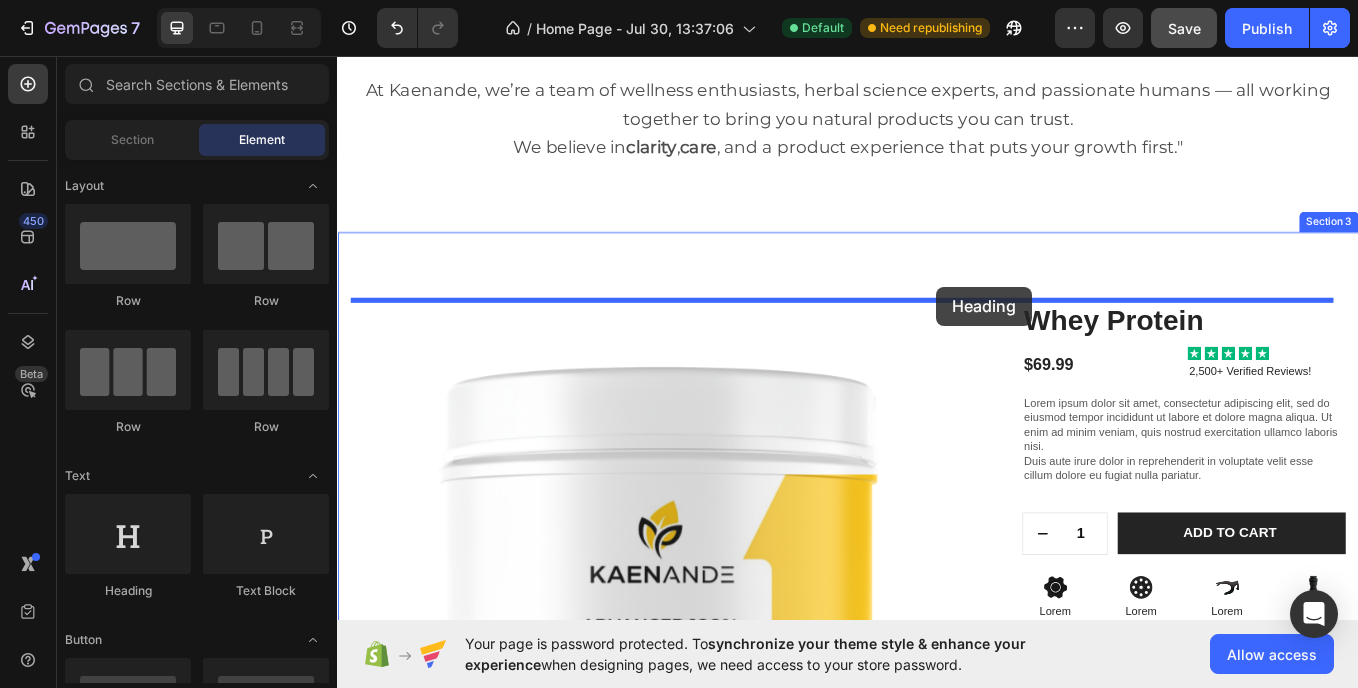 drag, startPoint x: 438, startPoint y: 584, endPoint x: 1041, endPoint y: 327, distance: 655.48303 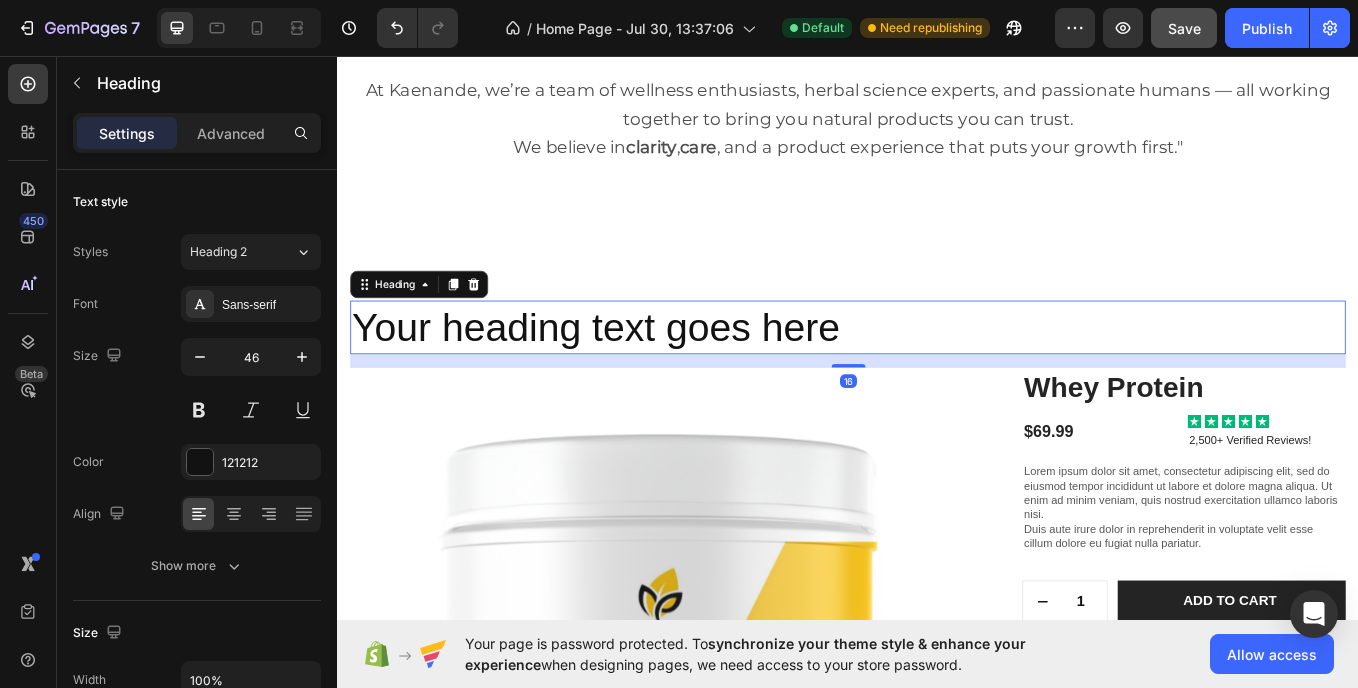 click on "Your heading text goes here" at bounding box center (937, 375) 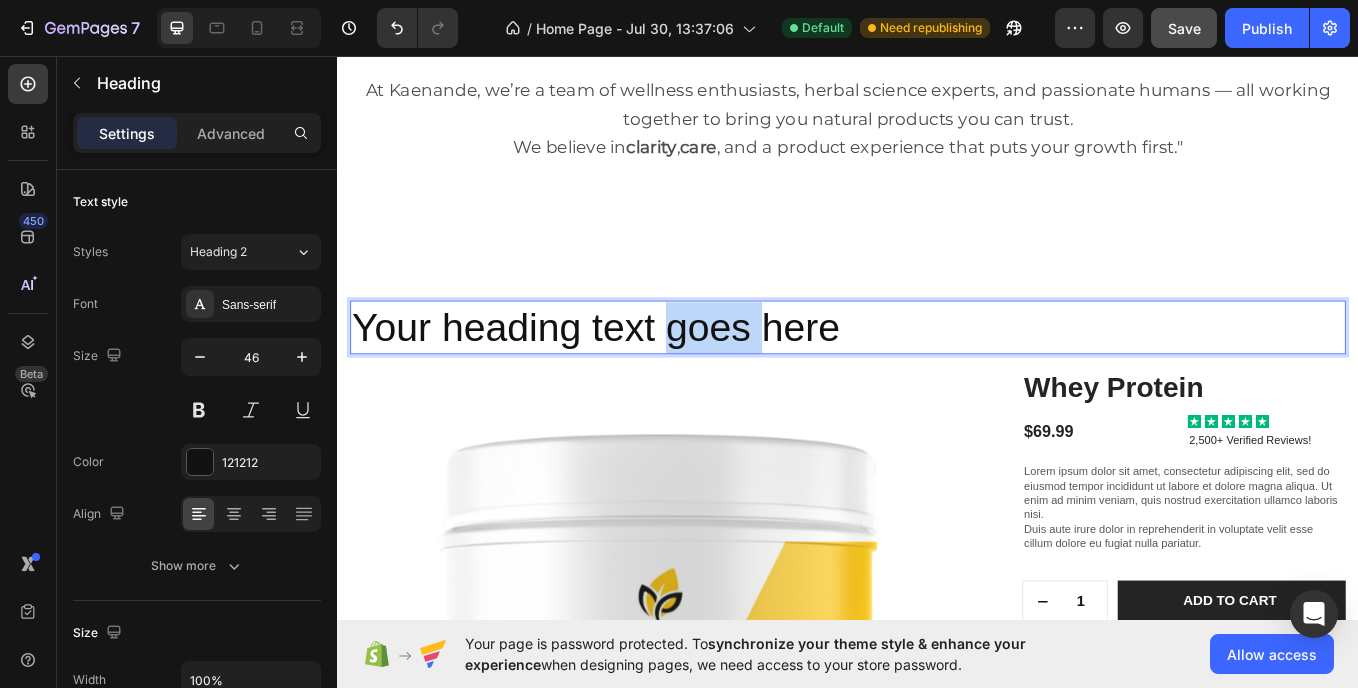 click on "Your heading text goes here" at bounding box center [937, 375] 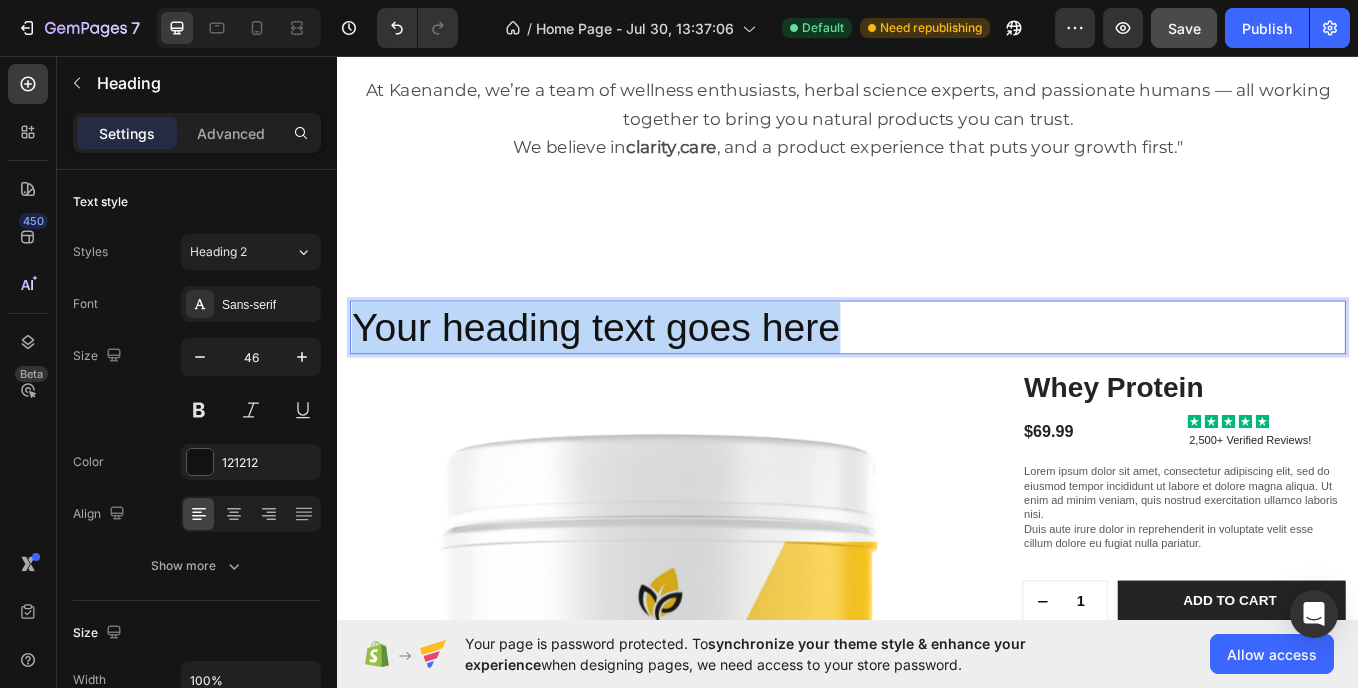 click on "Your heading text goes here" at bounding box center [937, 375] 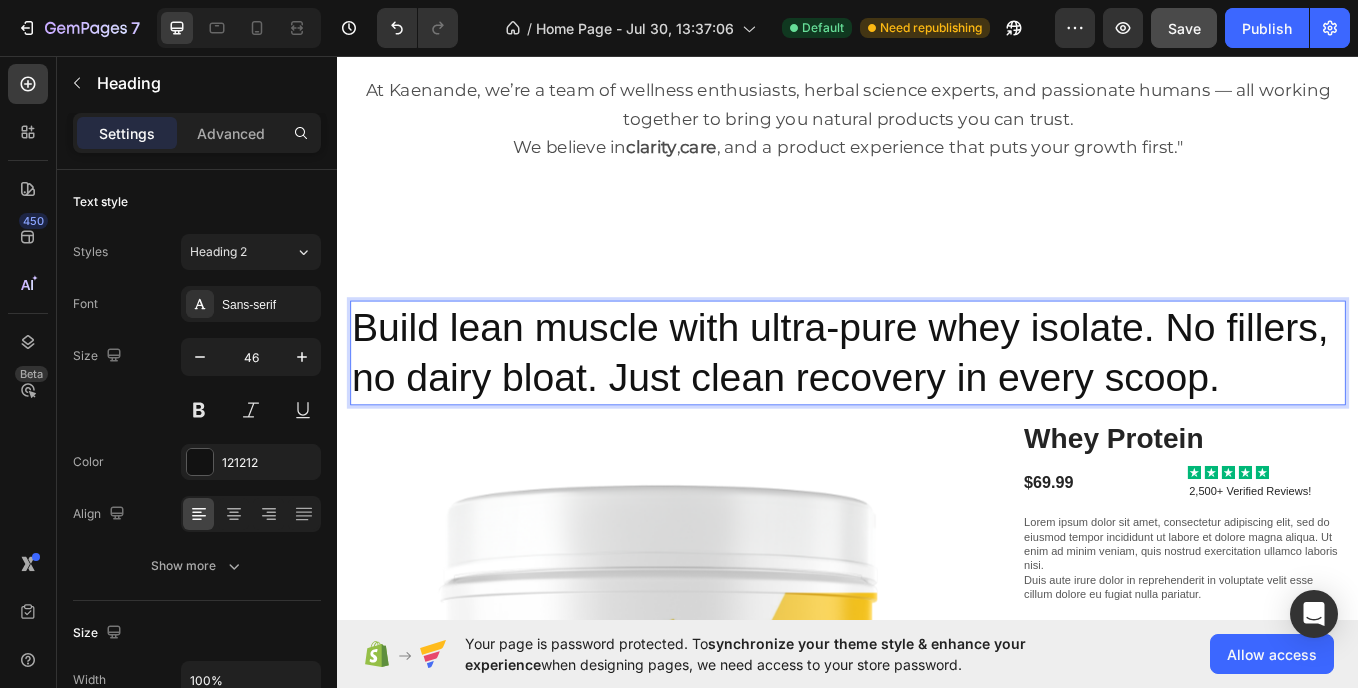 click on "Build lean muscle with ultra-pure whey isolate. No fillers, no dairy bloat. Just clean recovery in every scoop." at bounding box center (937, 405) 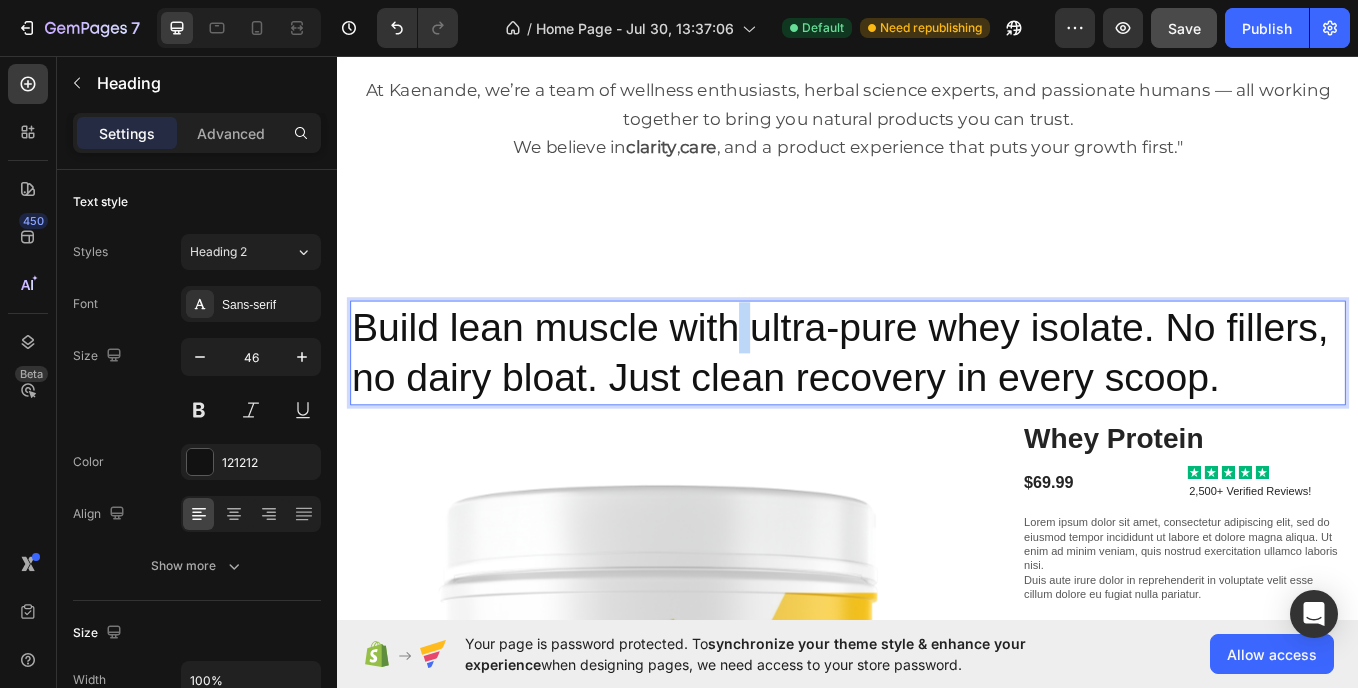 click on "Build lean muscle with ultra-pure whey isolate. No fillers, no dairy bloat. Just clean recovery in every scoop." at bounding box center (937, 405) 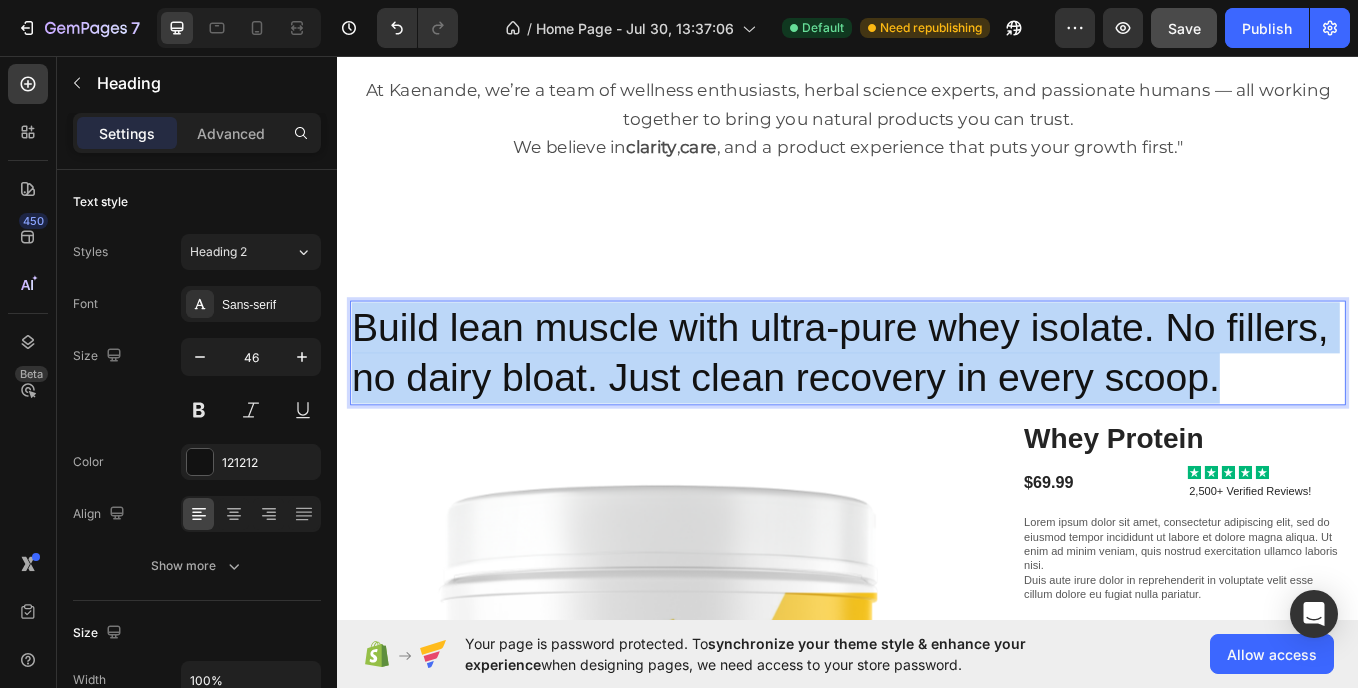 click on "Build lean muscle with ultra-pure whey isolate. No fillers, no dairy bloat. Just clean recovery in every scoop." at bounding box center [937, 405] 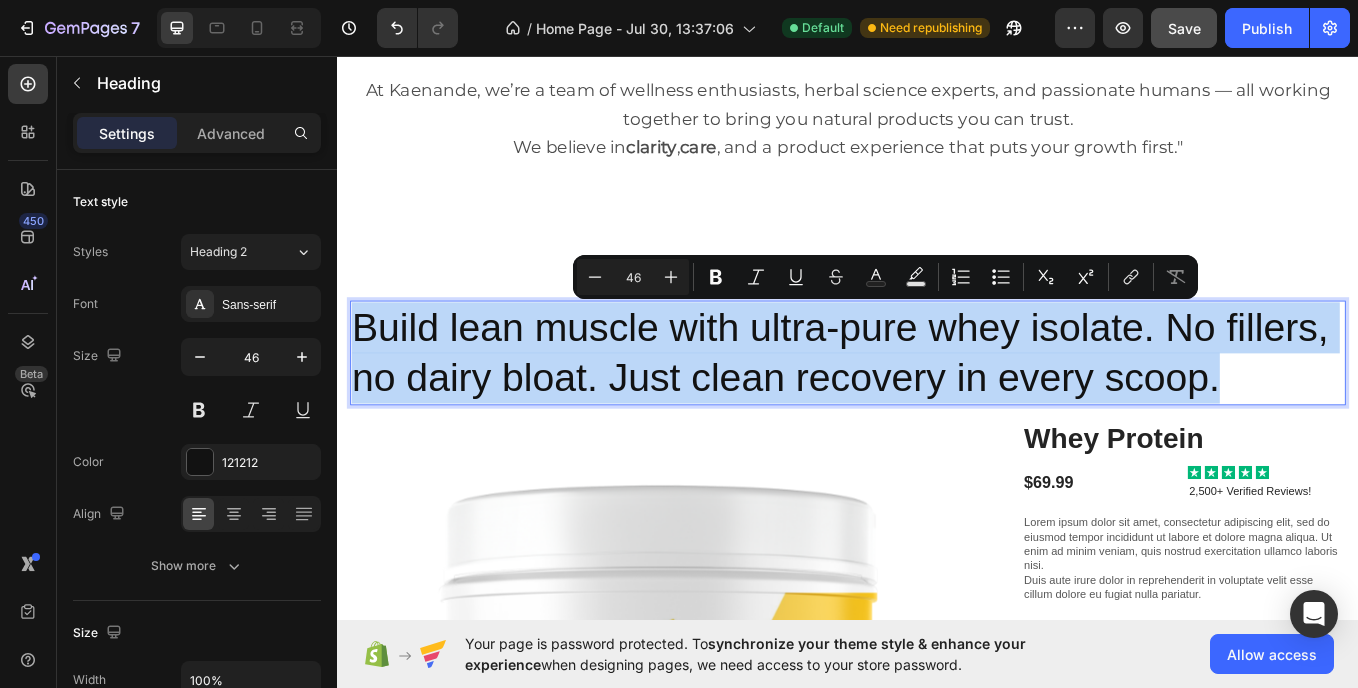 click on "Build lean muscle with ultra-pure whey isolate. No fillers, no dairy bloat. Just clean recovery in every scoop." at bounding box center (937, 405) 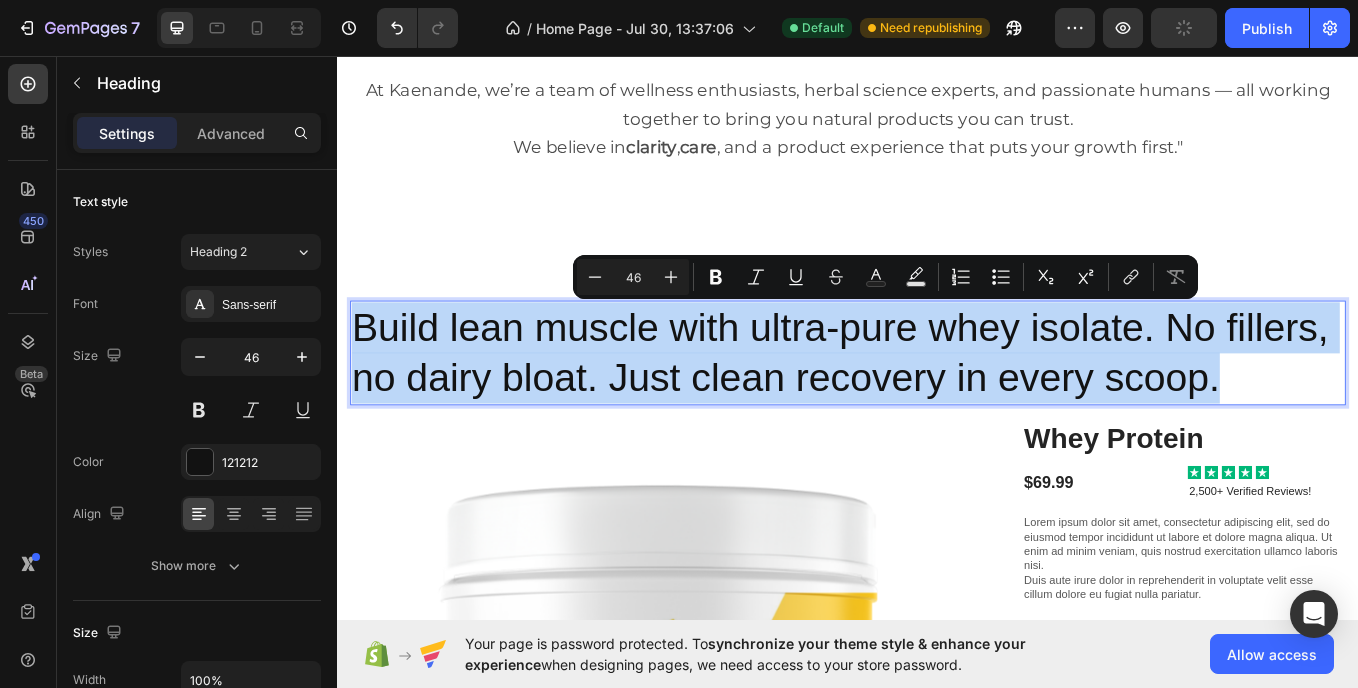 click on "Build lean muscle with ultra-pure whey isolate. No fillers, no dairy bloat. Just clean recovery in every scoop." at bounding box center (937, 405) 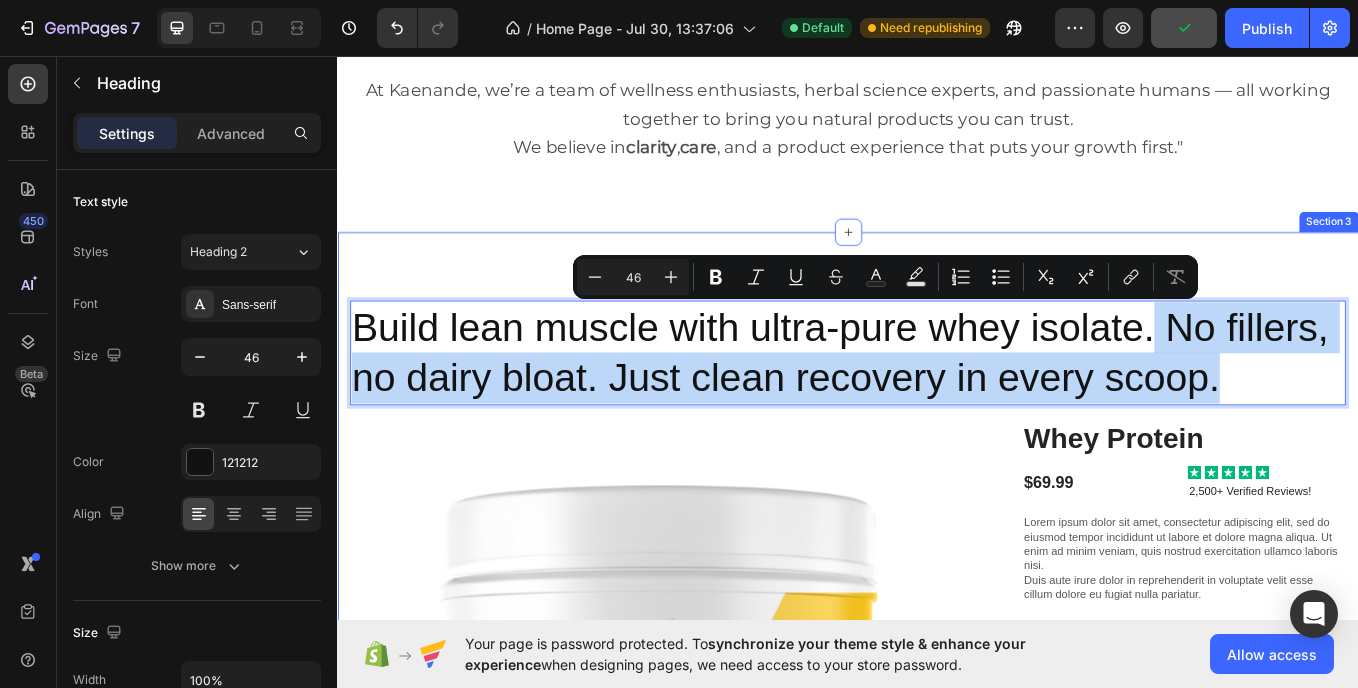 drag, startPoint x: 1298, startPoint y: 374, endPoint x: 1415, endPoint y: 480, distance: 157.87654 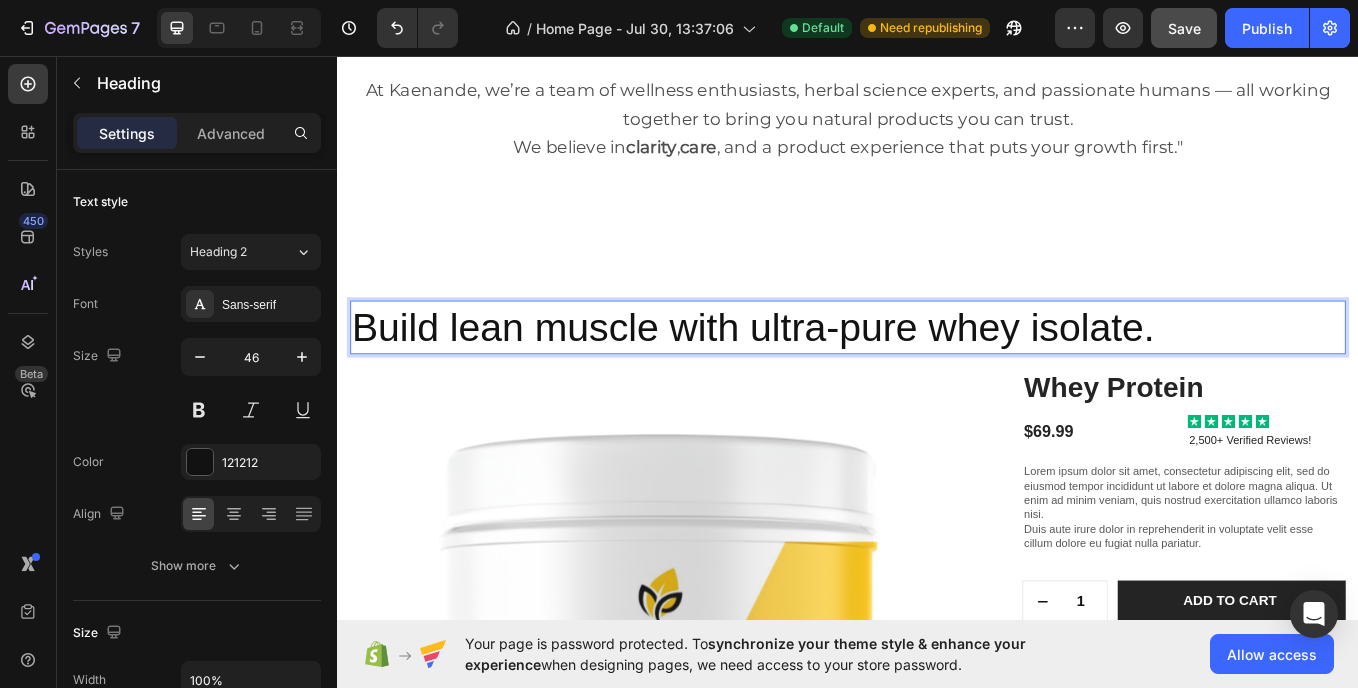 click on "Build lean muscle with ultra-pure whey isolate." at bounding box center (937, 375) 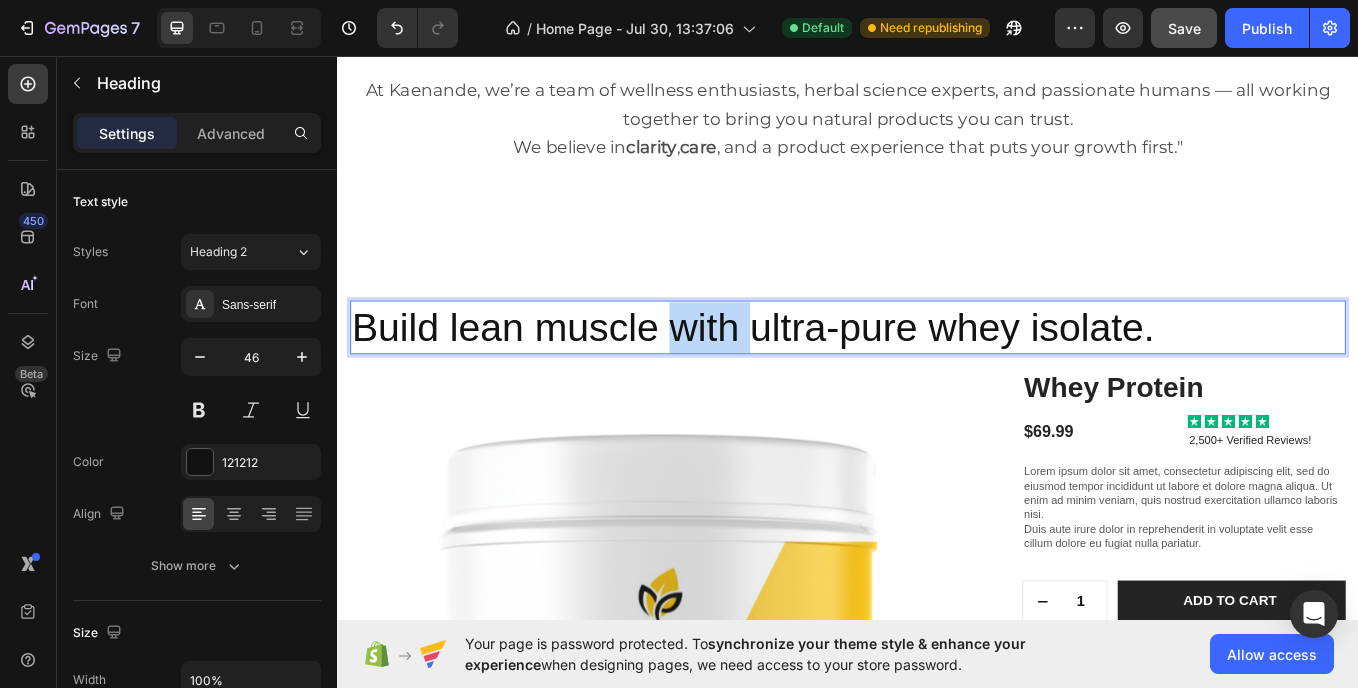 click on "Build lean muscle with ultra-pure whey isolate." at bounding box center (937, 375) 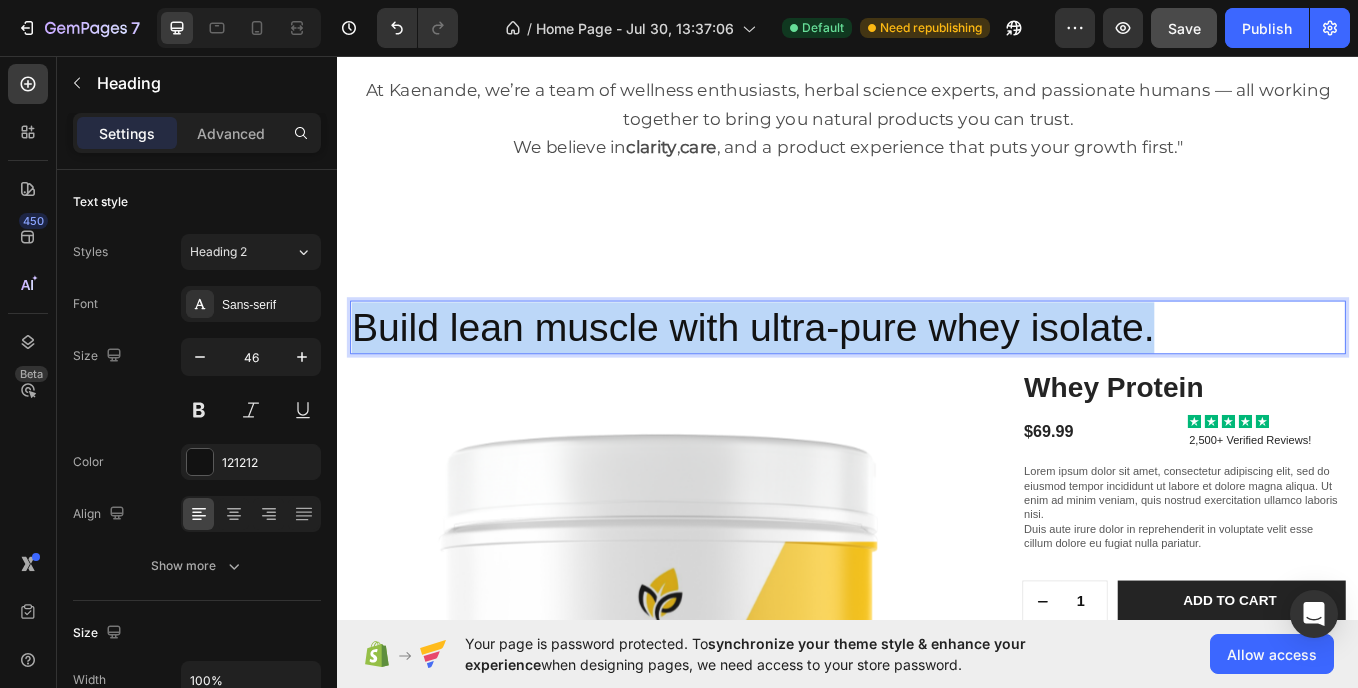 click on "Build lean muscle with ultra-pure whey isolate." at bounding box center (937, 375) 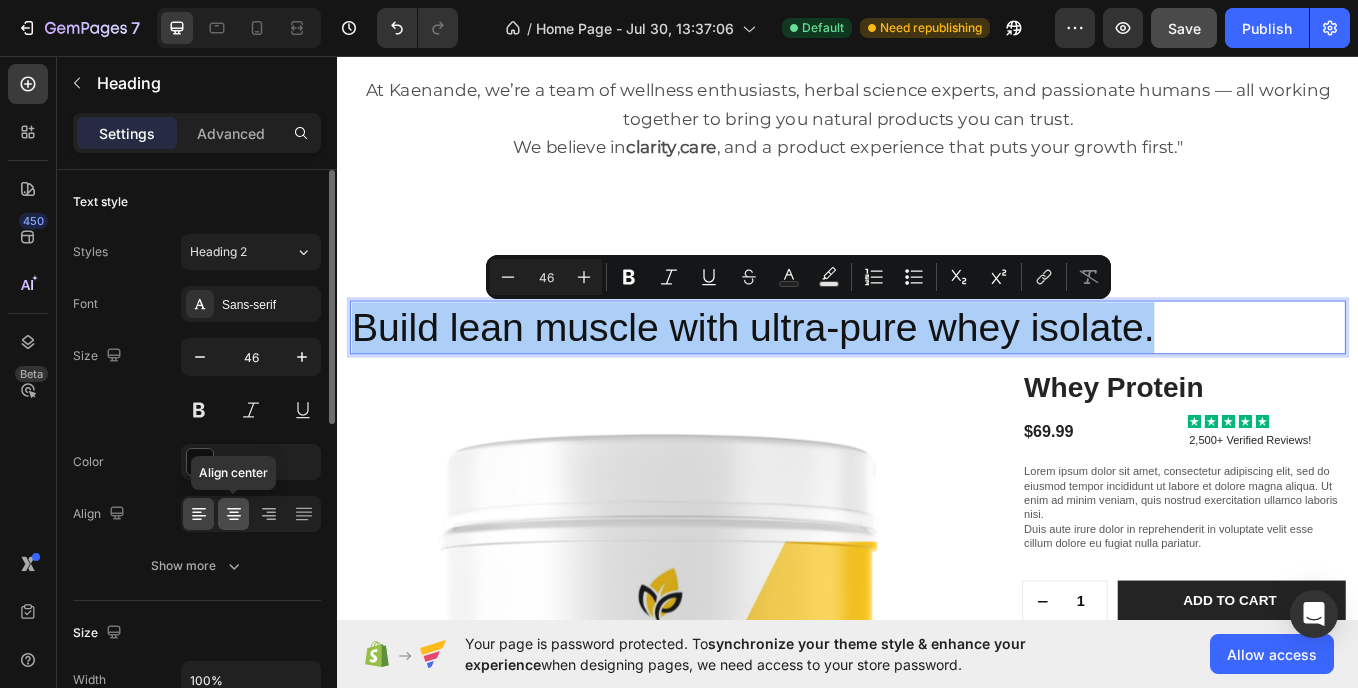 click 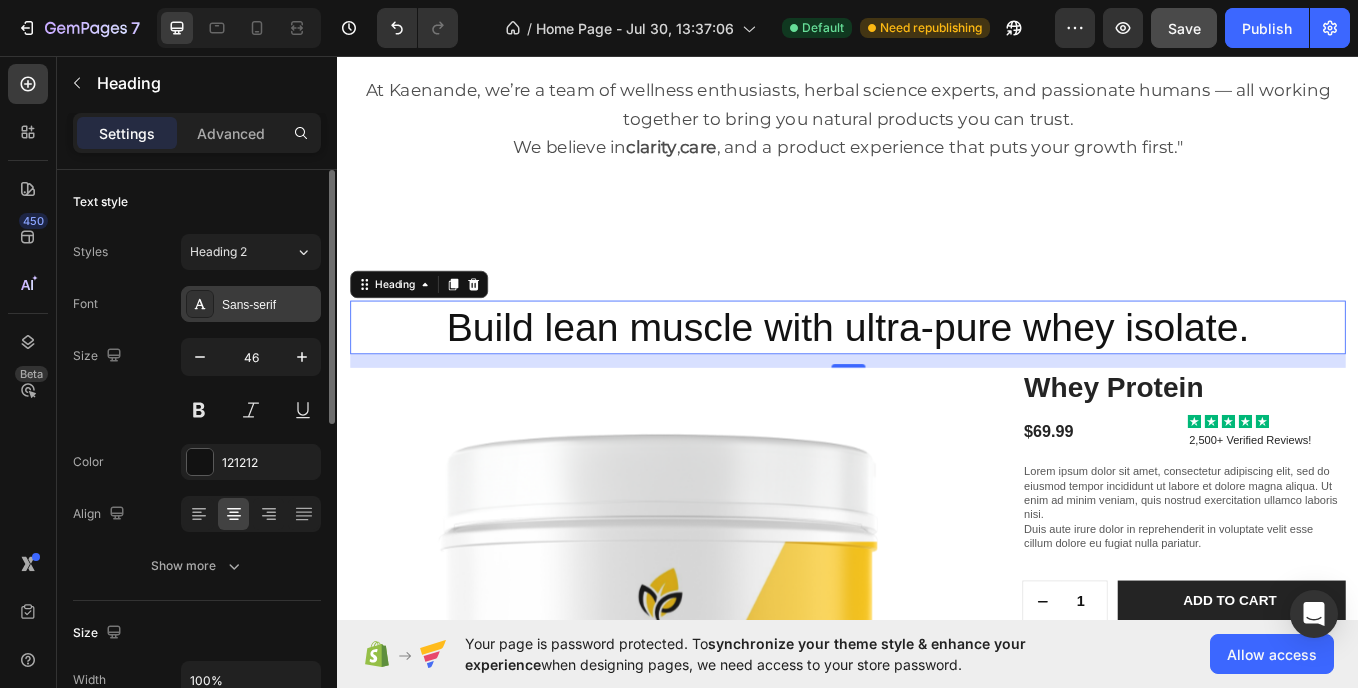 click on "Sans-serif" at bounding box center [251, 304] 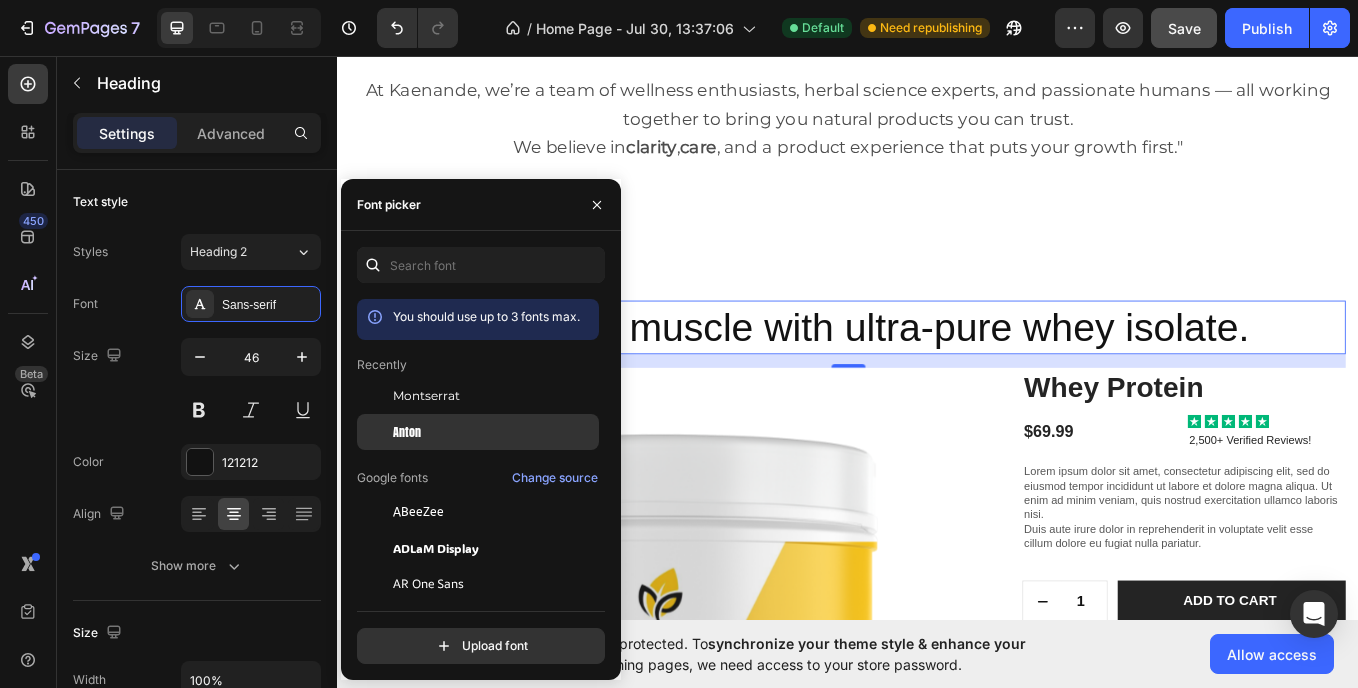click on "Anton" 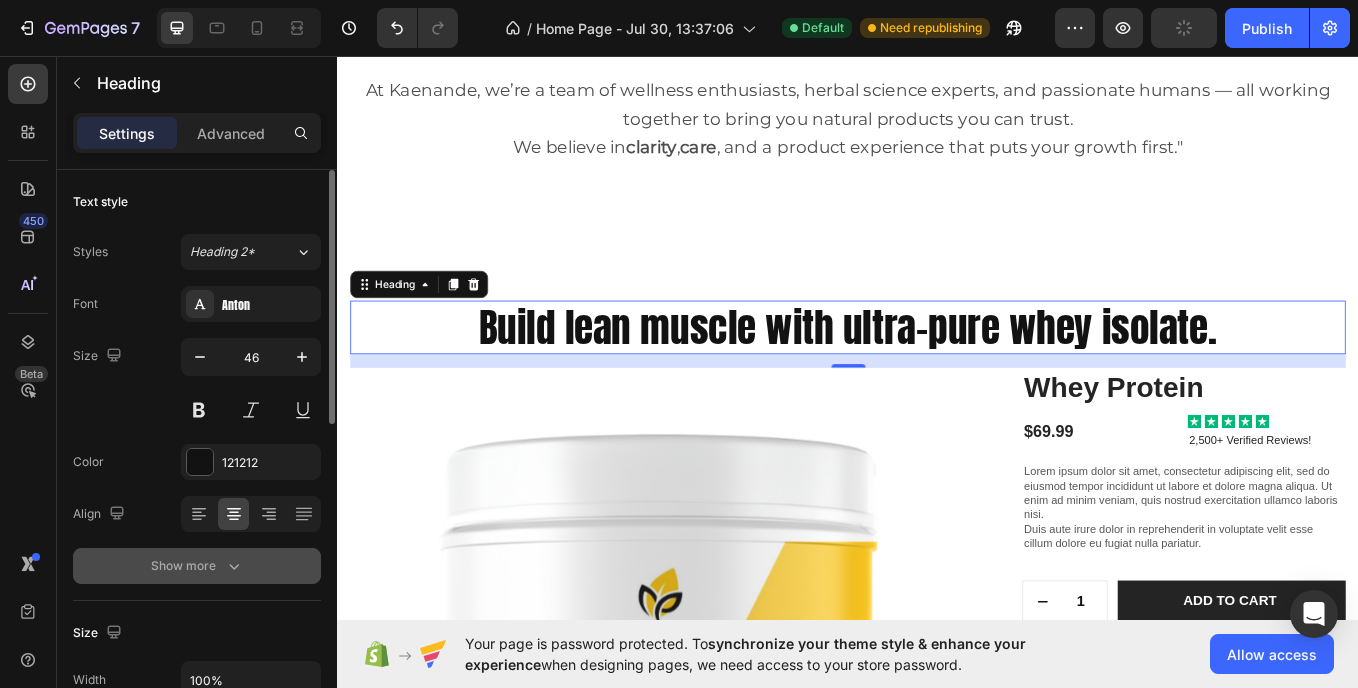 click on "Show more" at bounding box center (197, 566) 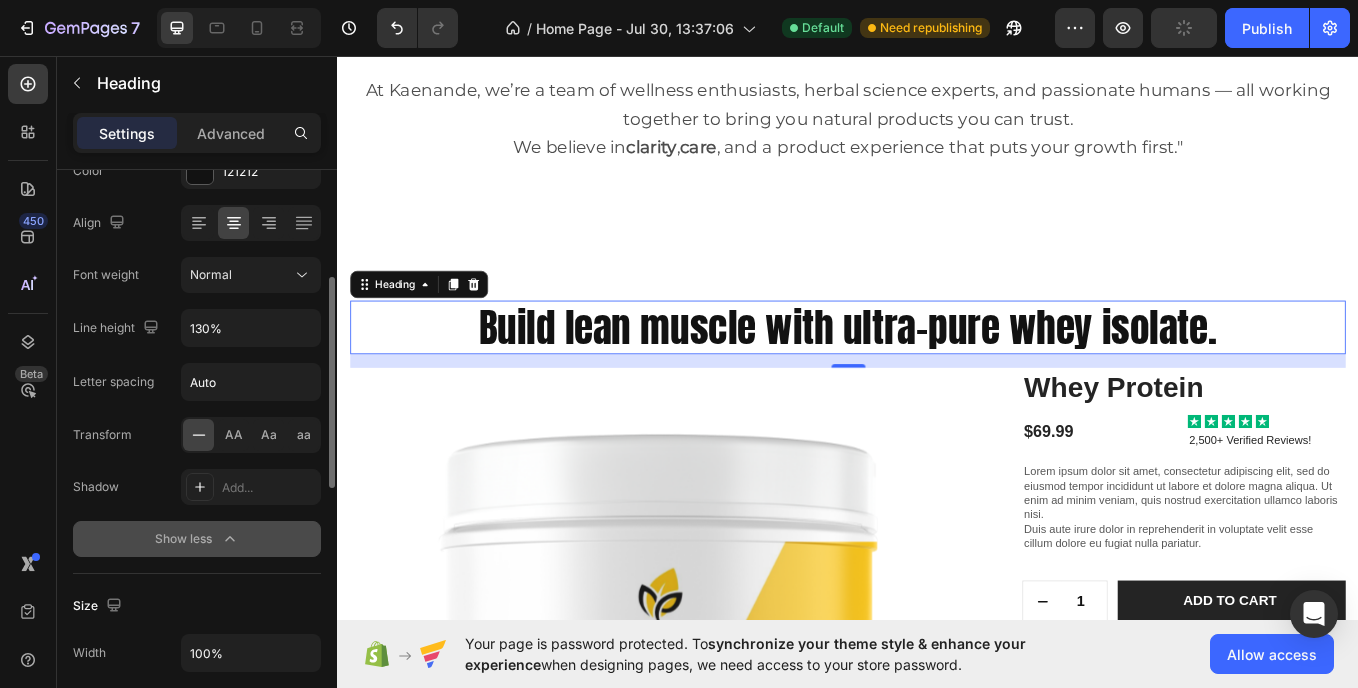 scroll, scrollTop: 292, scrollLeft: 0, axis: vertical 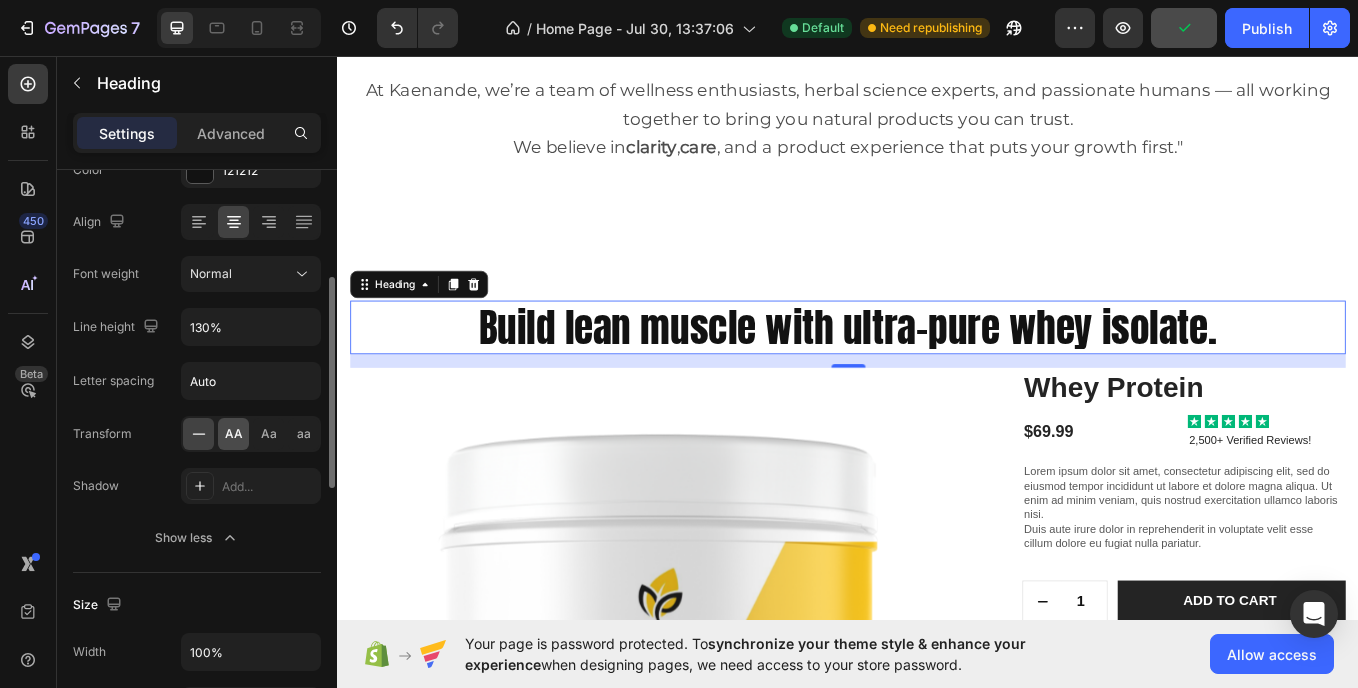 click on "AA" 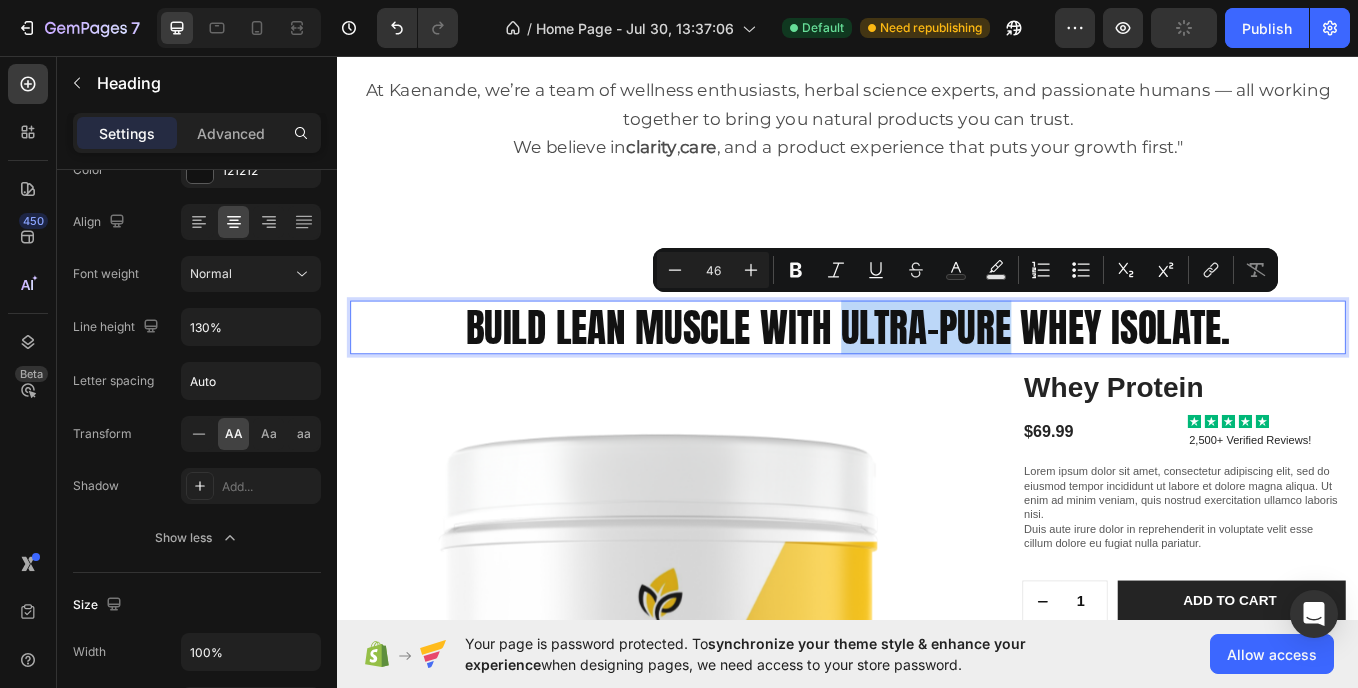 drag, startPoint x: 923, startPoint y: 381, endPoint x: 1112, endPoint y: 385, distance: 189.04233 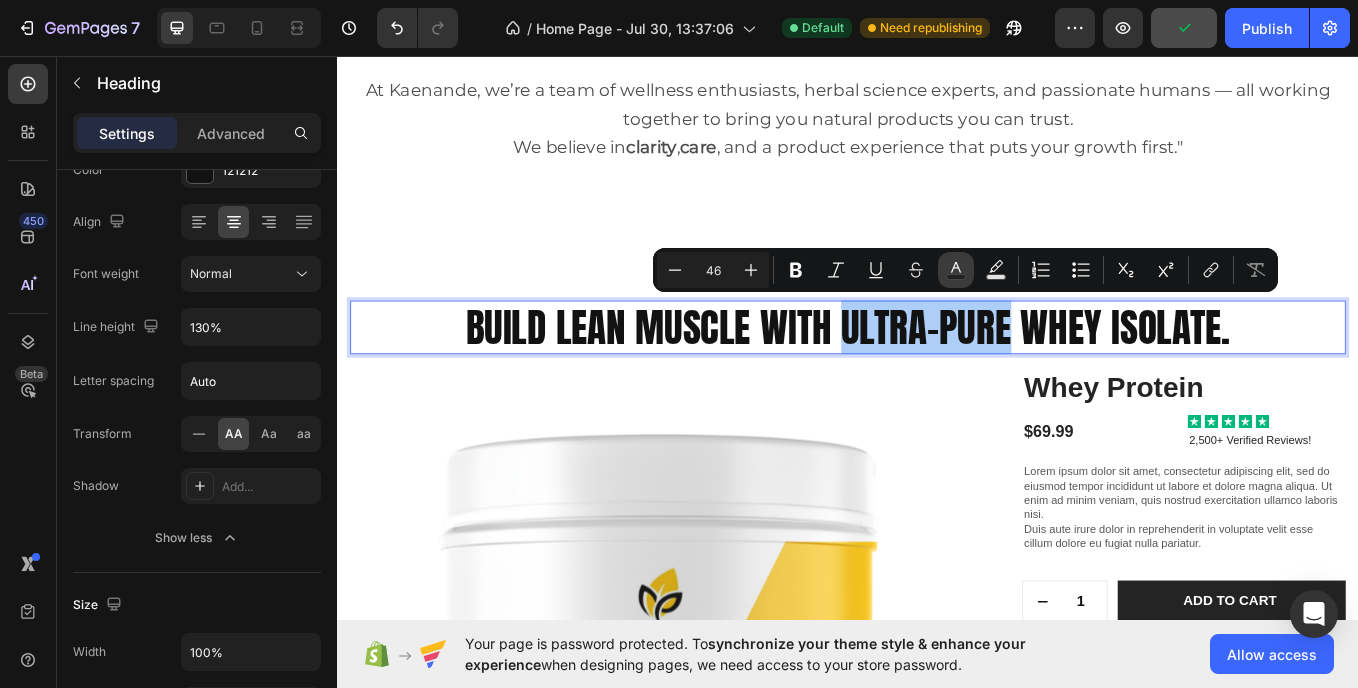 click 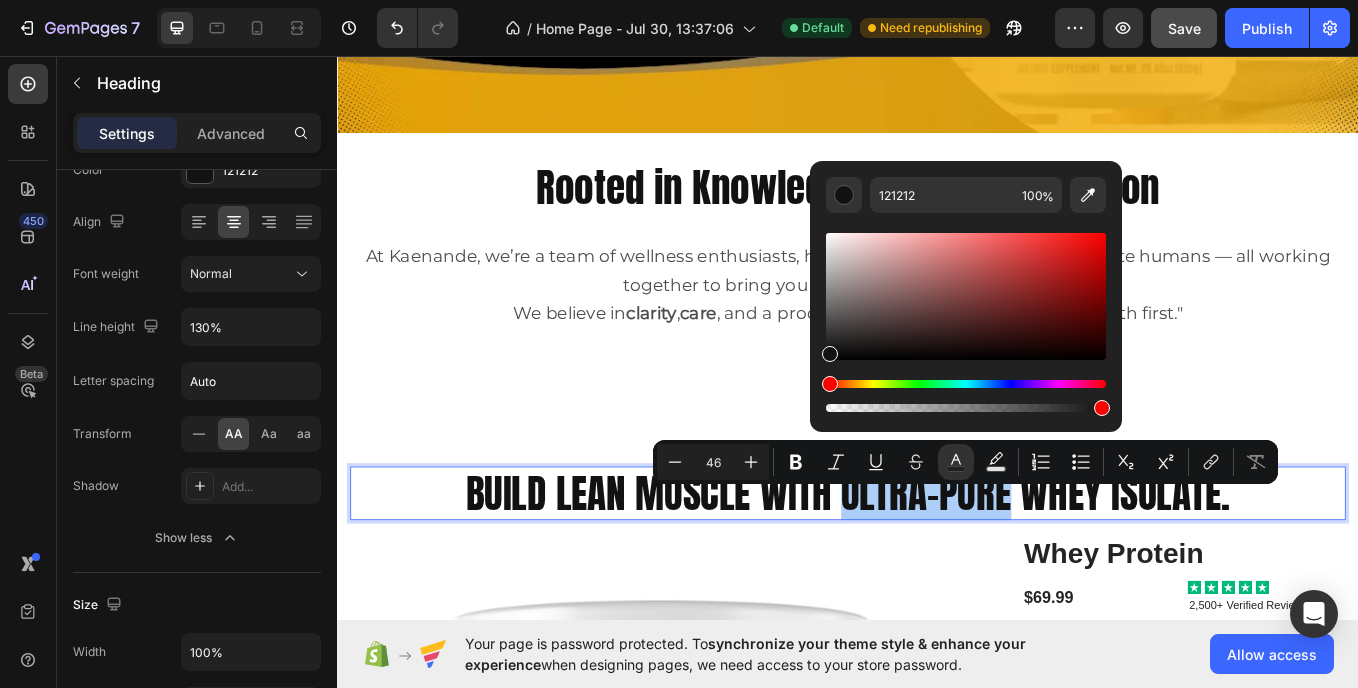 scroll, scrollTop: 611, scrollLeft: 0, axis: vertical 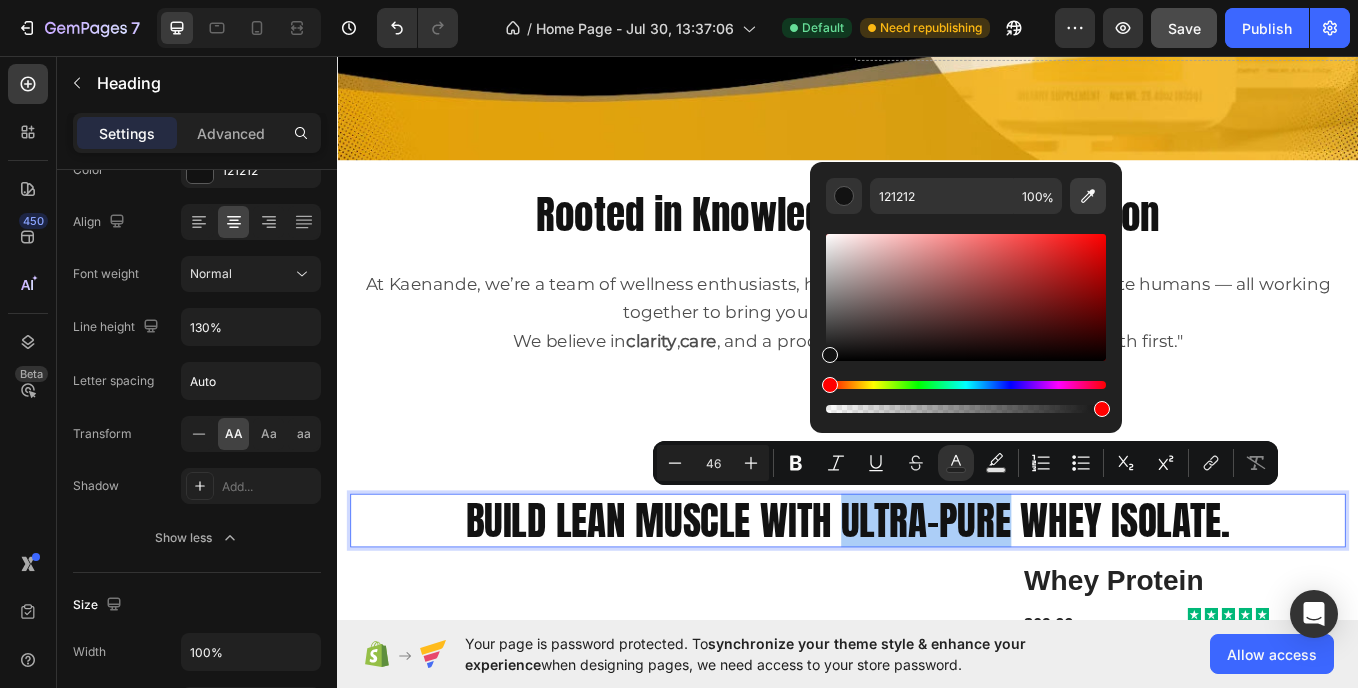 click 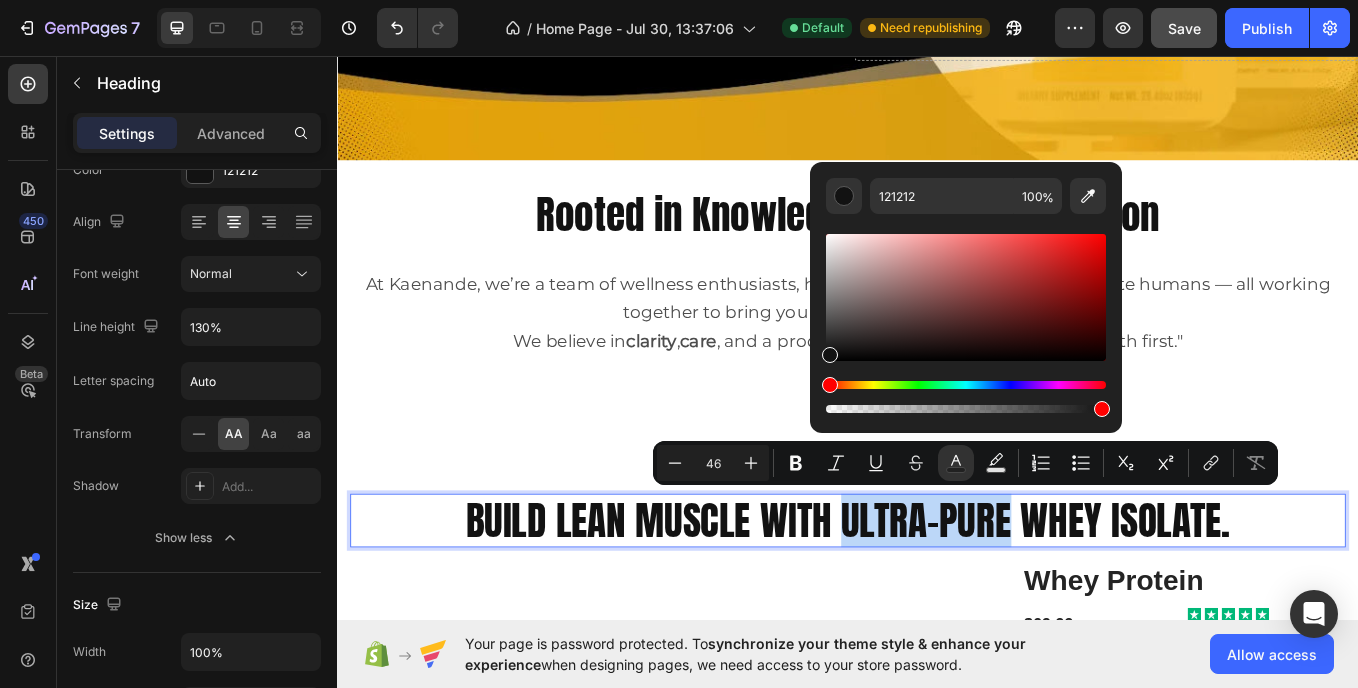 type on "EFB62C" 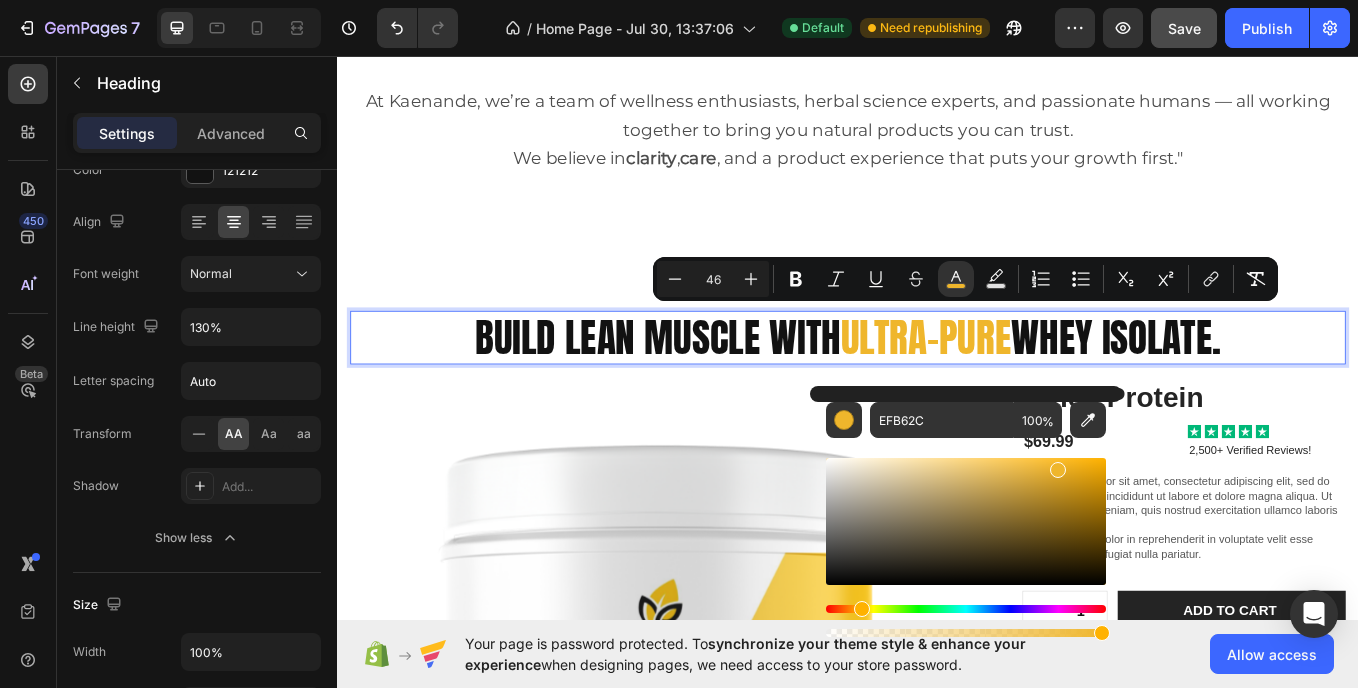 scroll, scrollTop: 827, scrollLeft: 0, axis: vertical 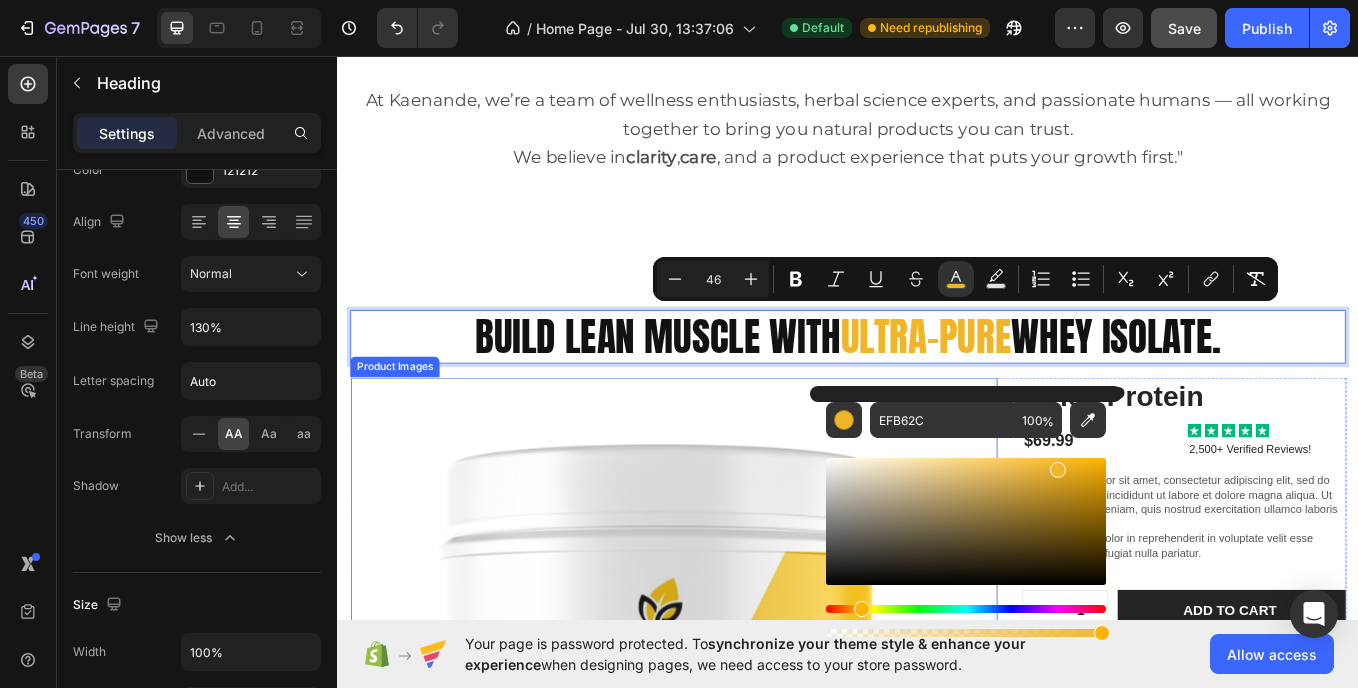 click at bounding box center (716, 797) 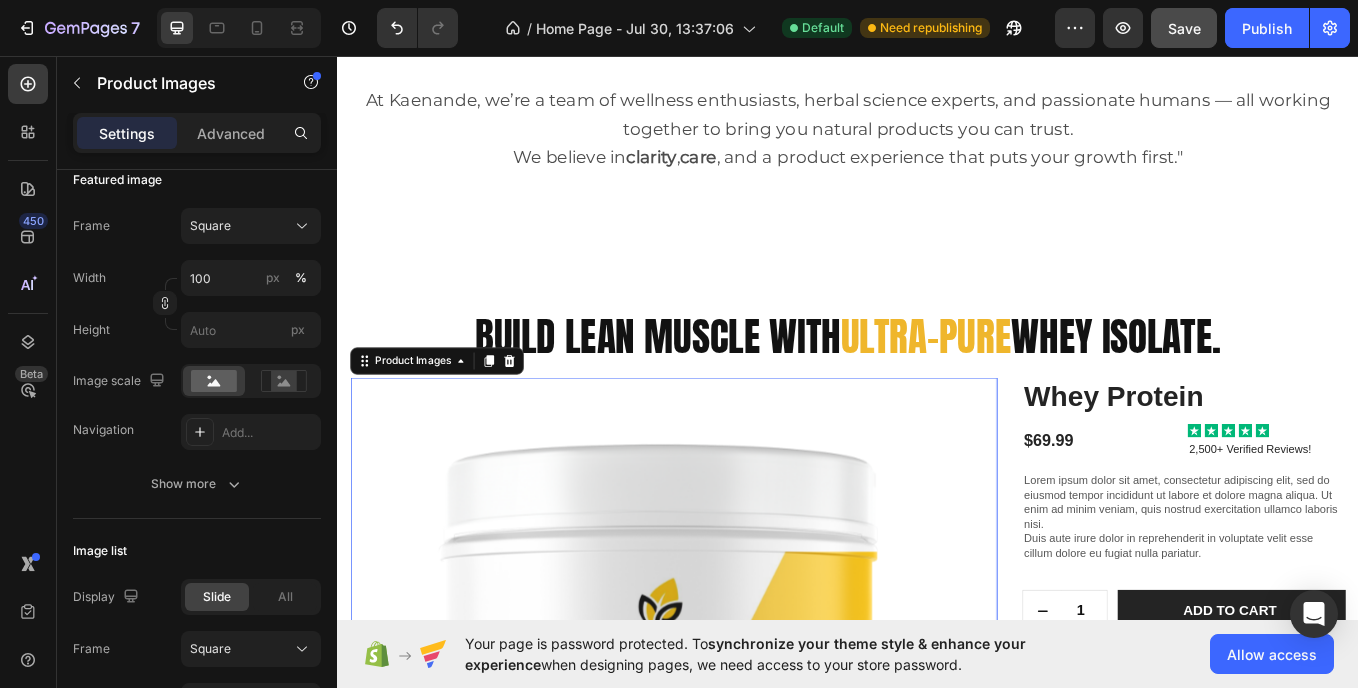 scroll, scrollTop: 0, scrollLeft: 0, axis: both 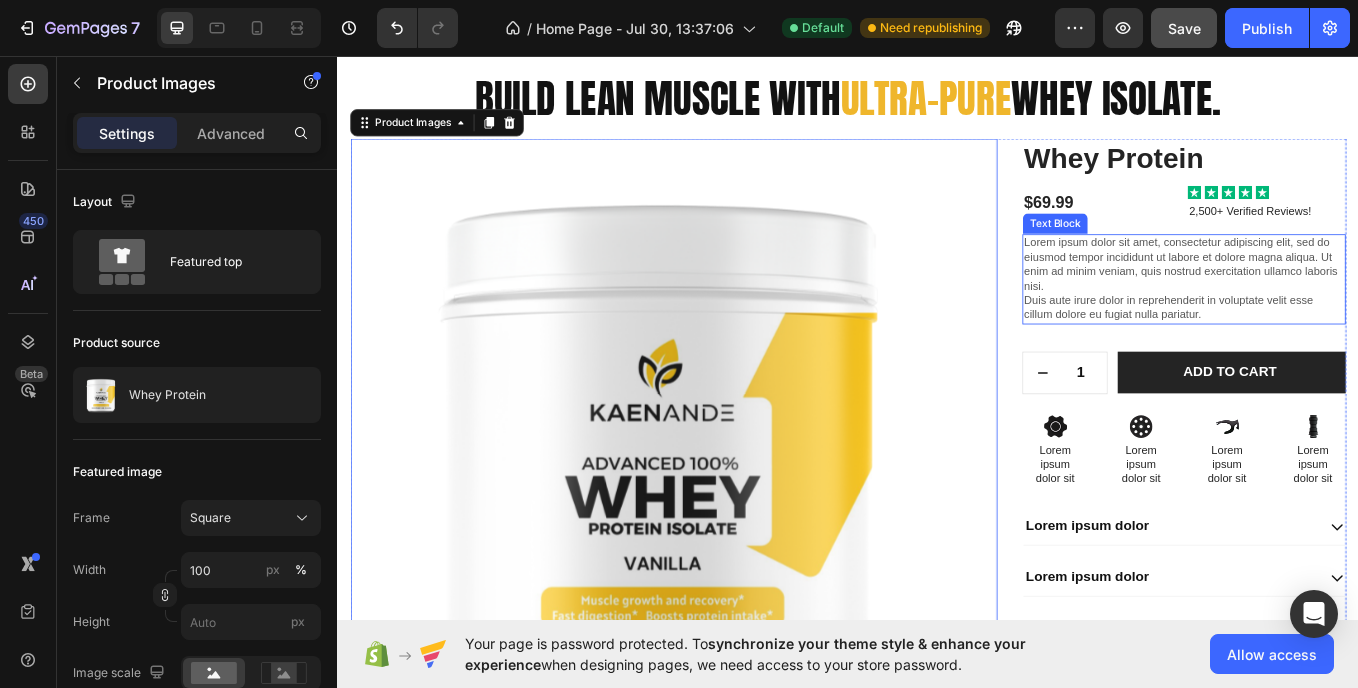 click on "Lorem ipsum dolor sit amet, consectetur adipiscing elit, sed do eiusmod tempor incididunt ut labore et dolore magna aliqua. Ut enim ad minim veniam, quis nostrud exercitation ullamco laboris nisi. Duis aute irure dolor in reprehenderit in voluptate velit esse cillum dolore eu fugiat nulla pariatur." at bounding box center [1332, 317] 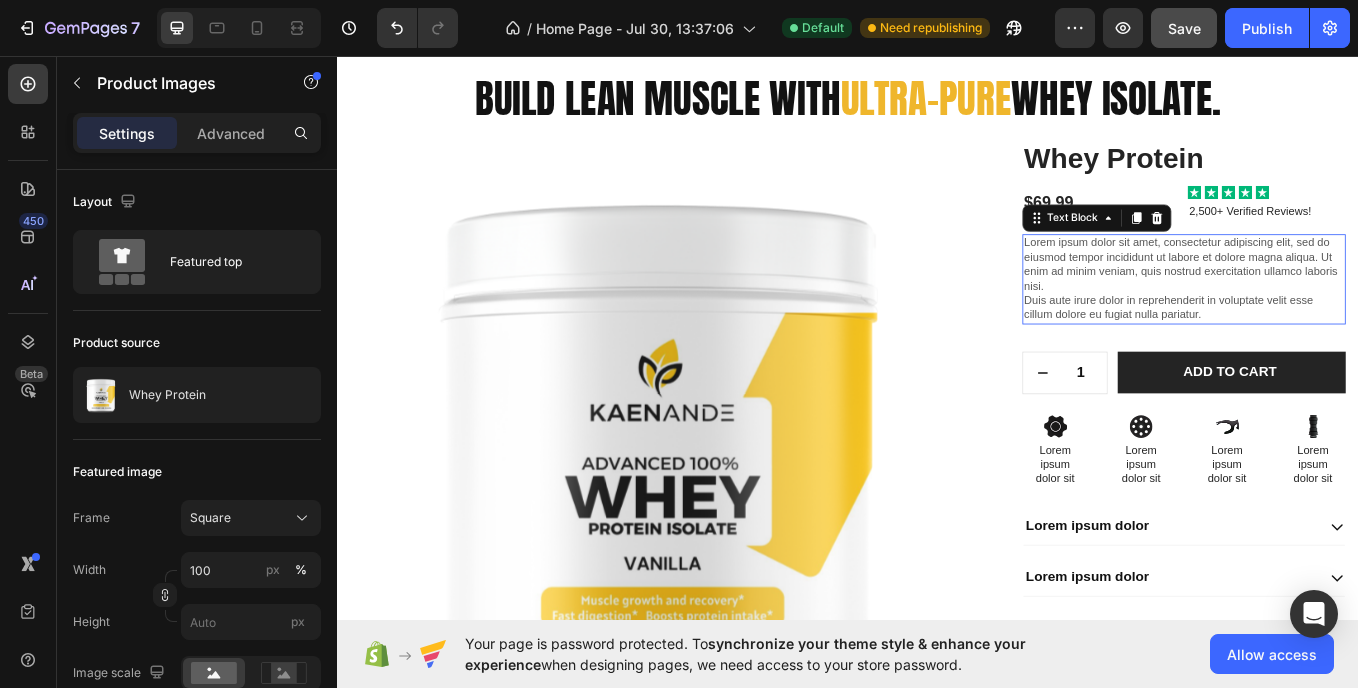 click on "Lorem ipsum dolor sit amet, consectetur adipiscing elit, sed do eiusmod tempor incididunt ut labore et dolore magna aliqua. Ut enim ad minim veniam, quis nostrud exercitation ullamco laboris nisi. Duis aute irure dolor in reprehenderit in voluptate velit esse cillum dolore eu fugiat nulla pariatur." at bounding box center (1332, 317) 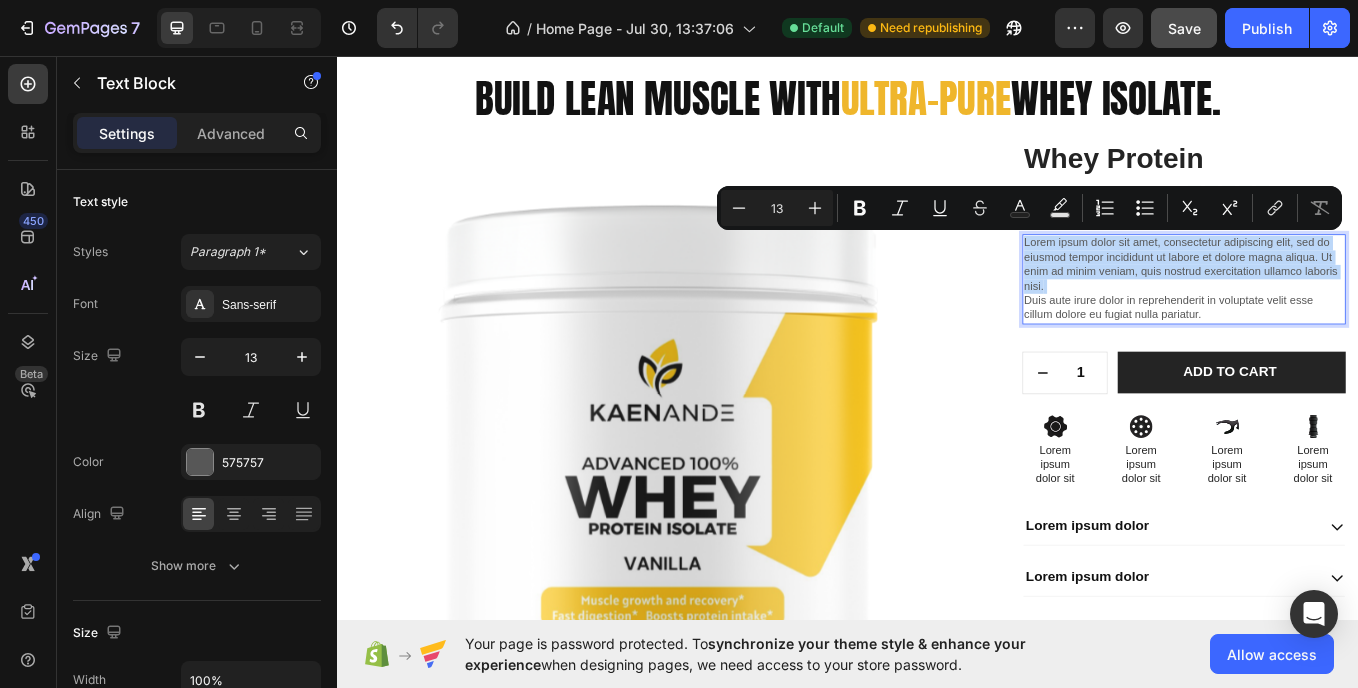copy on "Lorem ipsum dolor sit amet, consectetur adipiscing elit, sed do eiusmod tempor incididunt ut labore et dolore magna aliqua. Ut enim ad minim veniam, quis nostrud exercitation ullamco laboris nisi." 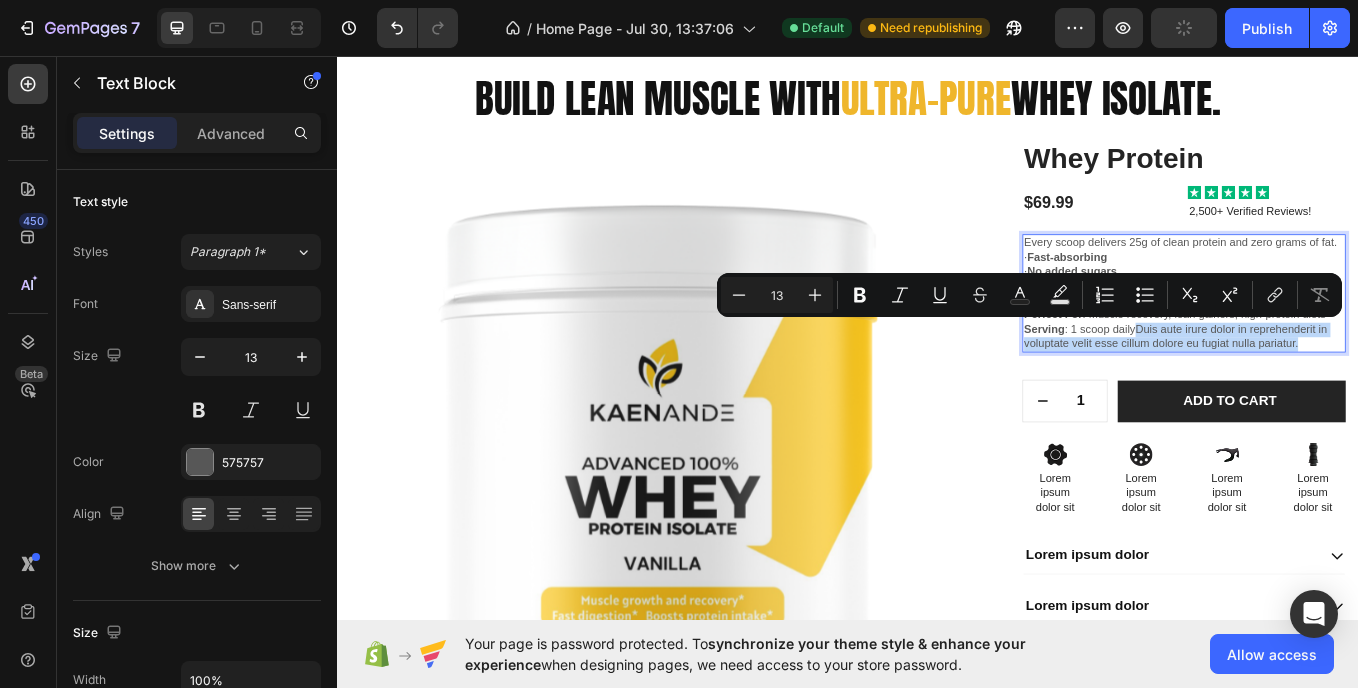 drag, startPoint x: 1267, startPoint y: 376, endPoint x: 1535, endPoint y: 416, distance: 270.96863 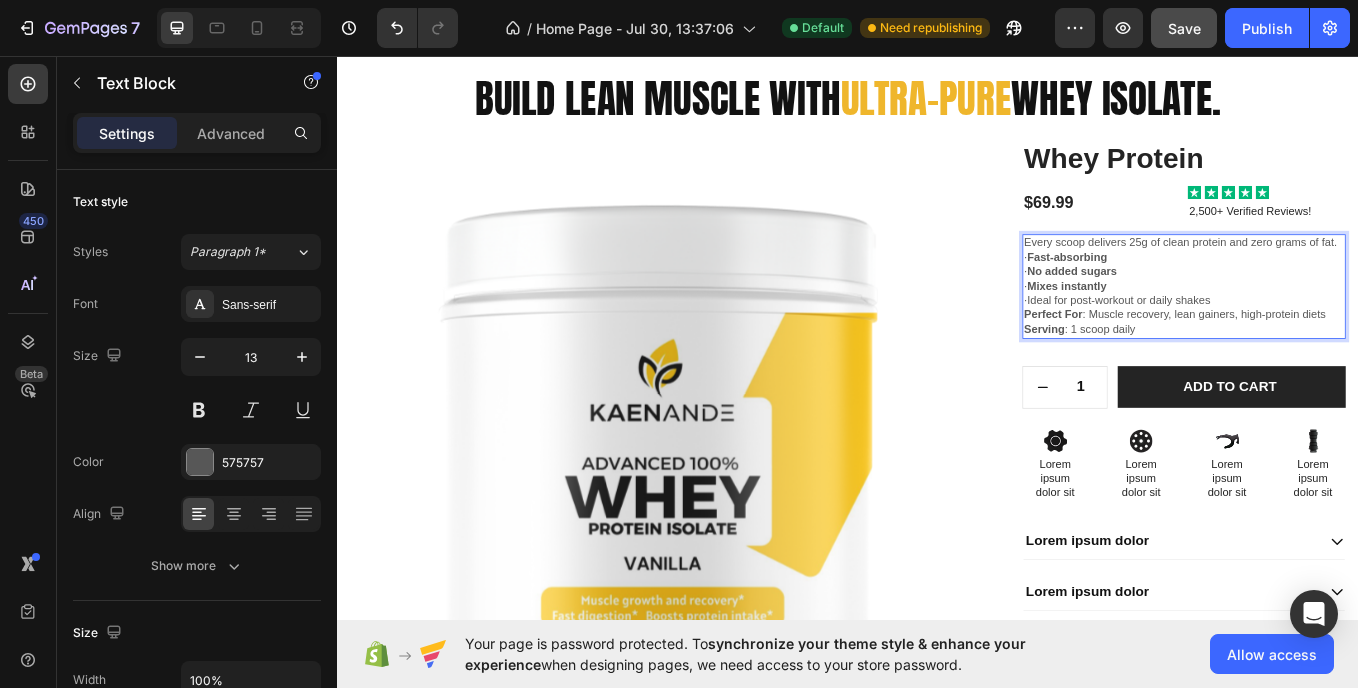 click on "·          Fast-absorbing" at bounding box center [1332, 292] 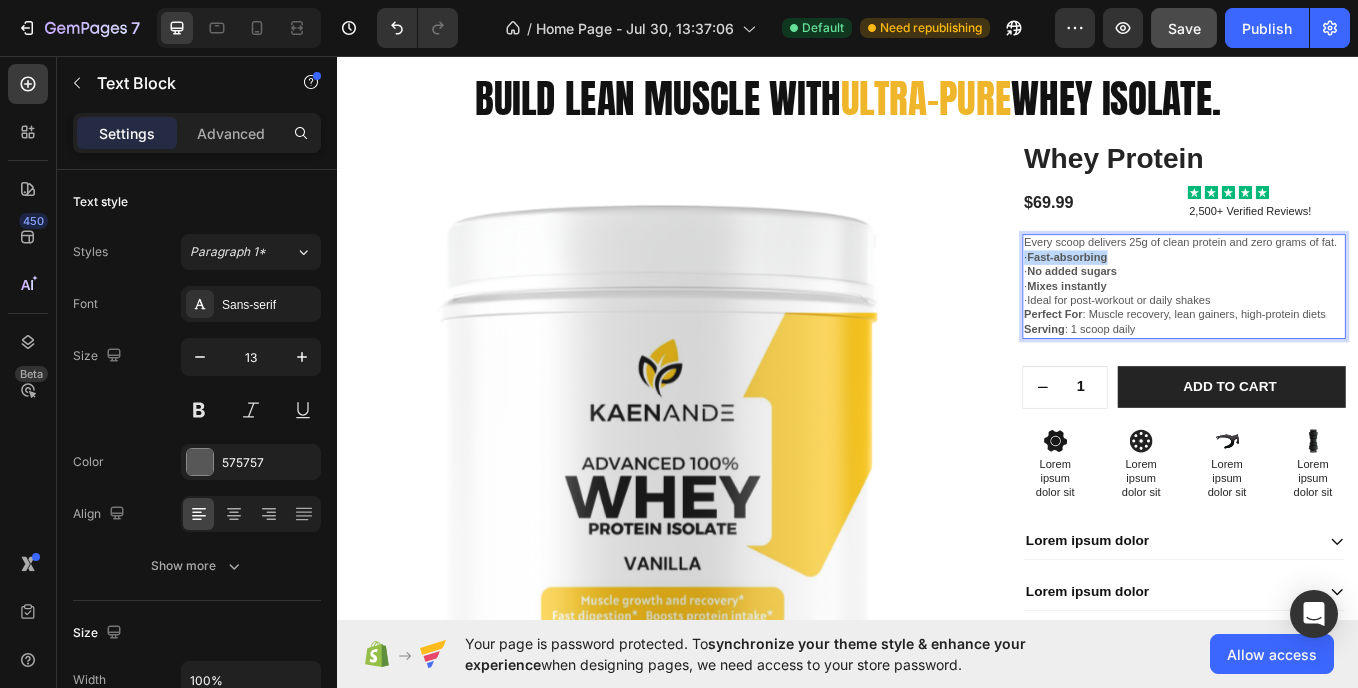 click on "·          Fast-absorbing" at bounding box center [1332, 292] 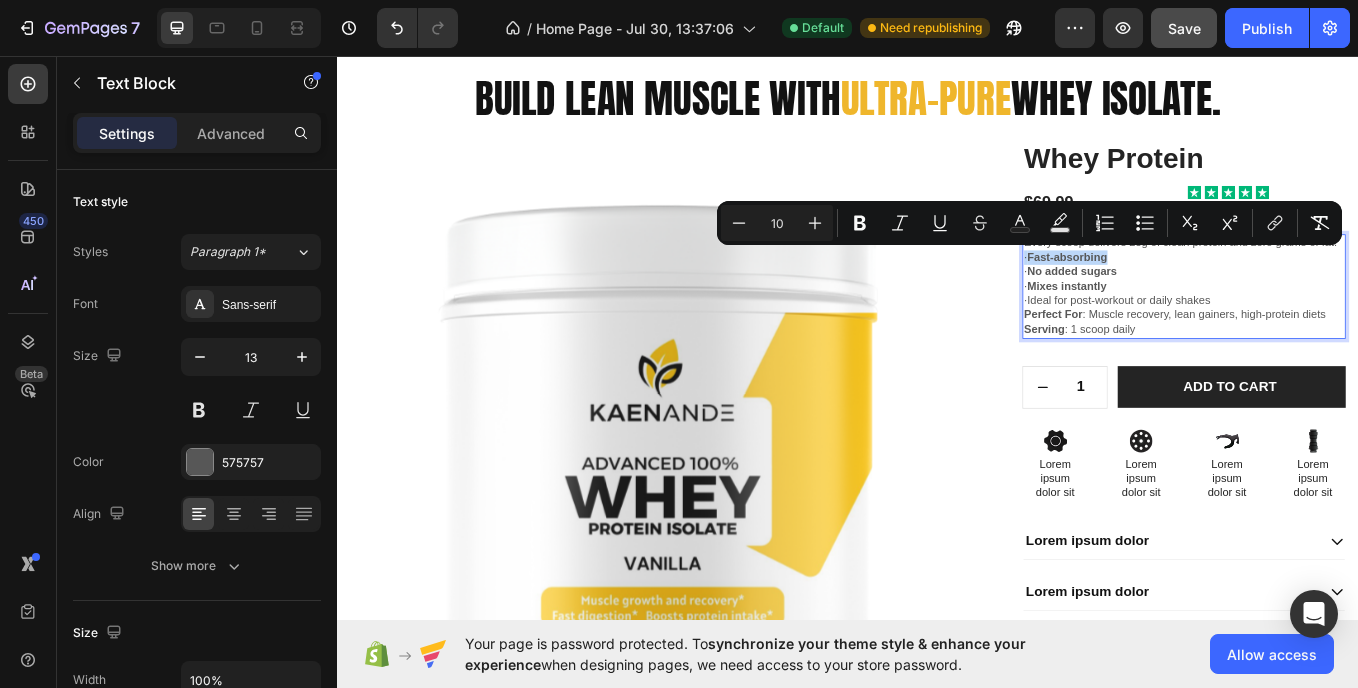 click on "·          Fast-absorbing" at bounding box center [1332, 292] 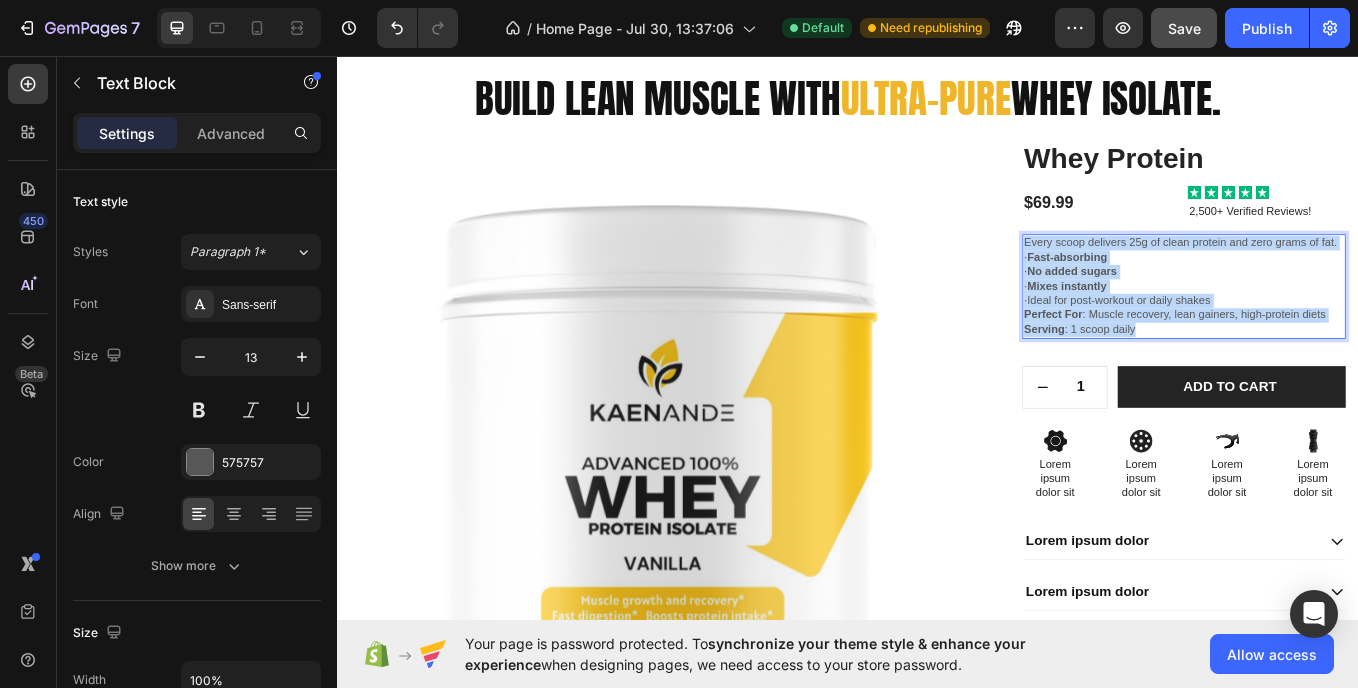 drag, startPoint x: 1136, startPoint y: 278, endPoint x: 1332, endPoint y: 387, distance: 224.26993 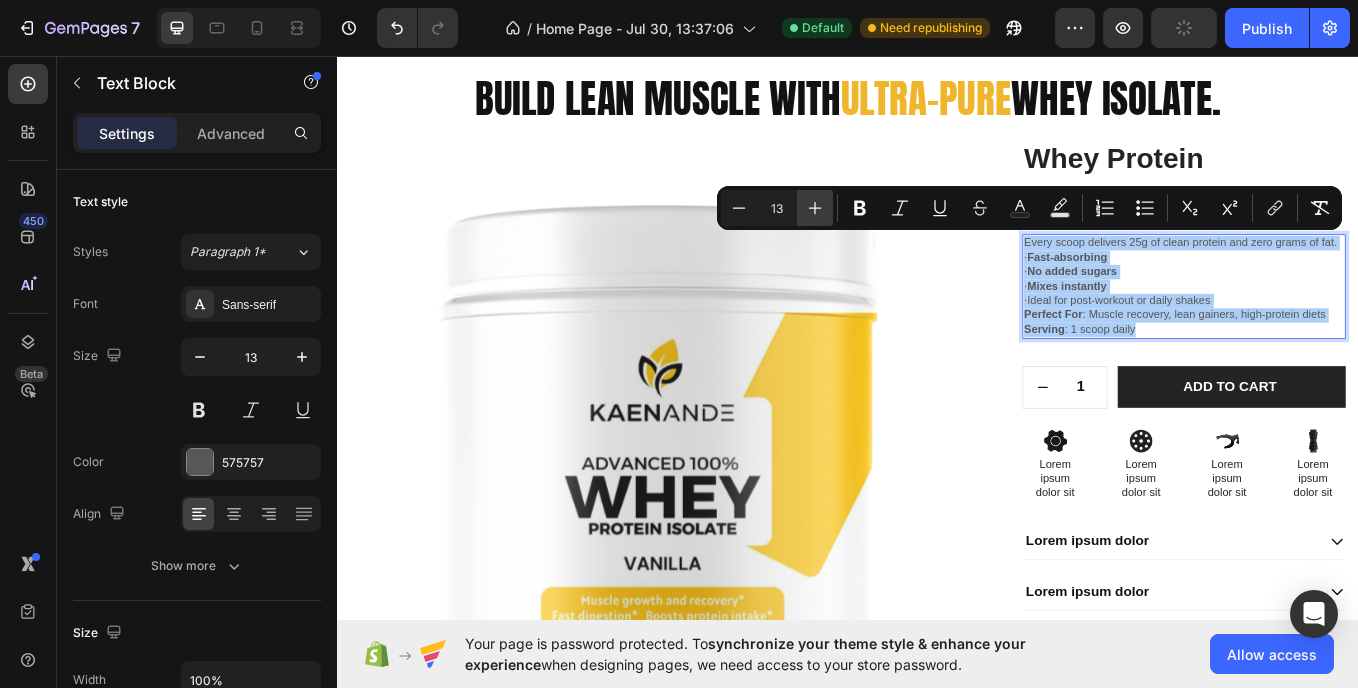 click 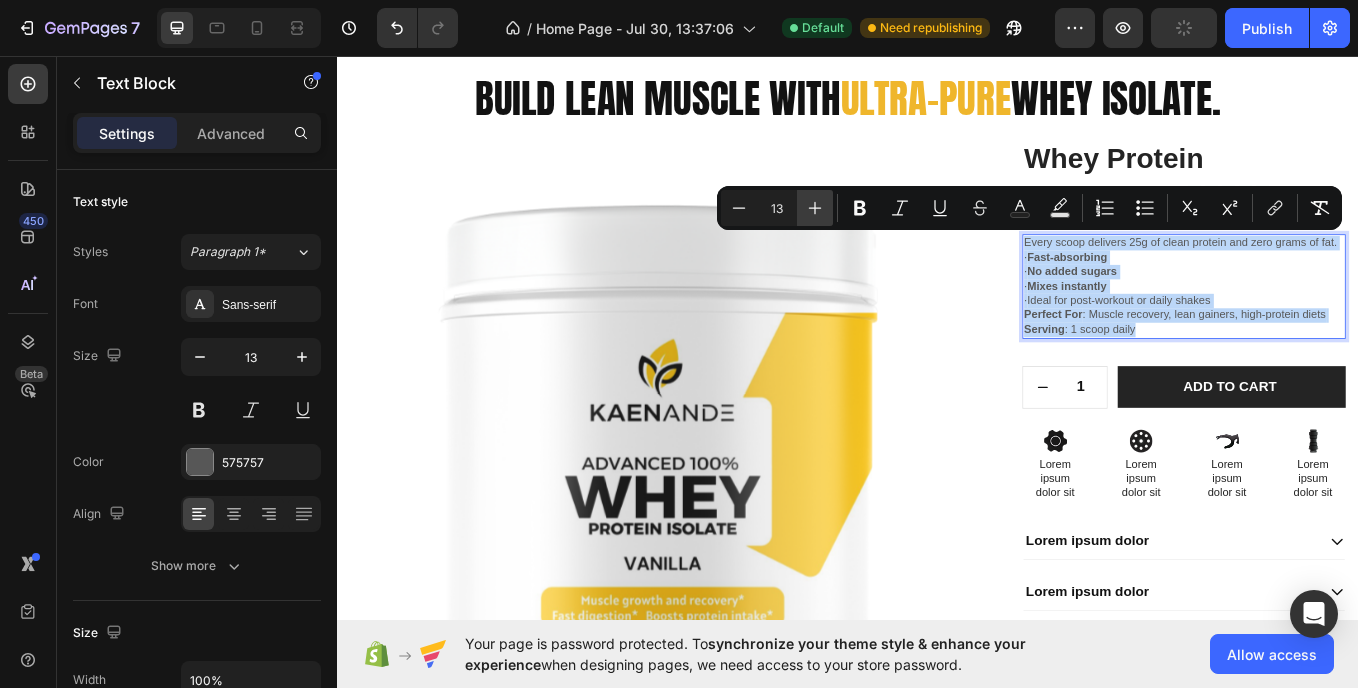 type on "14" 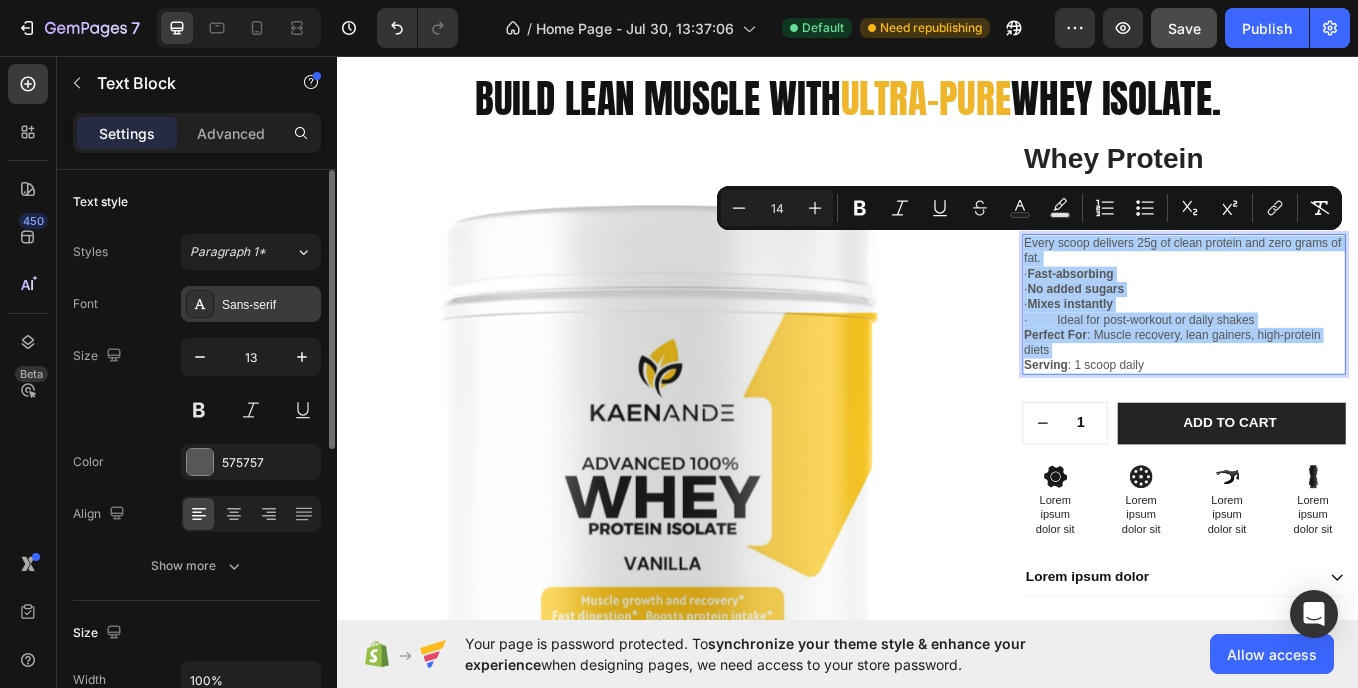 click on "Sans-serif" at bounding box center [251, 304] 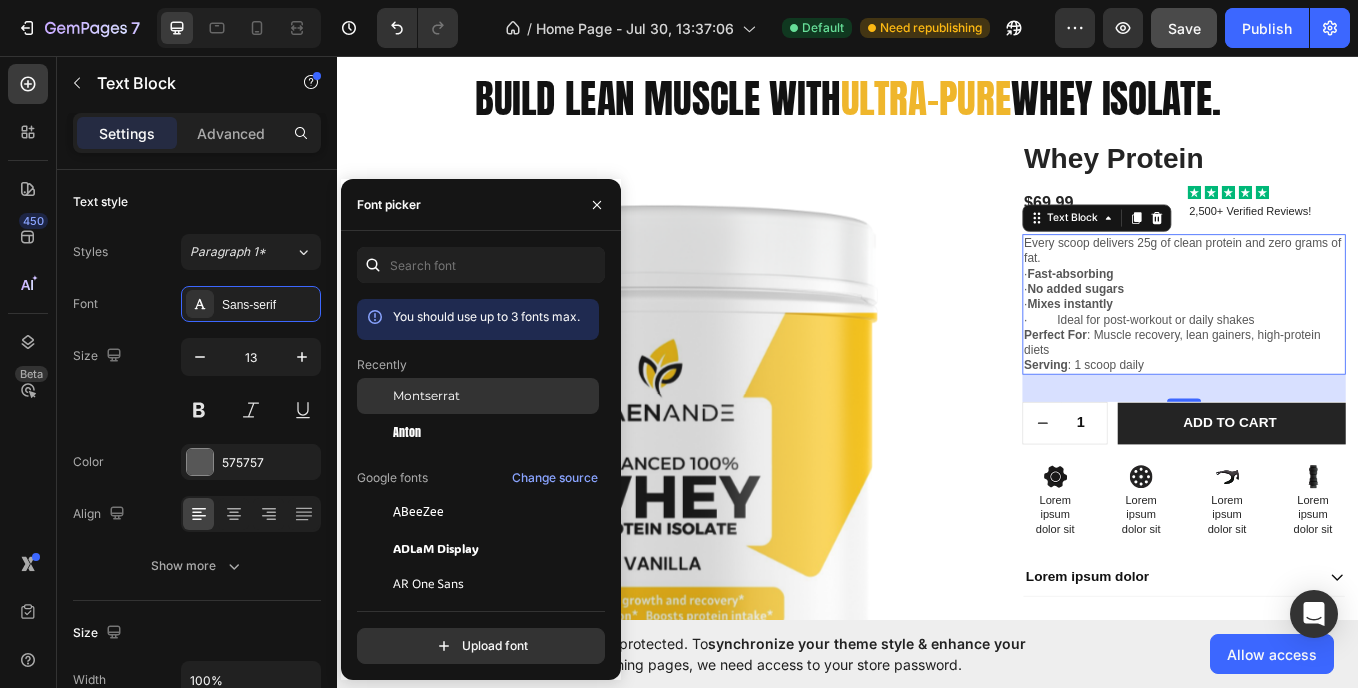 click on "Montserrat" at bounding box center [426, 396] 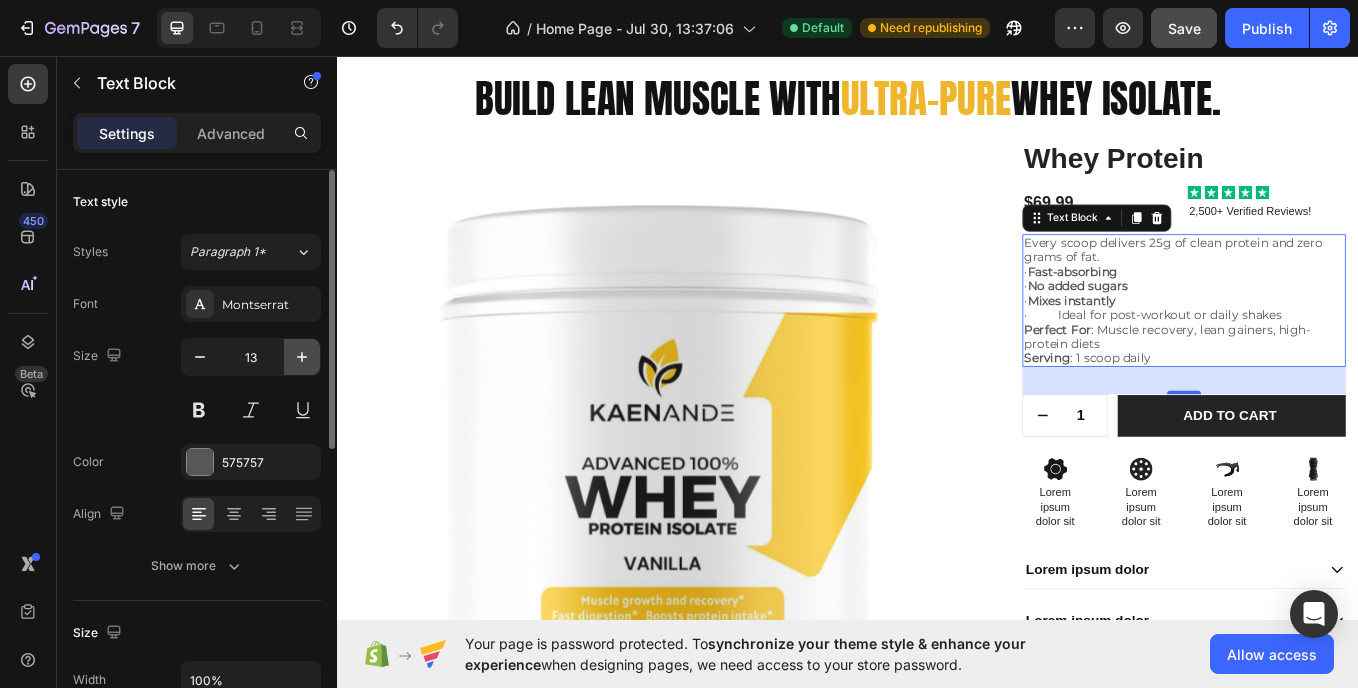 click at bounding box center [302, 357] 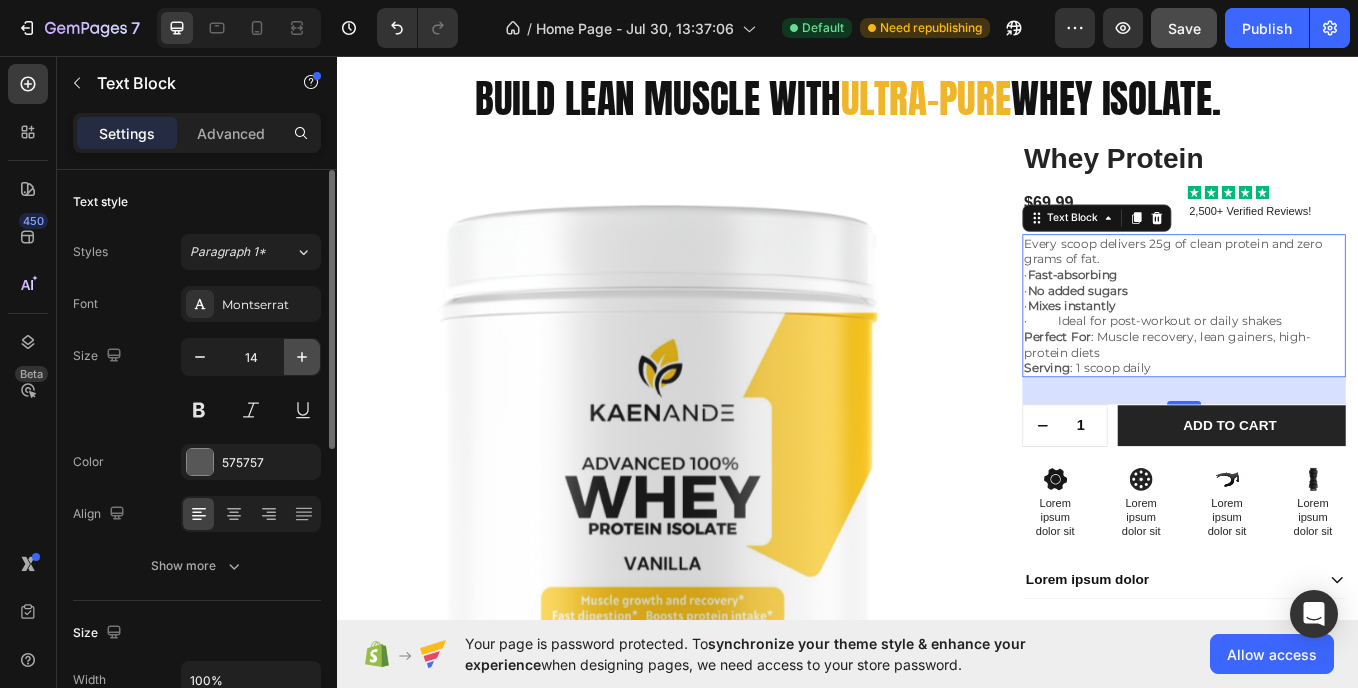 click at bounding box center [302, 357] 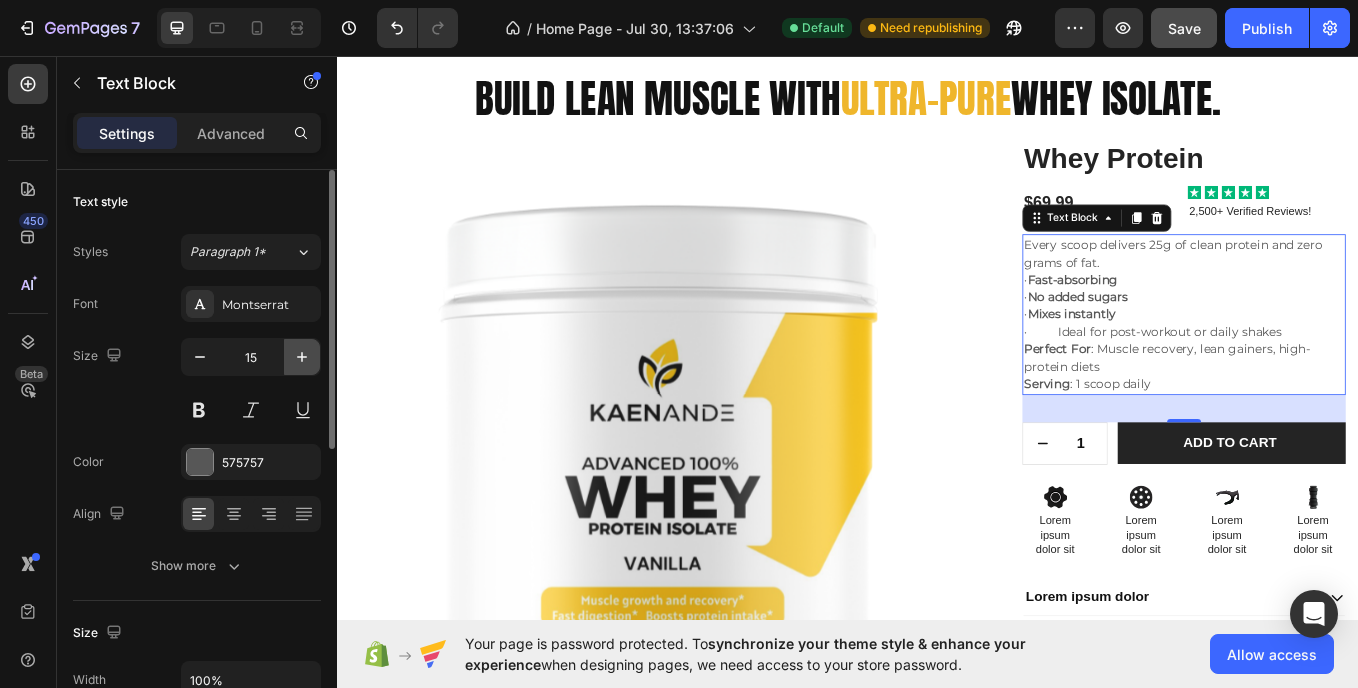 click at bounding box center [302, 357] 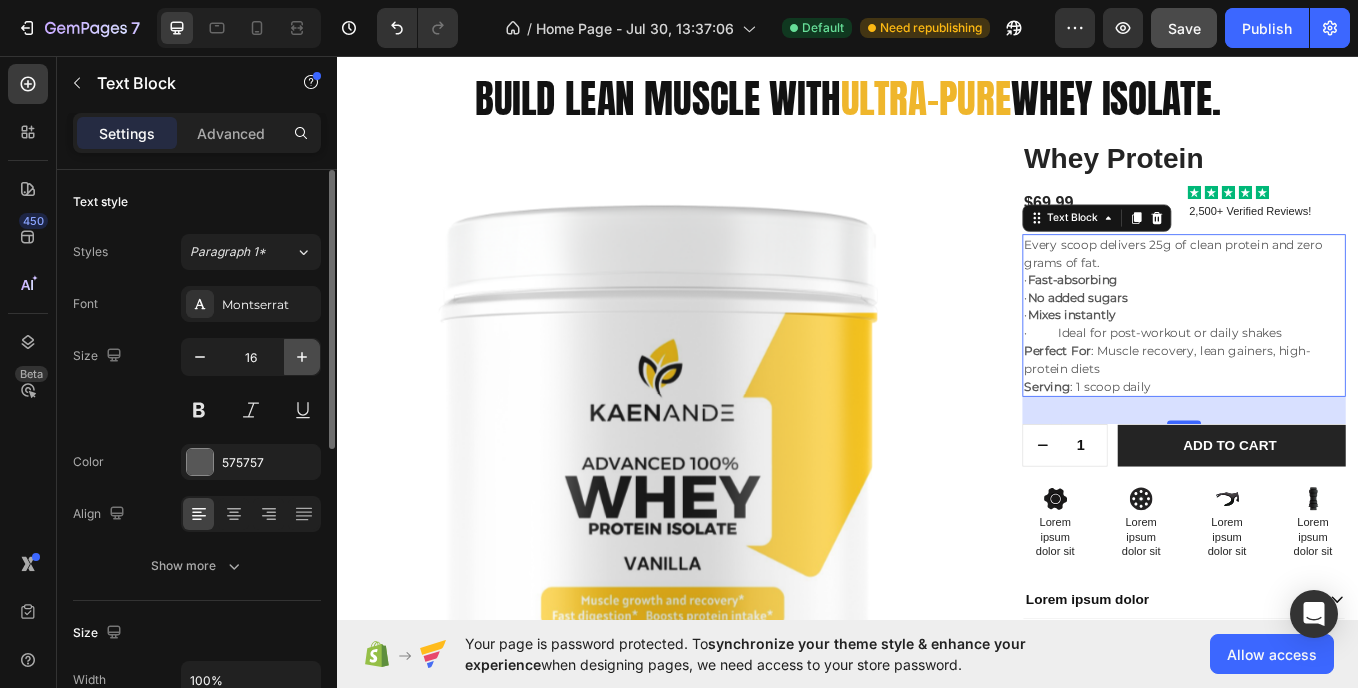 click at bounding box center (302, 357) 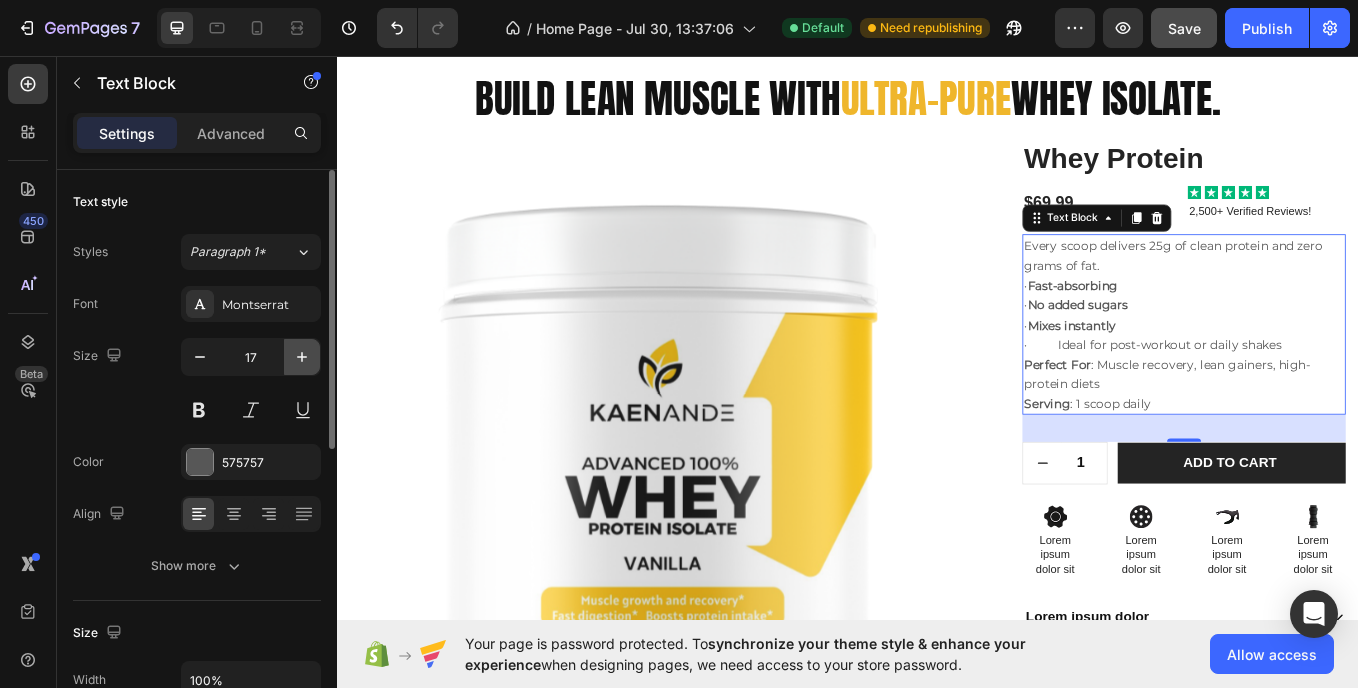 click at bounding box center (302, 357) 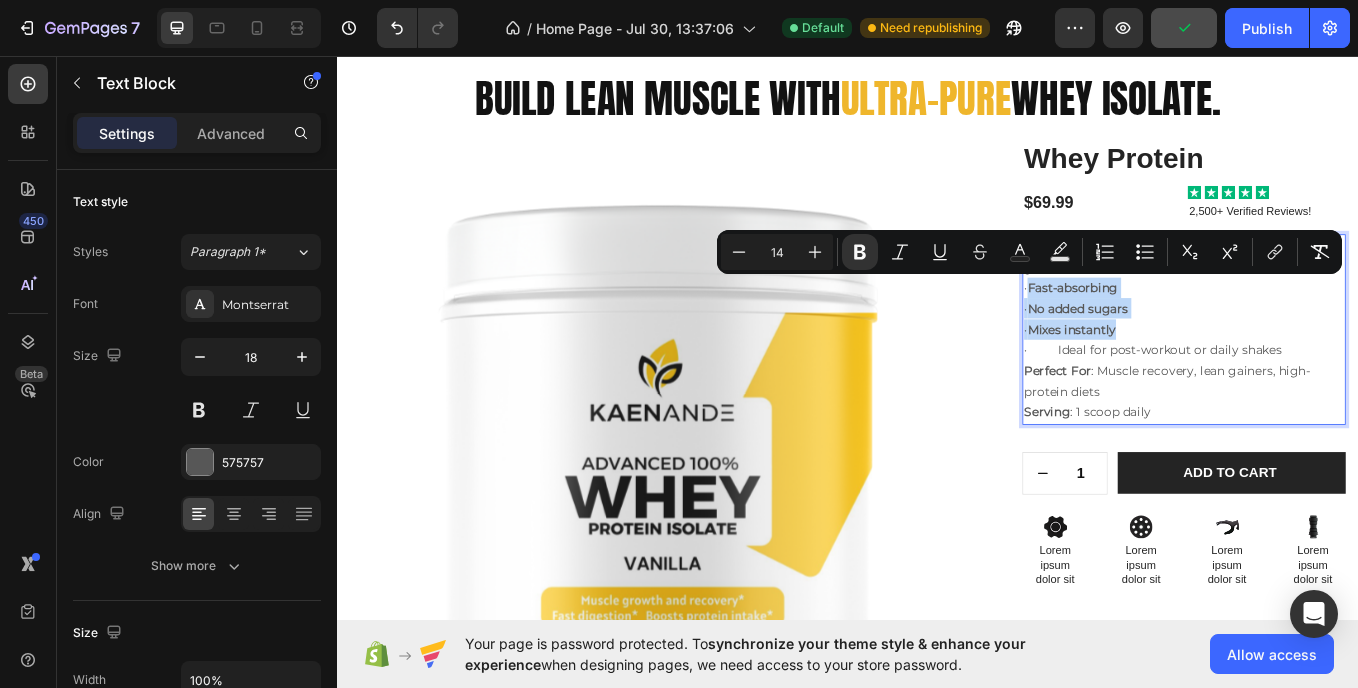 drag, startPoint x: 1170, startPoint y: 329, endPoint x: 1286, endPoint y: 372, distance: 123.71338 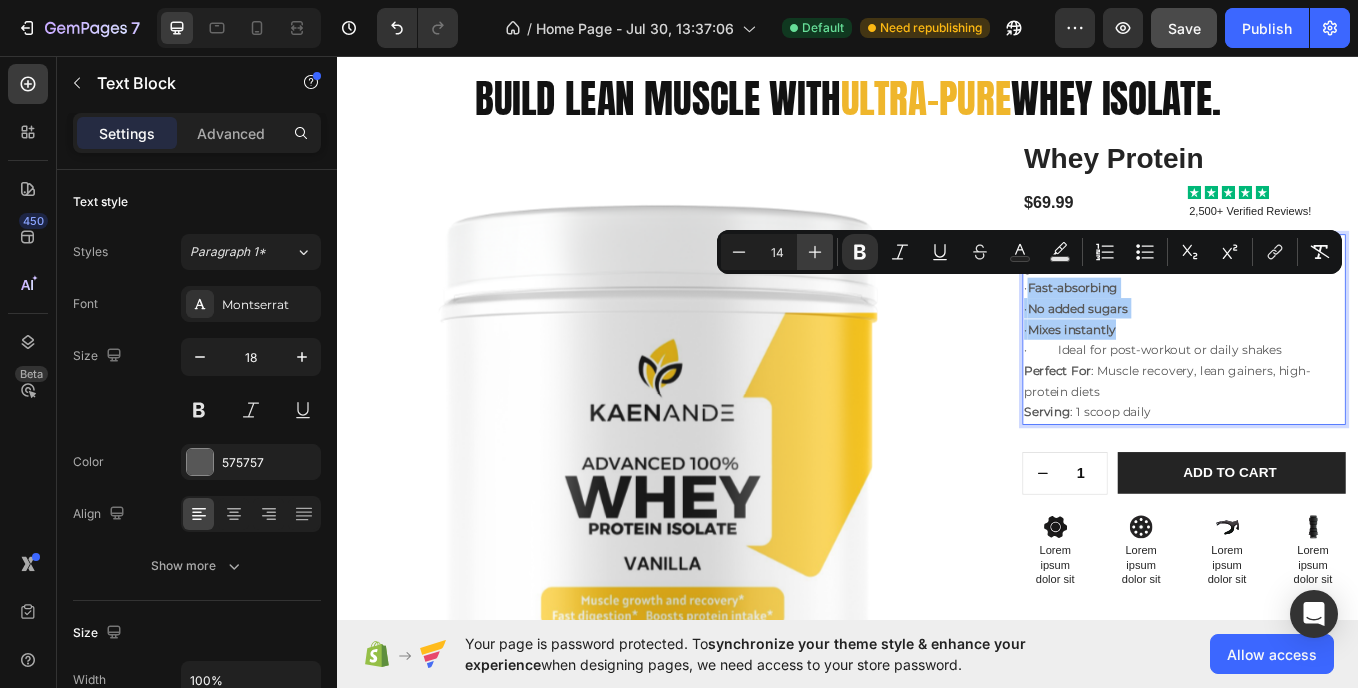 click 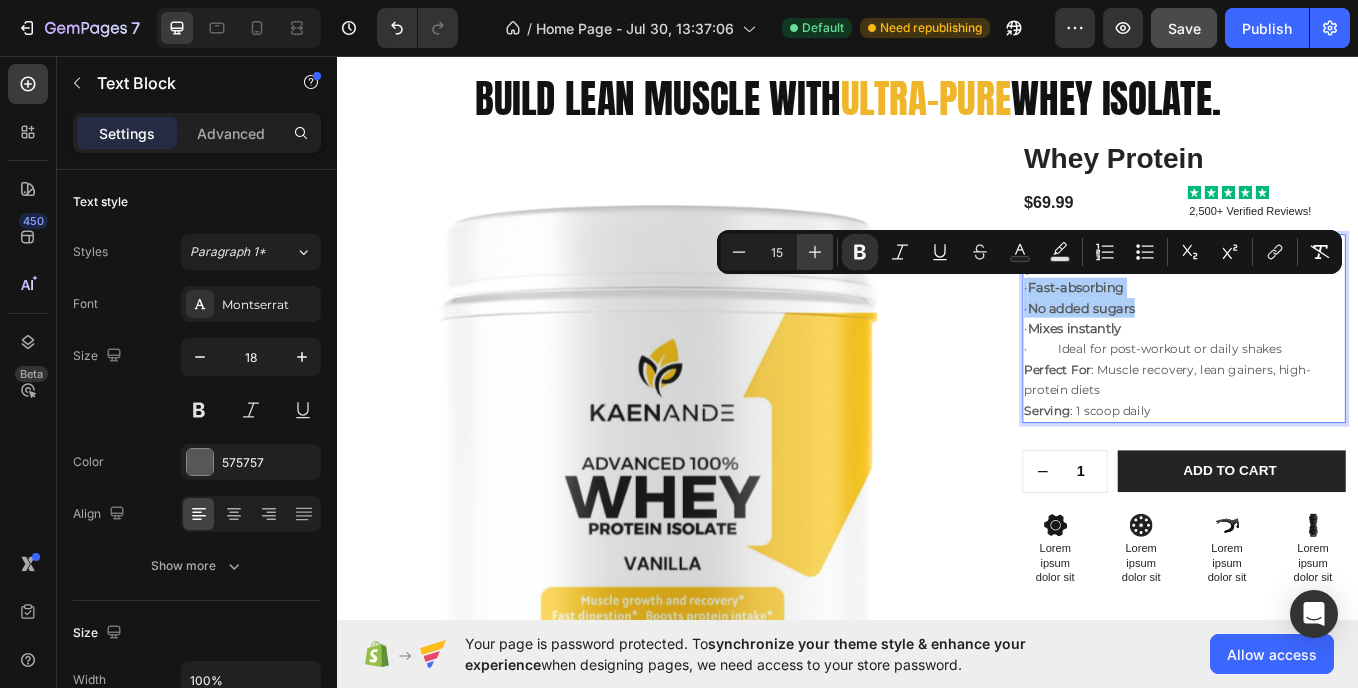 click 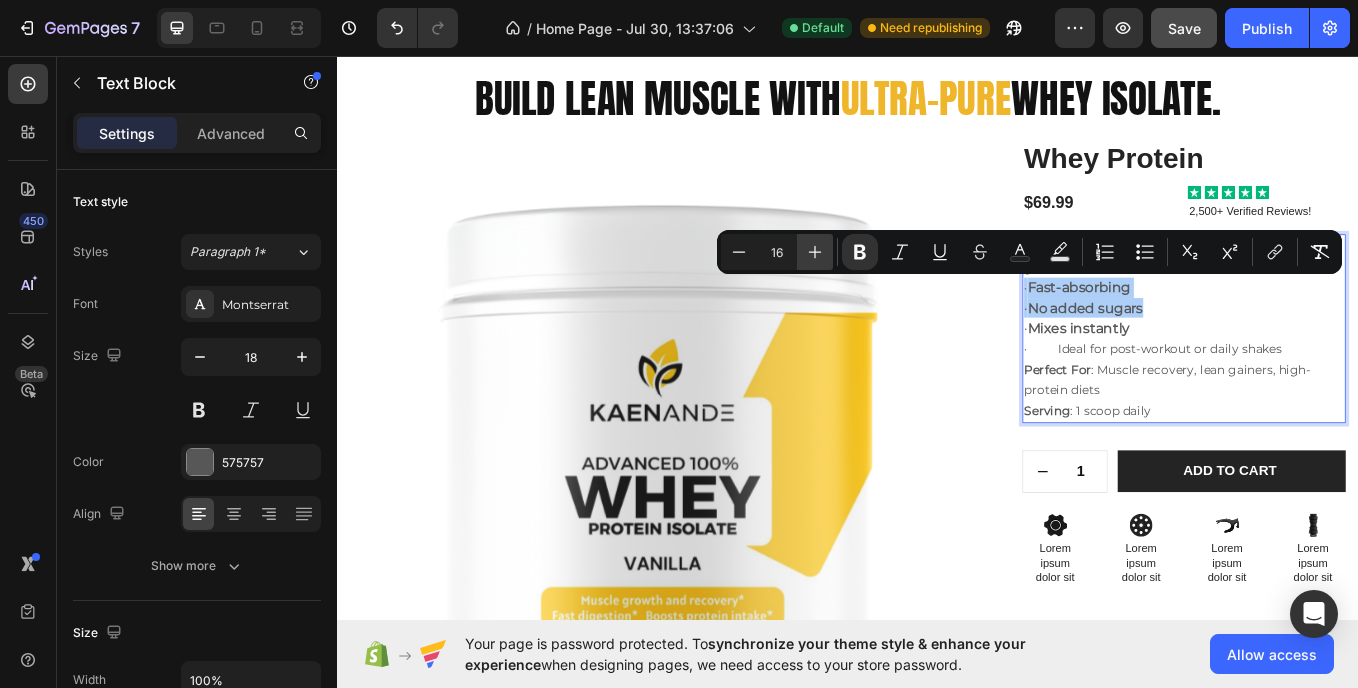 click 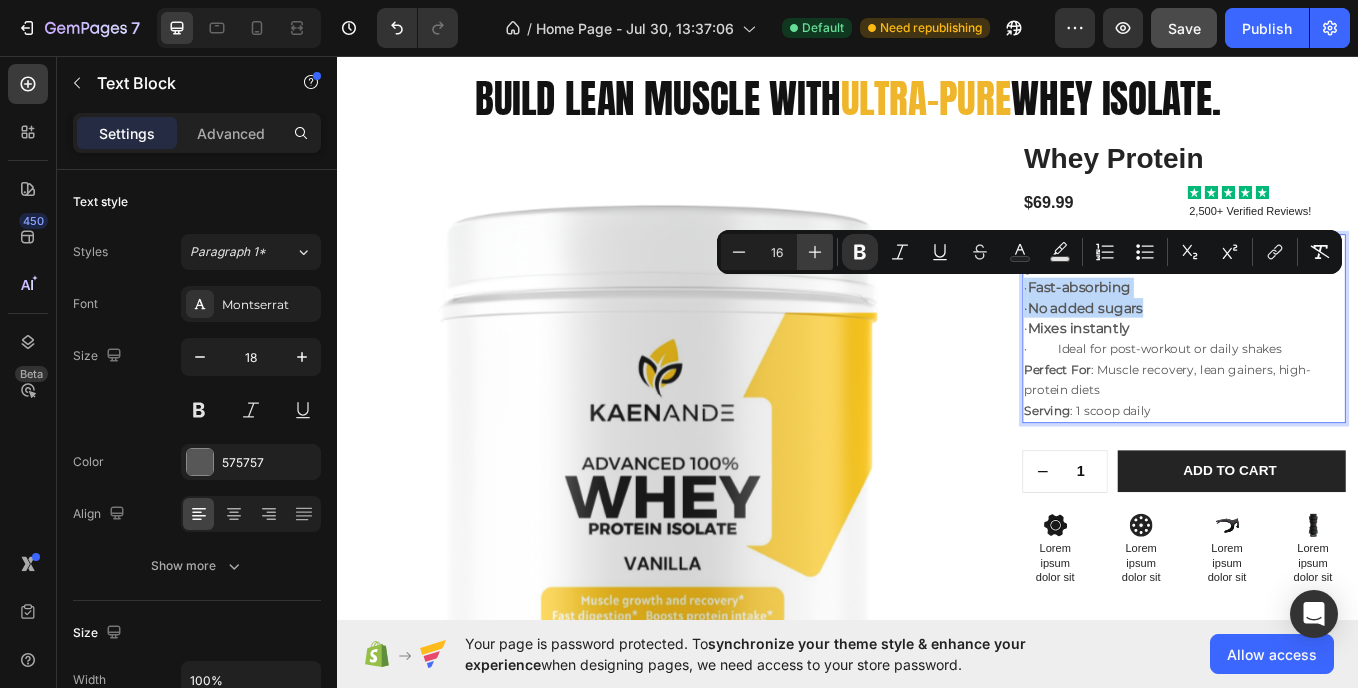 type on "17" 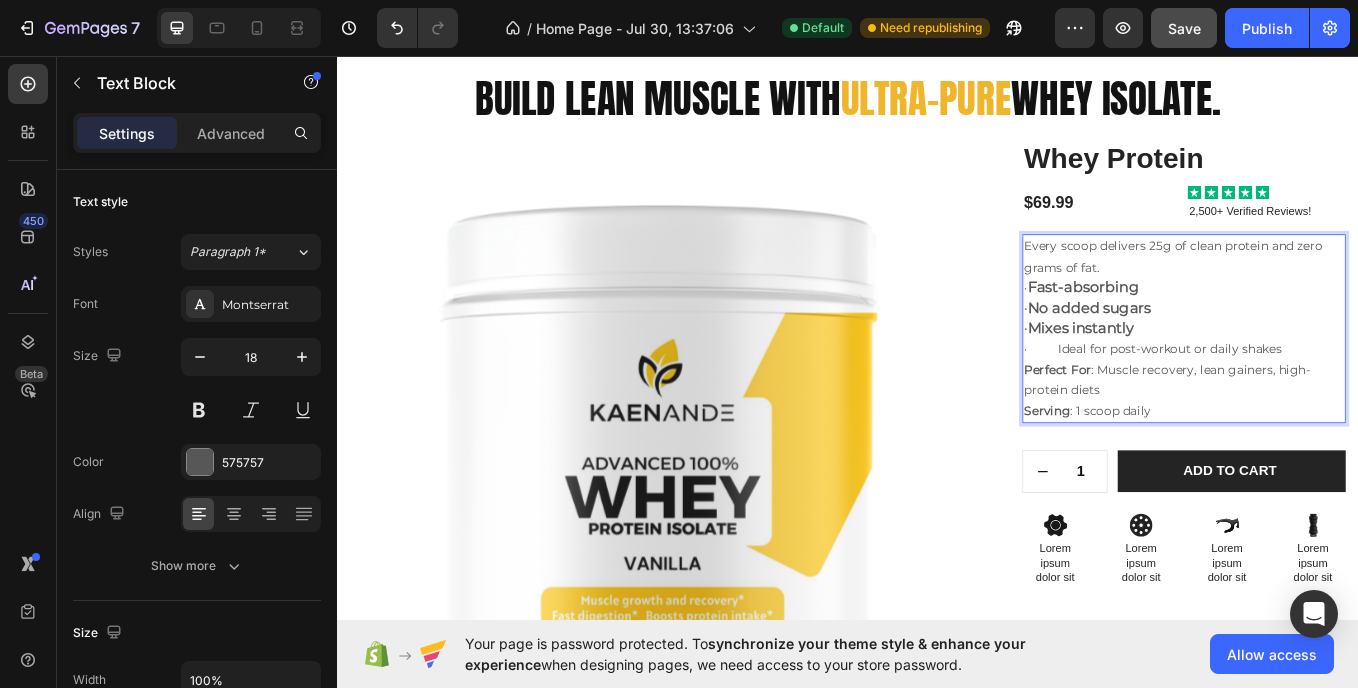 click on "Perfect For : Muscle recovery, lean gainers, high-protein diets Serving : 1 scoop daily" at bounding box center (1332, 448) 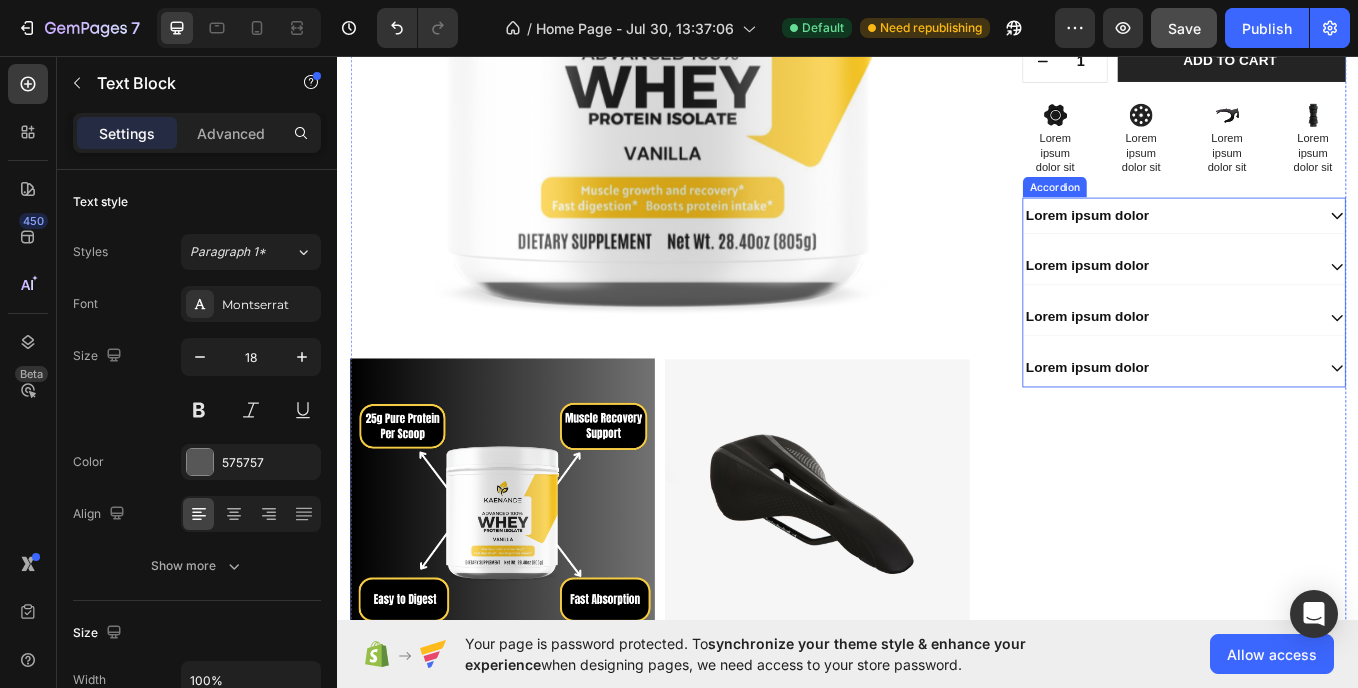 scroll, scrollTop: 1588, scrollLeft: 0, axis: vertical 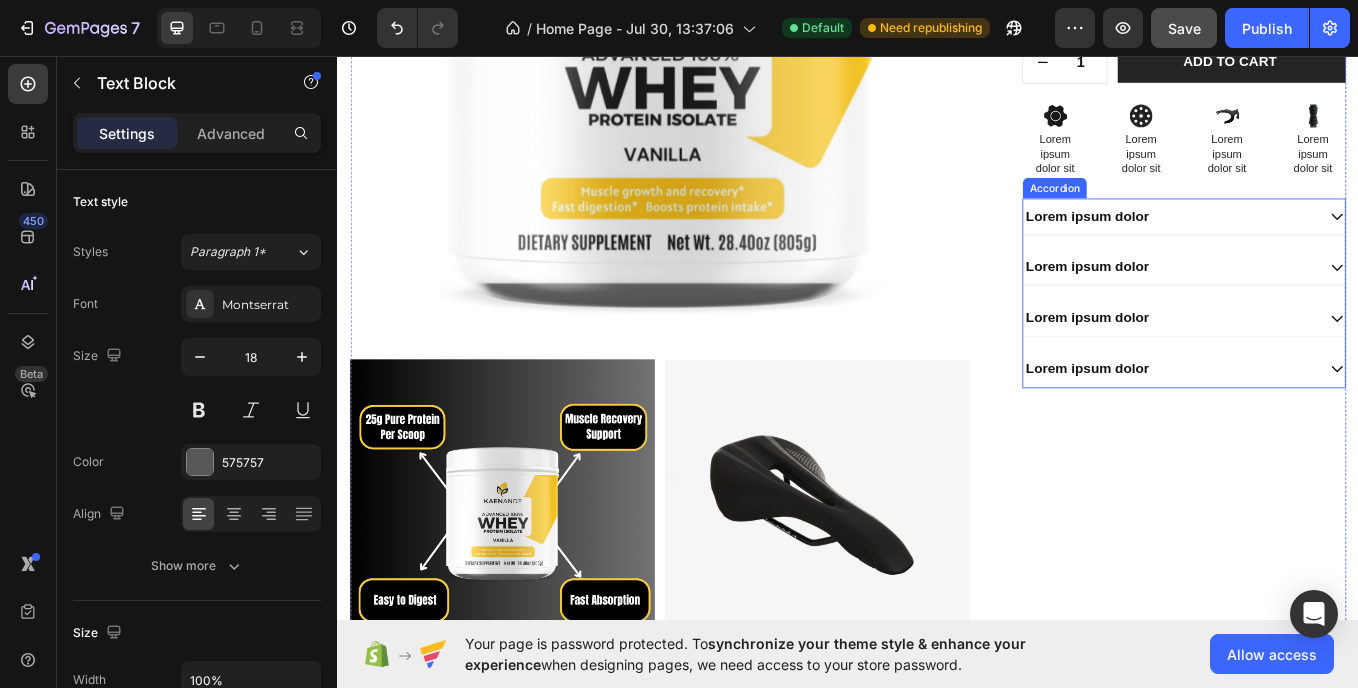 click on "Lorem ipsum dolor" at bounding box center [1315, 244] 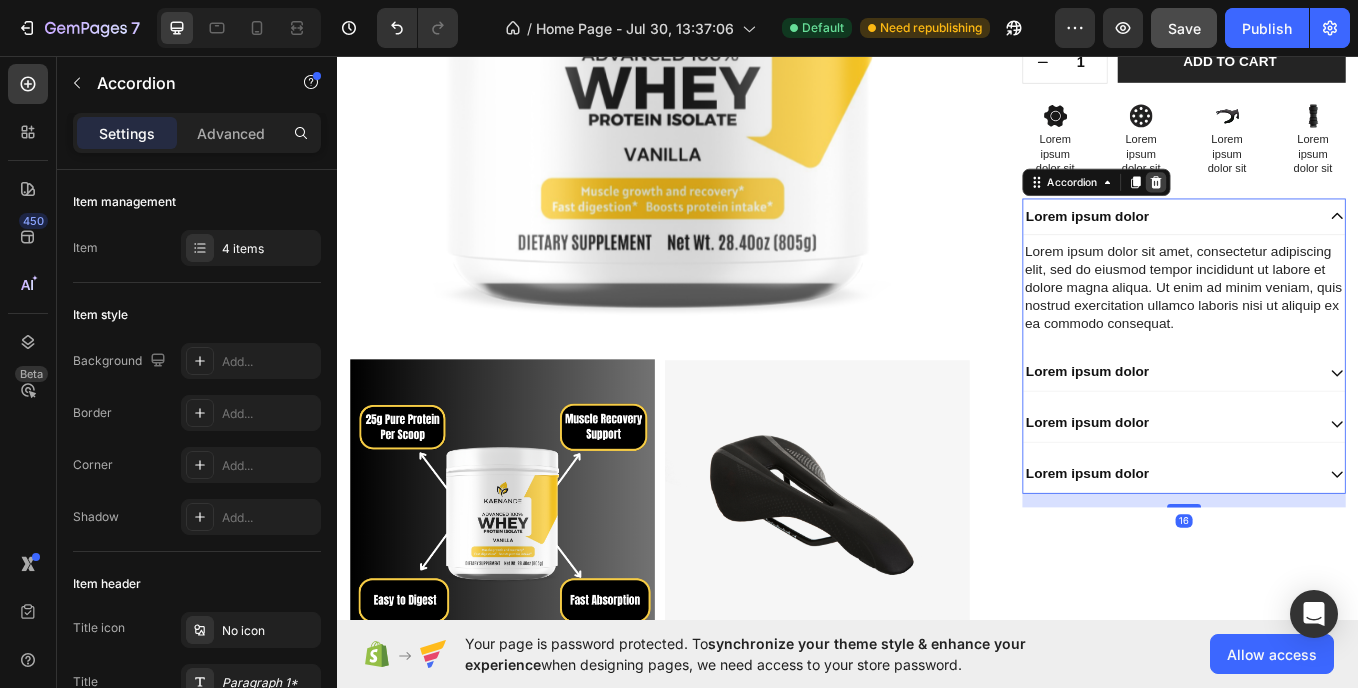 click 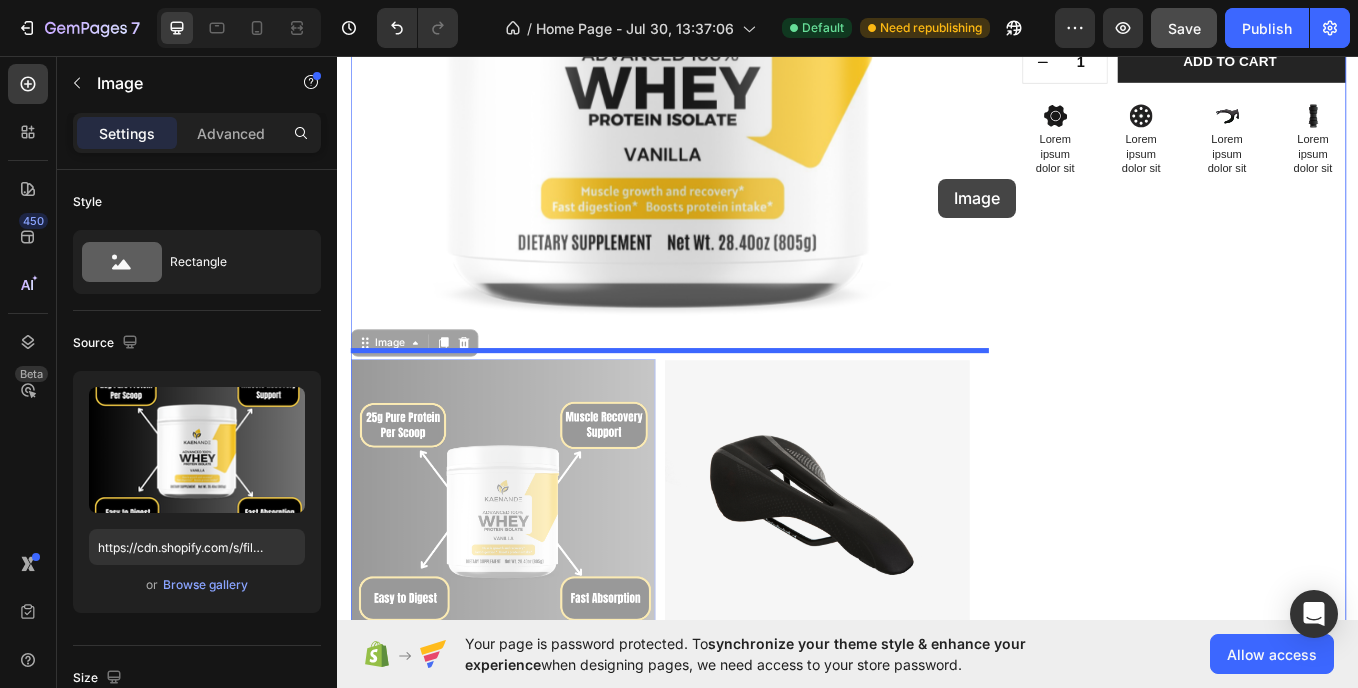 scroll, scrollTop: 1651, scrollLeft: 0, axis: vertical 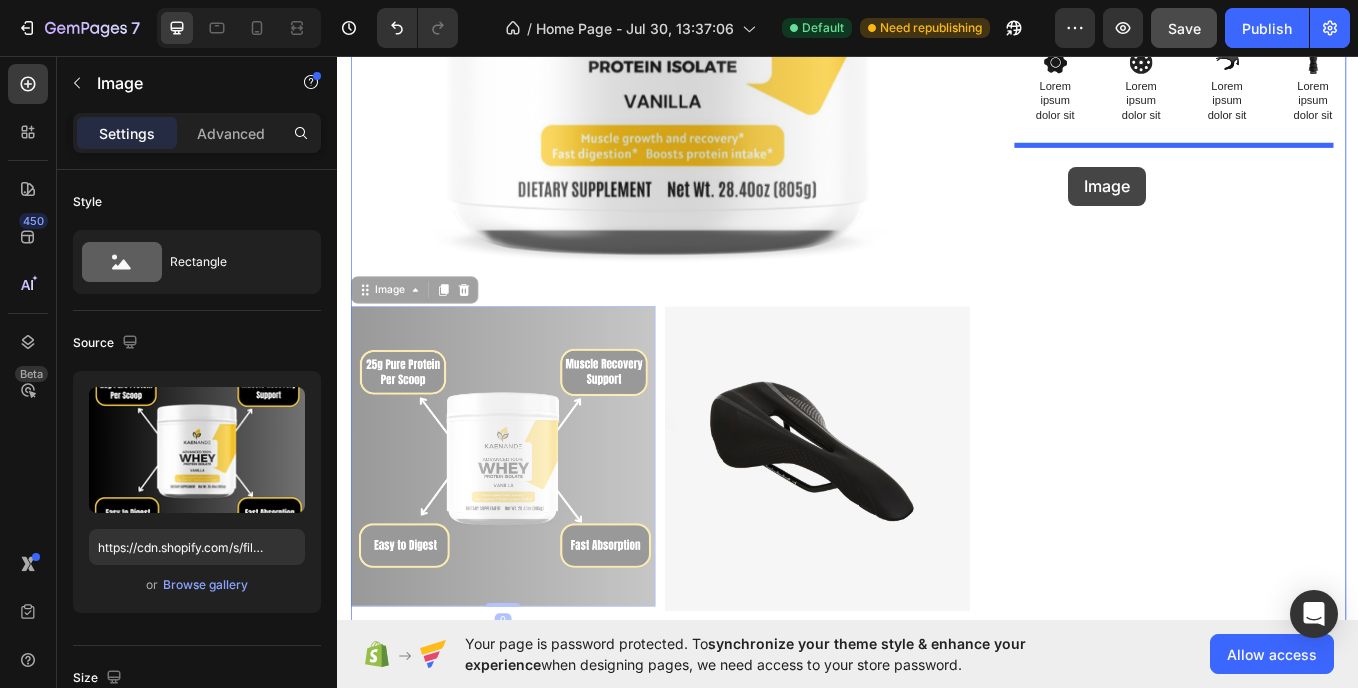 drag, startPoint x: 566, startPoint y: 576, endPoint x: 1196, endPoint y: 186, distance: 740.9453 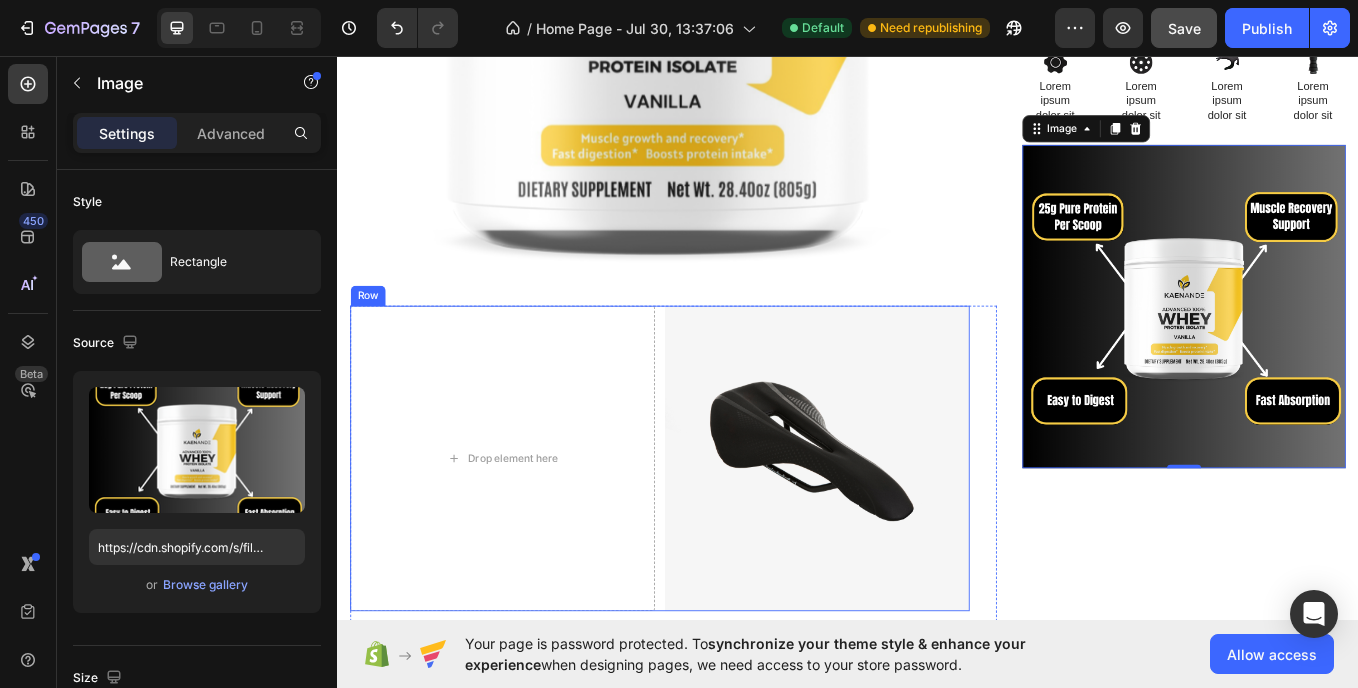 click on "Drop element here Image Row" at bounding box center (716, 528) 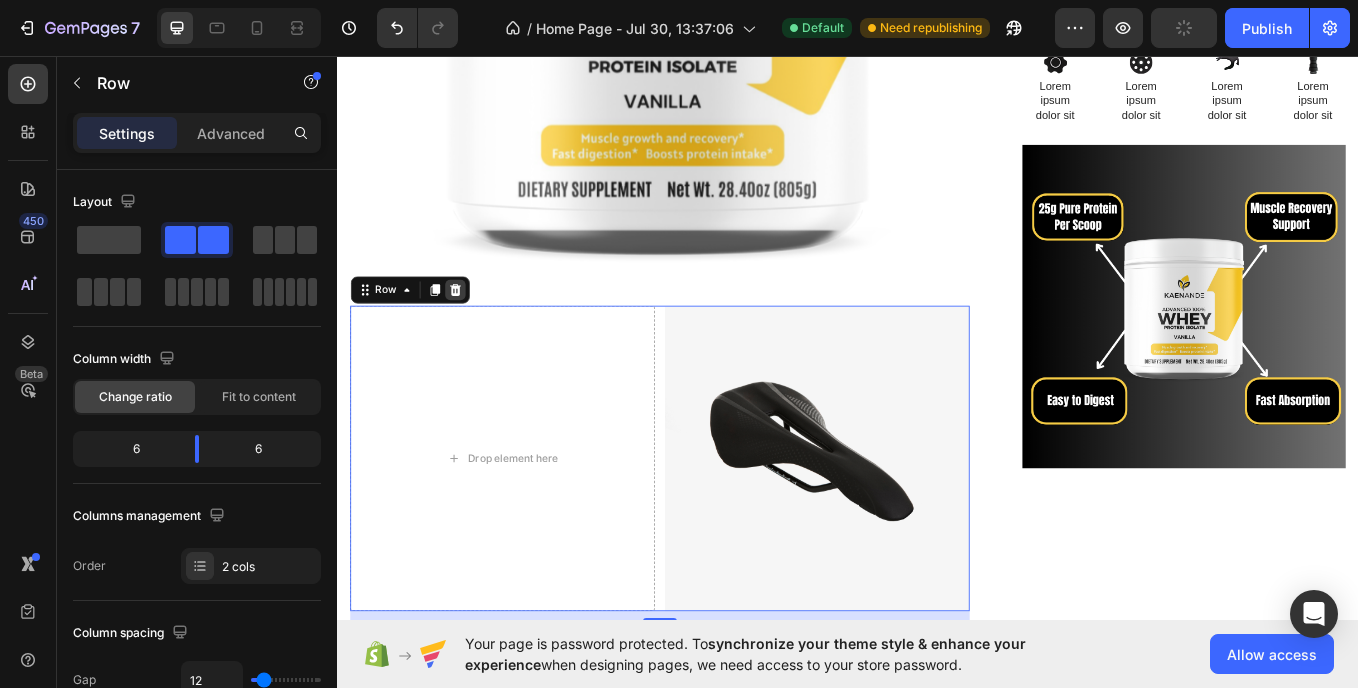 click 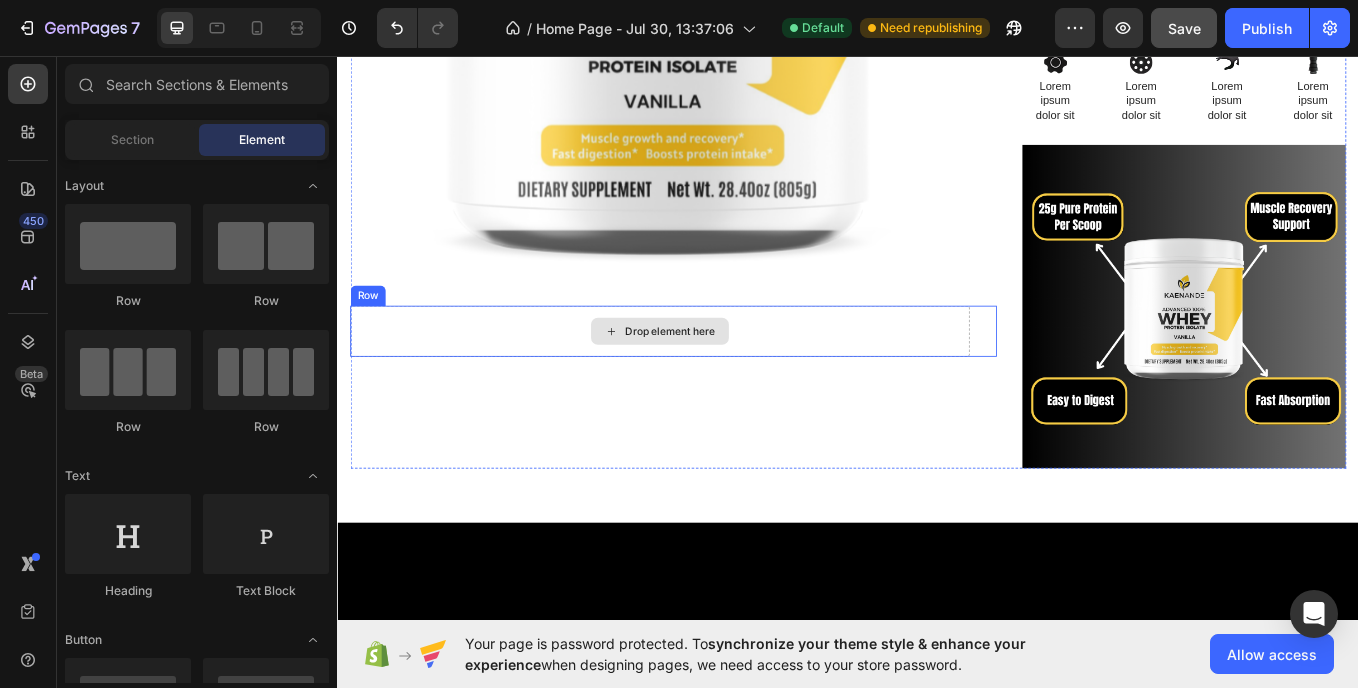 click on "Drop element here" at bounding box center (716, 379) 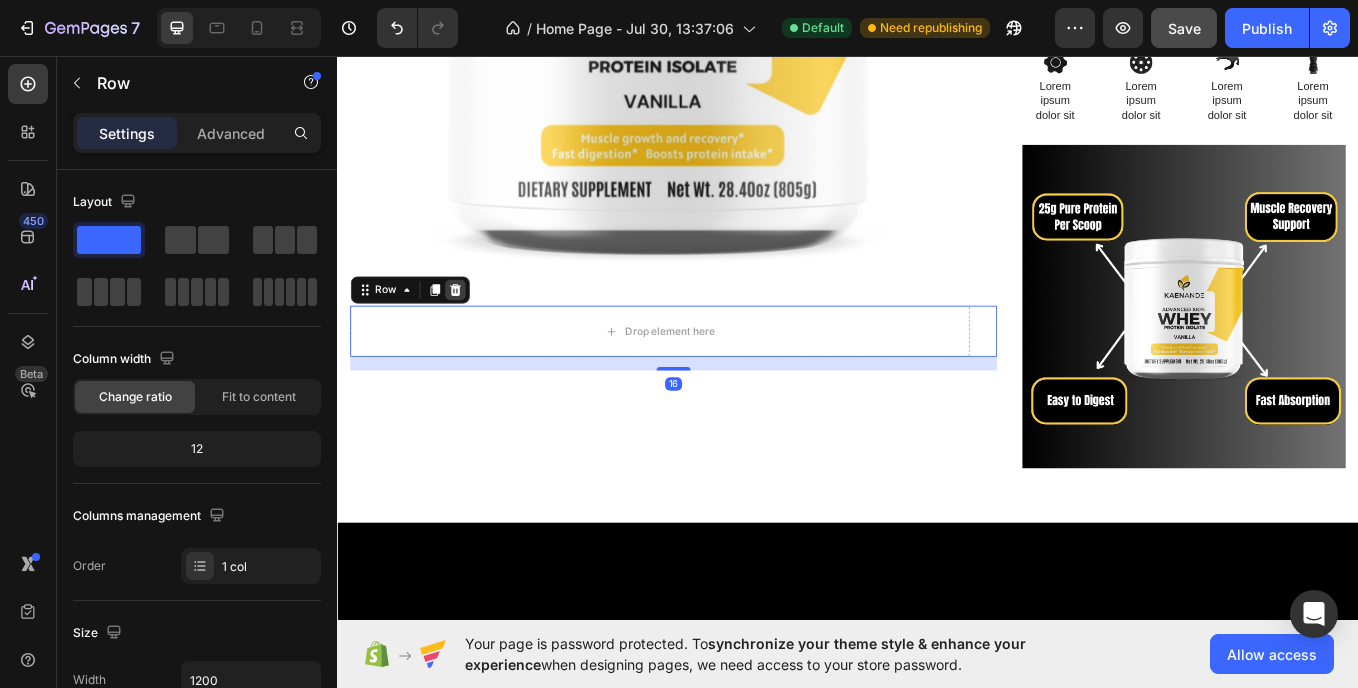 click 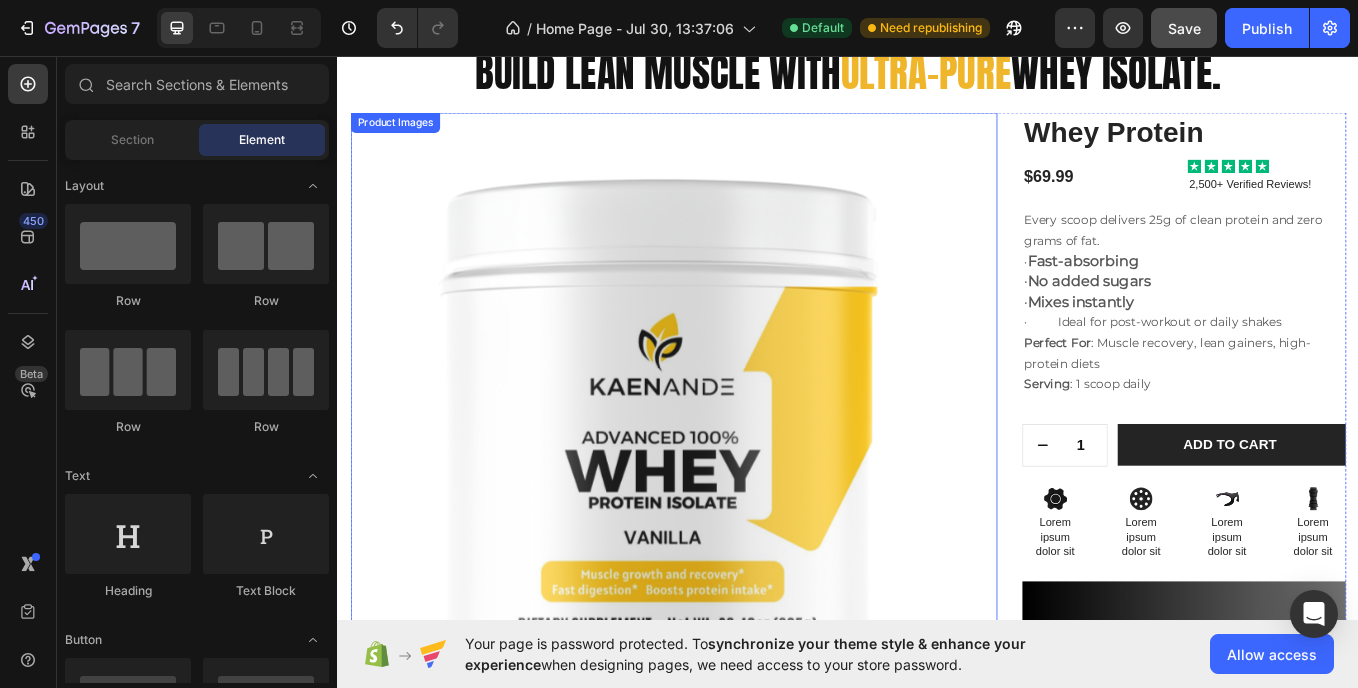 scroll, scrollTop: 999, scrollLeft: 0, axis: vertical 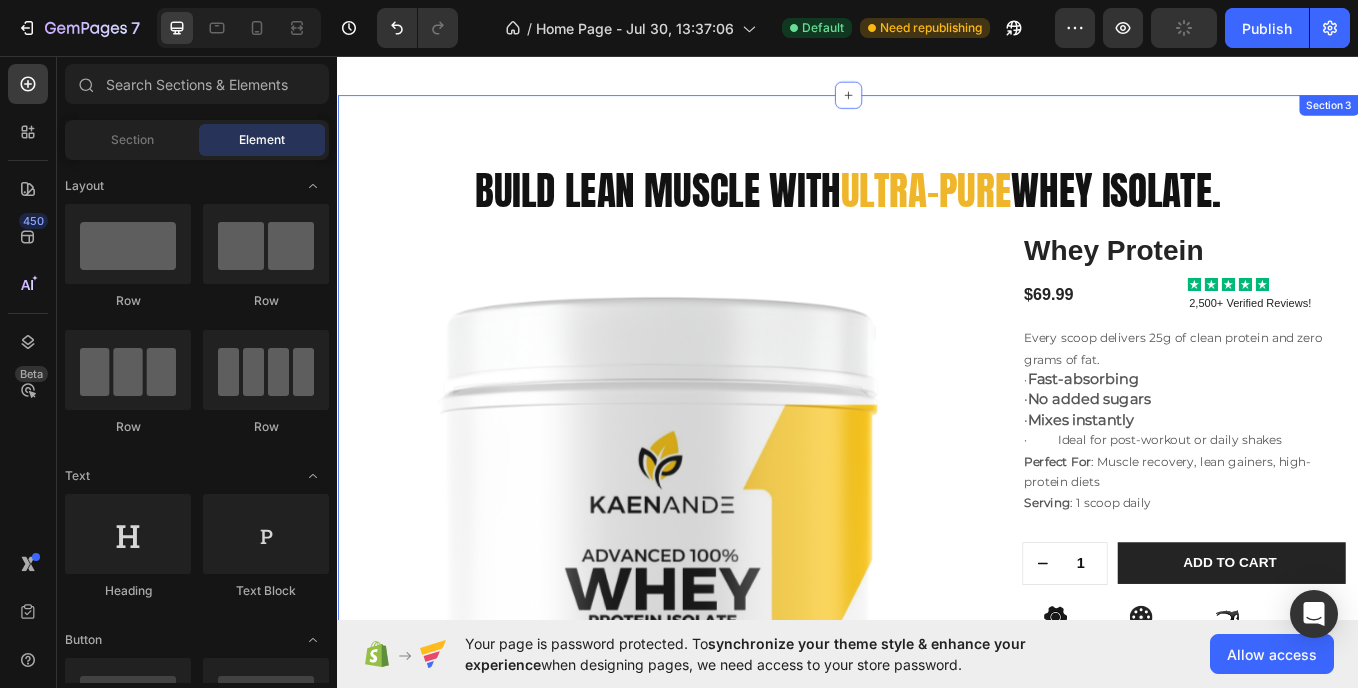 click on "Build lean muscle with  ultra-pure  whey isolate. Heading Product Images Whey Protein Product Title $69.99 Product Price Product Price
Icon
Icon
Icon
Icon
Icon Icon List 2,500+ Verified Reviews! Text Block Row Every scoop delivers 25g of clean protein and zero grams of fat. ·          Fast-absorbing ·          No added sugars ·          Mixes instantly ·          Ideal for post-workout or daily shakes Perfect For : Muscle recovery, lean gainers, high-protein diets Serving : 1 scoop daily Text Block
1
Product Quantity Row Add to cart Add to Cart Row
Icon Lorem ipsum Text Block Row
Icon Lorem ipsum Text Block Row Row
Icon Lorem ipsum Text Block Row
Icon Lorem ipsum Text Block Row Row Row
Icon Lorem ipsum  dolor sit Text Block
Icon Lorem ipsum  dolor sit Text Block" at bounding box center (937, 679) 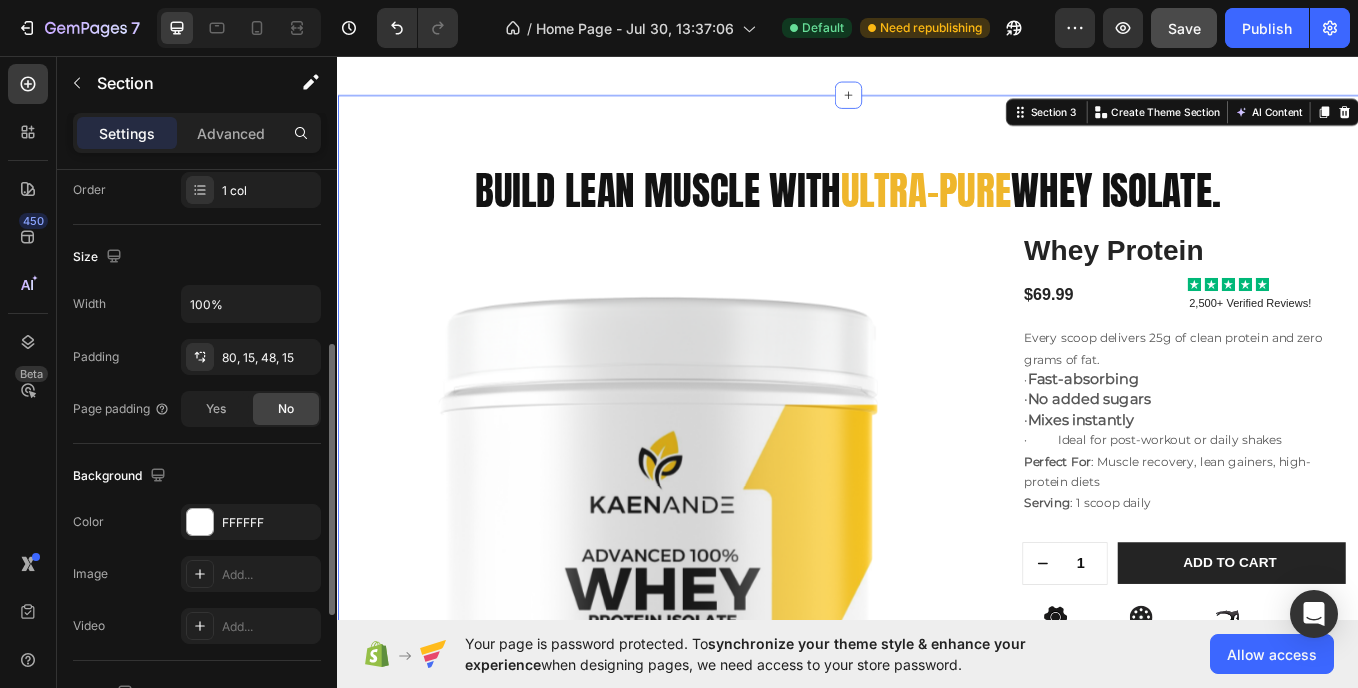scroll, scrollTop: 377, scrollLeft: 0, axis: vertical 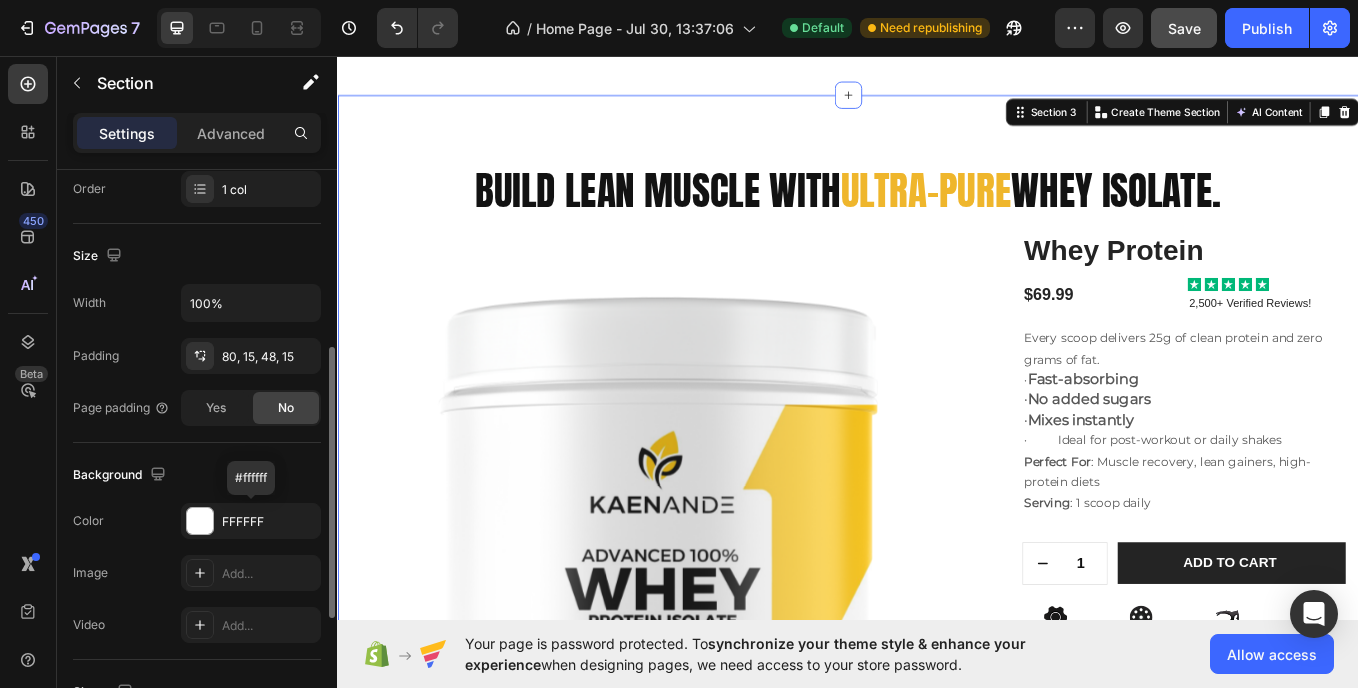 click on "FFFFFF" at bounding box center [269, 522] 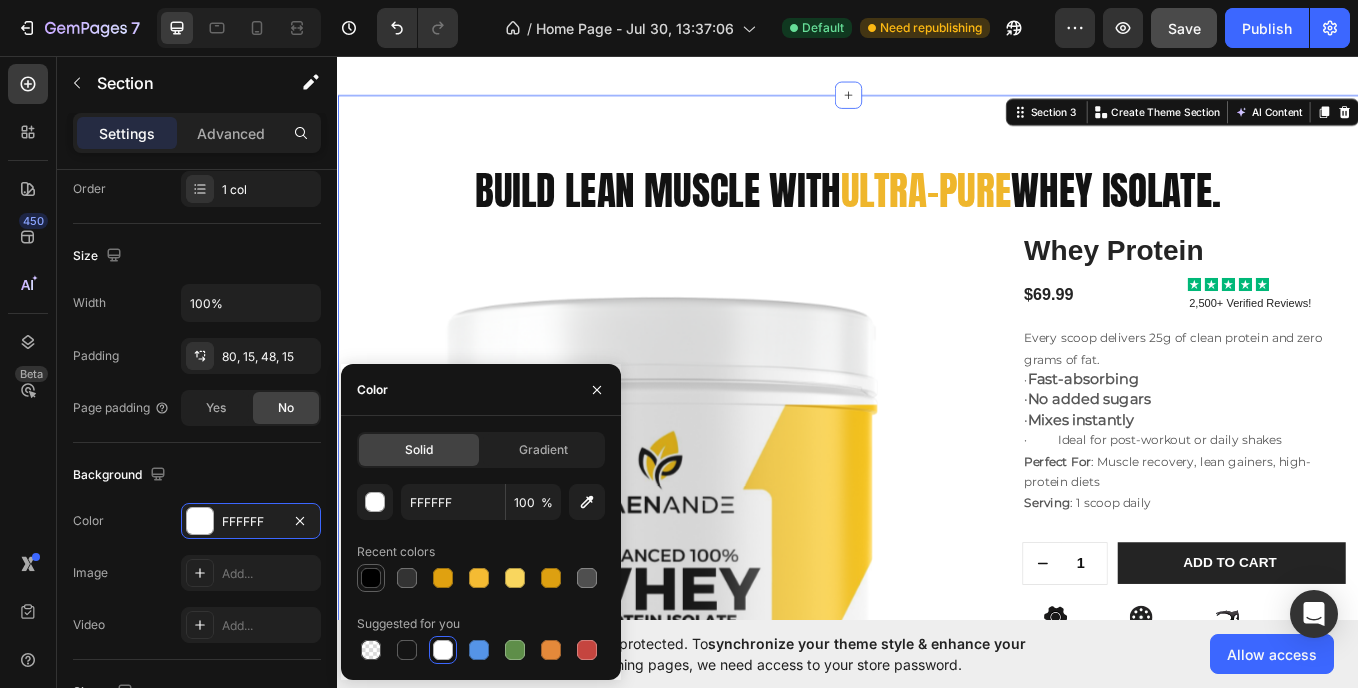 click at bounding box center (371, 578) 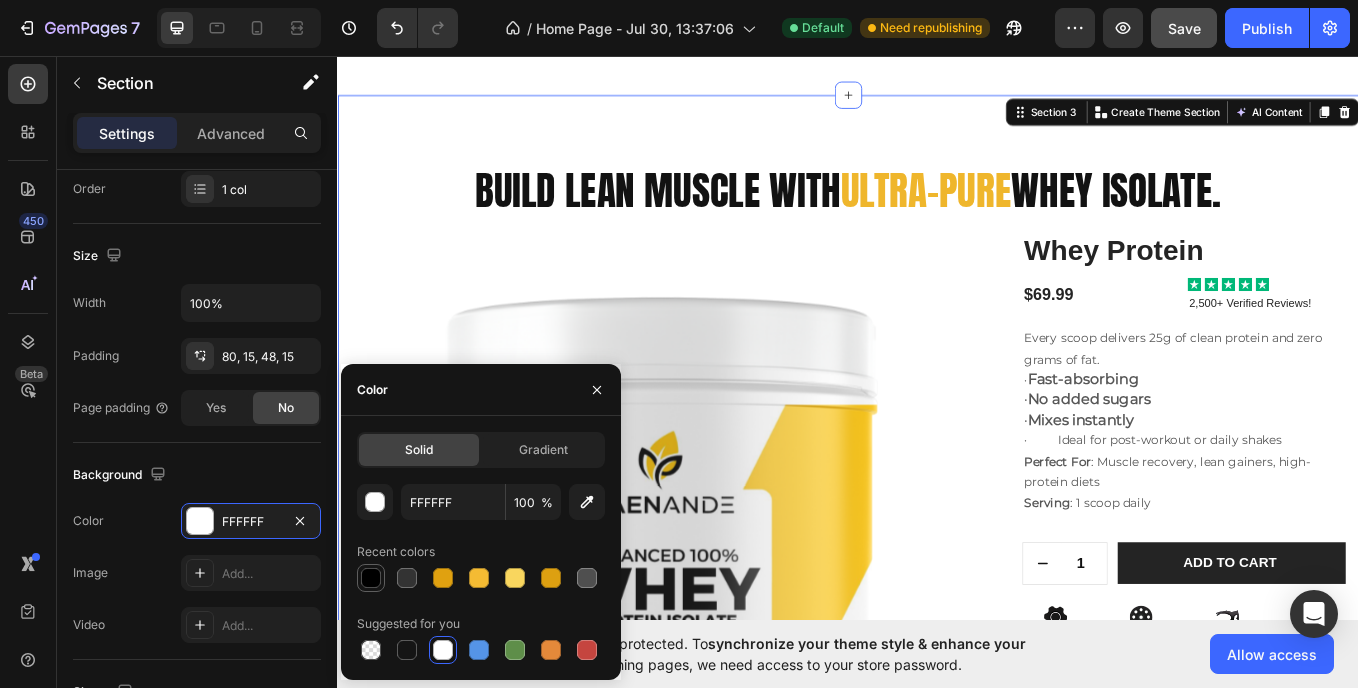 type on "000000" 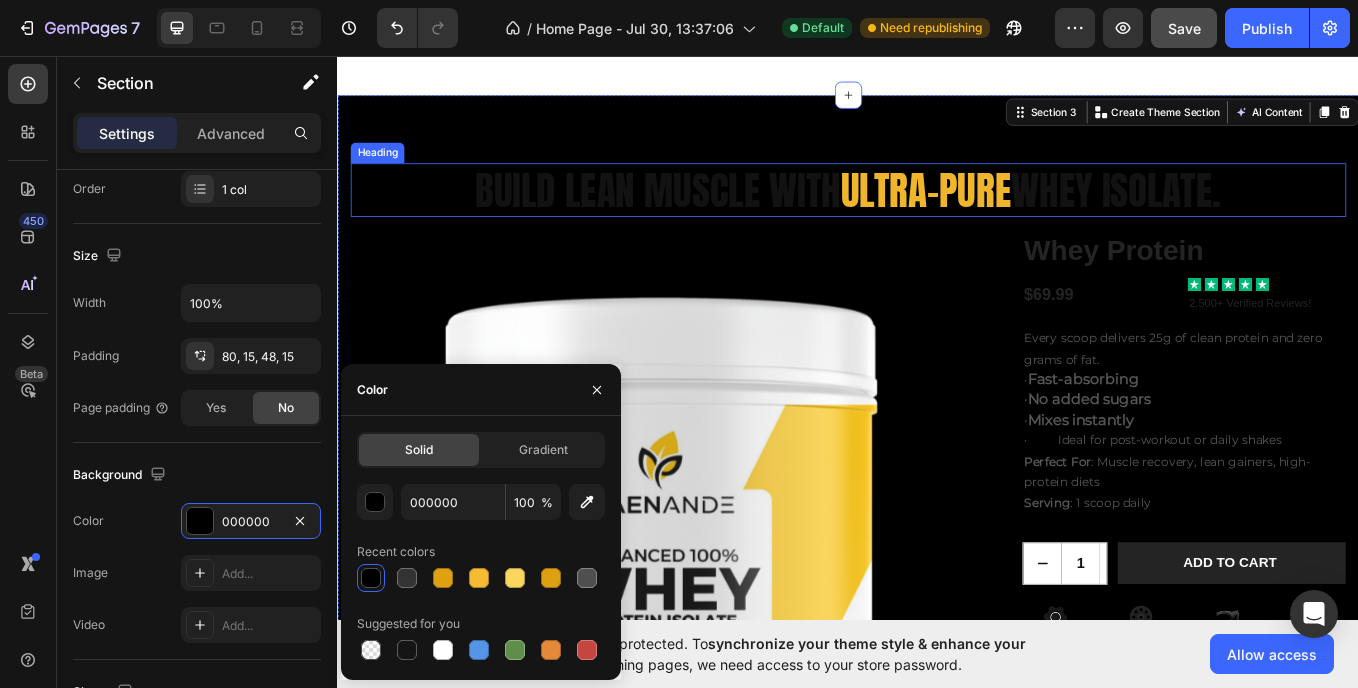 click on "Build lean muscle with  ultra-pure  whey isolate." at bounding box center (937, 214) 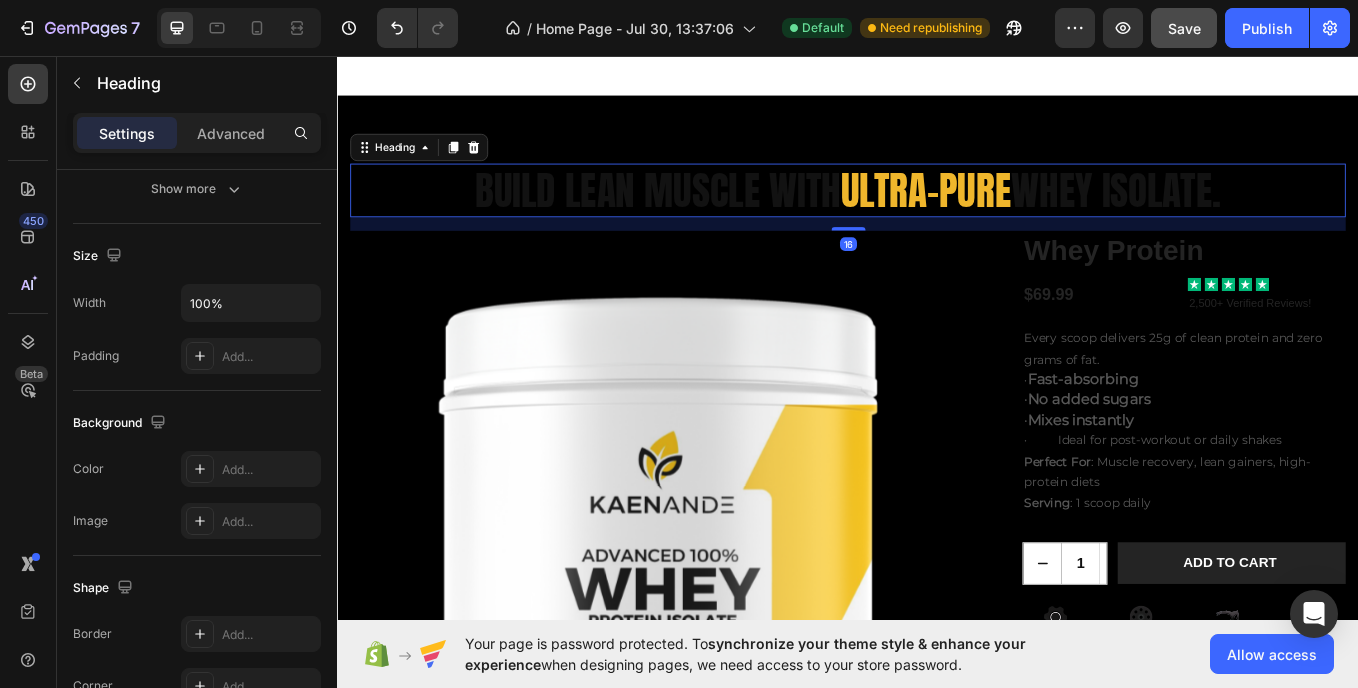 scroll, scrollTop: 0, scrollLeft: 0, axis: both 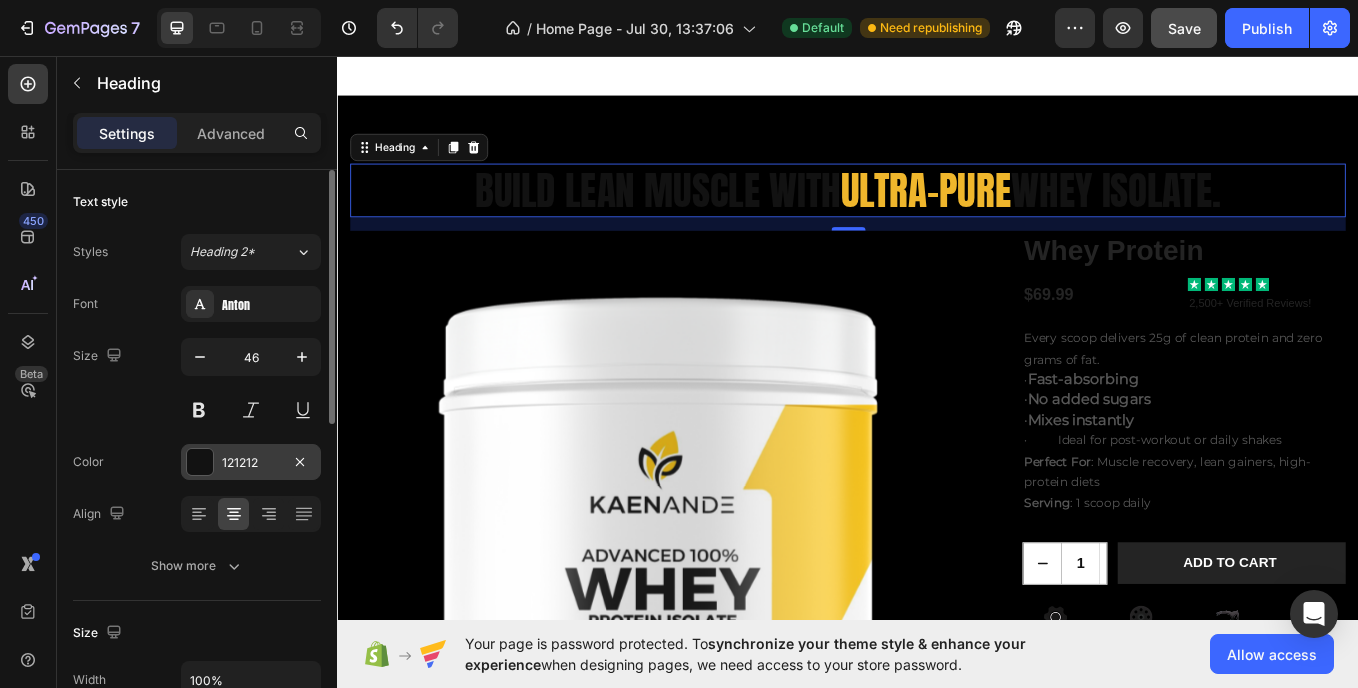 click on "121212" at bounding box center [251, 462] 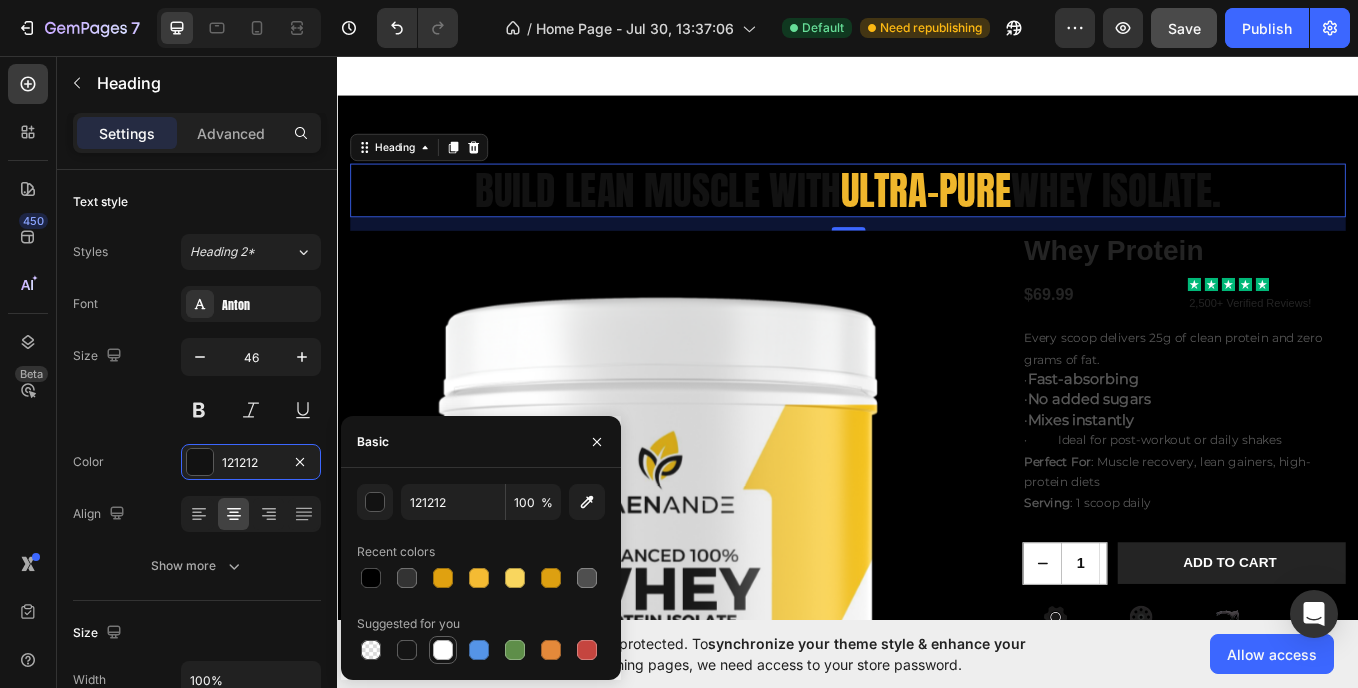 click at bounding box center [443, 650] 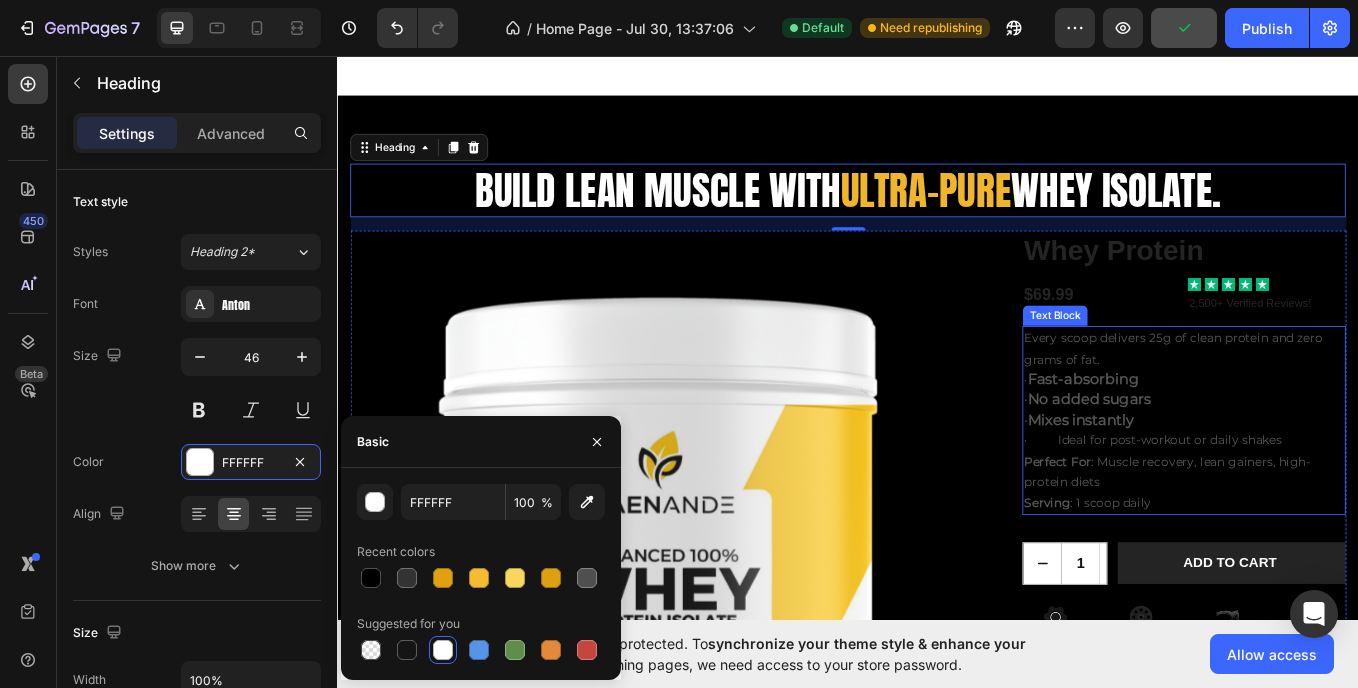click on "No added sugars" at bounding box center [1220, 459] 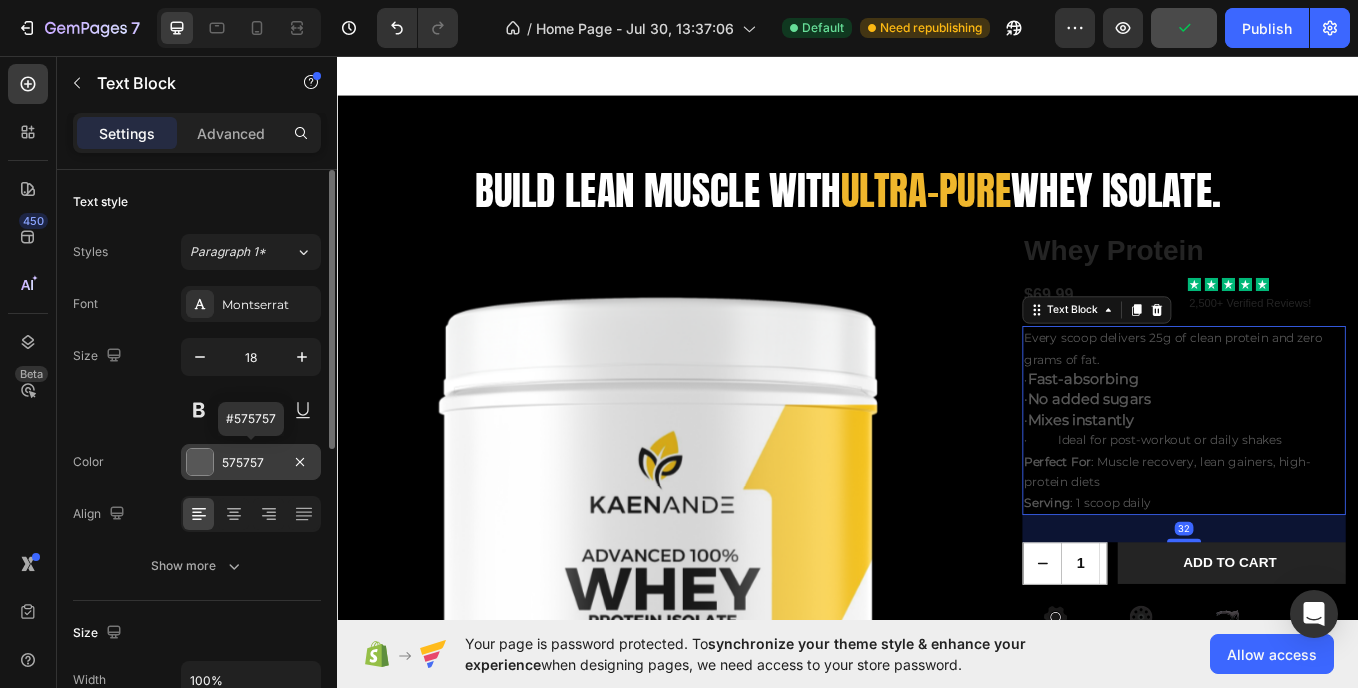 click on "575757" at bounding box center (251, 462) 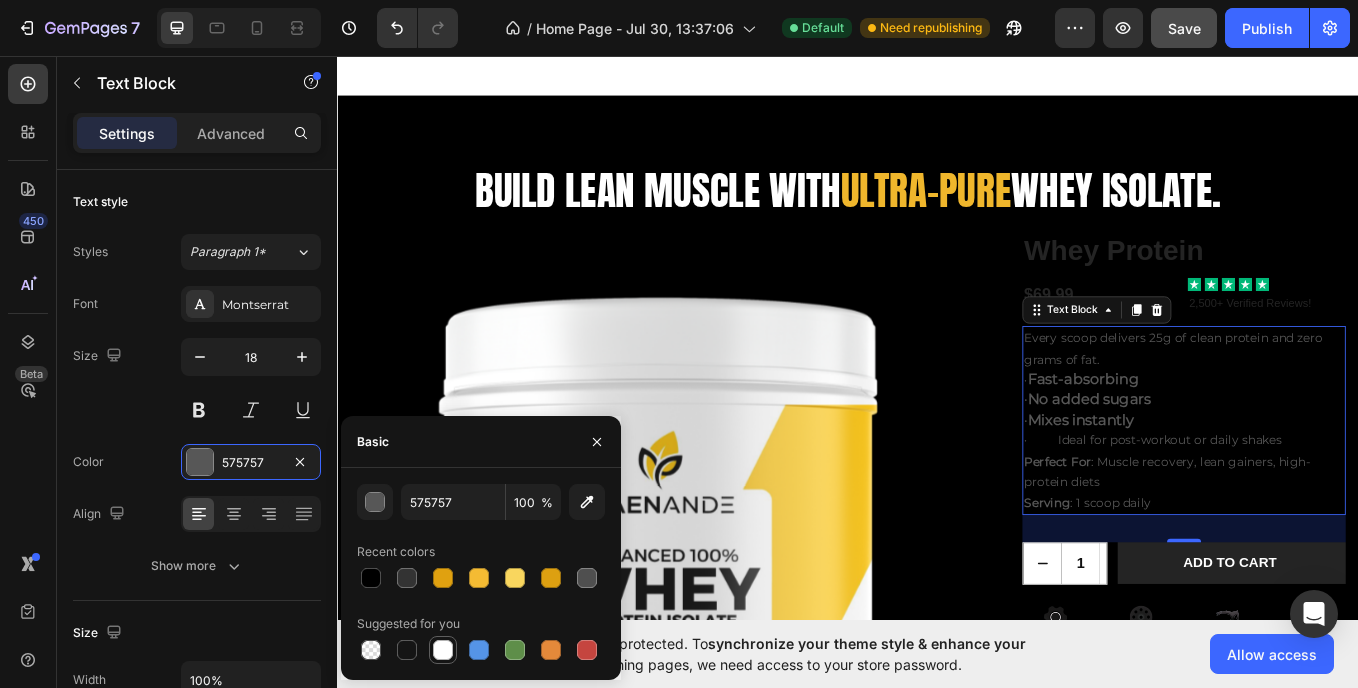 drag, startPoint x: 447, startPoint y: 657, endPoint x: 619, endPoint y: 523, distance: 218.0367 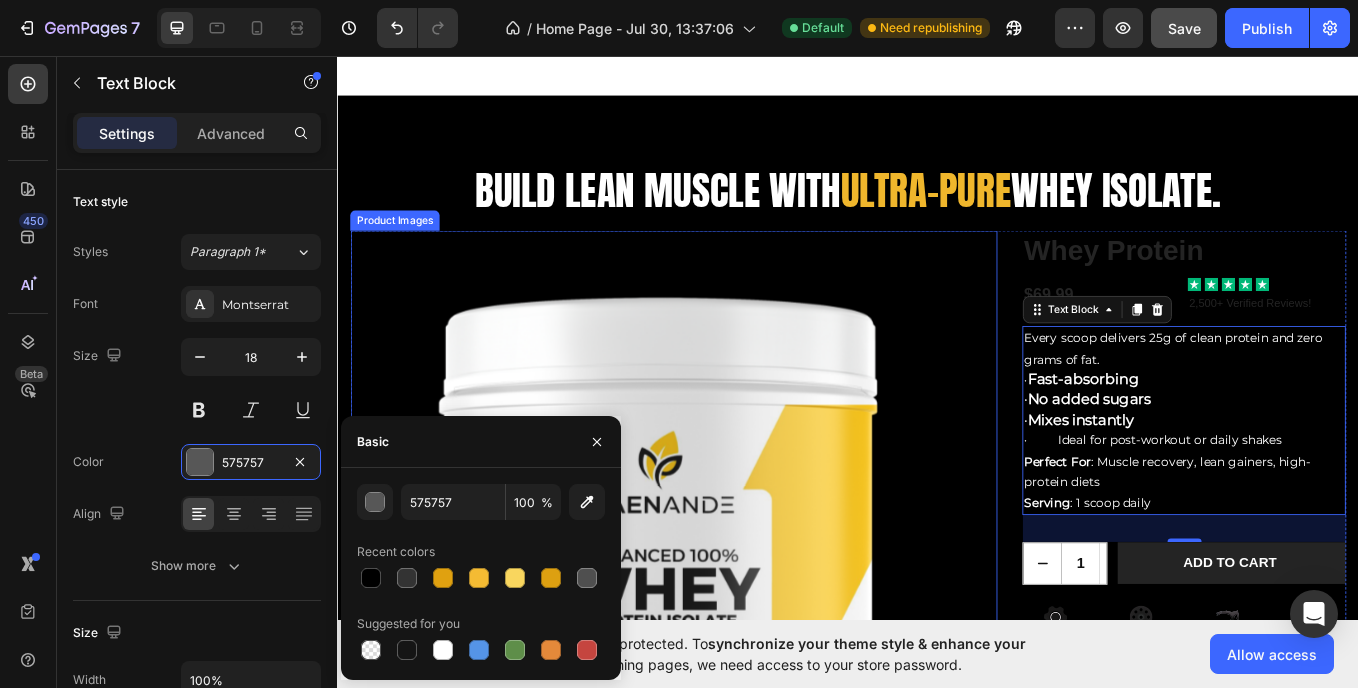 type on "FFFFFF" 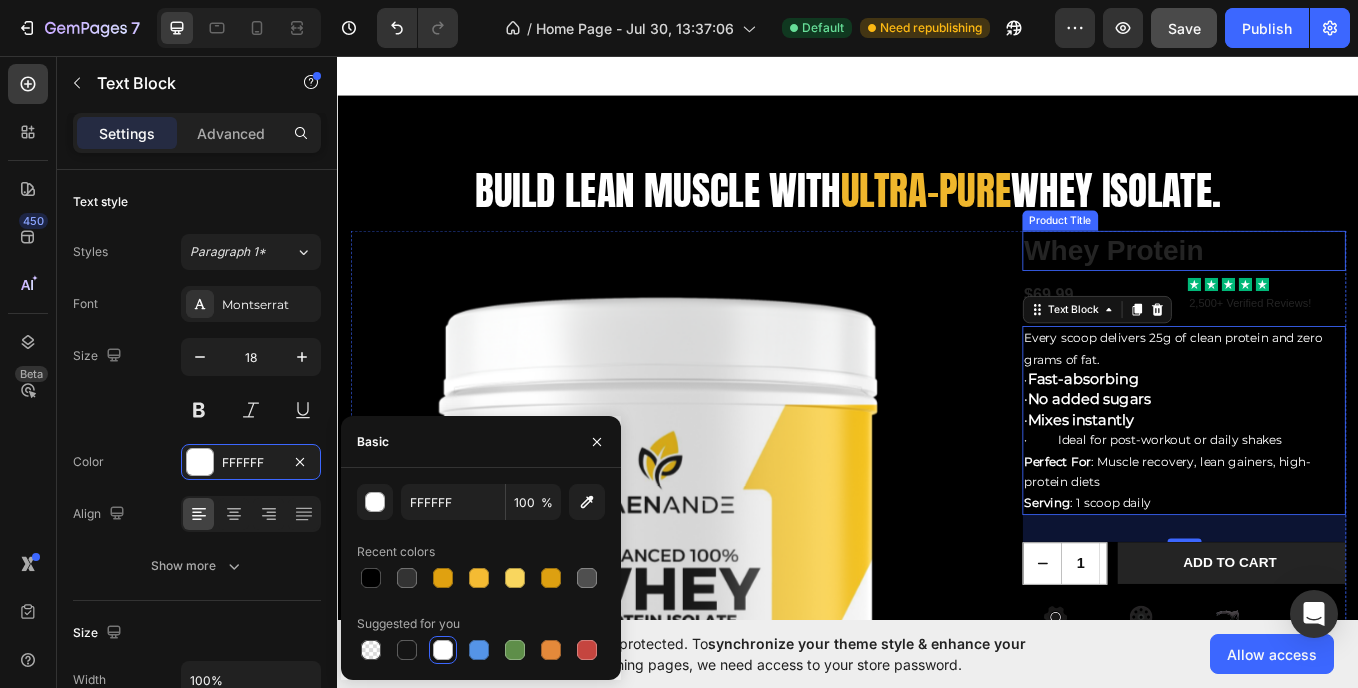 click on "Whey Protein" at bounding box center (1332, 284) 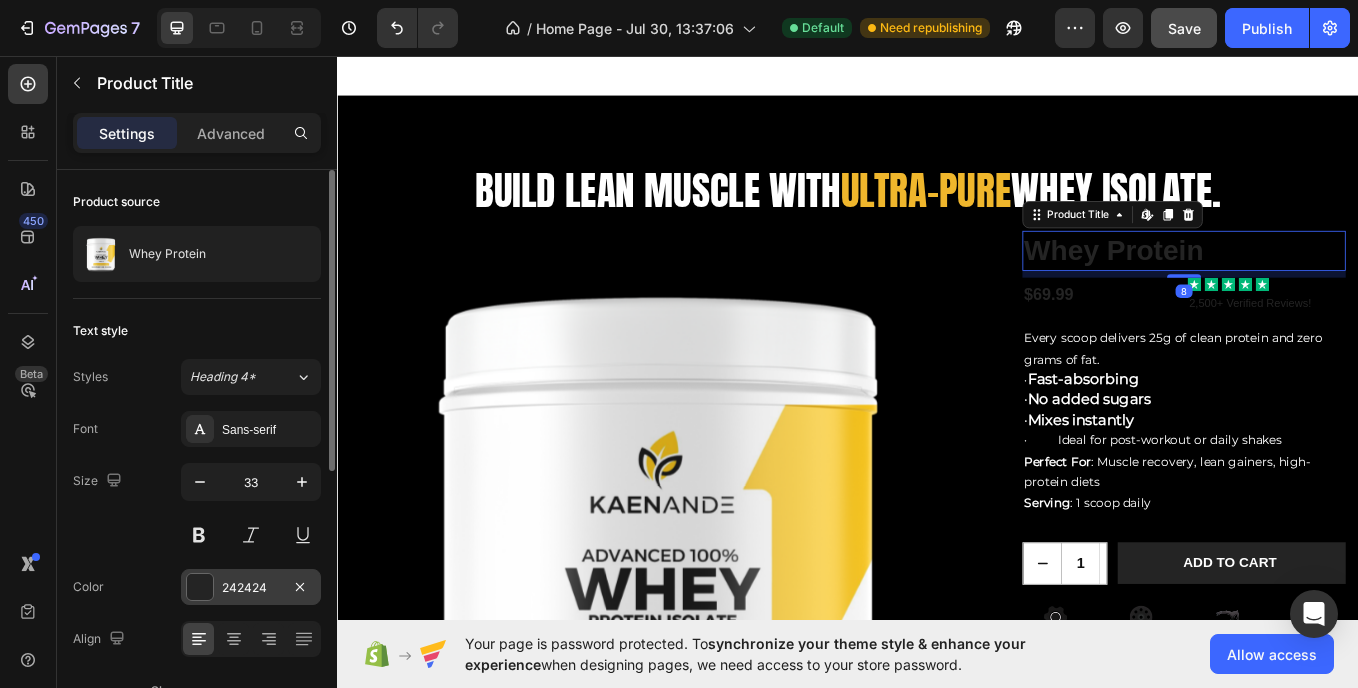 click on "242424" at bounding box center (251, 588) 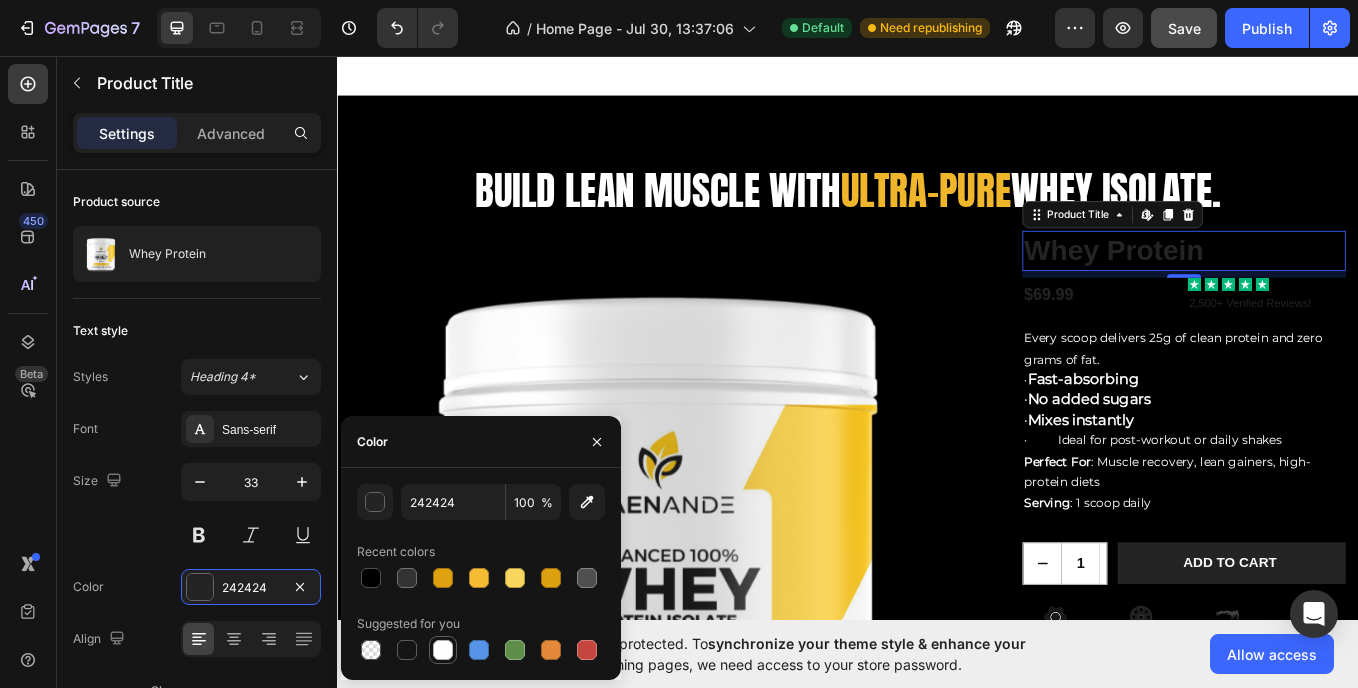 click at bounding box center [443, 650] 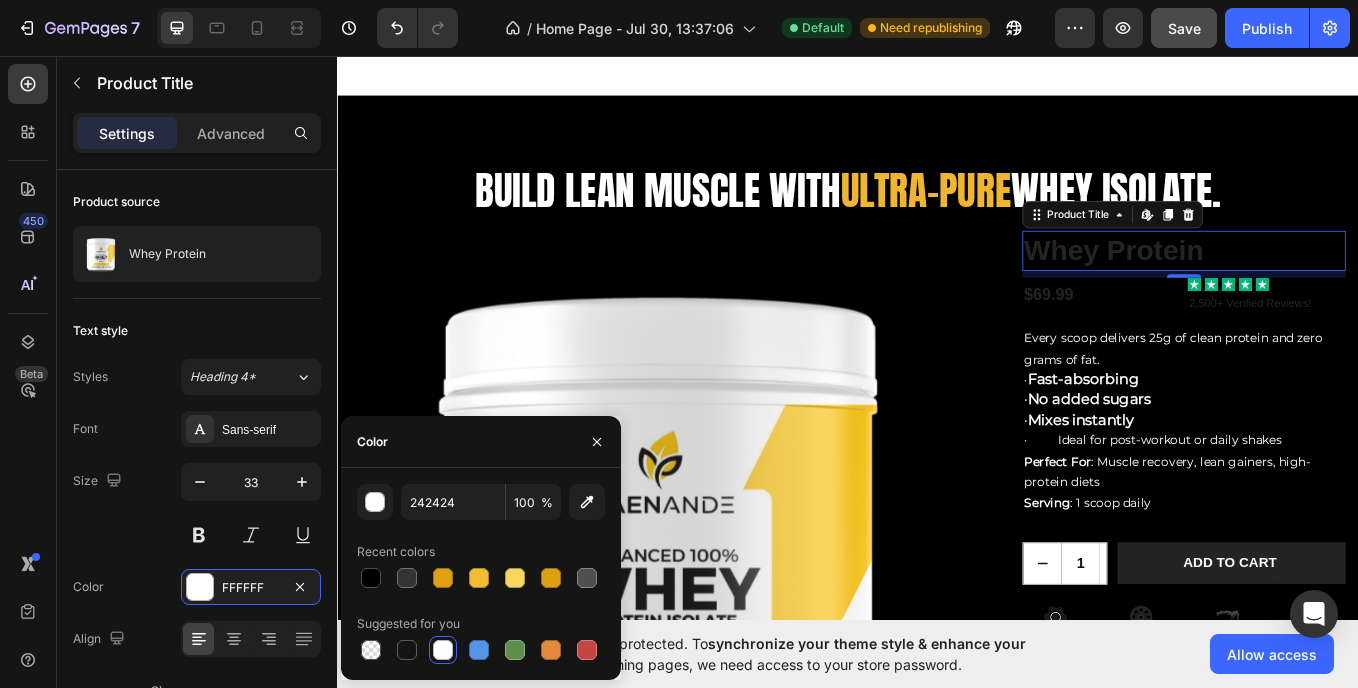 type on "FFFFFF" 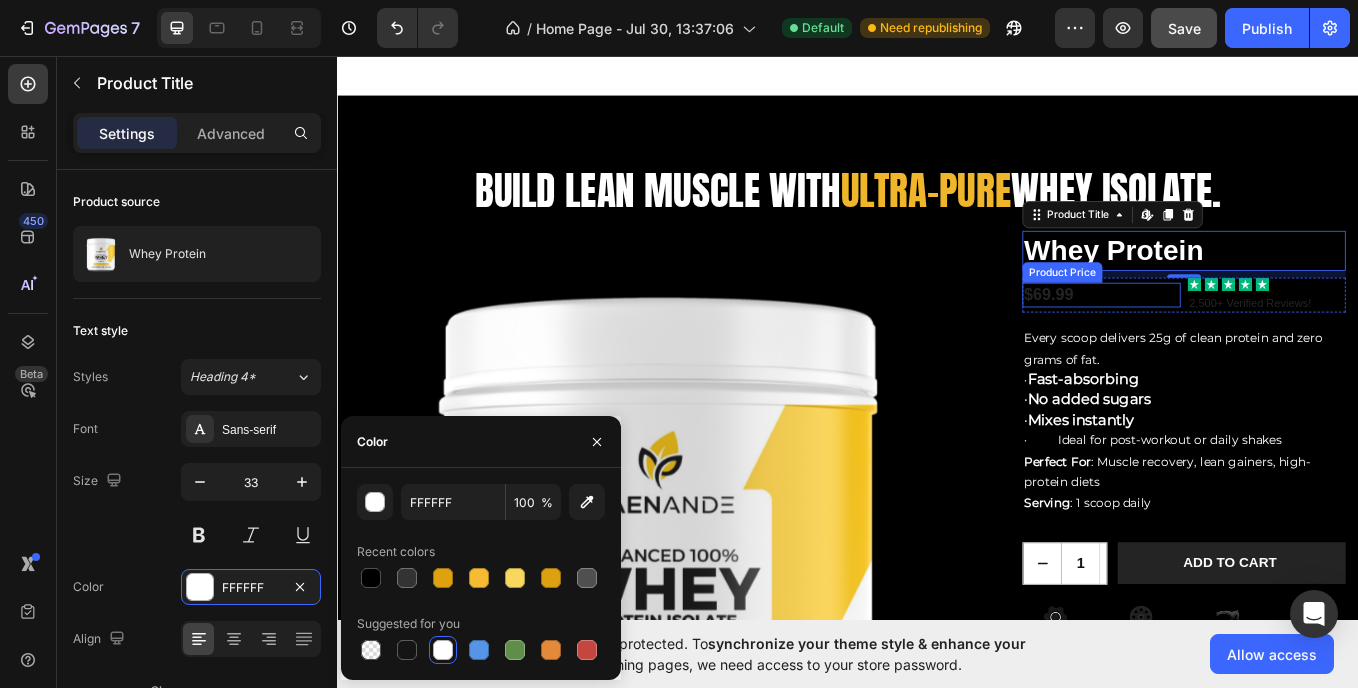click on "$69.99" at bounding box center (1235, 336) 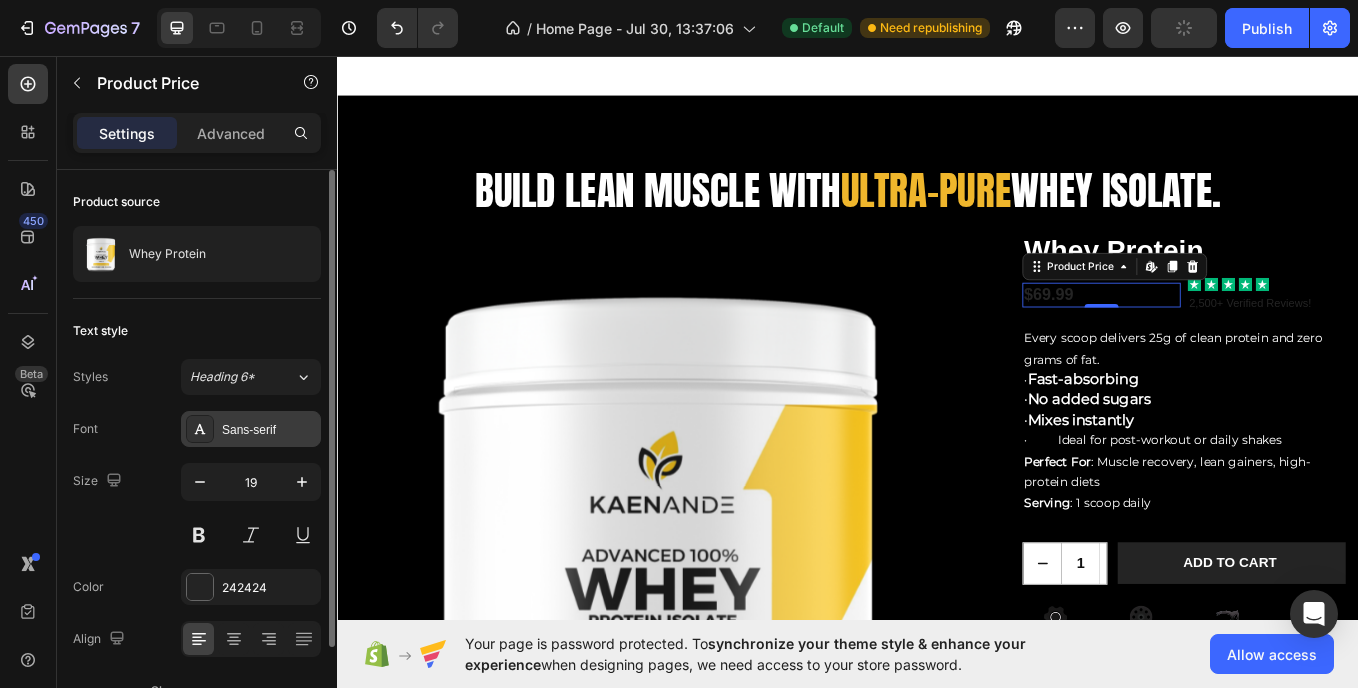 click on "Sans-serif" at bounding box center [251, 429] 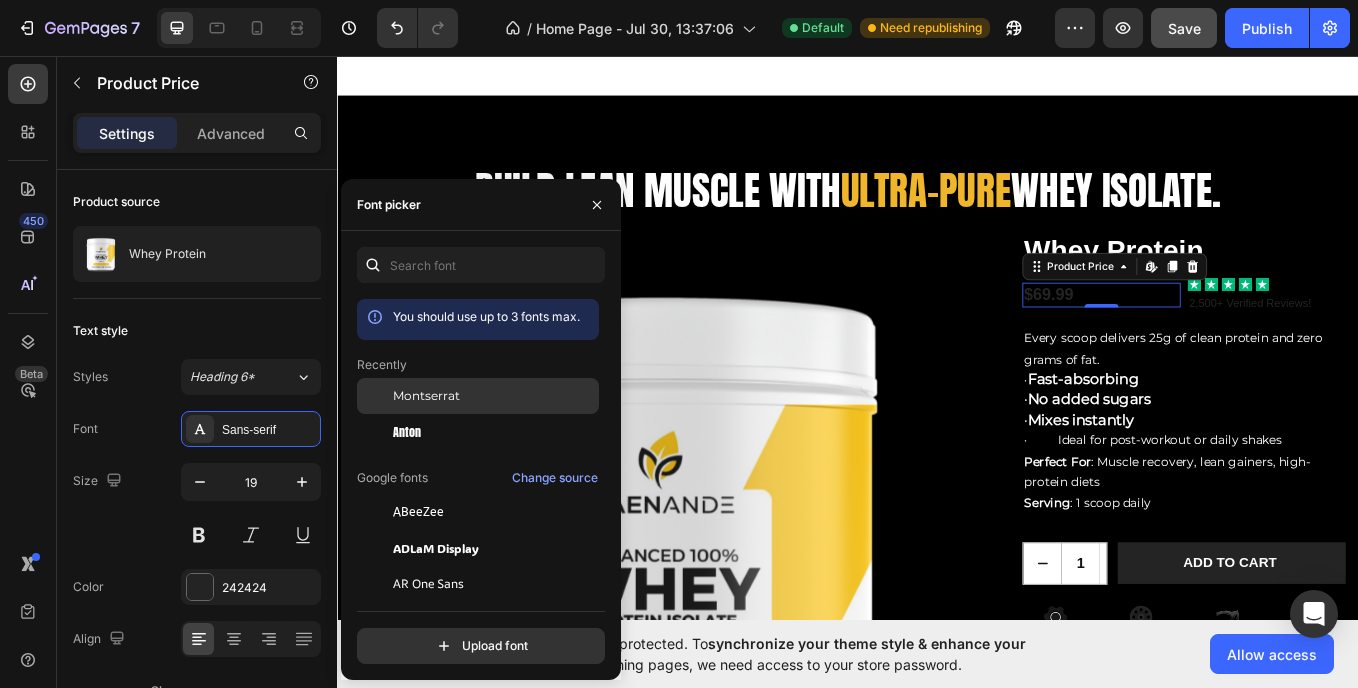 click on "Montserrat" at bounding box center (426, 396) 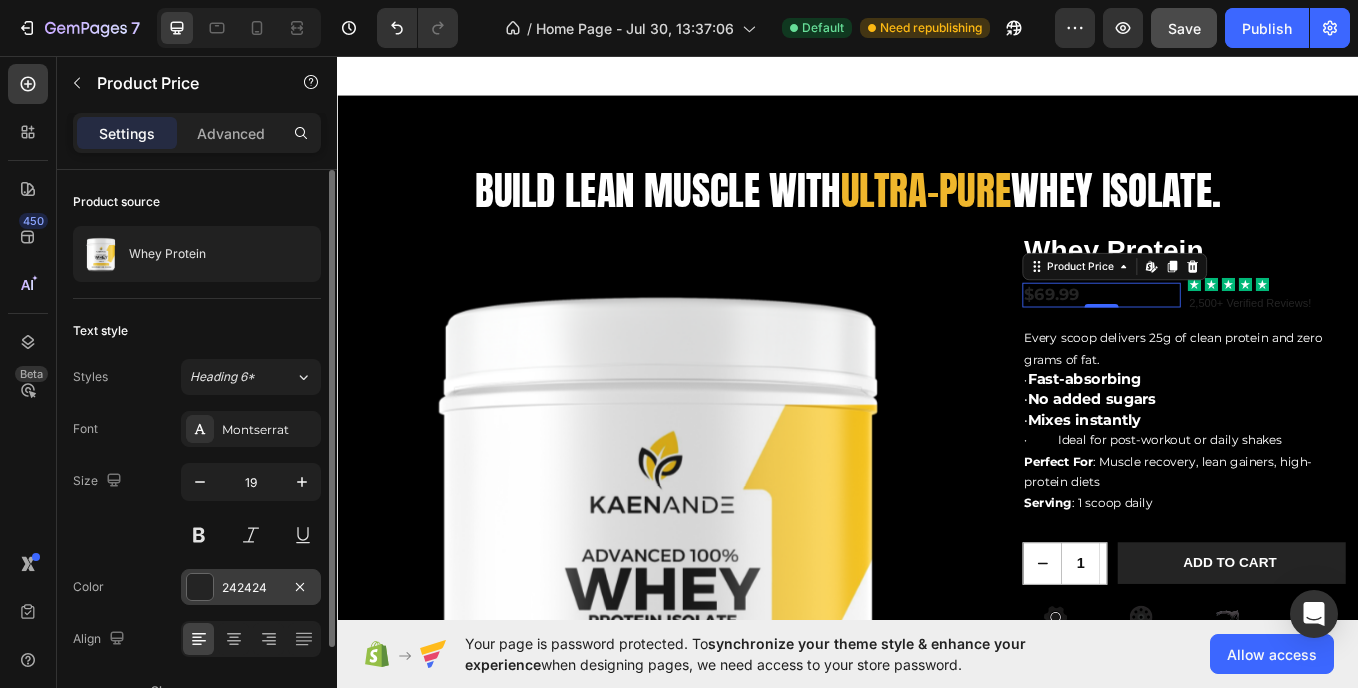 click at bounding box center [200, 587] 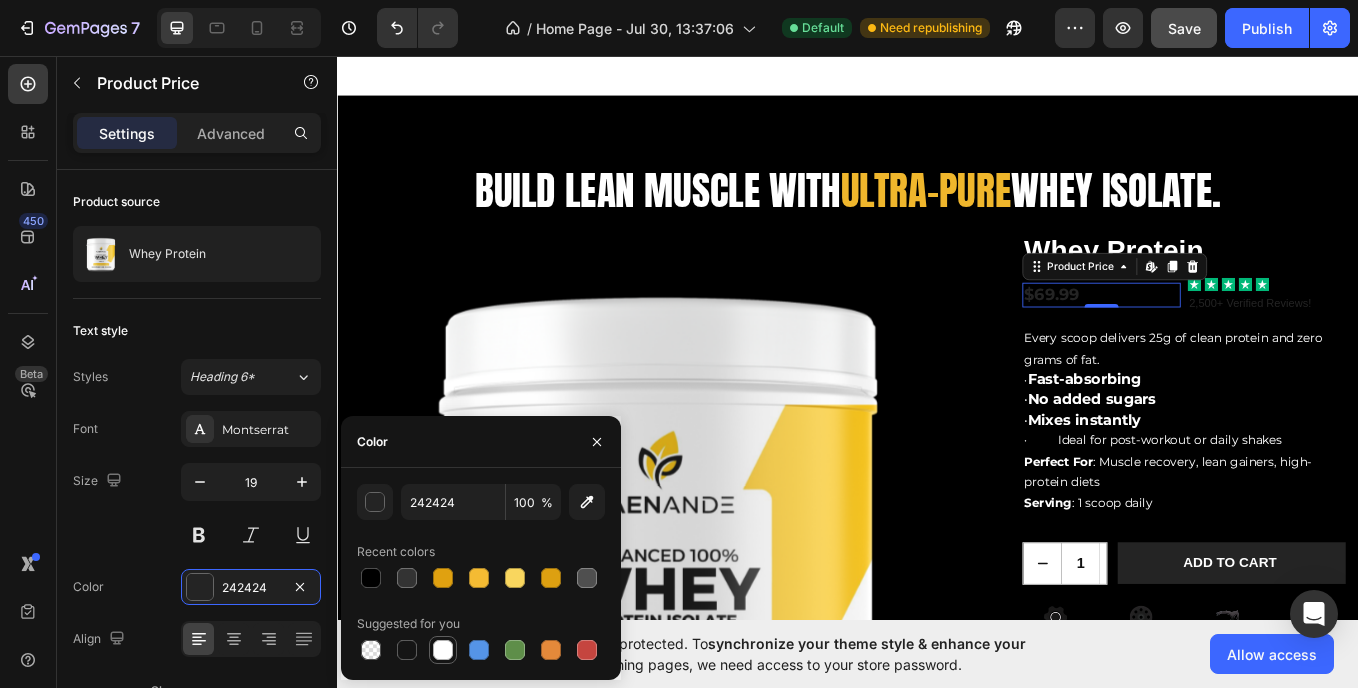 click at bounding box center (443, 650) 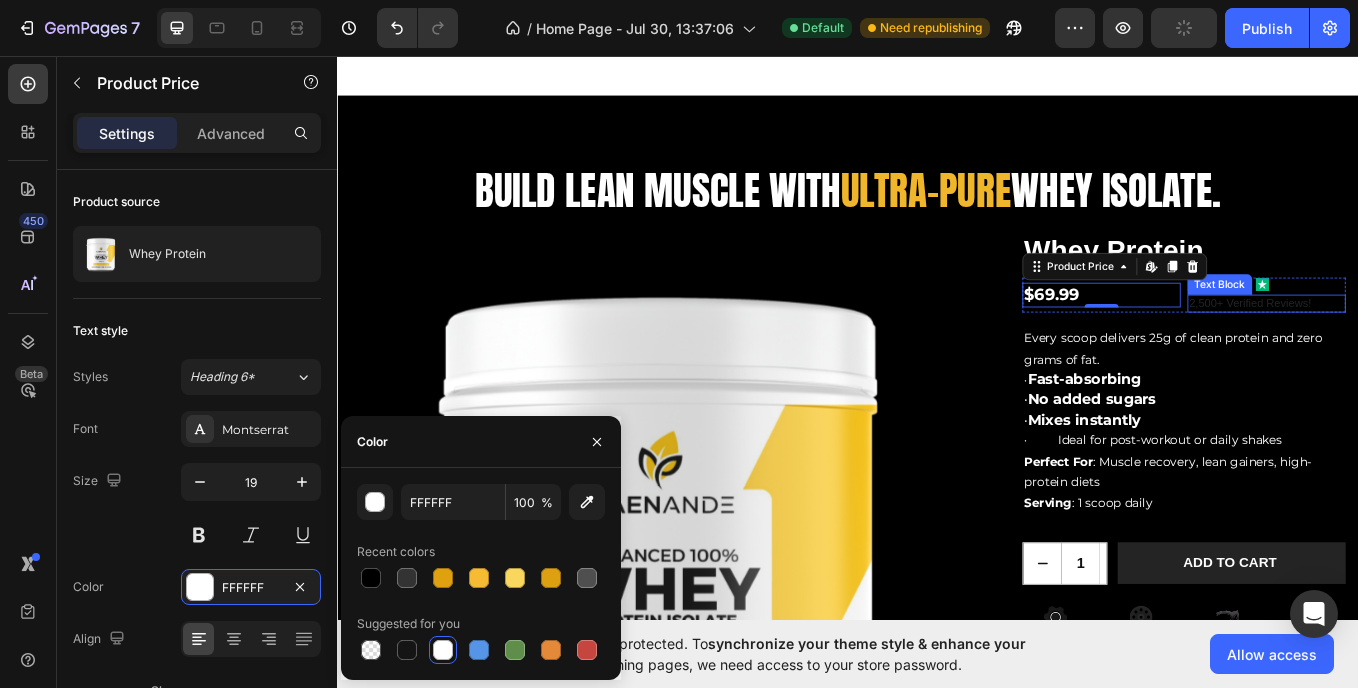 click on "2,500+ Verified Reviews!" at bounding box center (1429, 346) 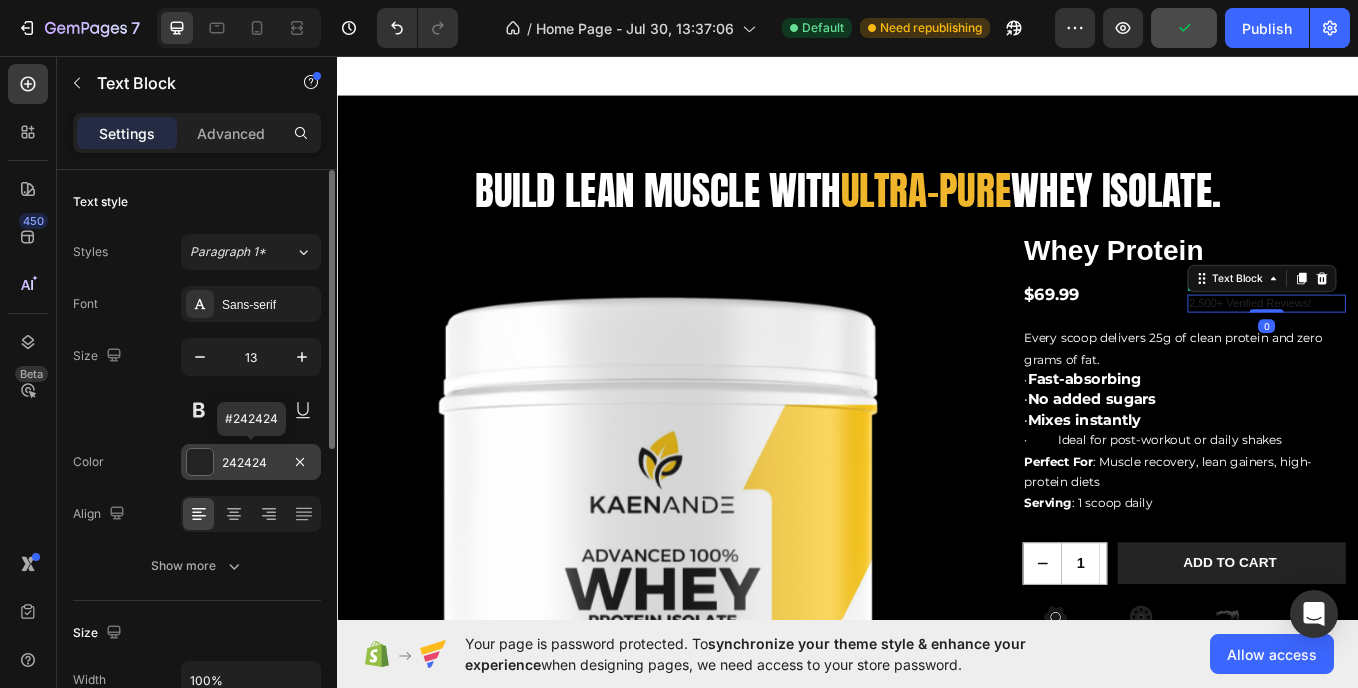 click on "242424" at bounding box center (251, 463) 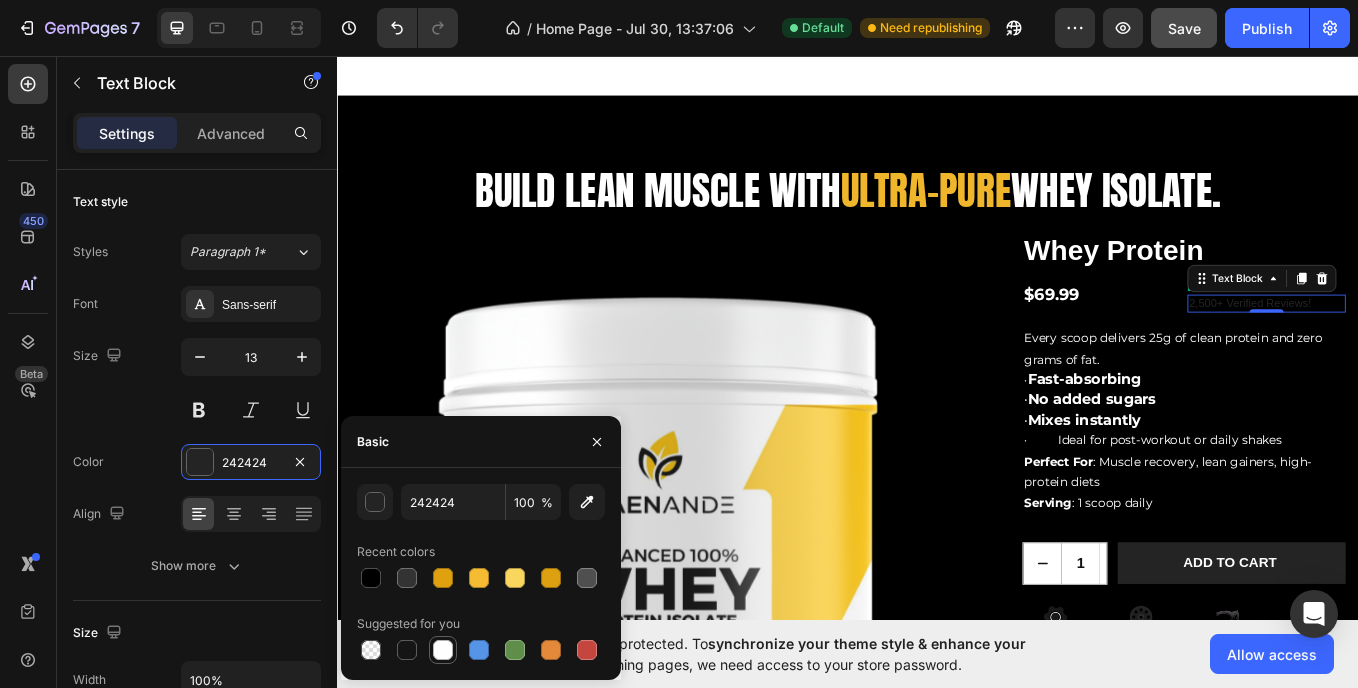 click at bounding box center (443, 650) 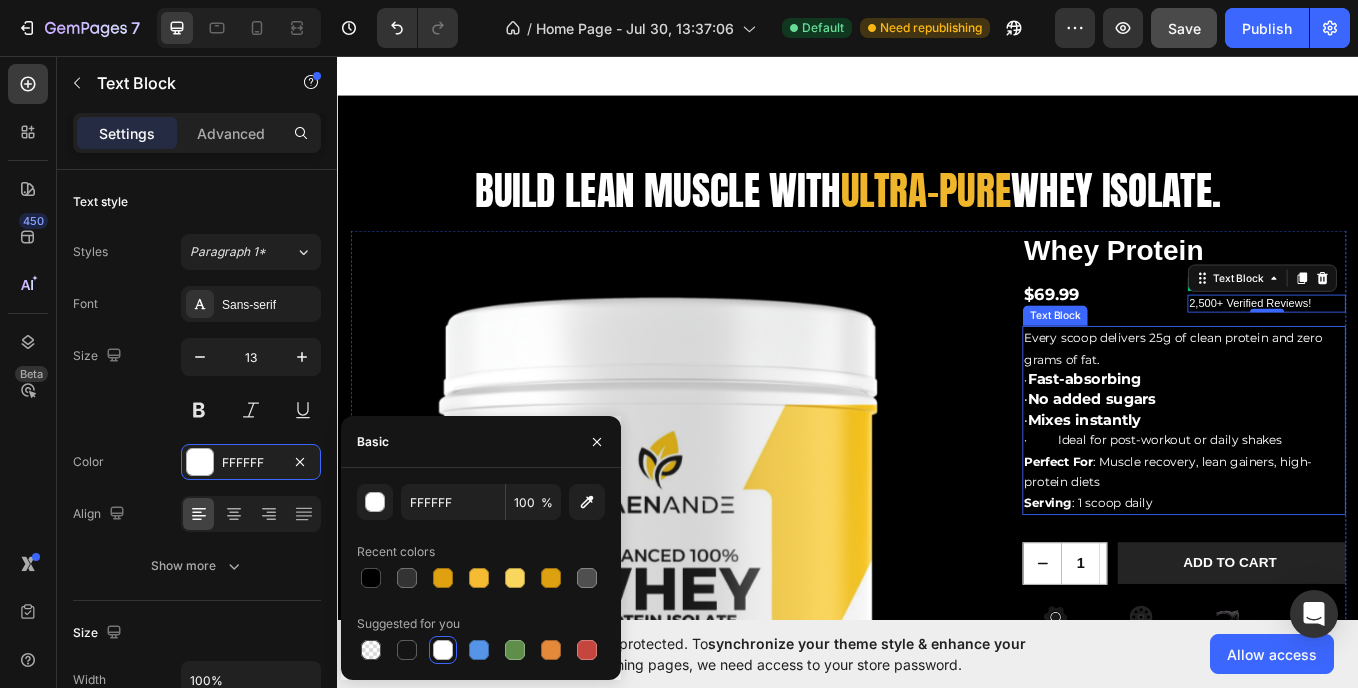 scroll, scrollTop: 1282, scrollLeft: 0, axis: vertical 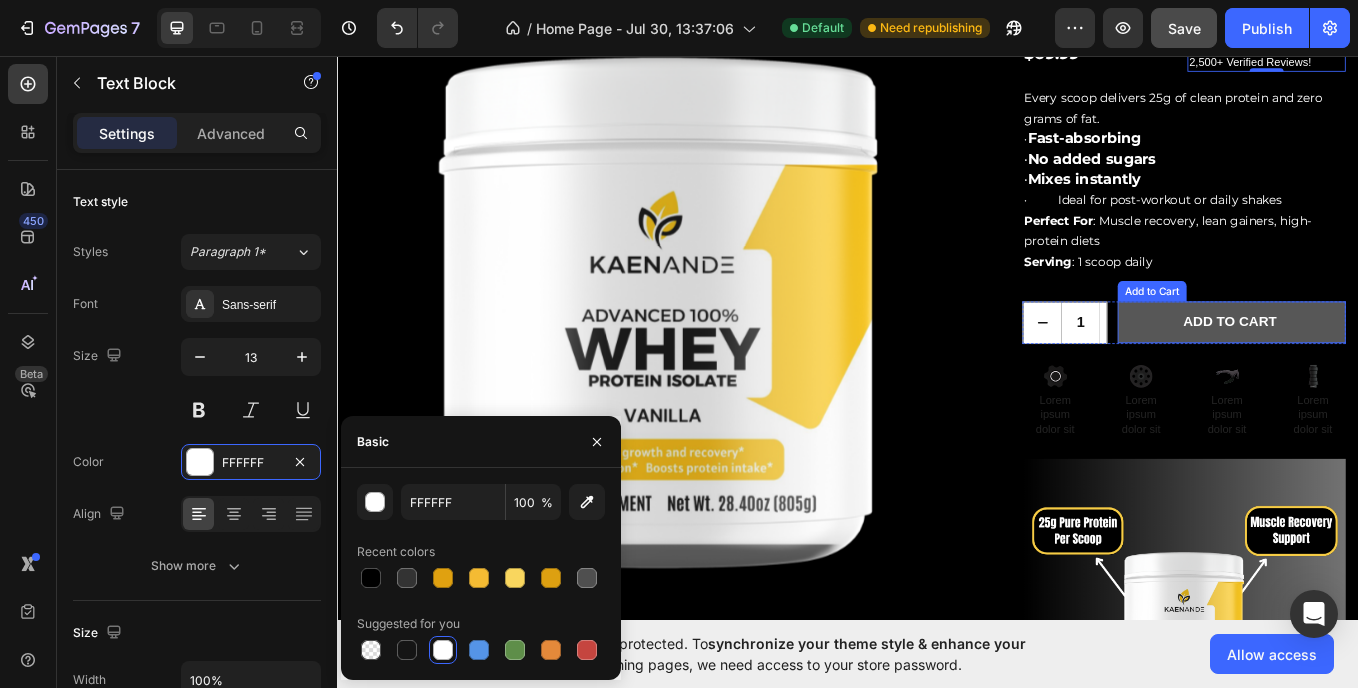 click on "Add to cart" at bounding box center (1388, 368) 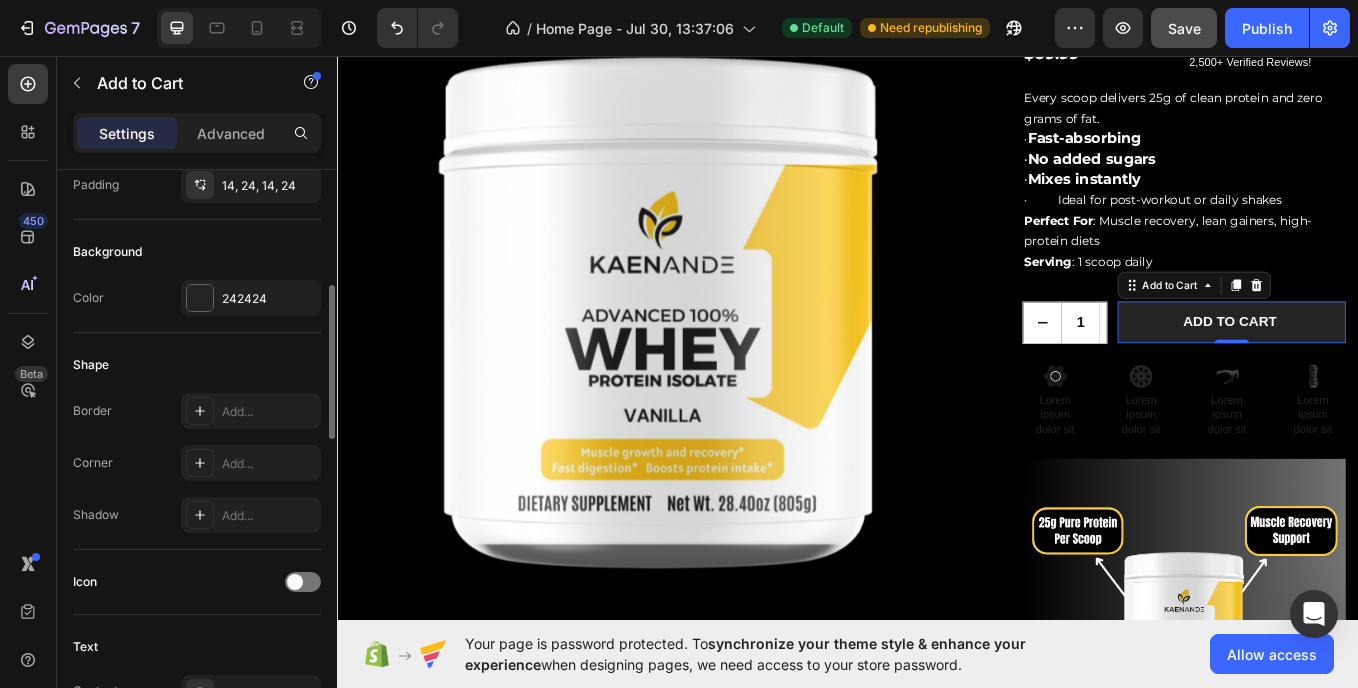 scroll, scrollTop: 433, scrollLeft: 0, axis: vertical 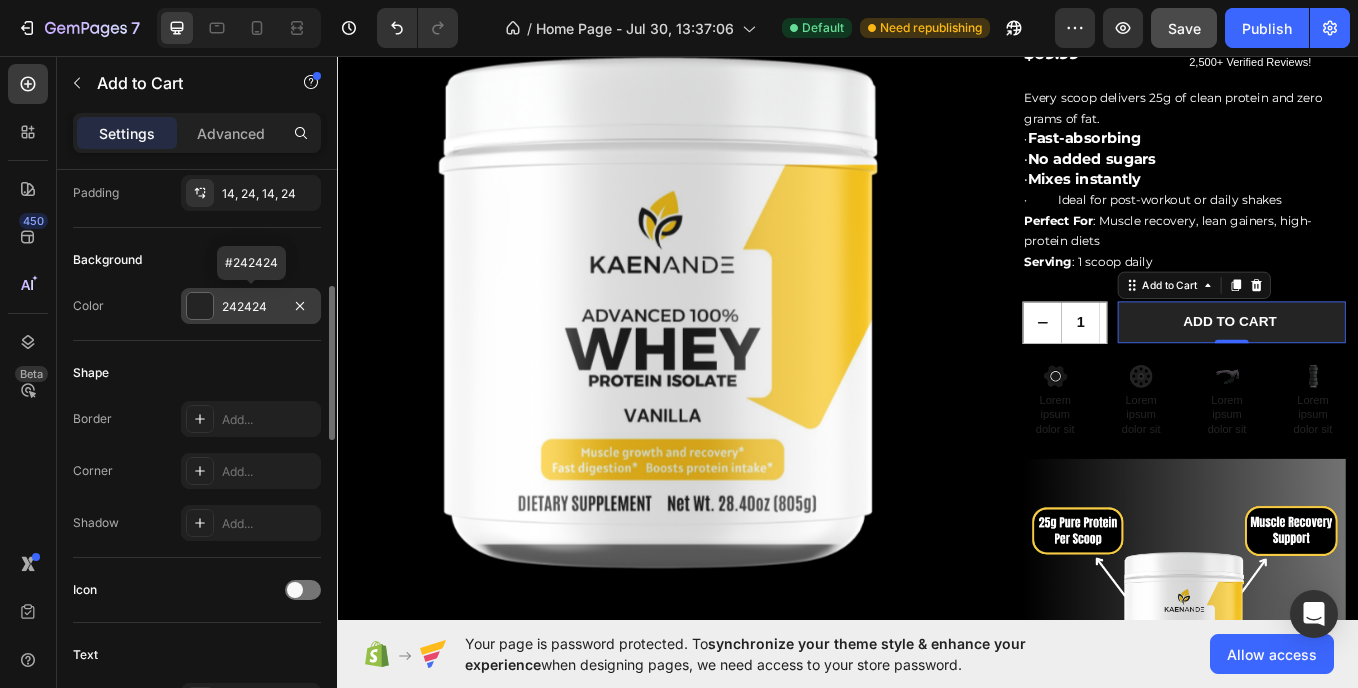 click on "242424" at bounding box center (251, 307) 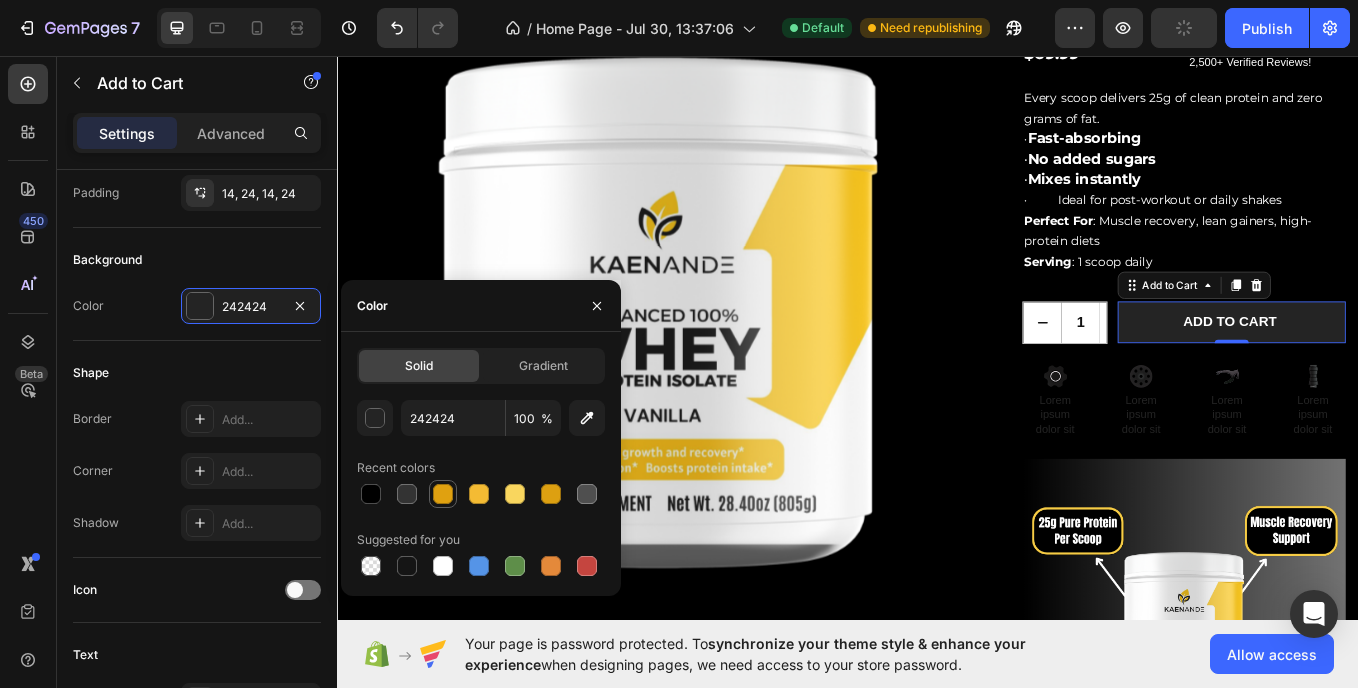 click at bounding box center (443, 494) 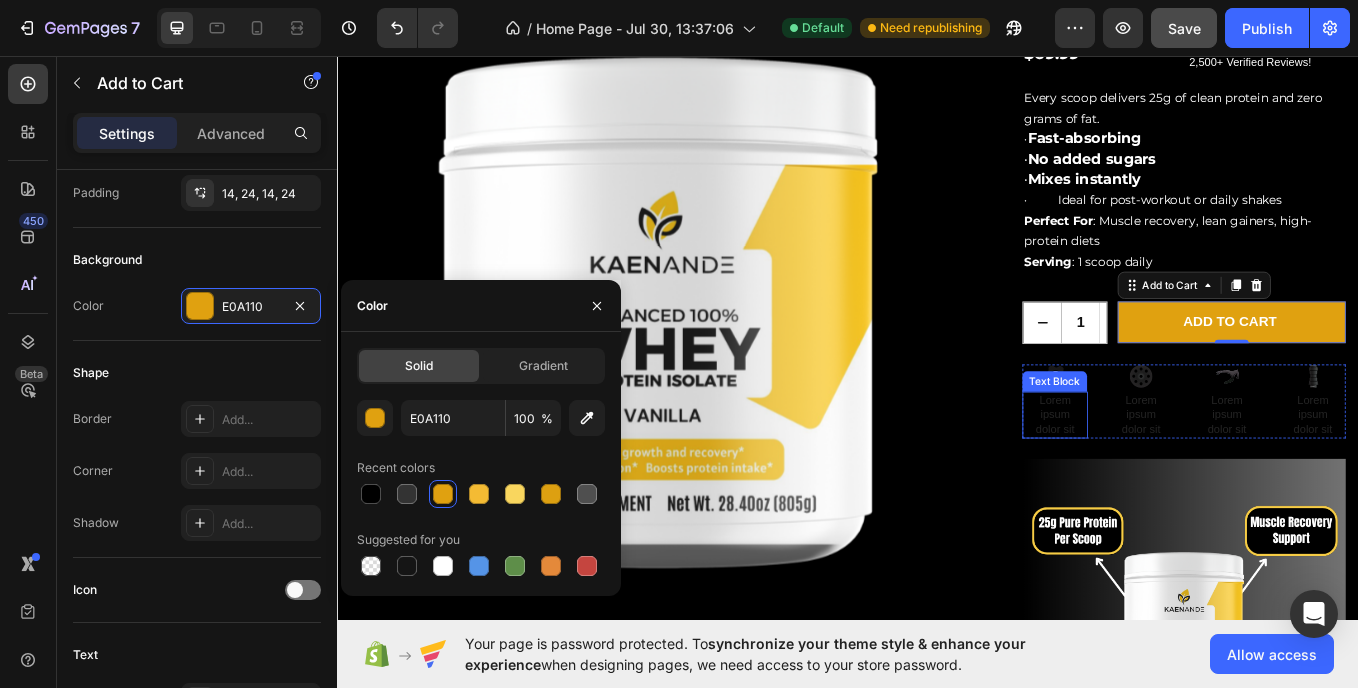 click on "Lorem ipsum  dolor sit" at bounding box center [1180, 477] 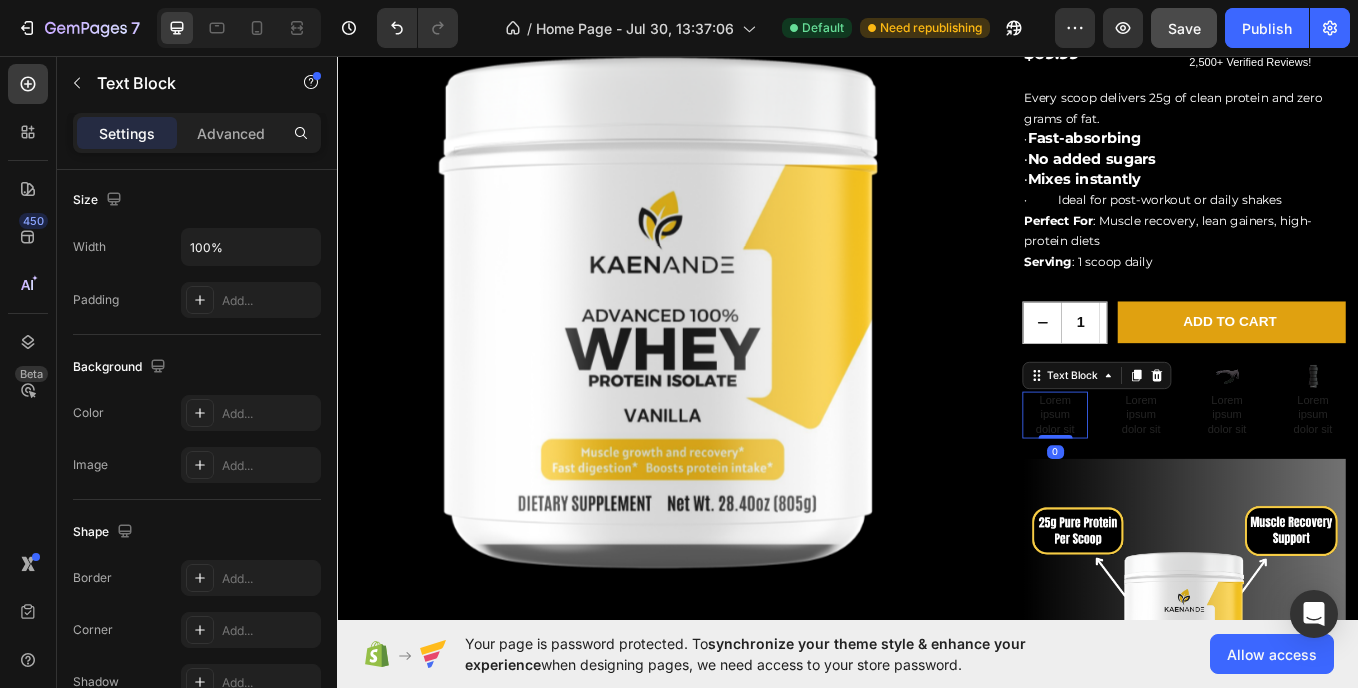 scroll, scrollTop: 0, scrollLeft: 0, axis: both 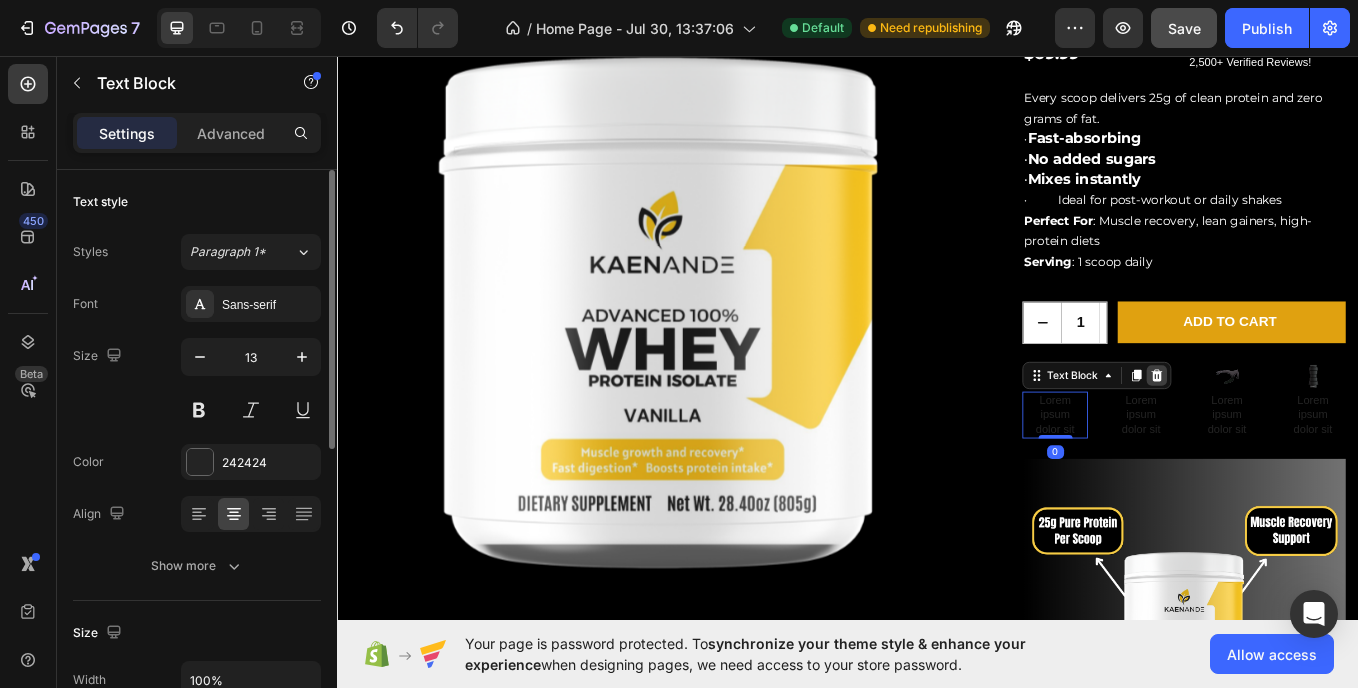 click 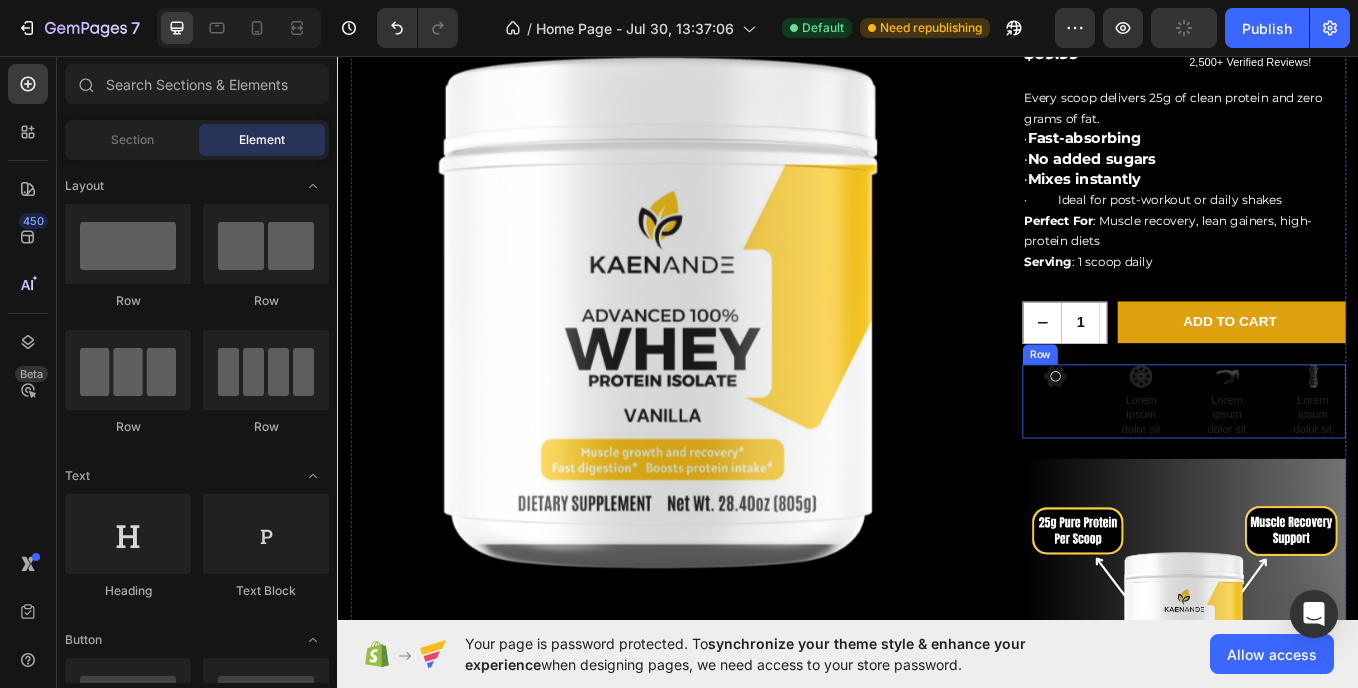 click on "Icon" at bounding box center [1180, 461] 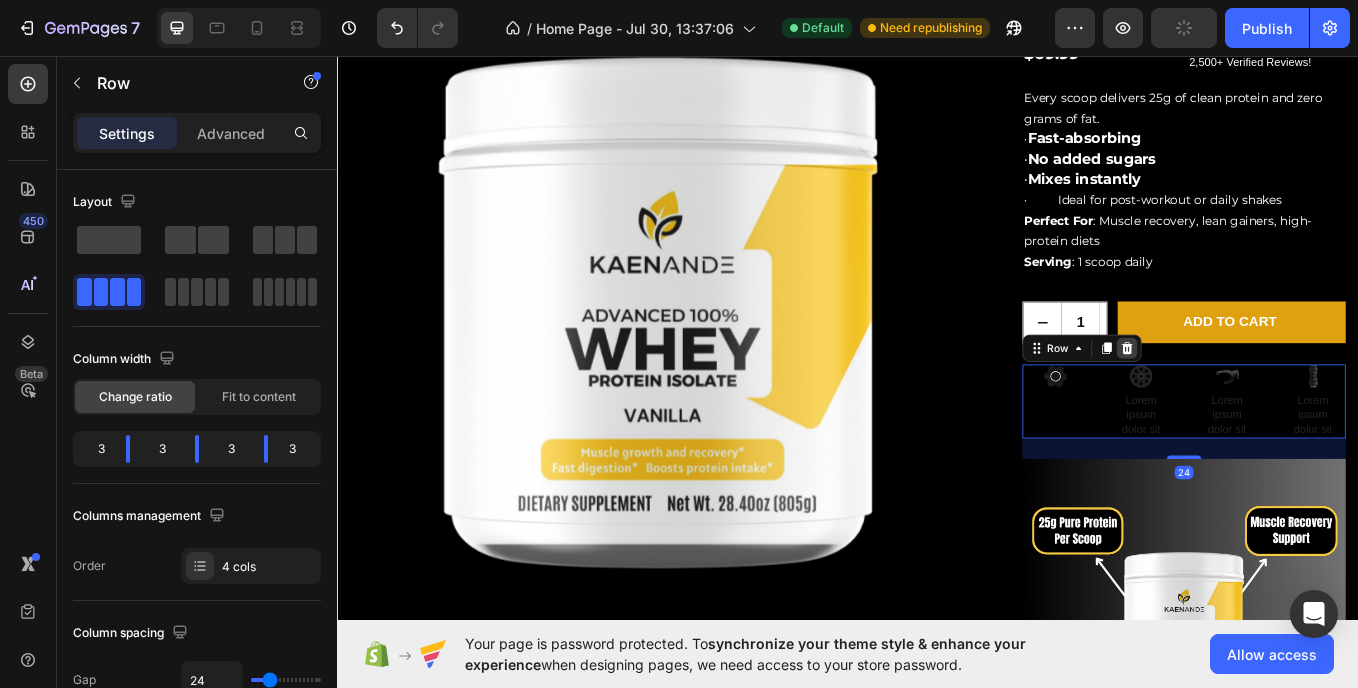 click 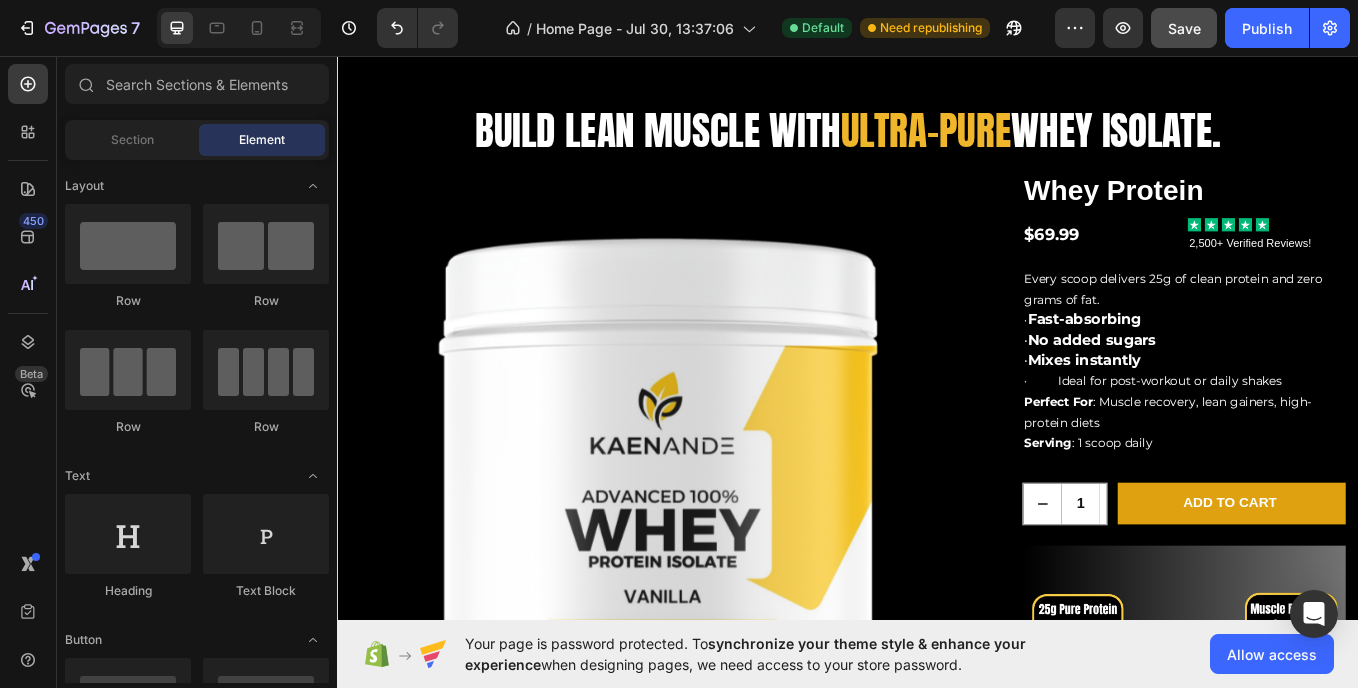 scroll, scrollTop: 1066, scrollLeft: 0, axis: vertical 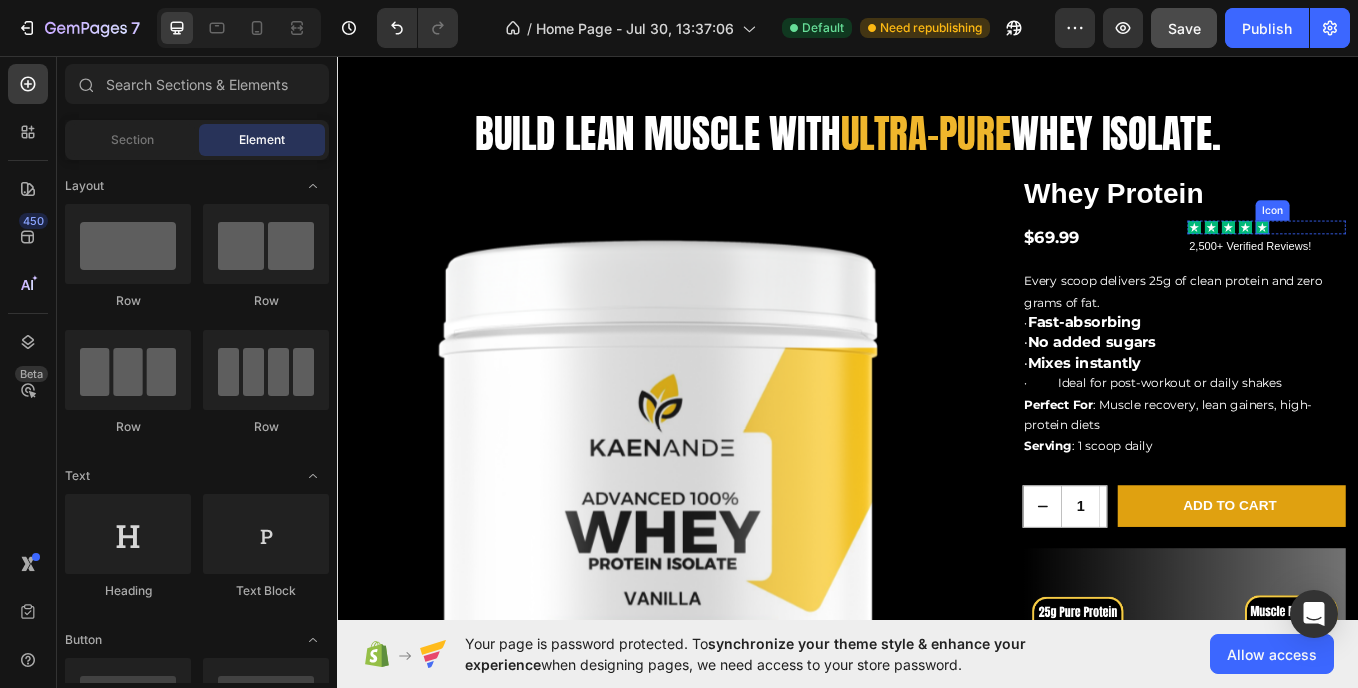 click 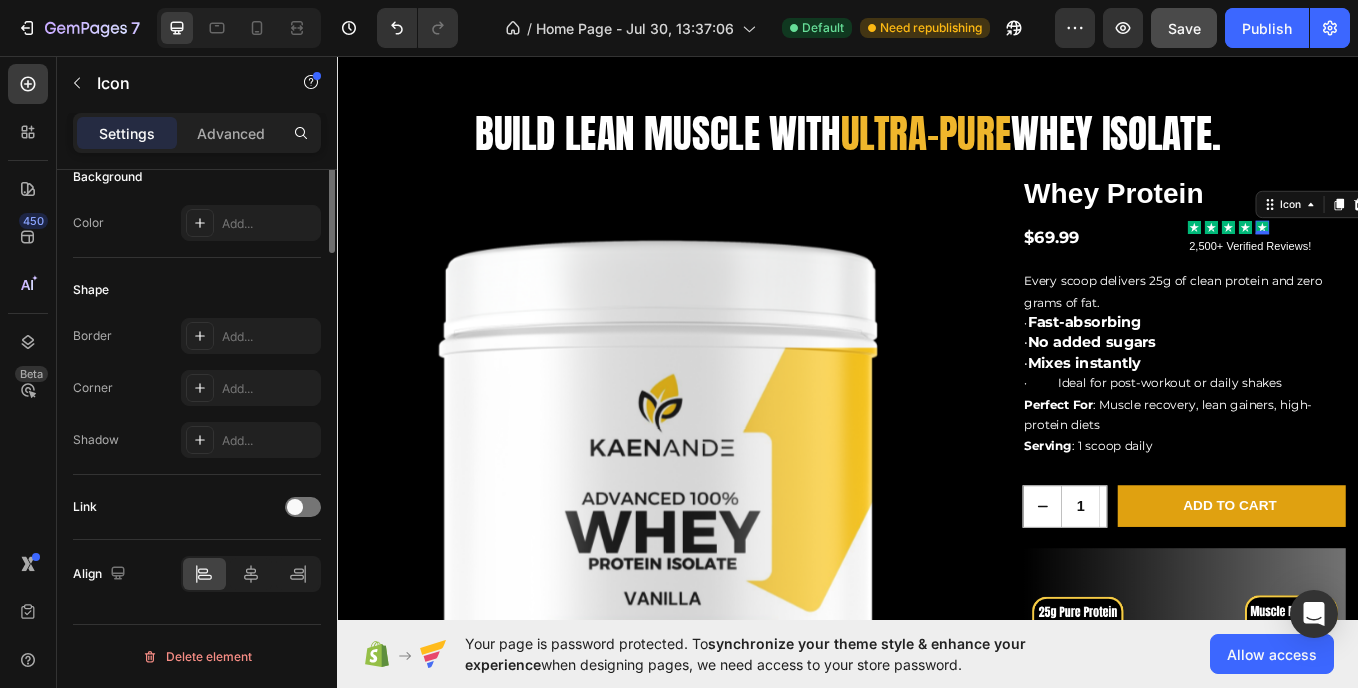 scroll, scrollTop: 0, scrollLeft: 0, axis: both 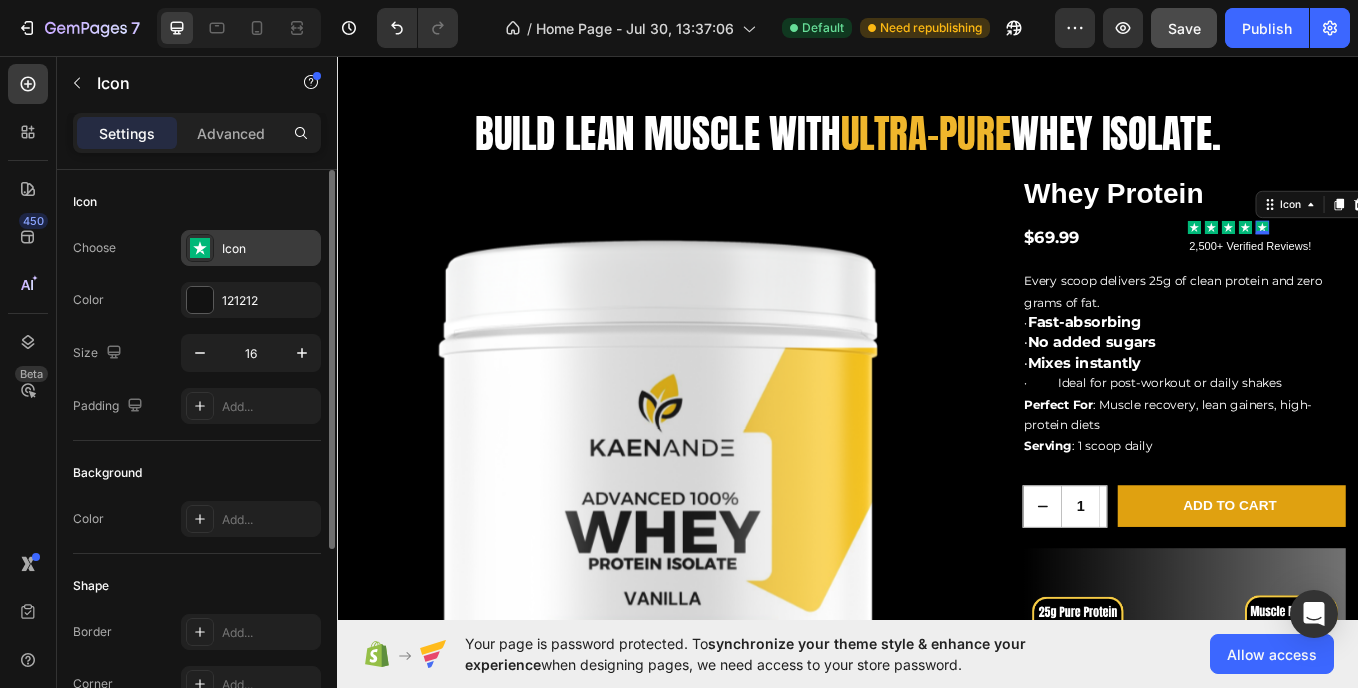 click on "Icon" at bounding box center [269, 249] 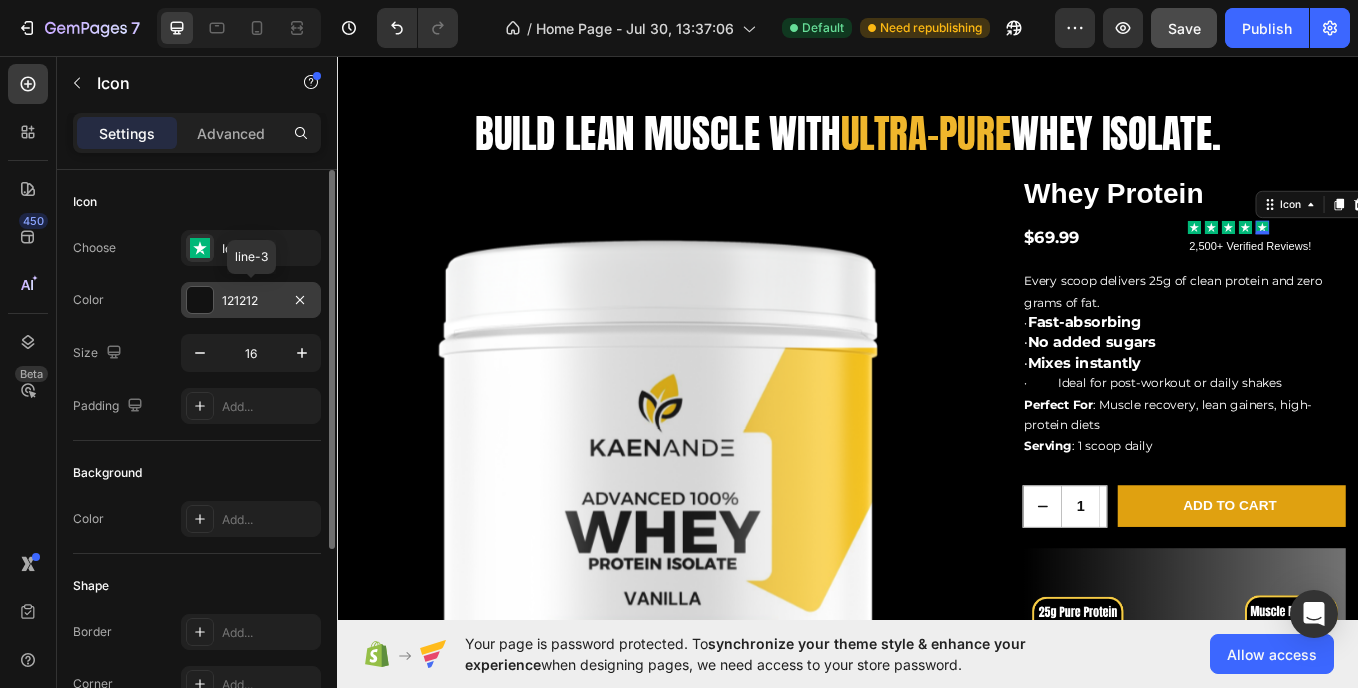 click at bounding box center (200, 300) 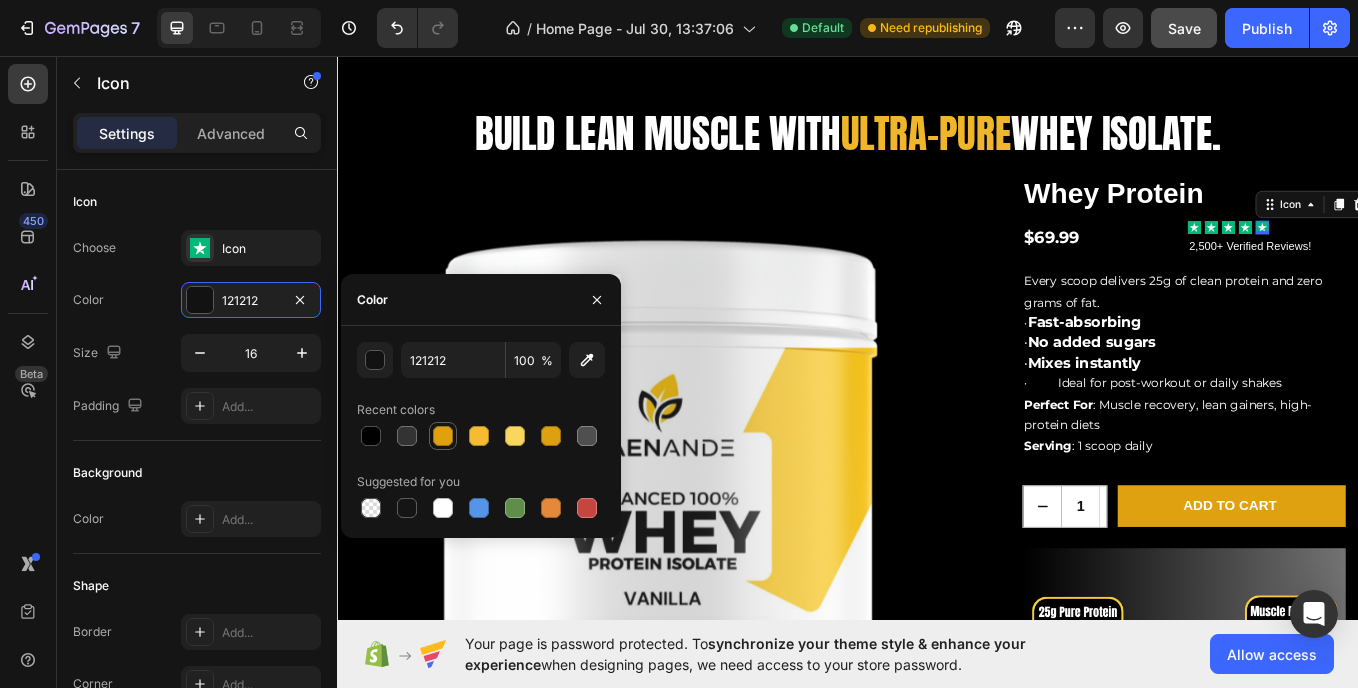 click at bounding box center (443, 436) 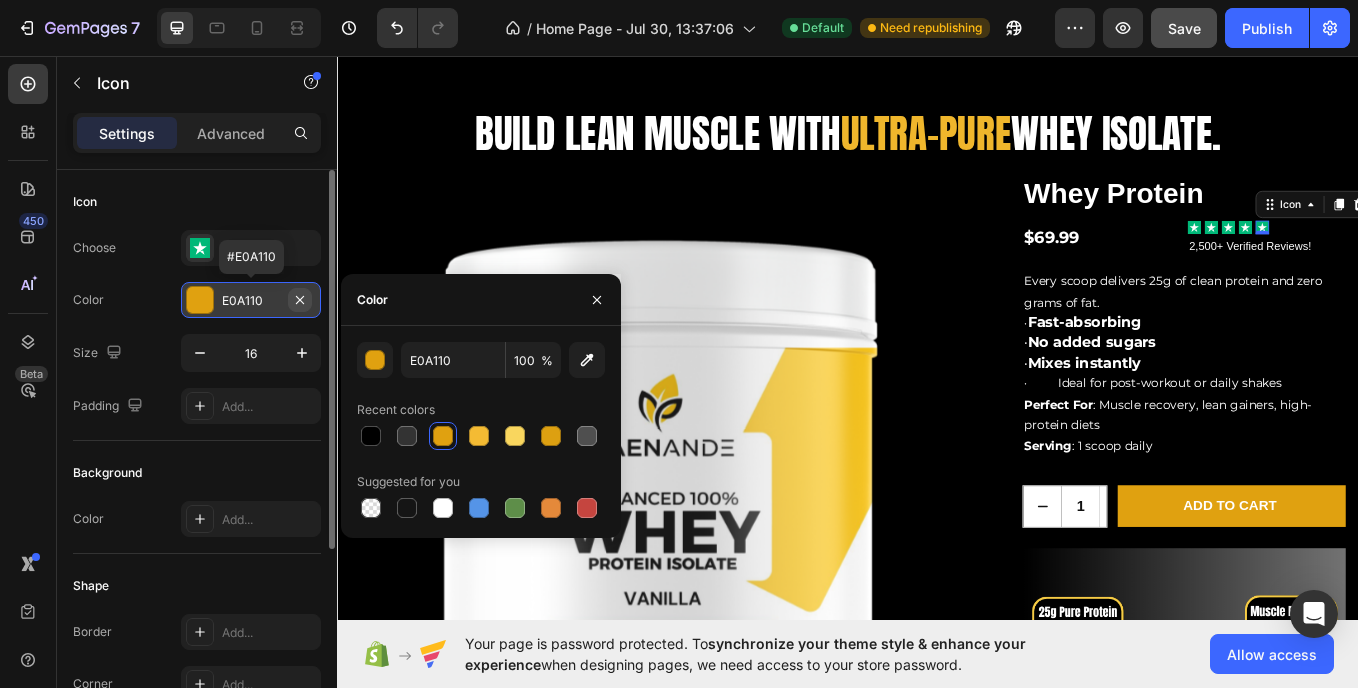 click 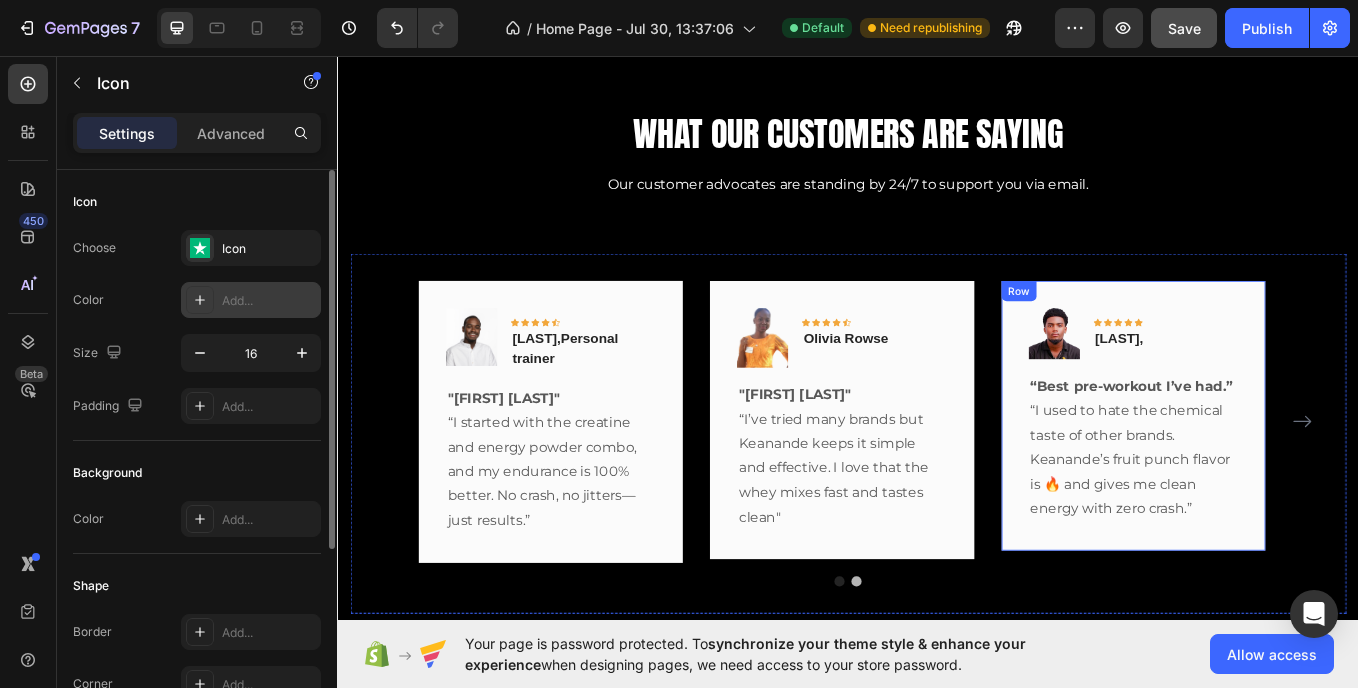 scroll, scrollTop: 4458, scrollLeft: 0, axis: vertical 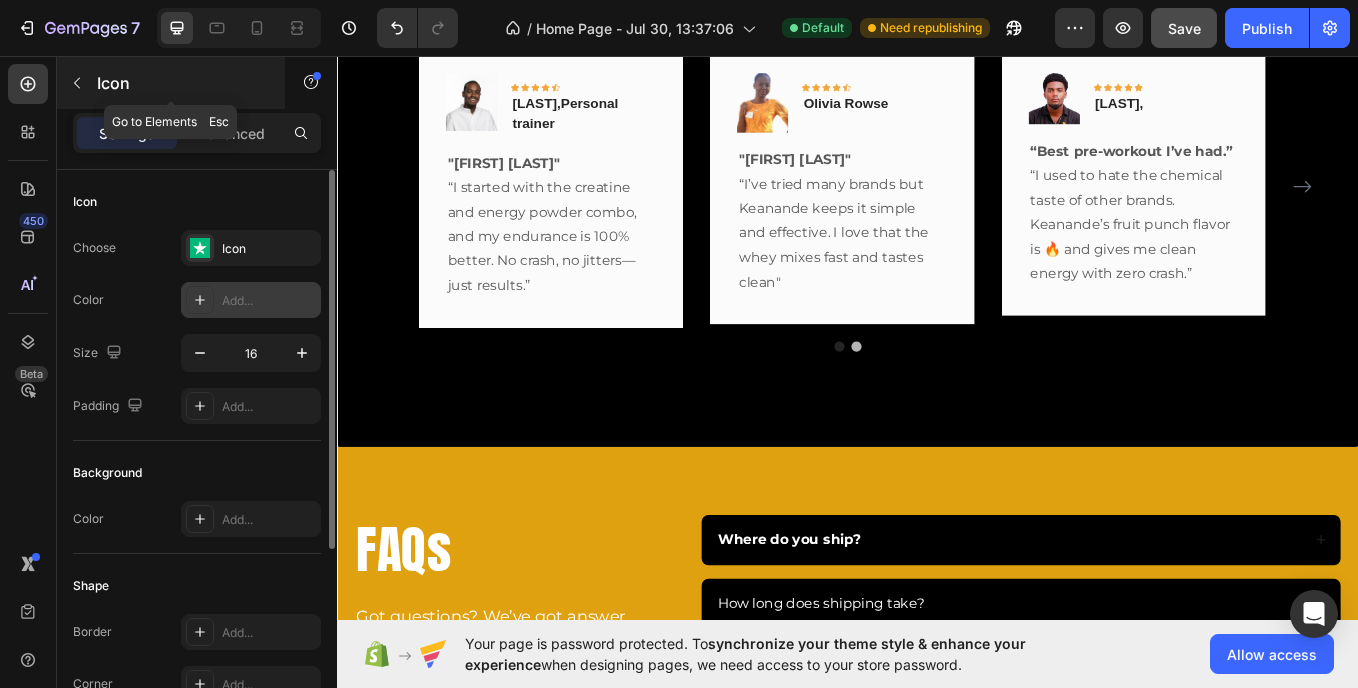 click 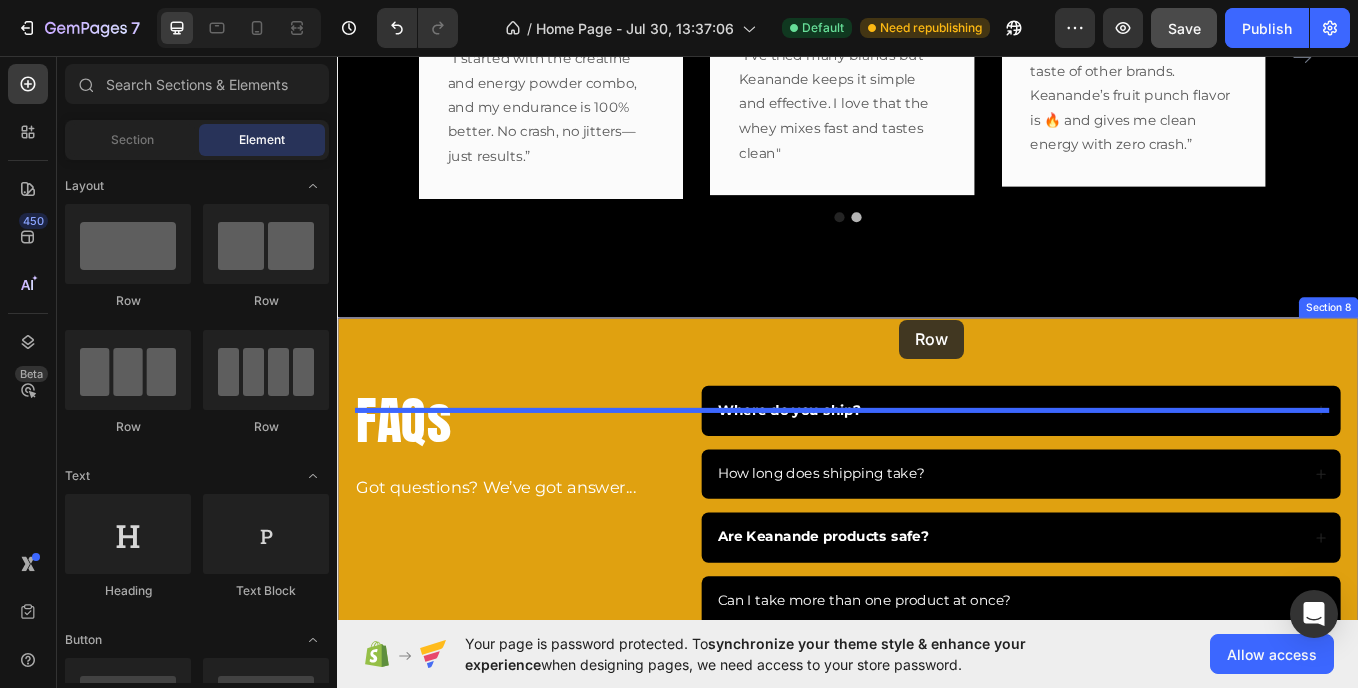 scroll, scrollTop: 4642, scrollLeft: 0, axis: vertical 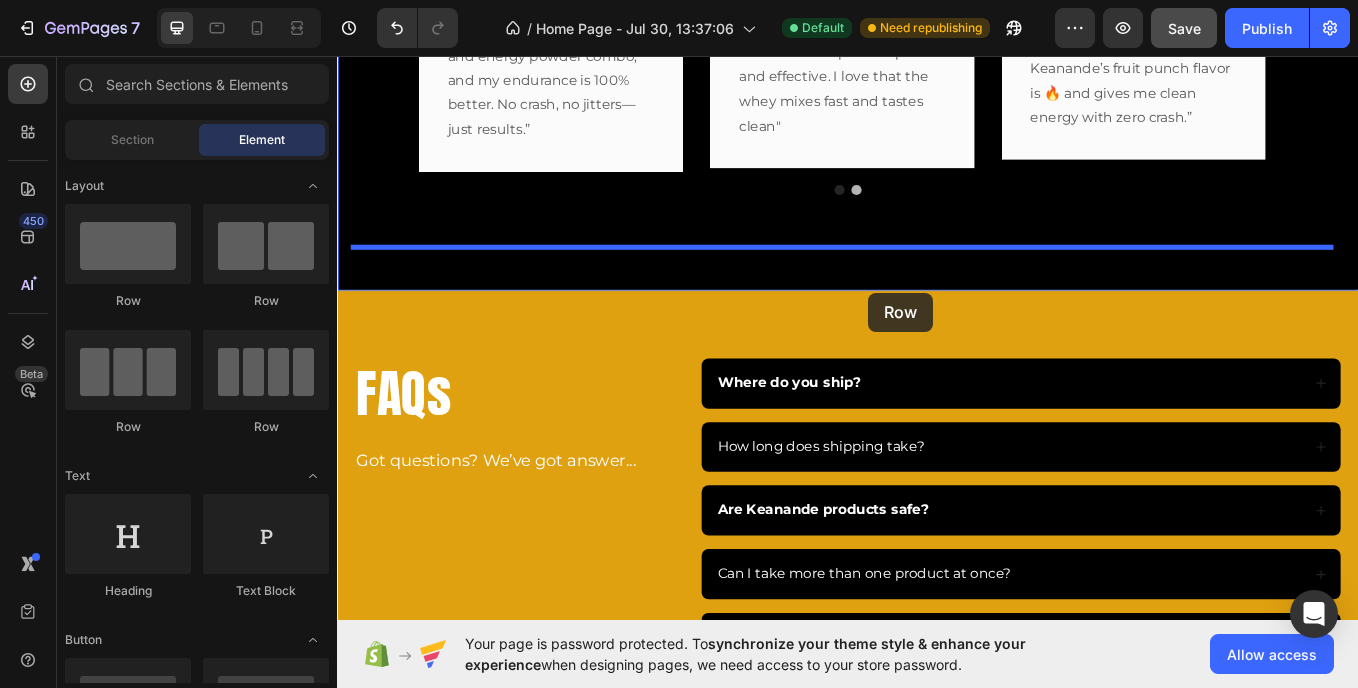 drag, startPoint x: 601, startPoint y: 274, endPoint x: 961, endPoint y: 334, distance: 364.96576 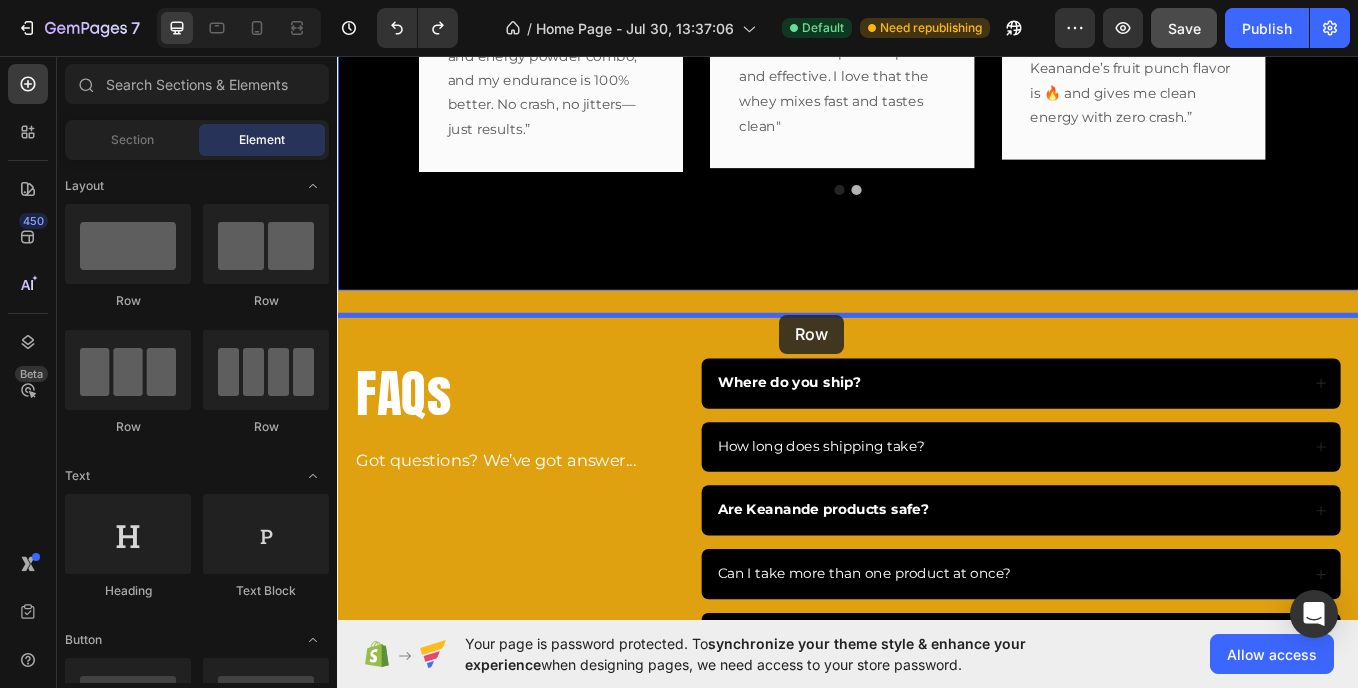 drag, startPoint x: 582, startPoint y: 279, endPoint x: 856, endPoint y: 360, distance: 285.7219 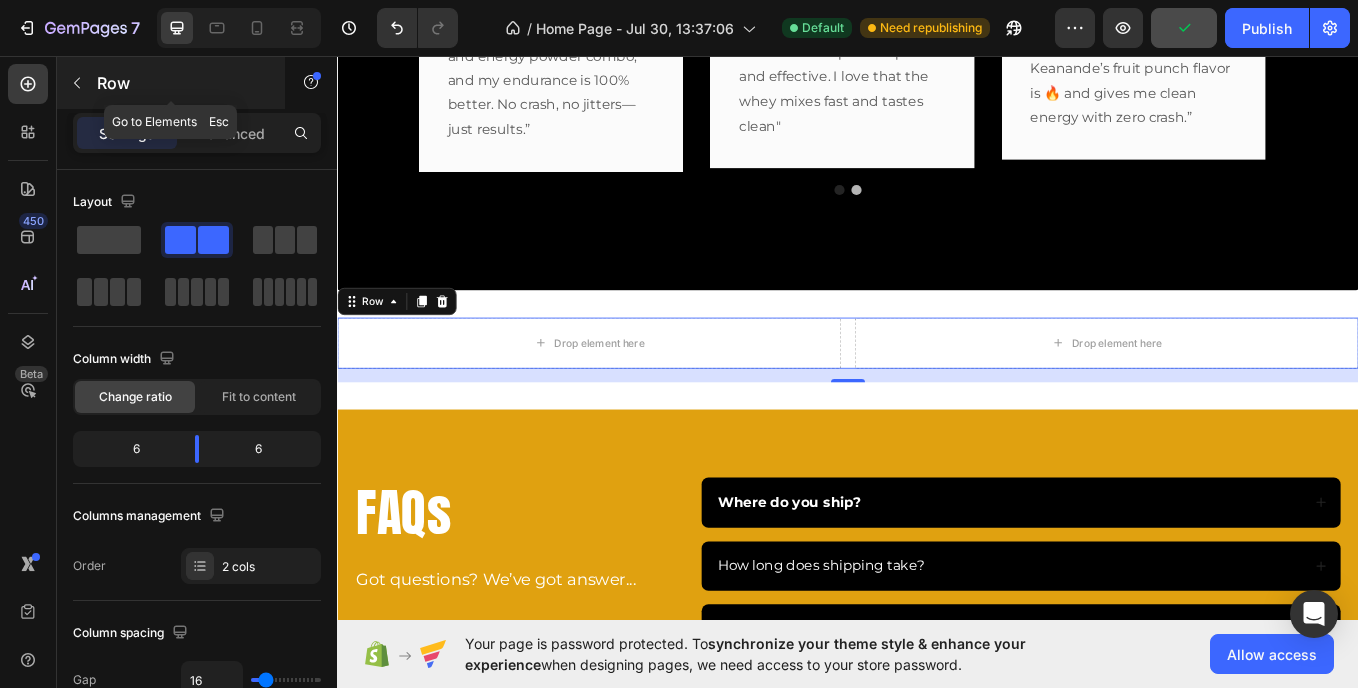 click 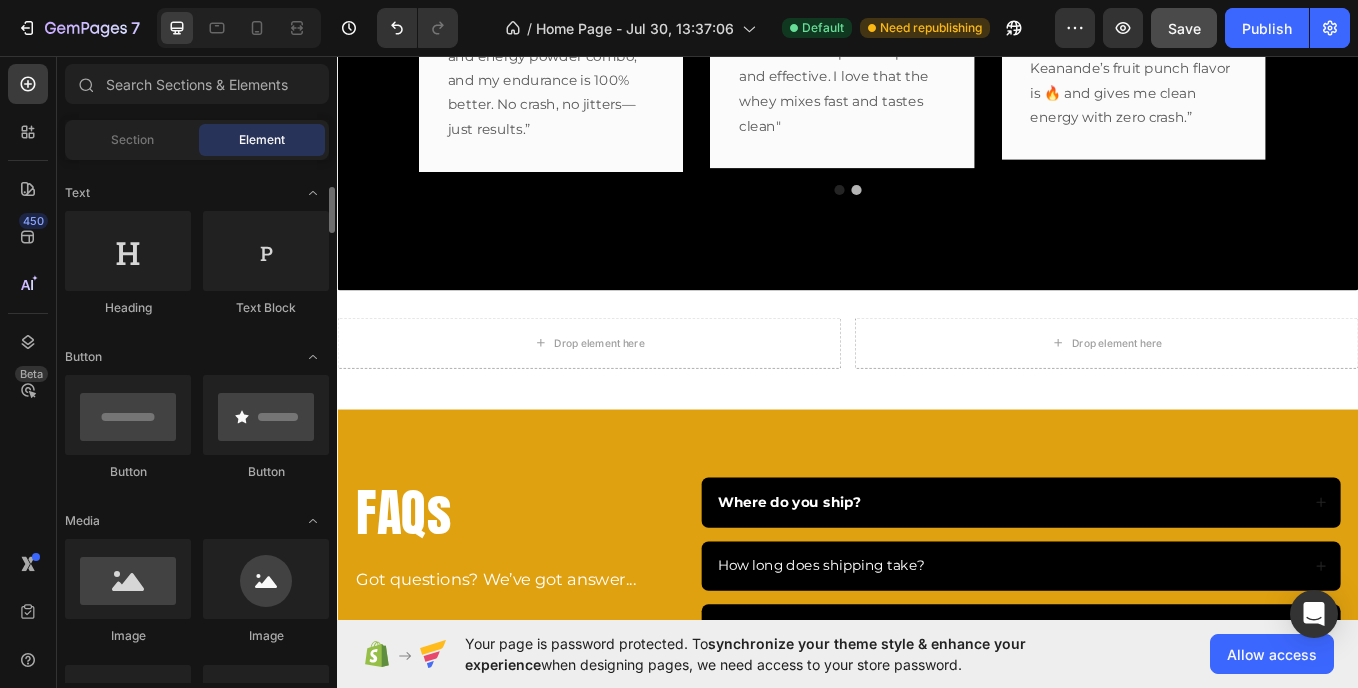scroll, scrollTop: 286, scrollLeft: 0, axis: vertical 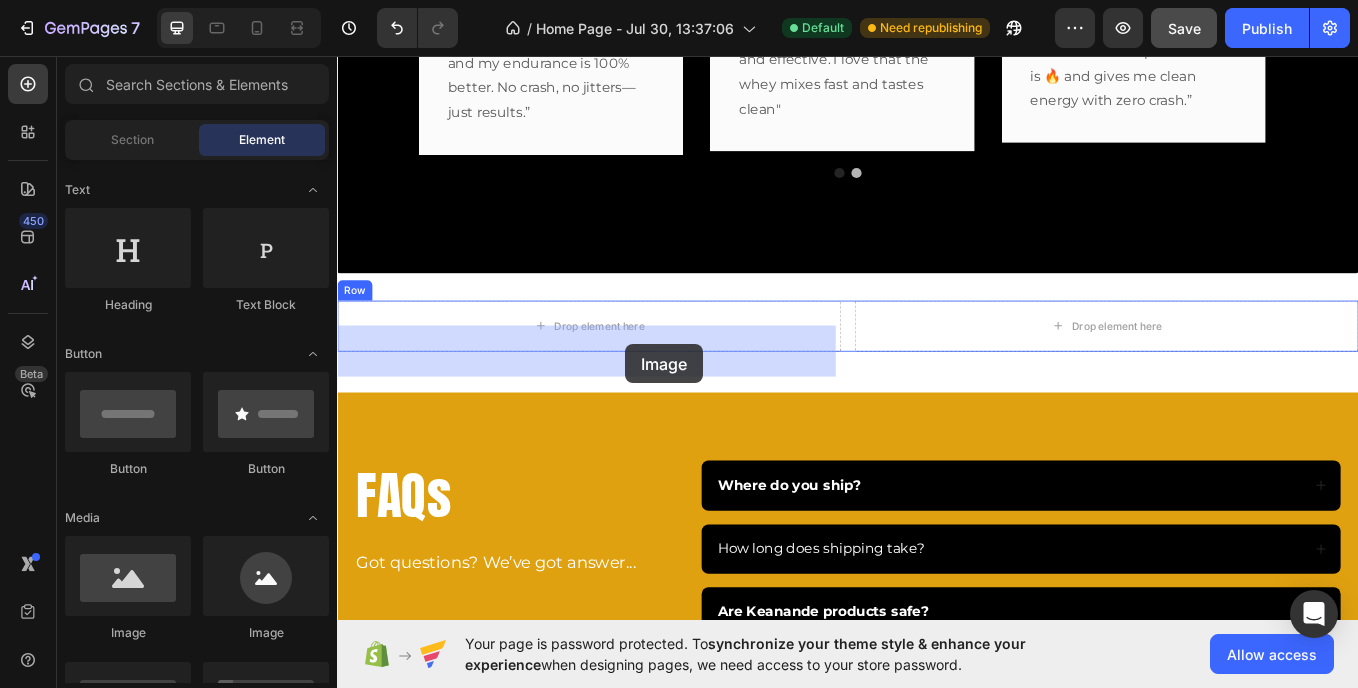 drag, startPoint x: 489, startPoint y: 624, endPoint x: 675, endPoint y: 395, distance: 295.02032 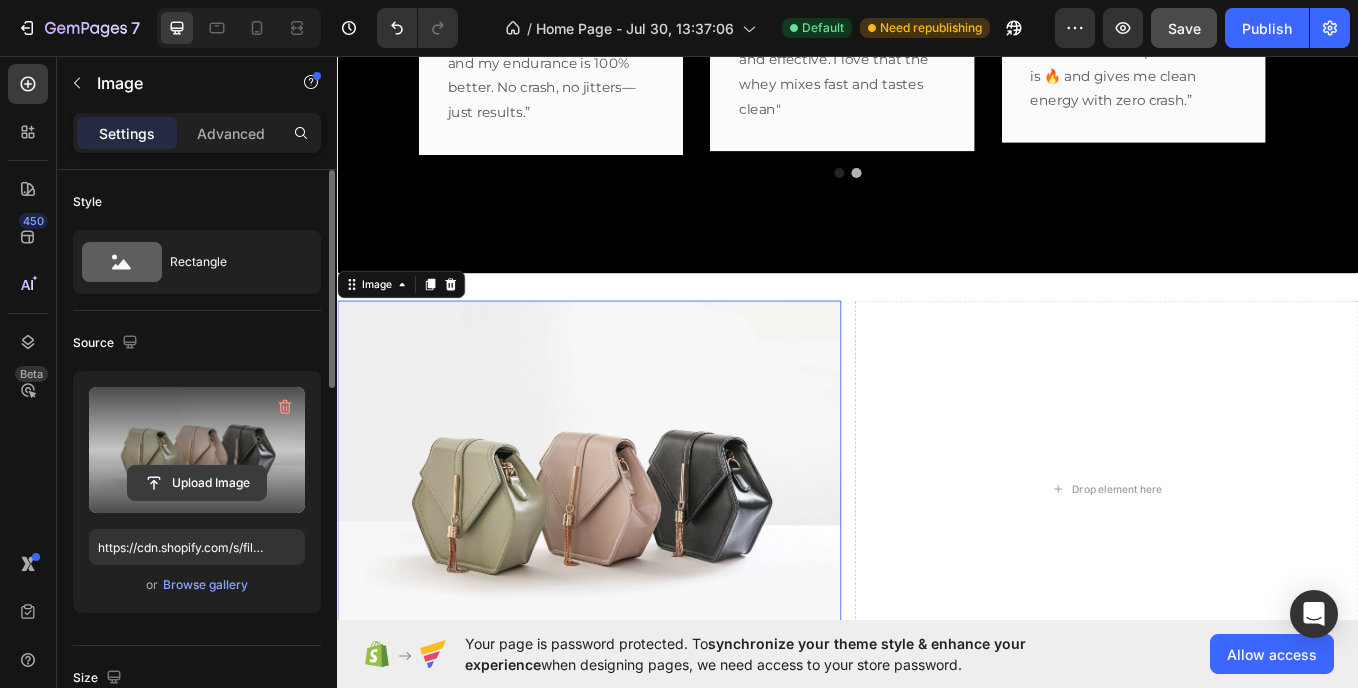 click 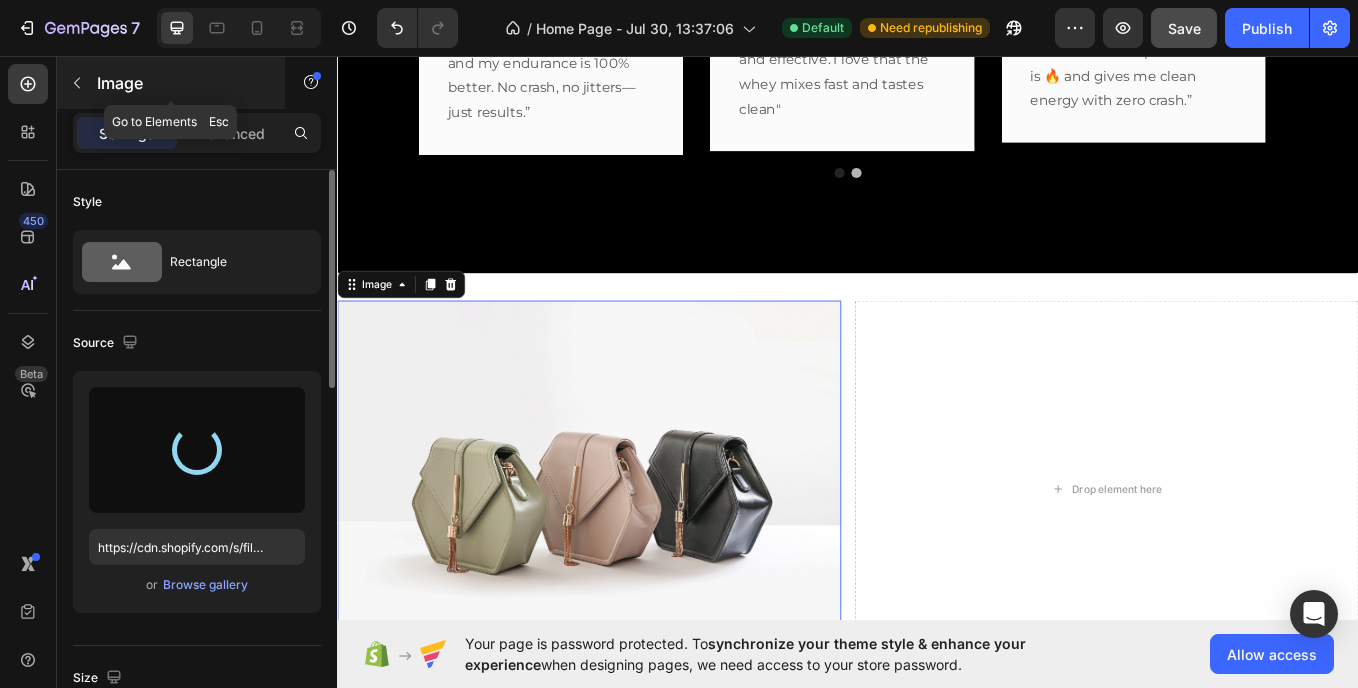 click at bounding box center [77, 83] 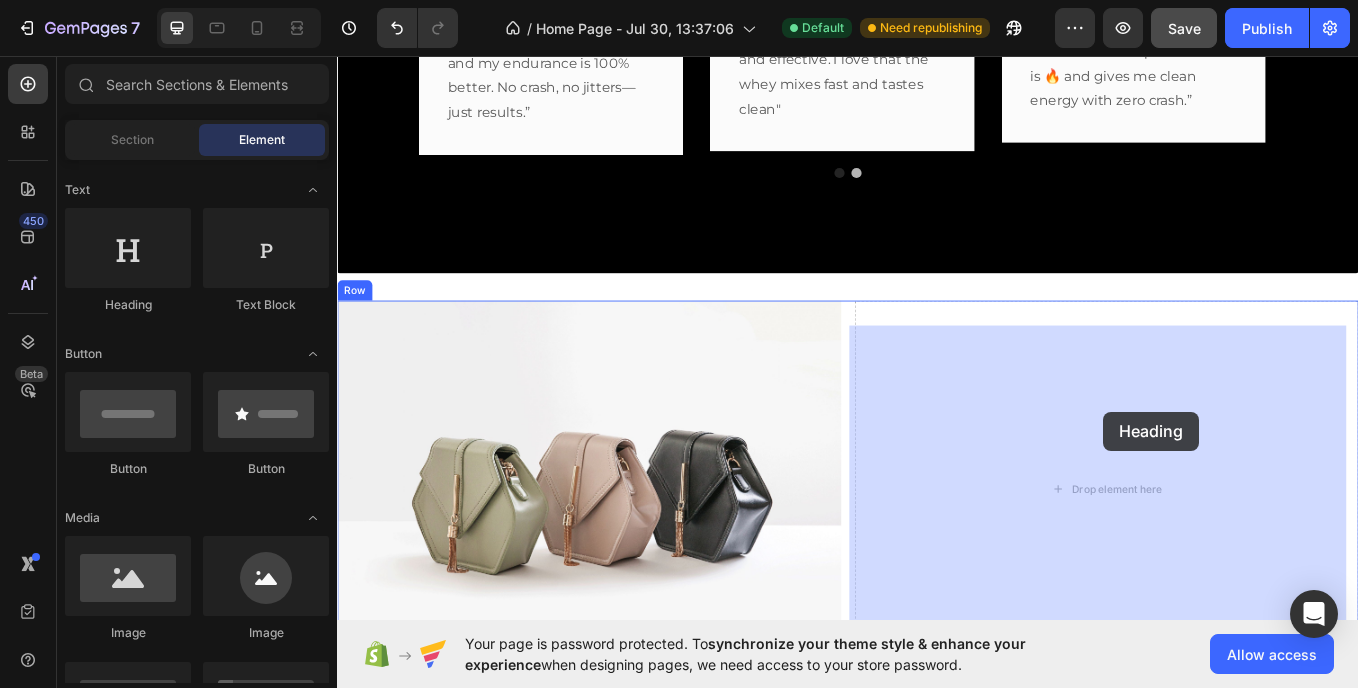 drag, startPoint x: 472, startPoint y: 300, endPoint x: 1237, endPoint y: 469, distance: 783.44495 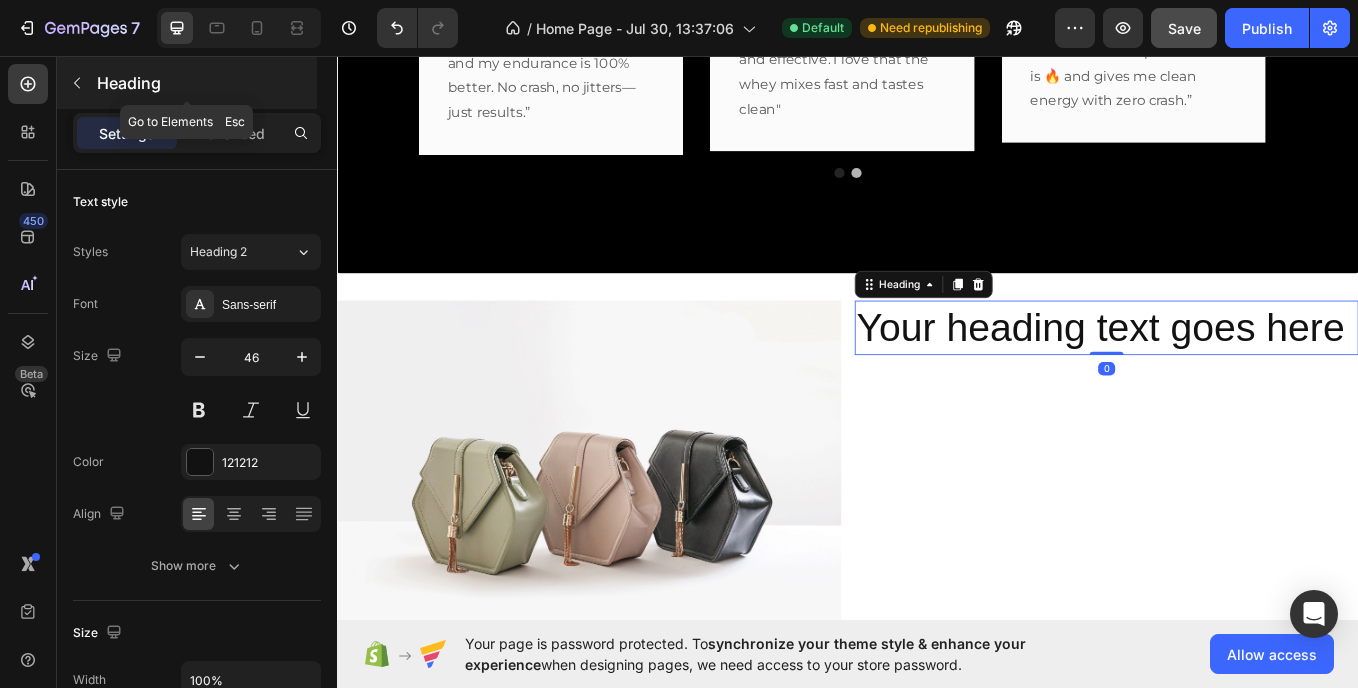 click at bounding box center (77, 83) 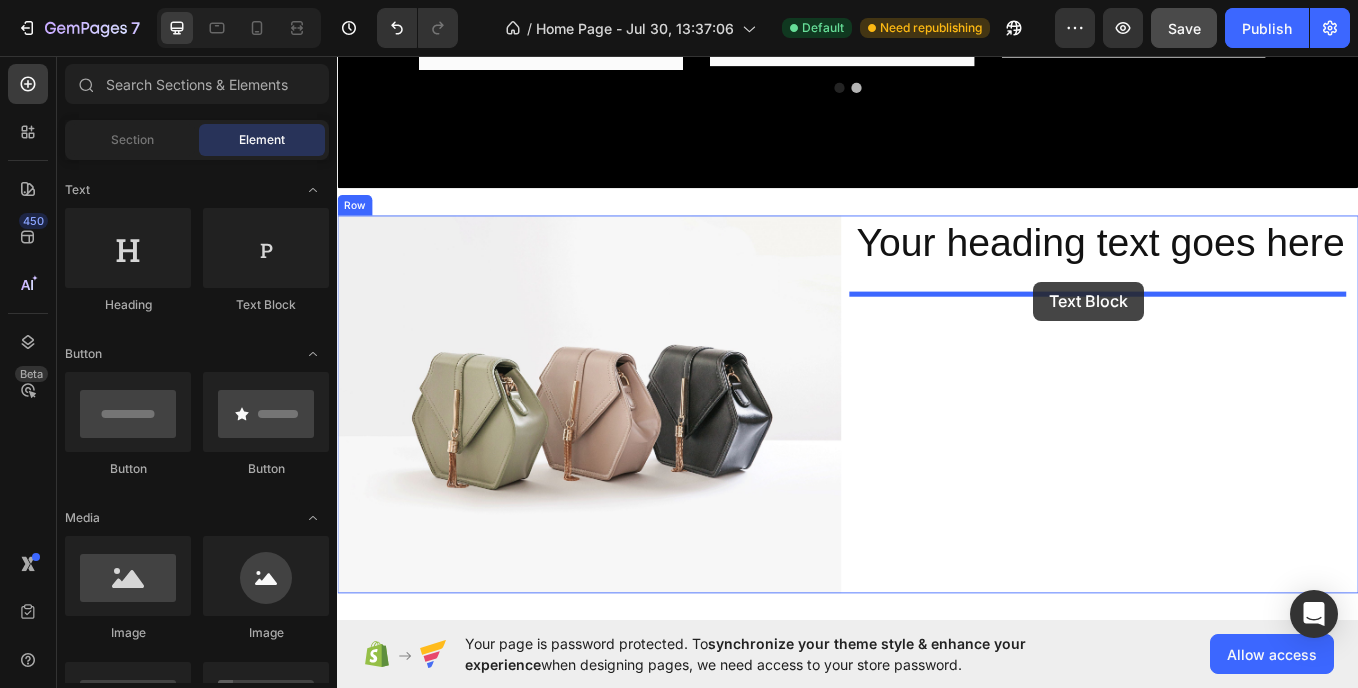 scroll, scrollTop: 4822, scrollLeft: 0, axis: vertical 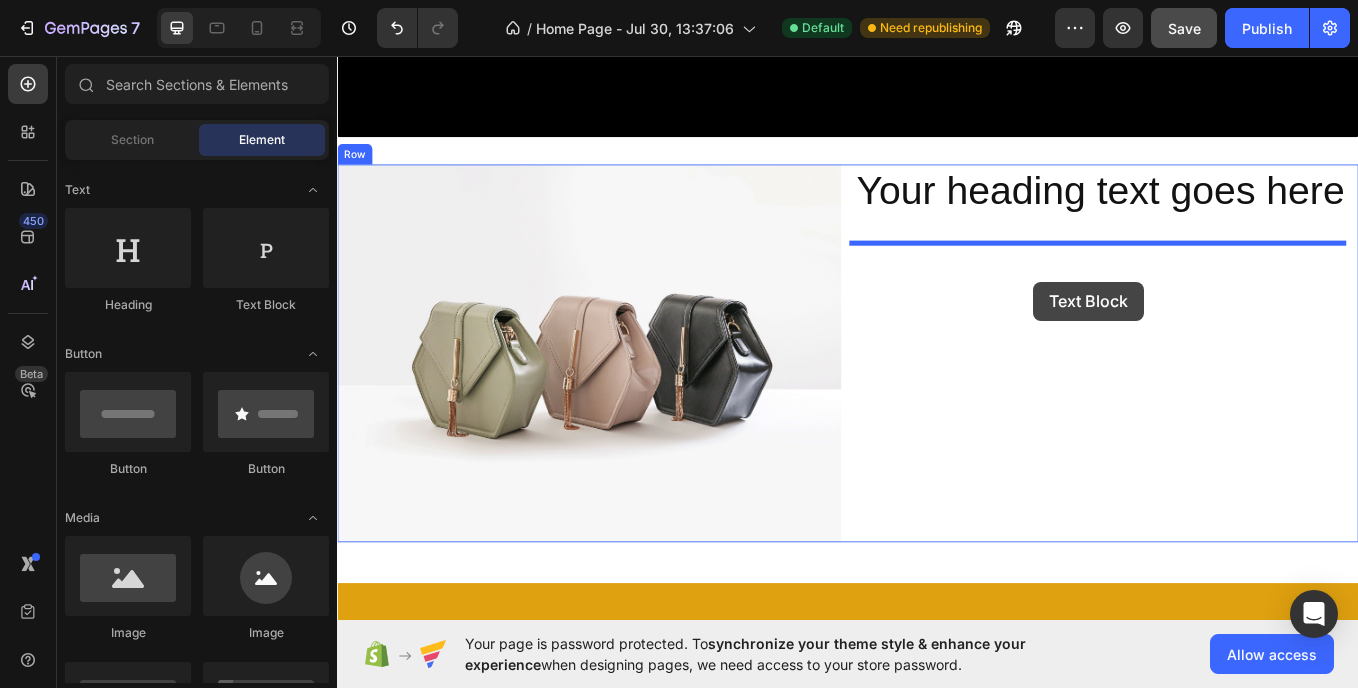 drag, startPoint x: 574, startPoint y: 291, endPoint x: 1155, endPoint y: 321, distance: 581.774 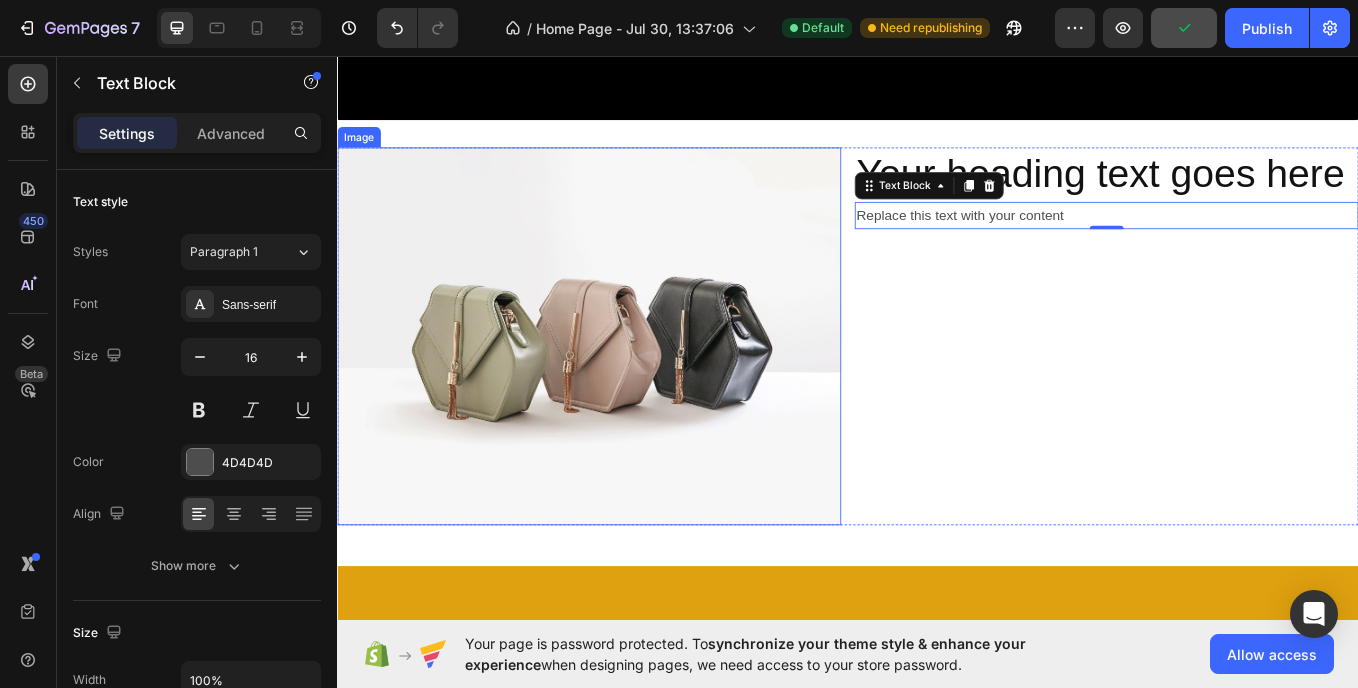 scroll, scrollTop: 4736, scrollLeft: 0, axis: vertical 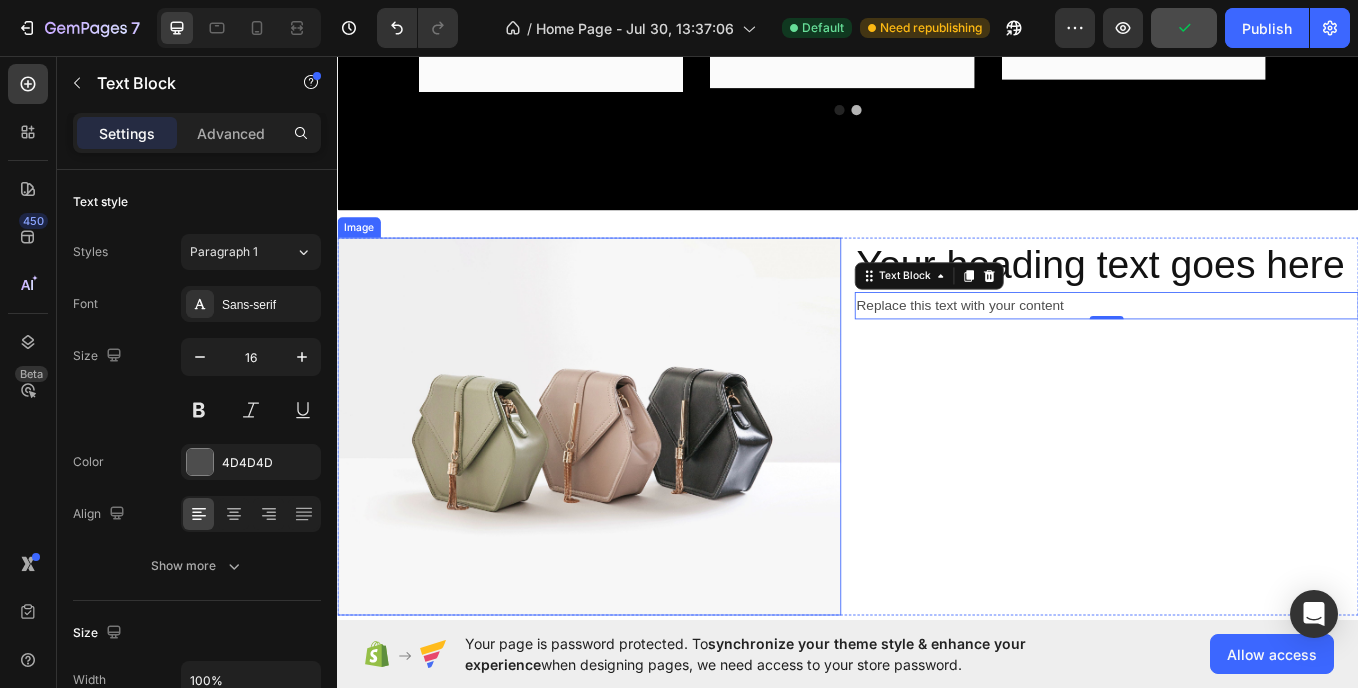 click at bounding box center [633, 491] 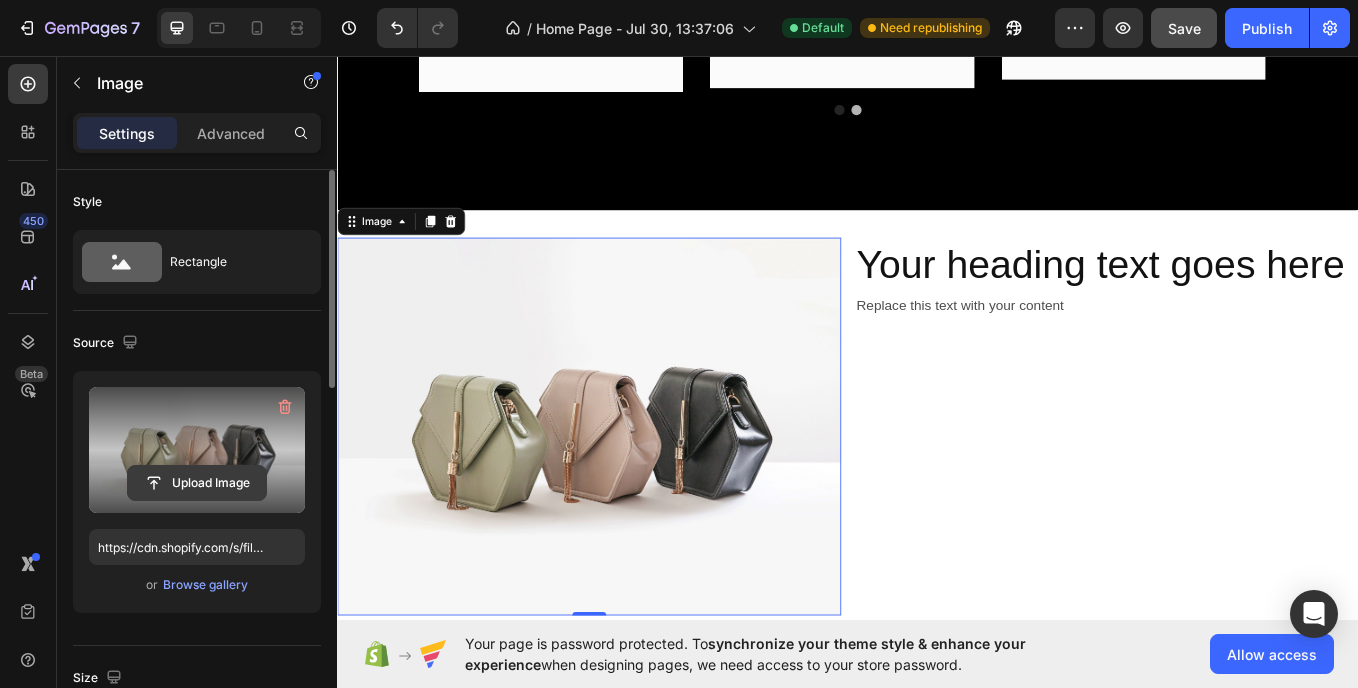 click 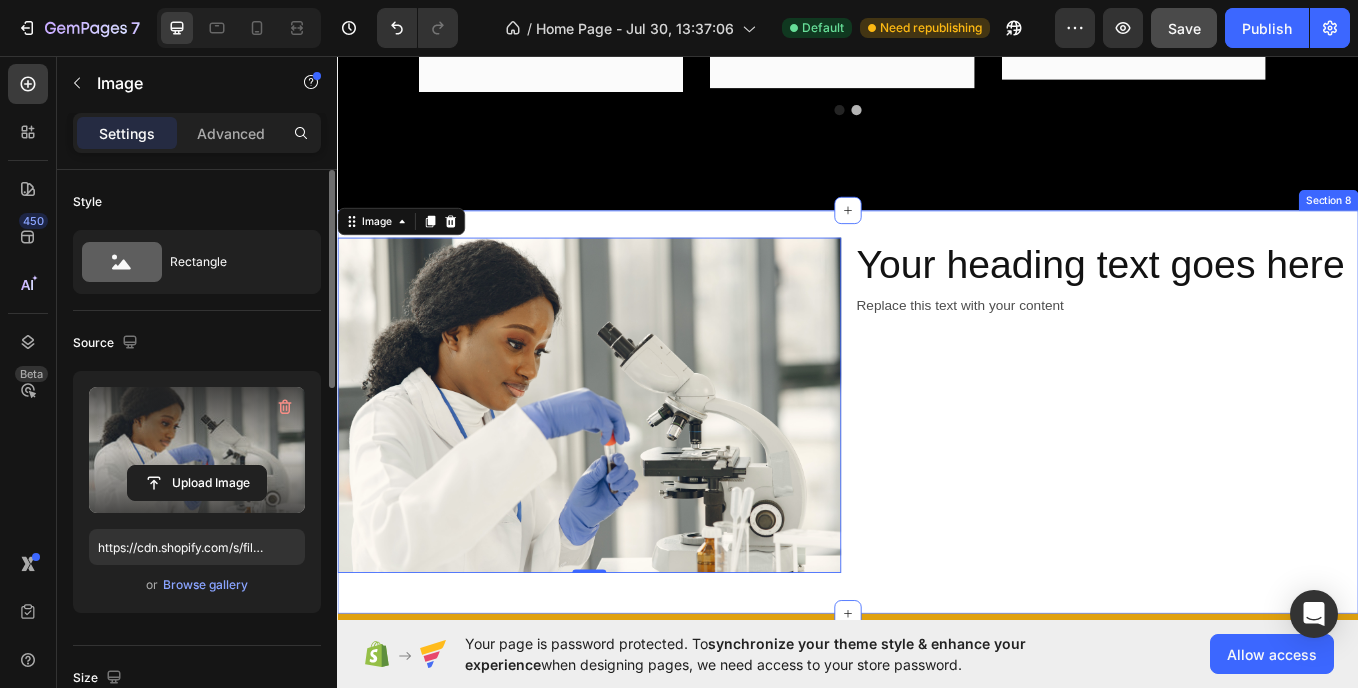 type on "https://cdn.shopify.com/s/files/1/0957/2850/1026/files/gempages_577752609427817413-7317179f-4647-4598-9938-eb5e8cf035d0.jpg" 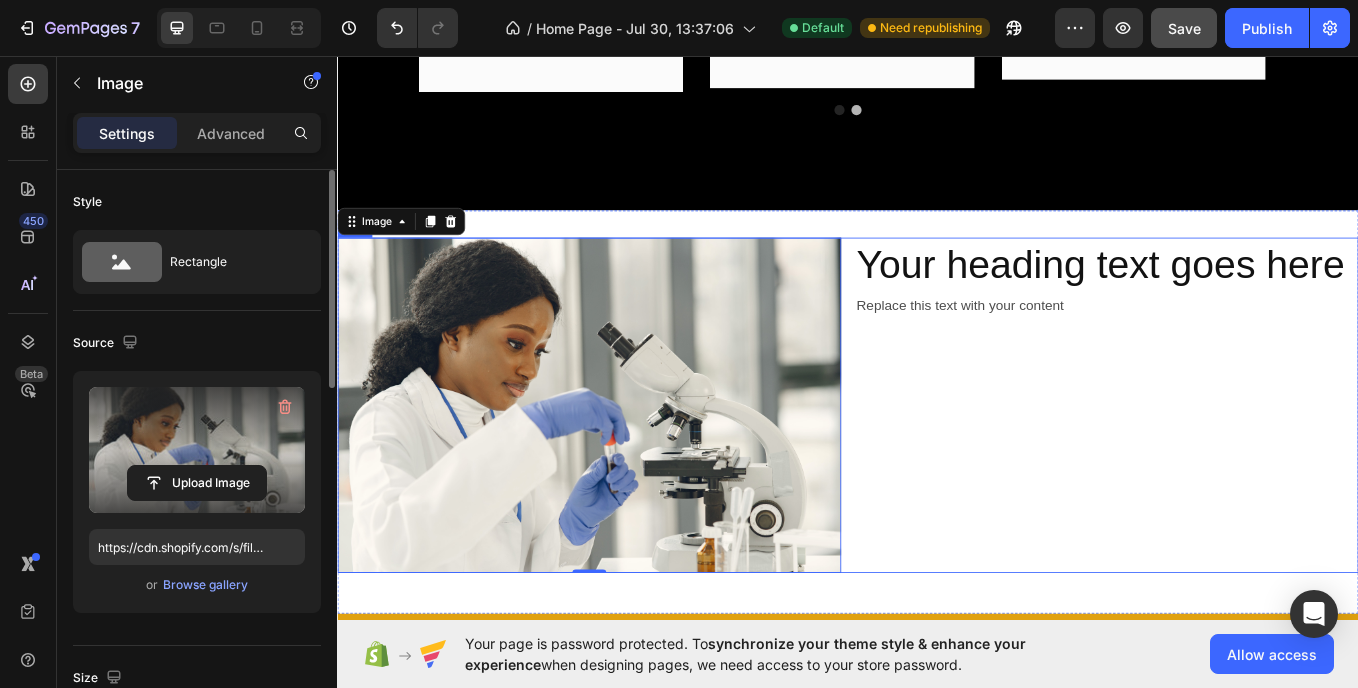 scroll, scrollTop: 4788, scrollLeft: 0, axis: vertical 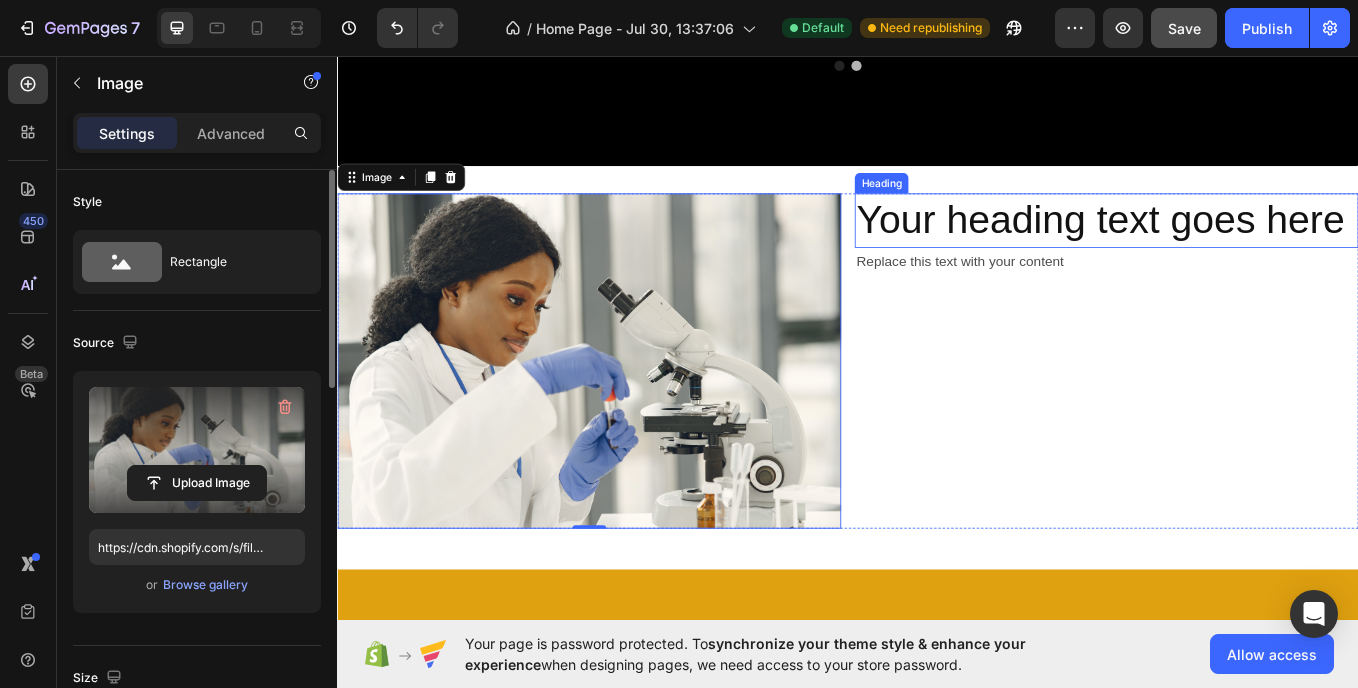click on "Your heading text goes here" at bounding box center (1241, 249) 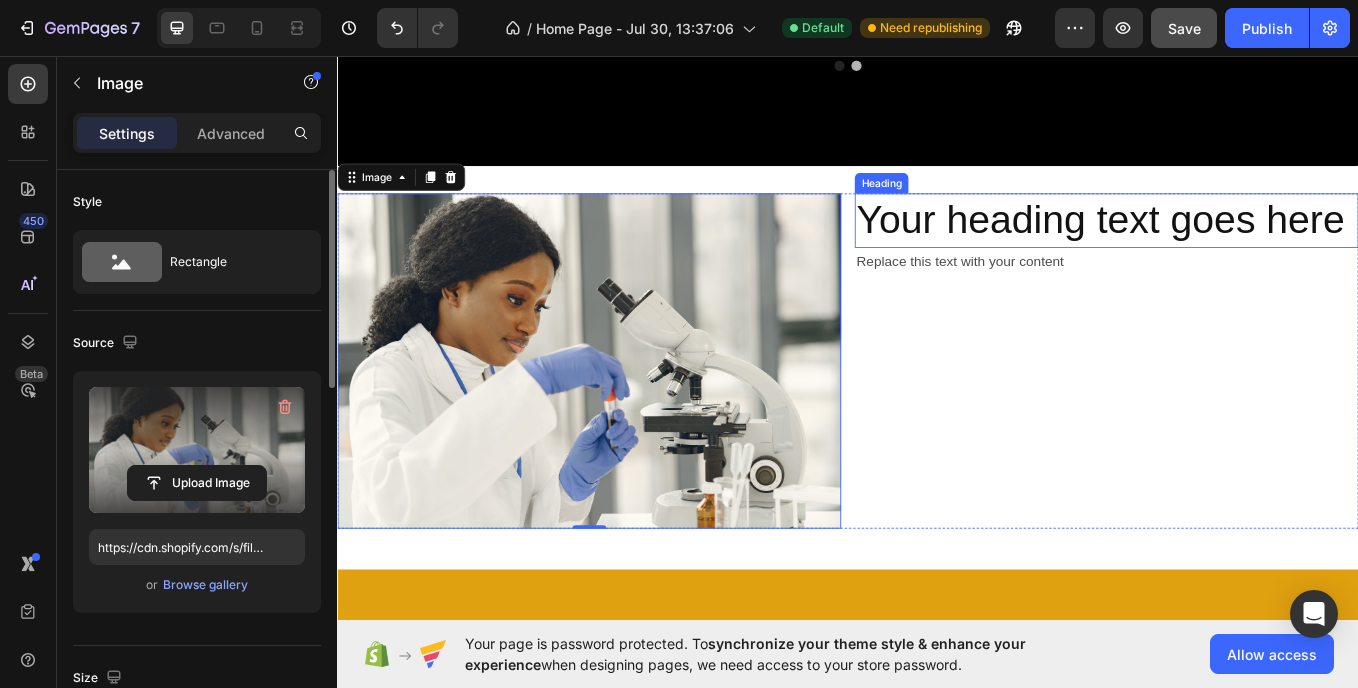 click on "Your heading text goes here" at bounding box center [1241, 249] 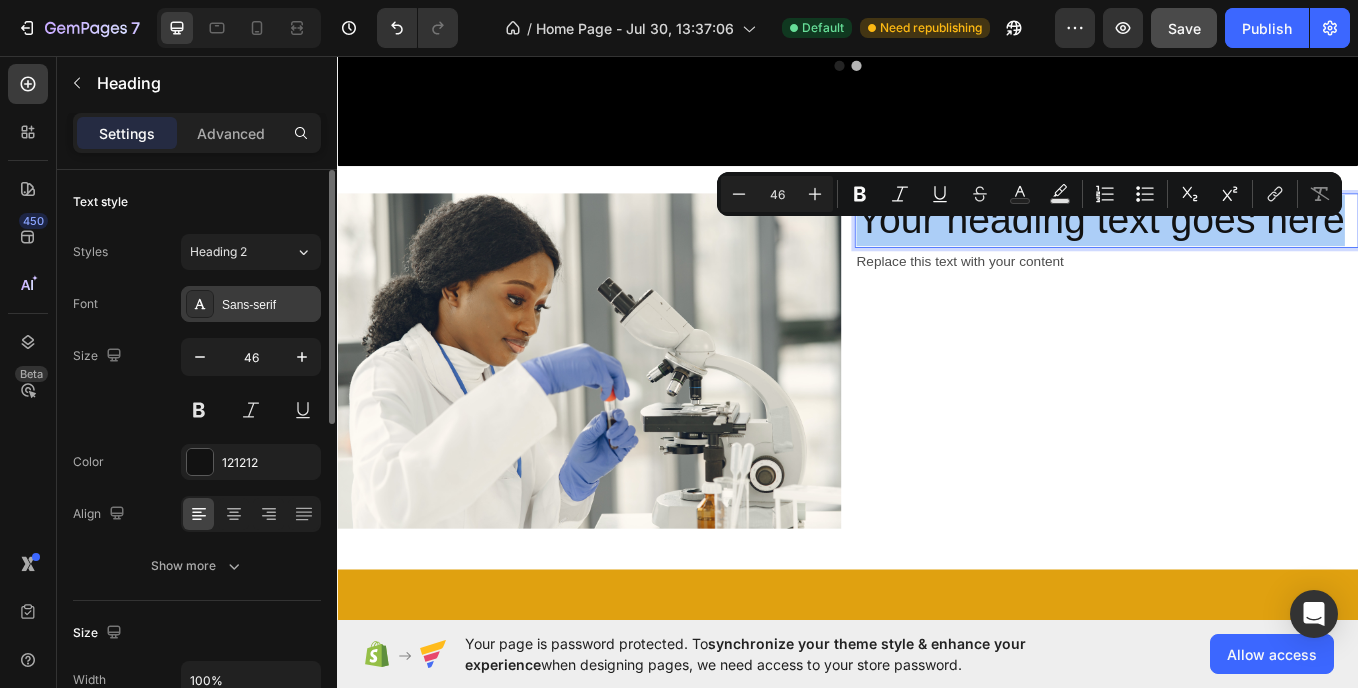 click on "Sans-serif" at bounding box center (269, 305) 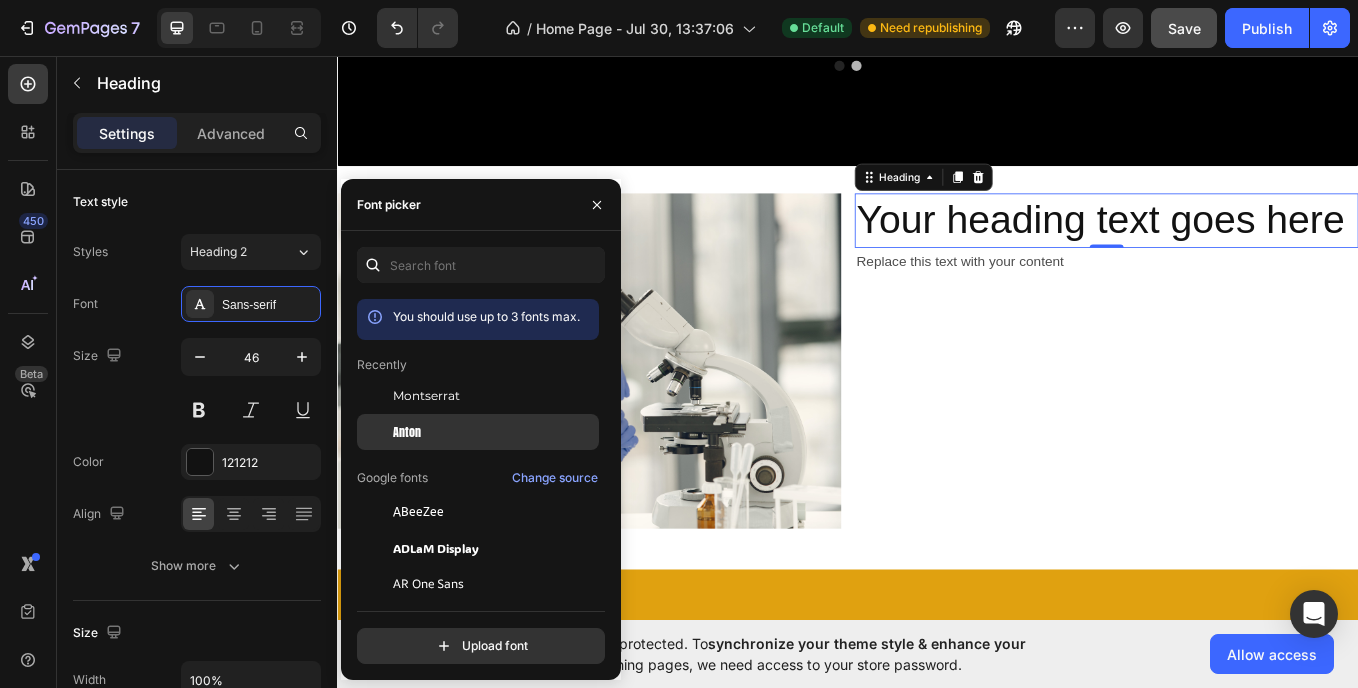 click on "Anton" 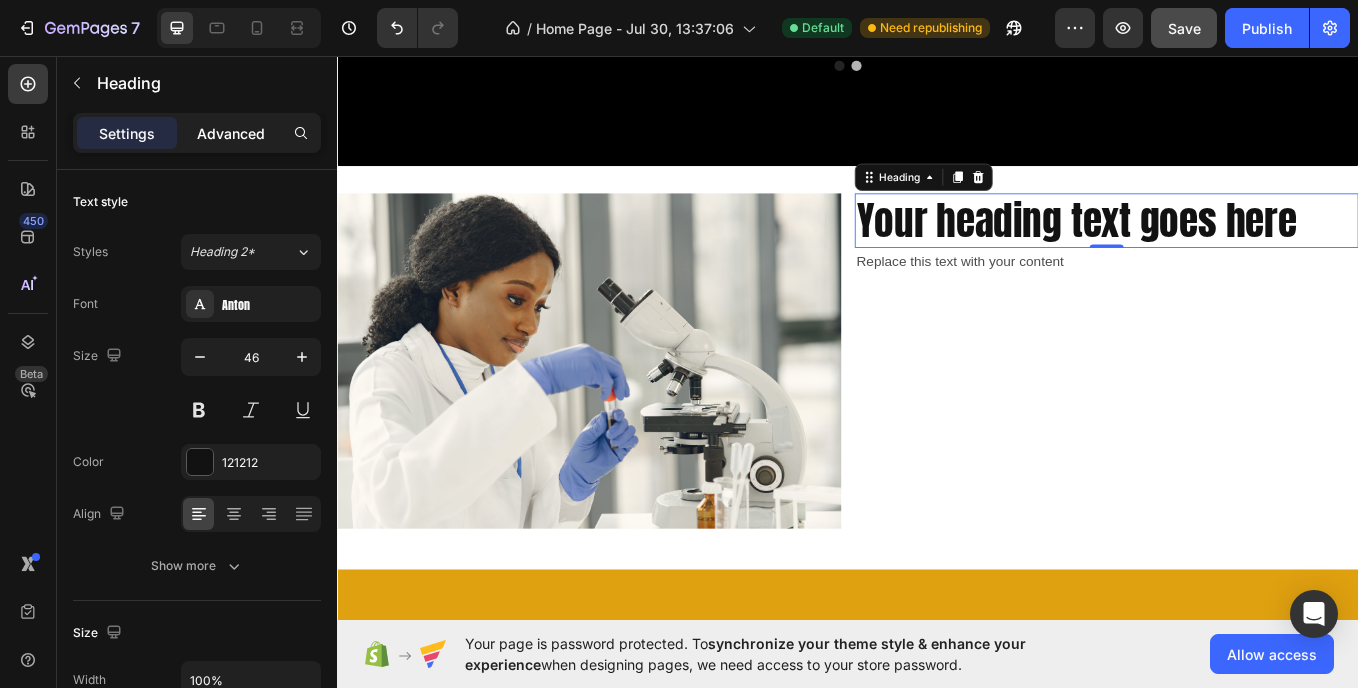 click on "Advanced" at bounding box center (231, 133) 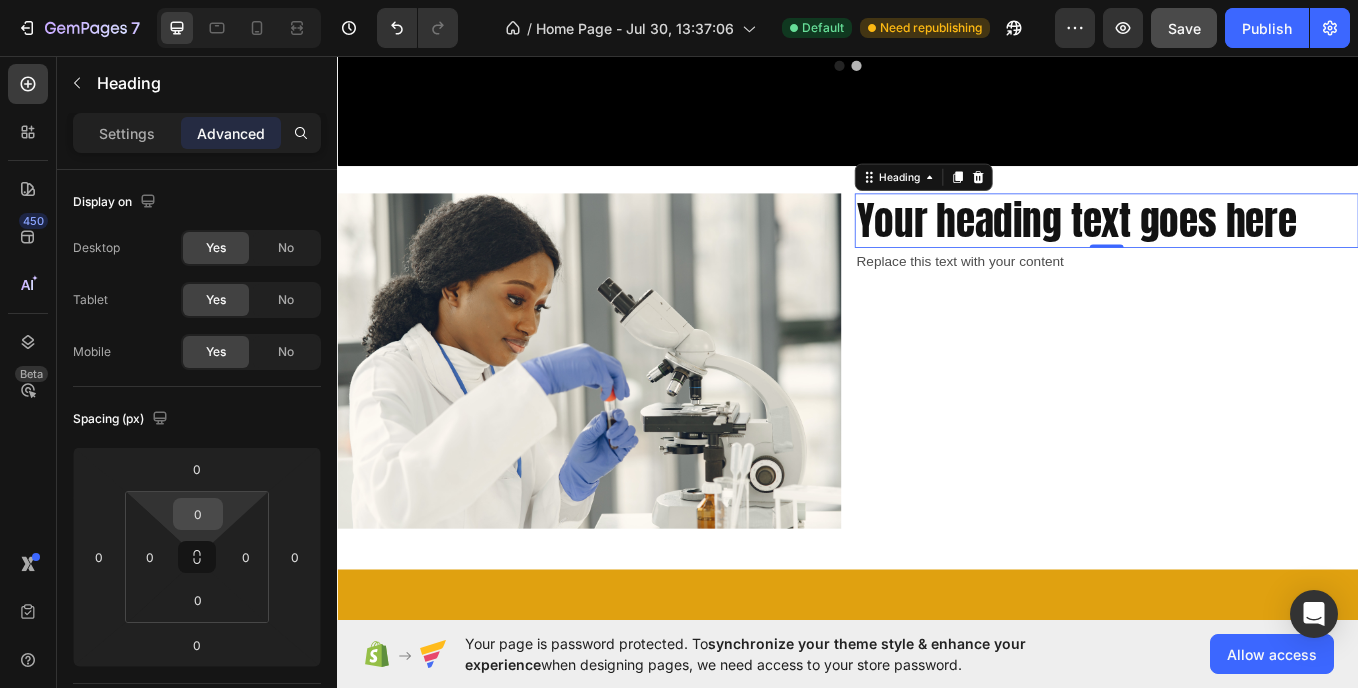 click on "0" at bounding box center [198, 514] 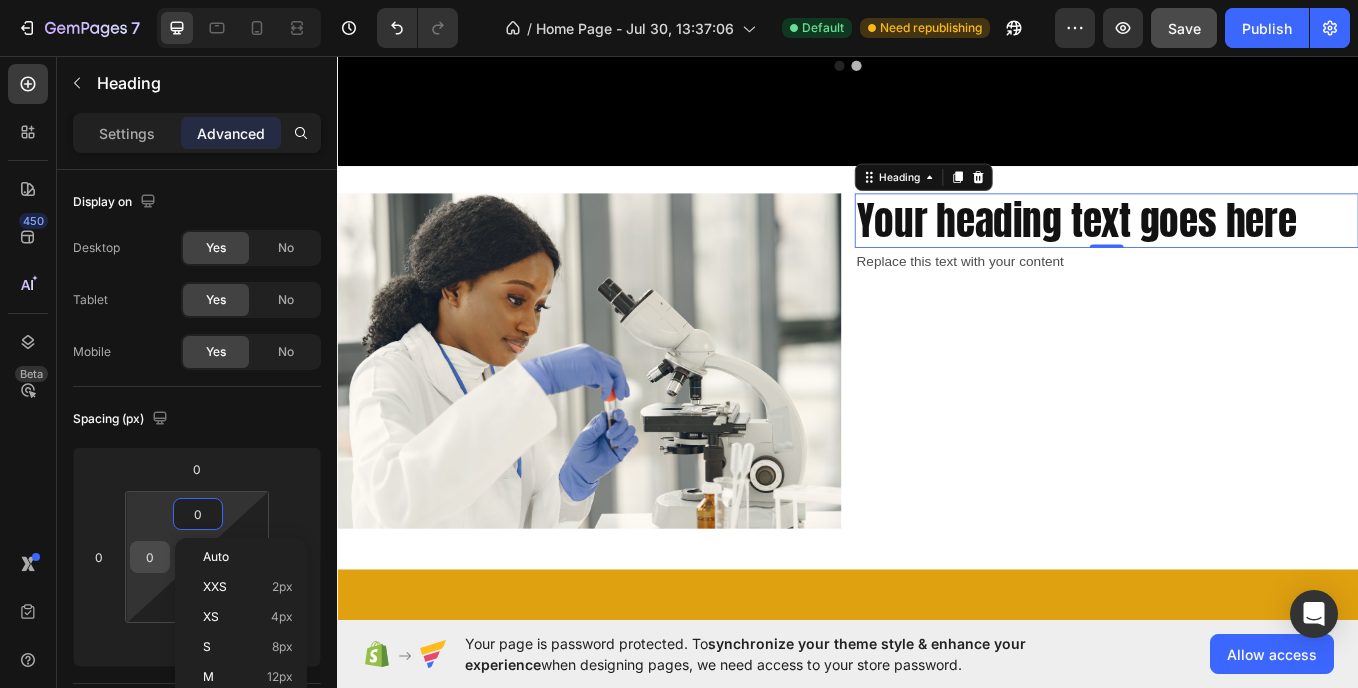 click on "0" at bounding box center (150, 557) 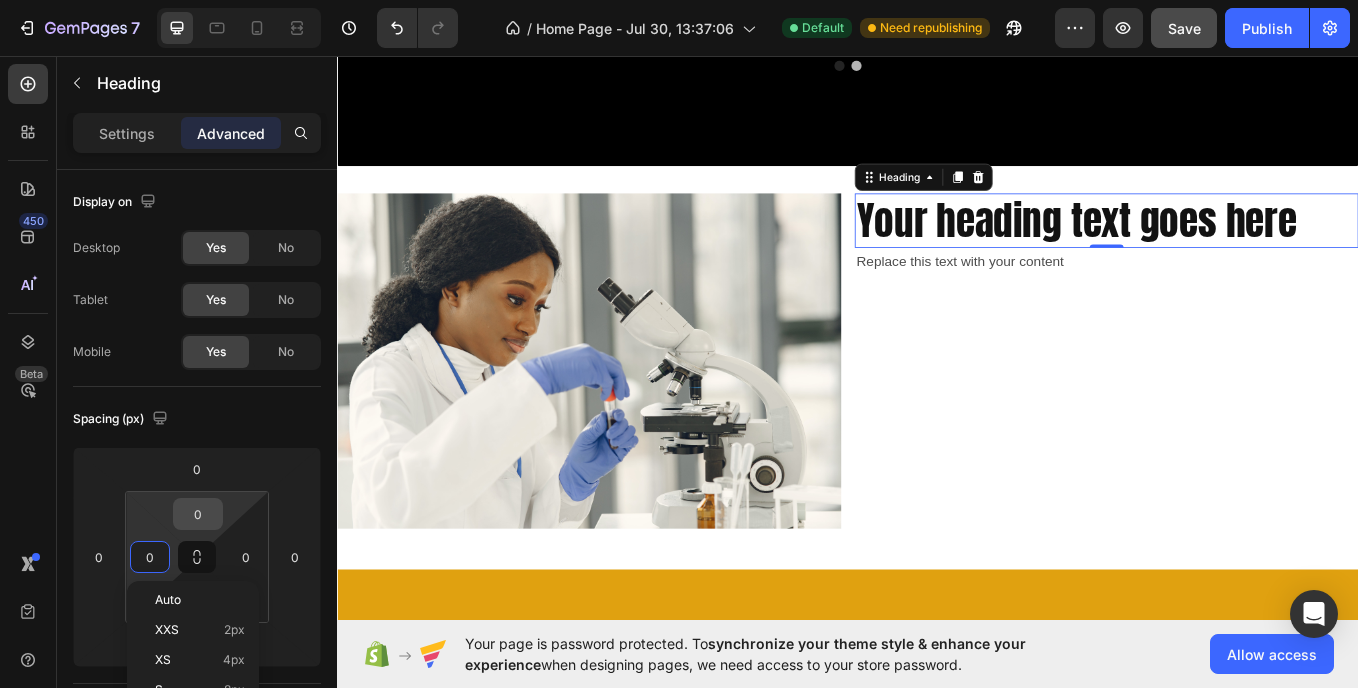 click on "0" at bounding box center (198, 514) 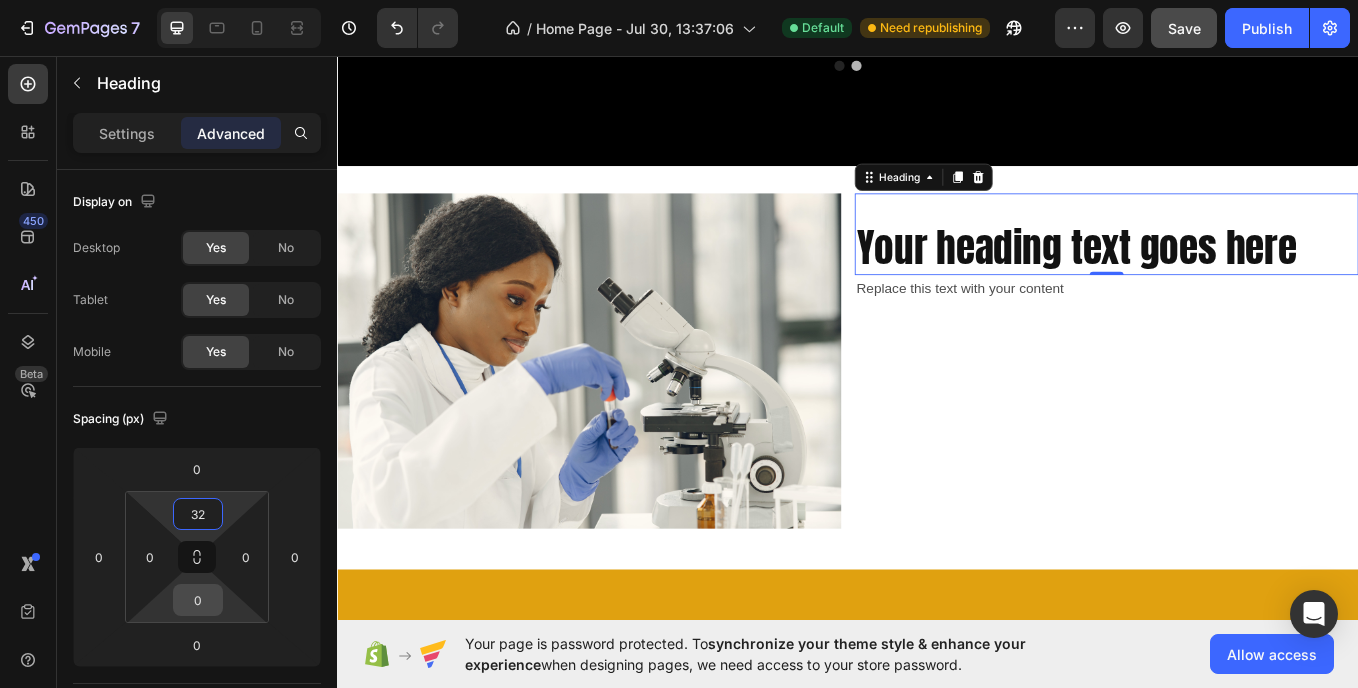 type on "32" 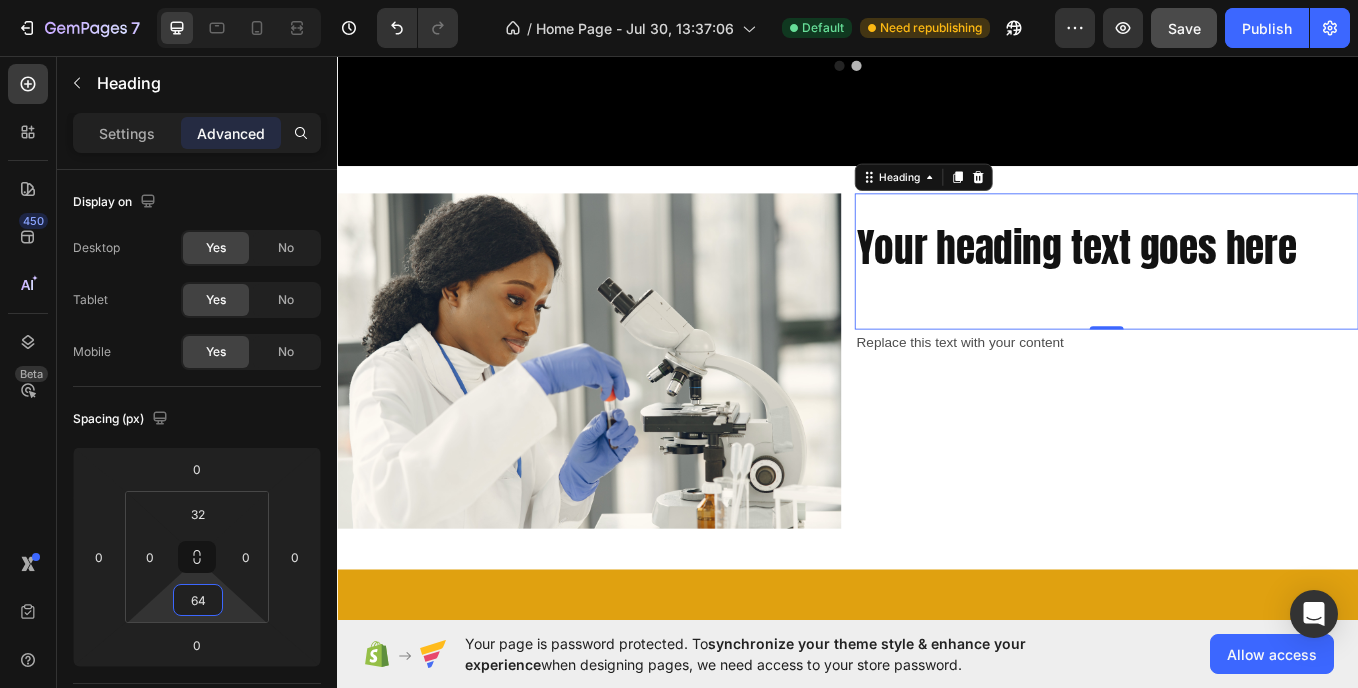 type on "6" 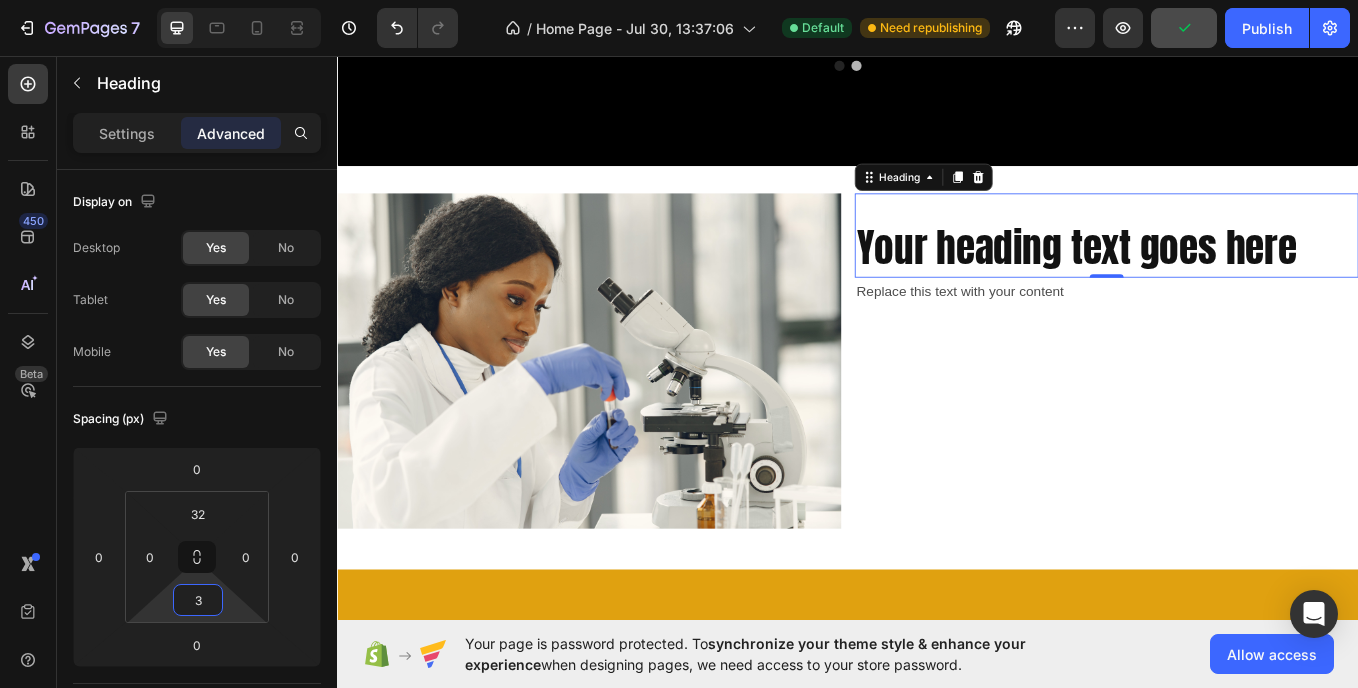 type on "32" 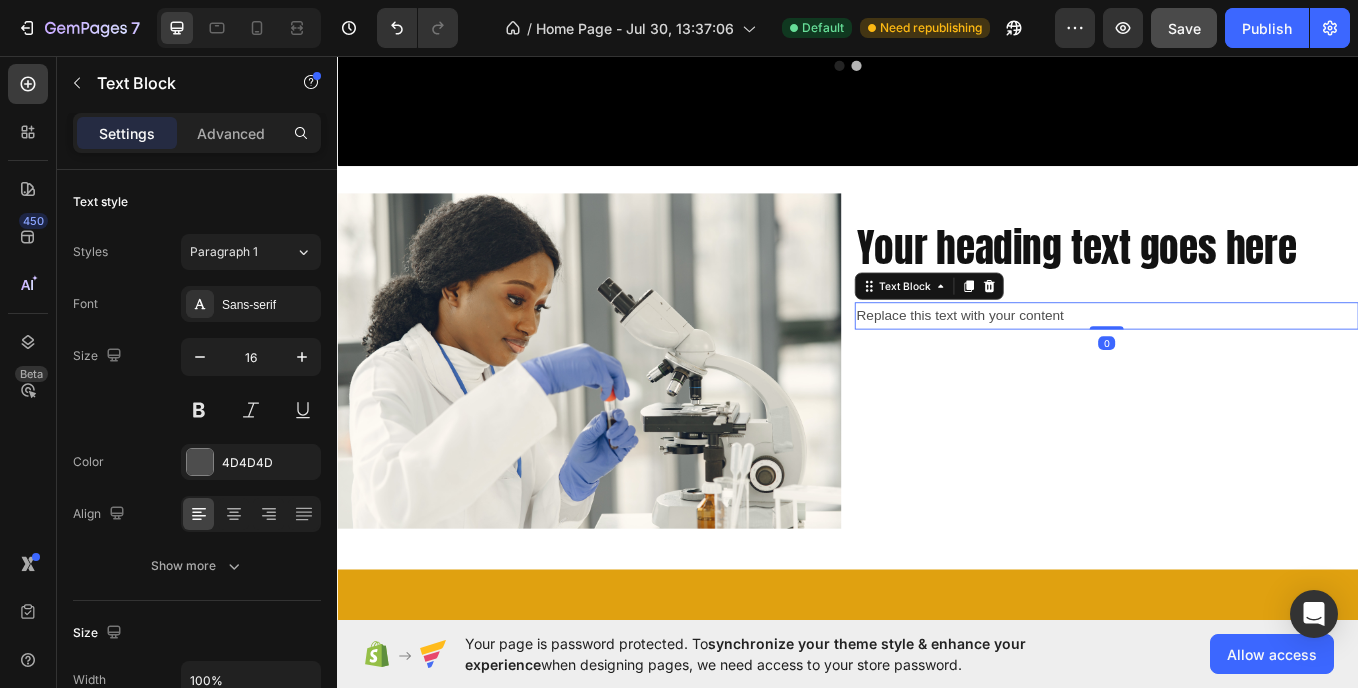 click on "Replace this text with your content" at bounding box center [1241, 361] 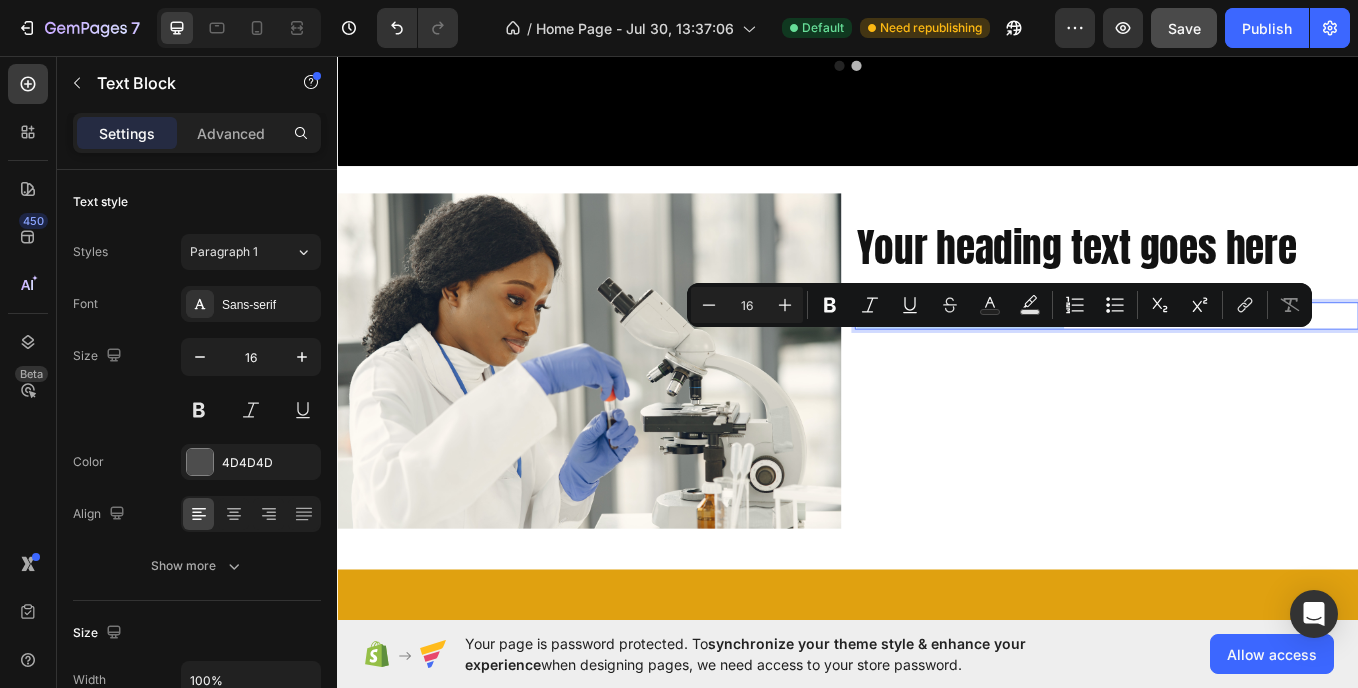 click on "Replace this text with your content" at bounding box center (1241, 361) 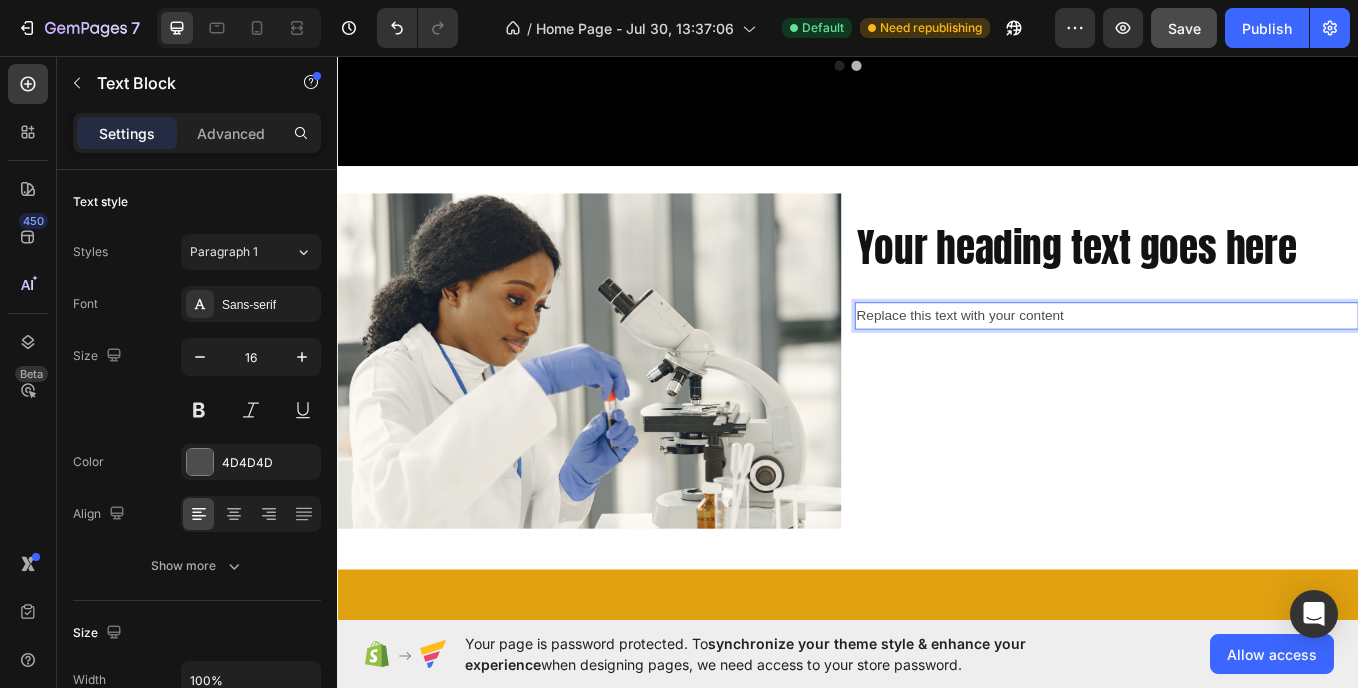 click on "Replace this text with your content" at bounding box center [1241, 361] 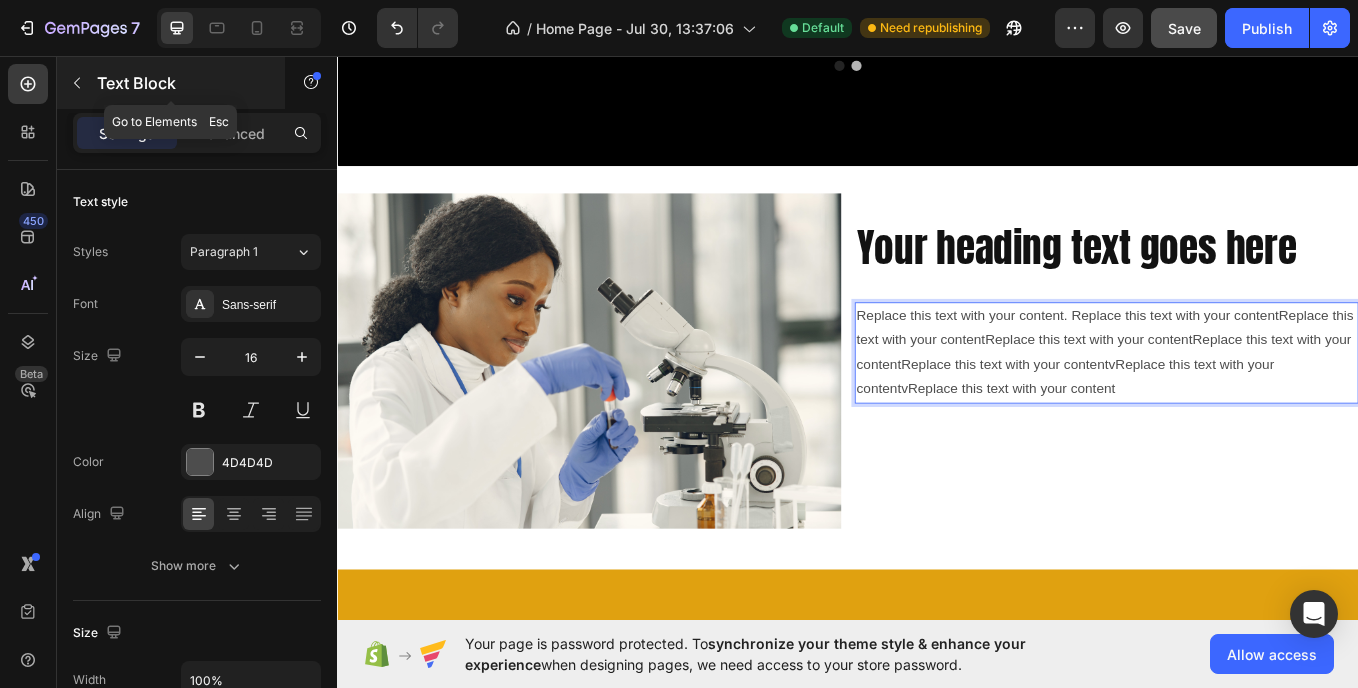 click at bounding box center (77, 83) 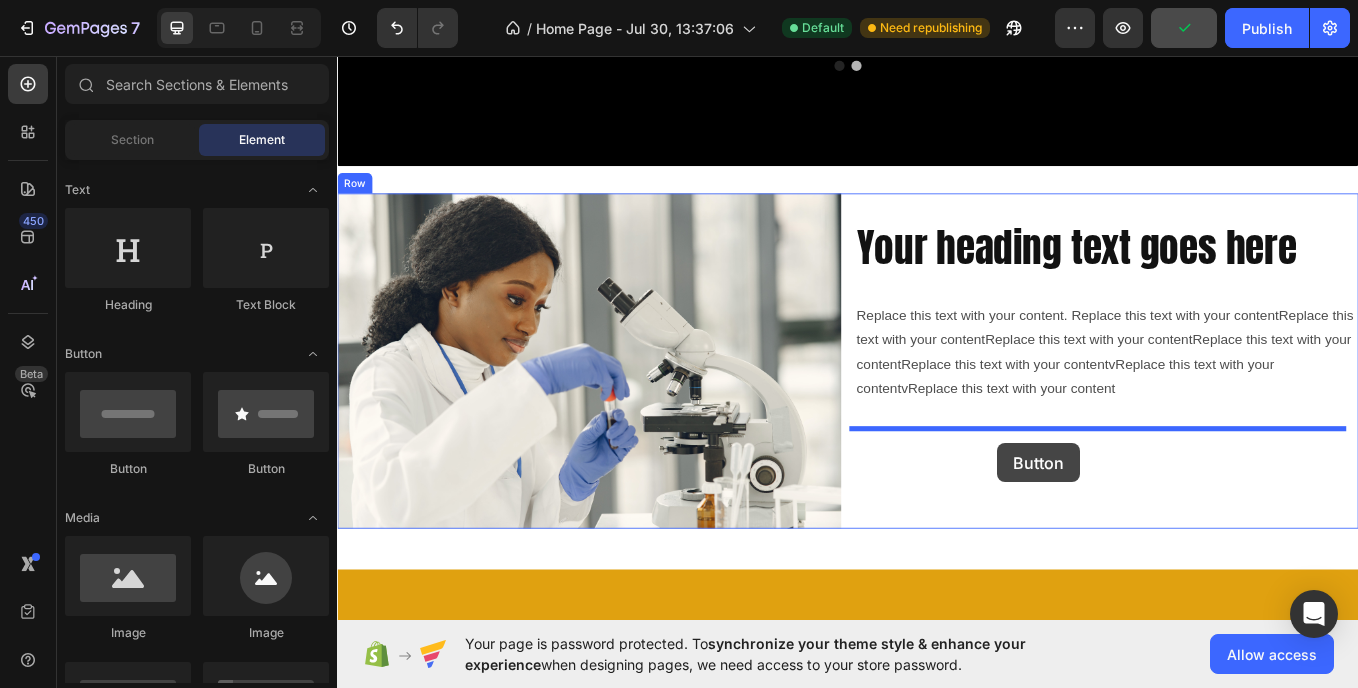 drag, startPoint x: 486, startPoint y: 473, endPoint x: 1113, endPoint y: 511, distance: 628.15045 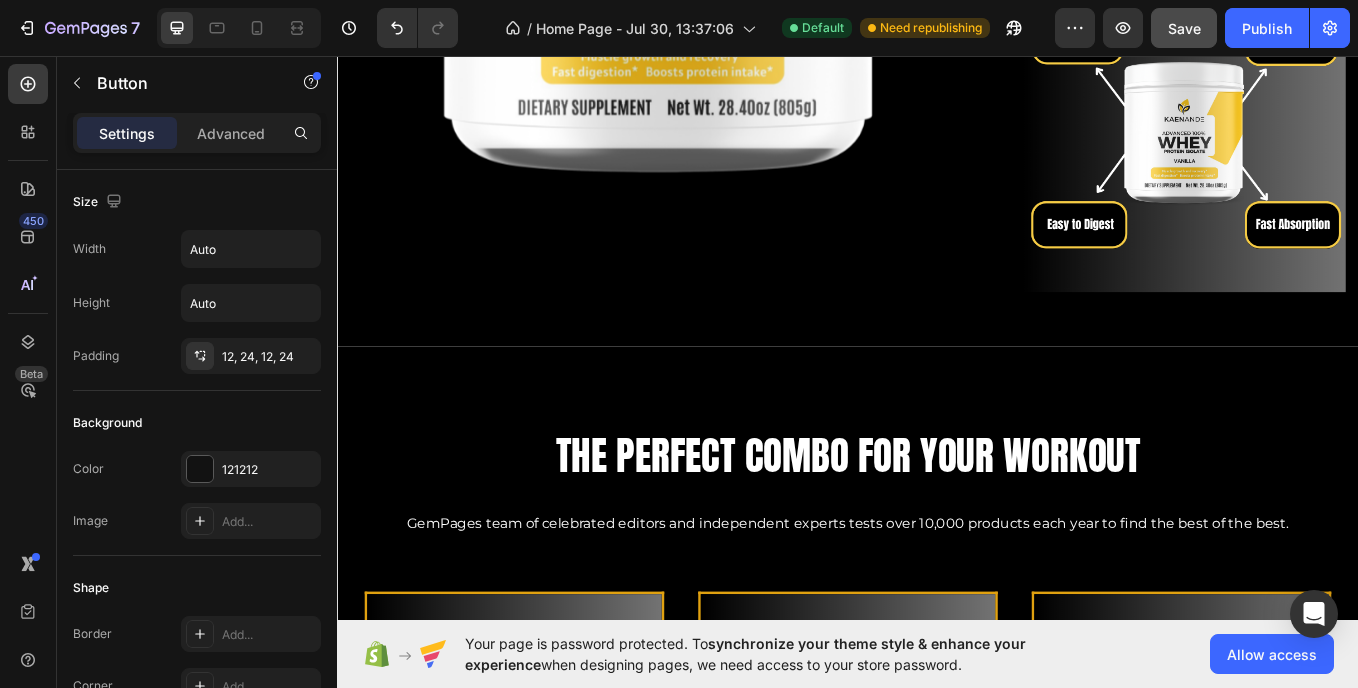 scroll, scrollTop: 1703, scrollLeft: 0, axis: vertical 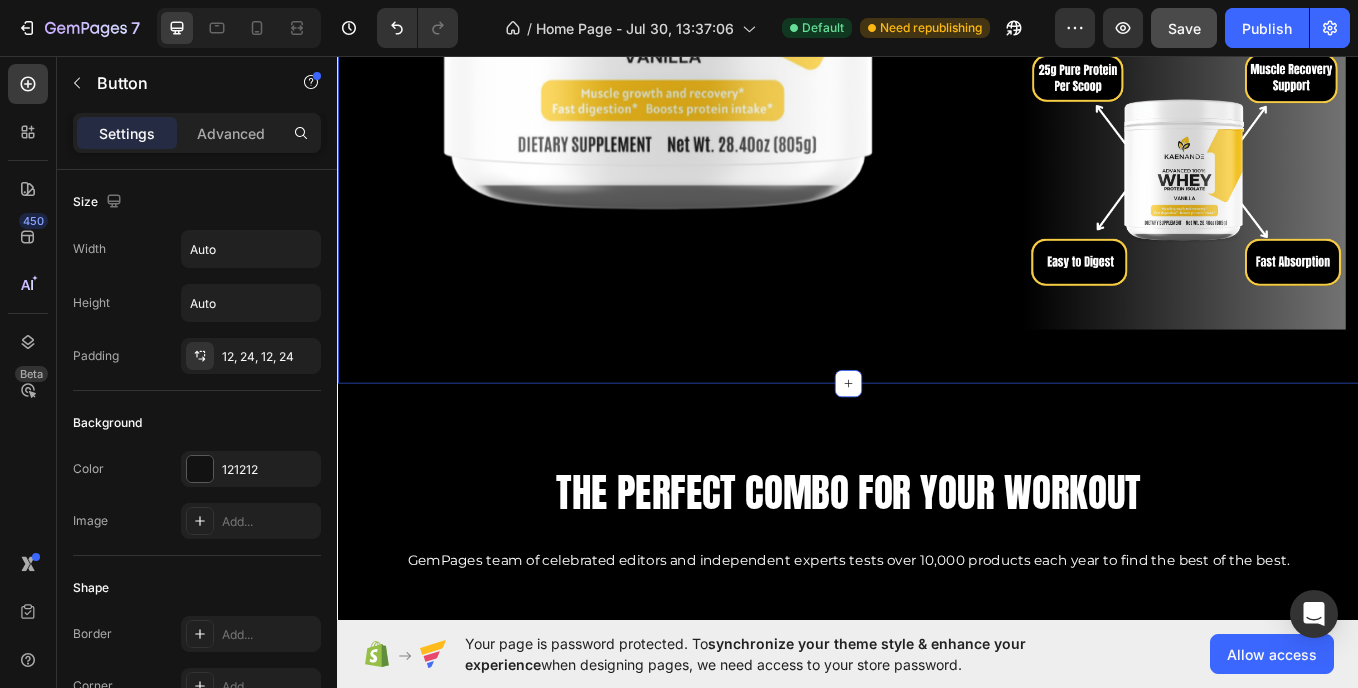 click on "Build lean muscle with  ultra-pure  whey isolate. Heading Product Images Whey Protein Product Title $69.99 Product Price Product Price
Icon
Icon
Icon
Icon
Icon Icon List 2,500+ Verified Reviews! Text Block Row Every scoop delivers 25g of clean protein and zero grams of fat. ·          Fast-absorbing ·          No added sugars ·          Mixes instantly ·         Ideal for post-workout or daily shakes Perfect For : Muscle recovery, lean gainers, high-protein diets Serving : 1 scoop daily Text Block
1
Product Quantity Row Add to cart Add to Cart Row
Icon Lorem ipsum Text Block Row
Icon Lorem ipsum Text Block Row Row
Icon Lorem ipsum Text Block Row
Icon Lorem ipsum Text Block Row Row Row Image Product Section 3" at bounding box center (937, -81) 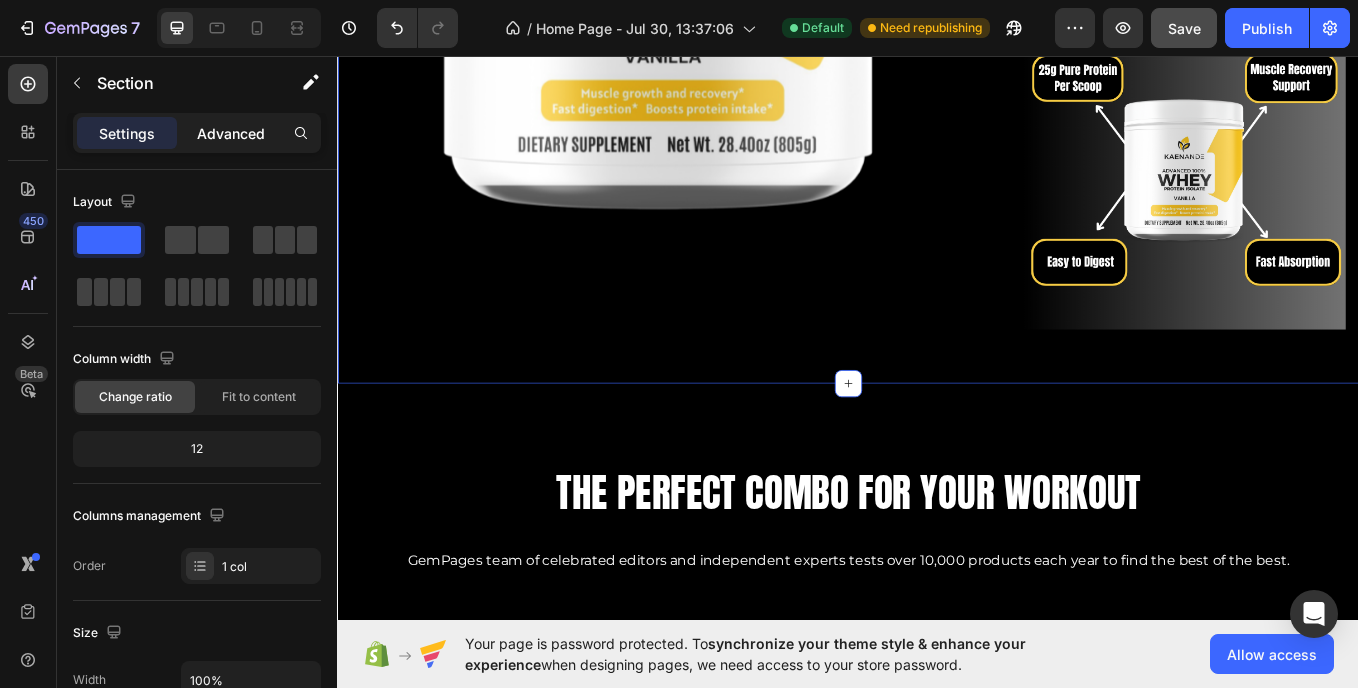 click on "Advanced" at bounding box center [231, 133] 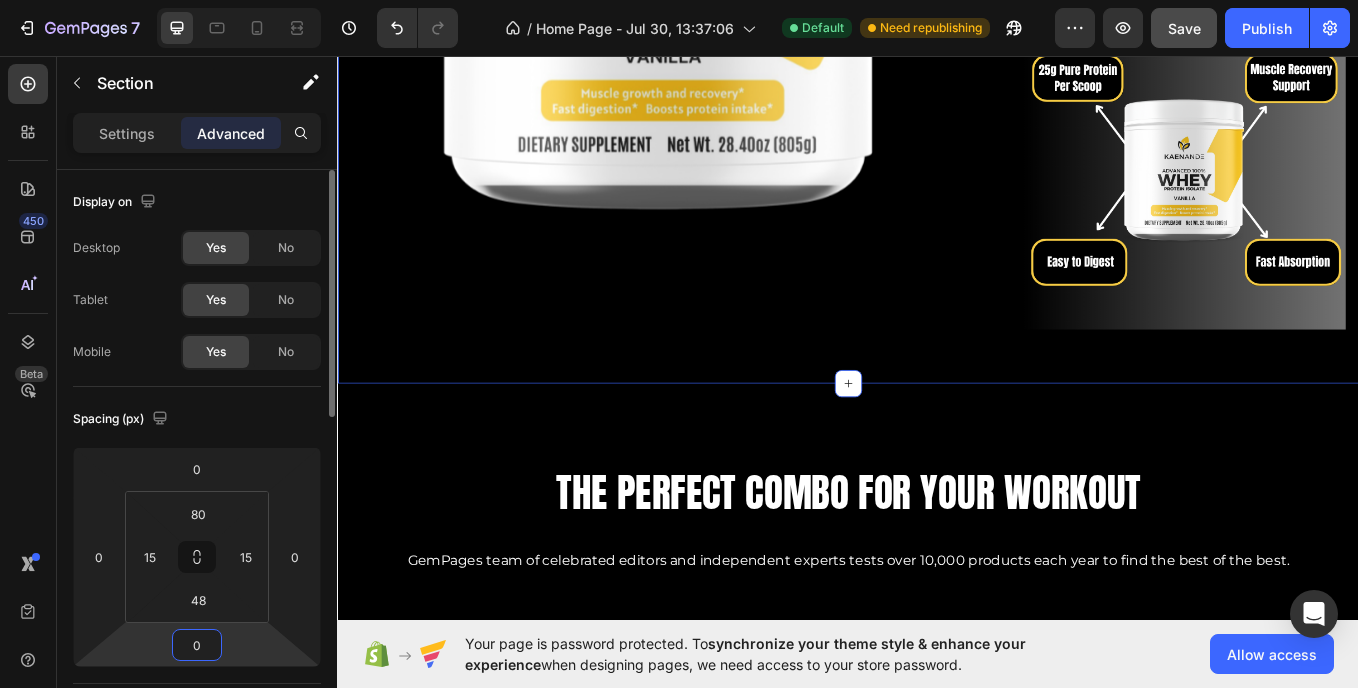 click on "0" at bounding box center [197, 645] 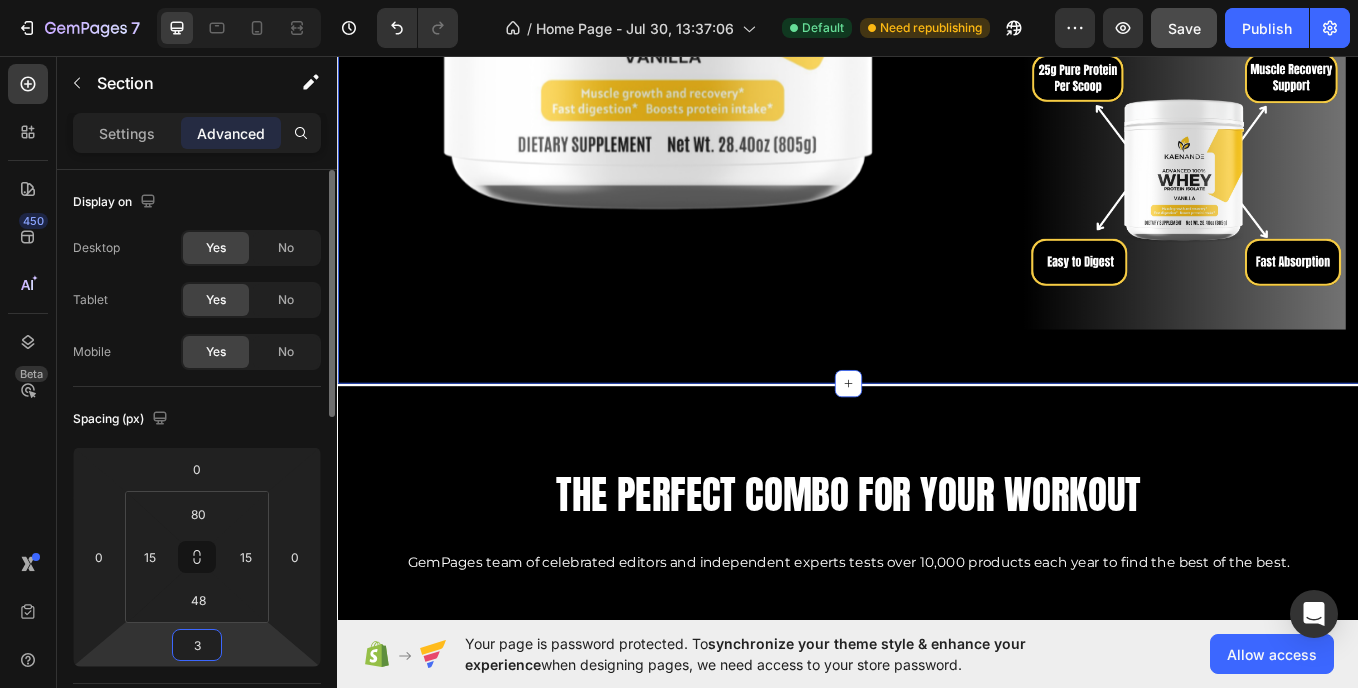 type on "32" 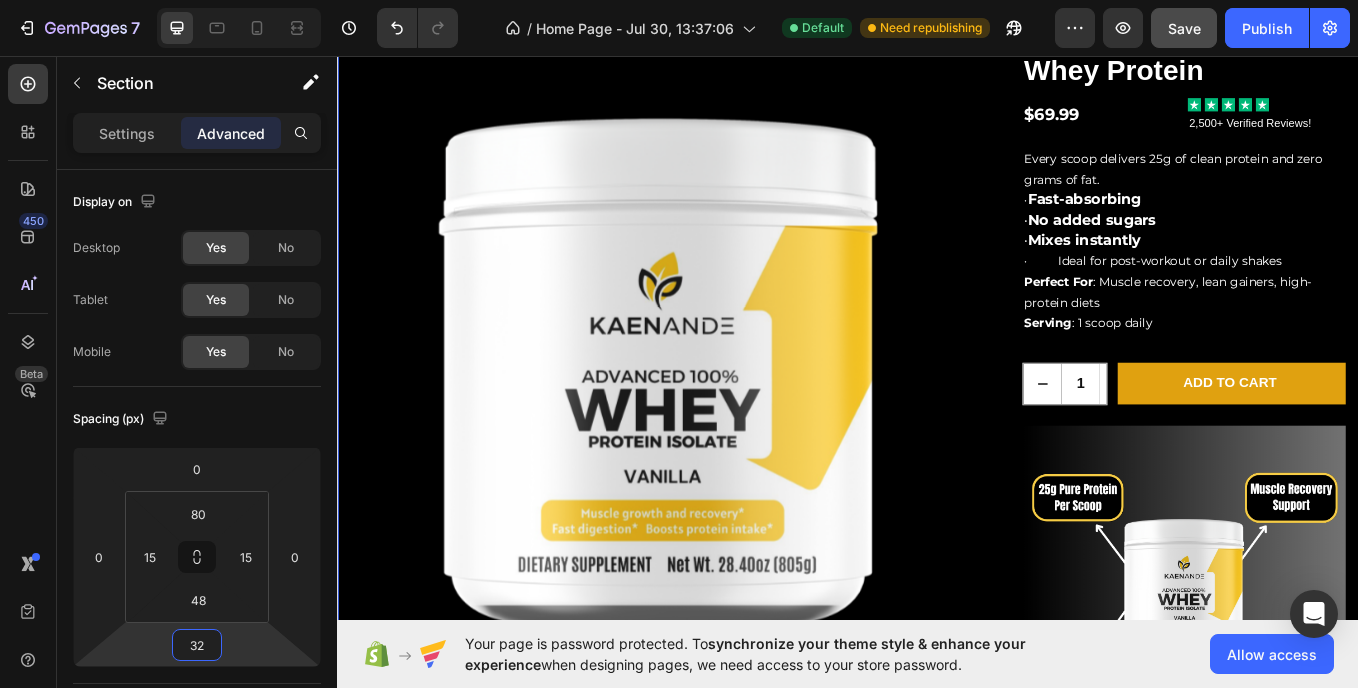 scroll, scrollTop: 987, scrollLeft: 0, axis: vertical 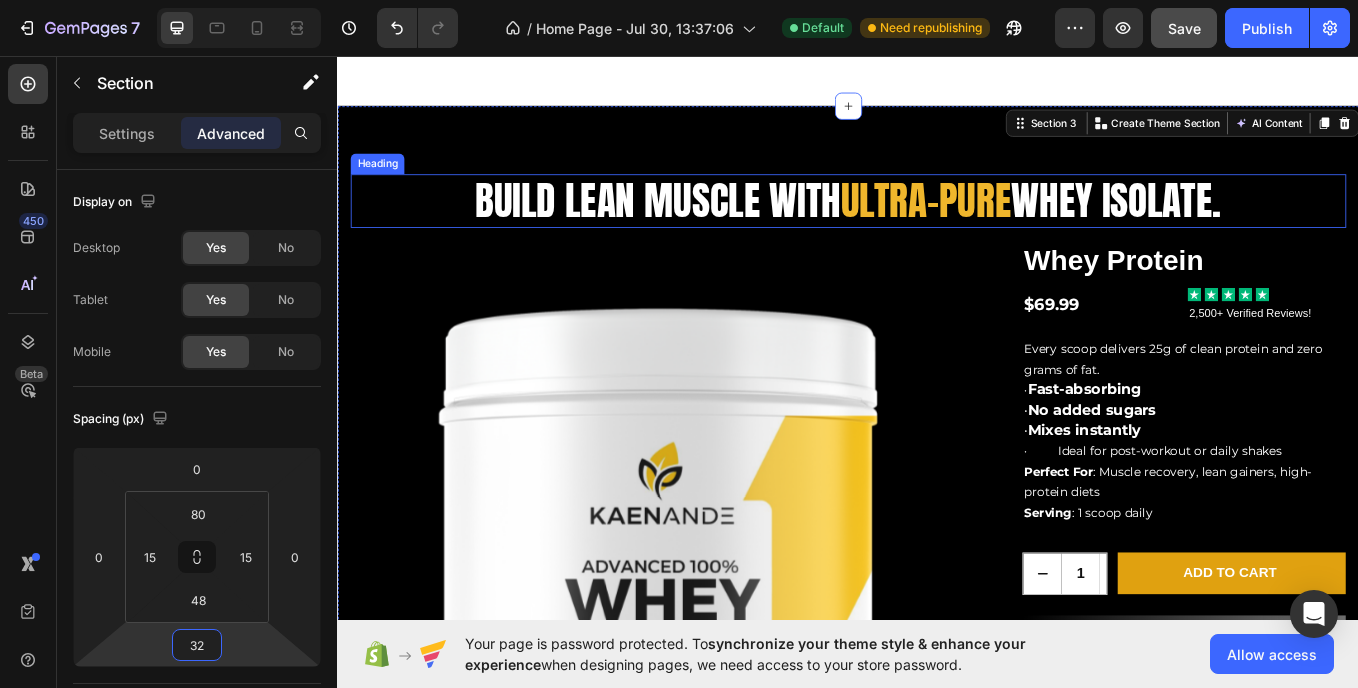 click on "Build lean muscle with  ultra-pure  whey isolate." at bounding box center (937, 226) 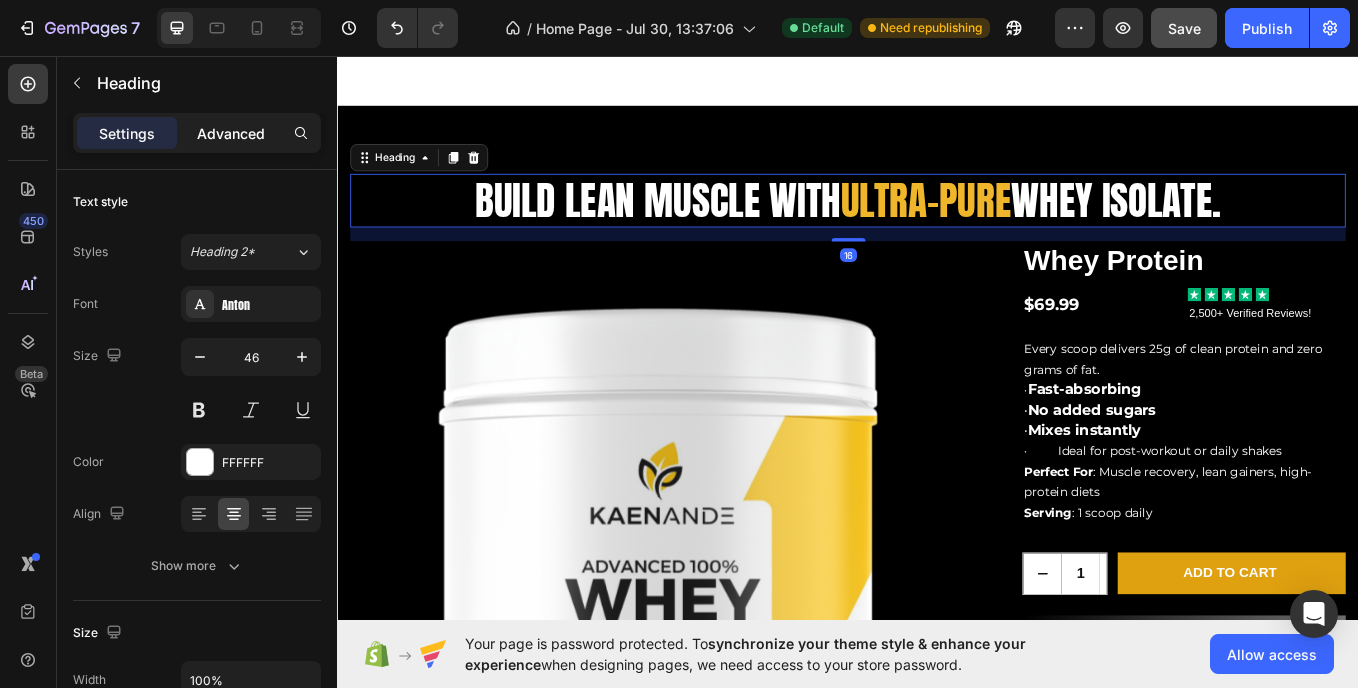 click on "Advanced" 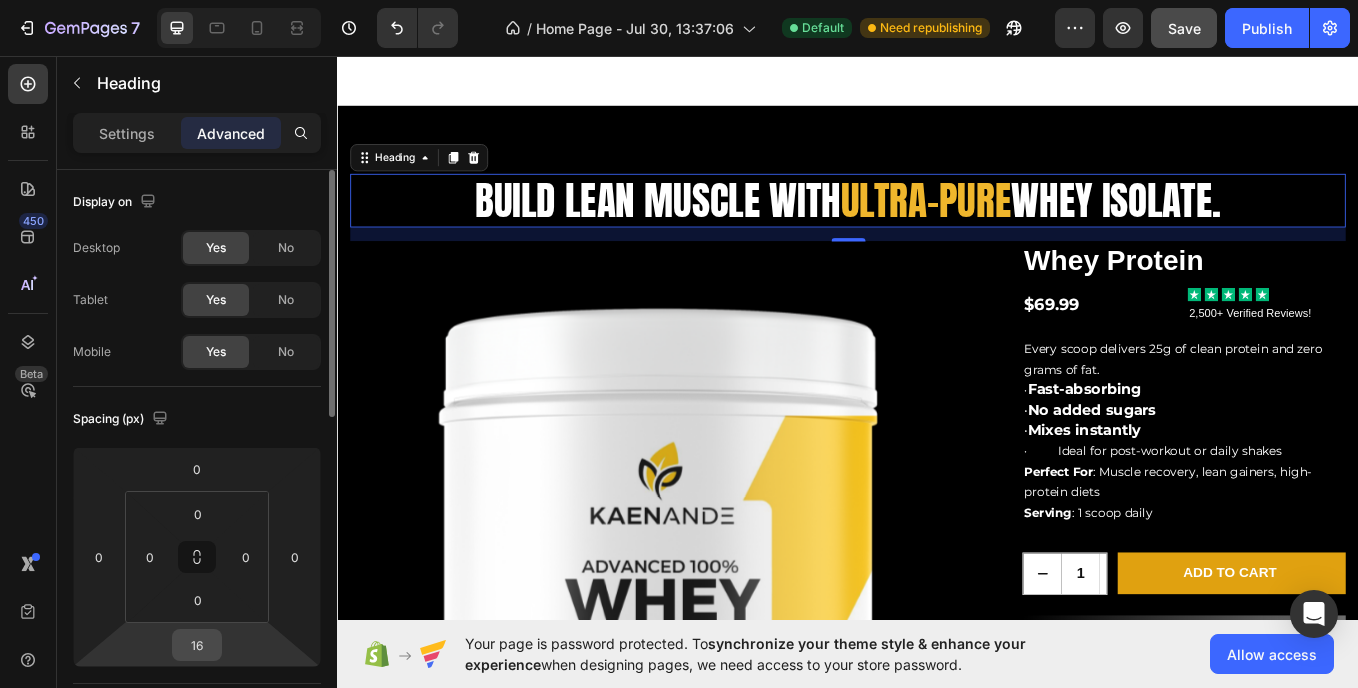 click on "16" at bounding box center [197, 645] 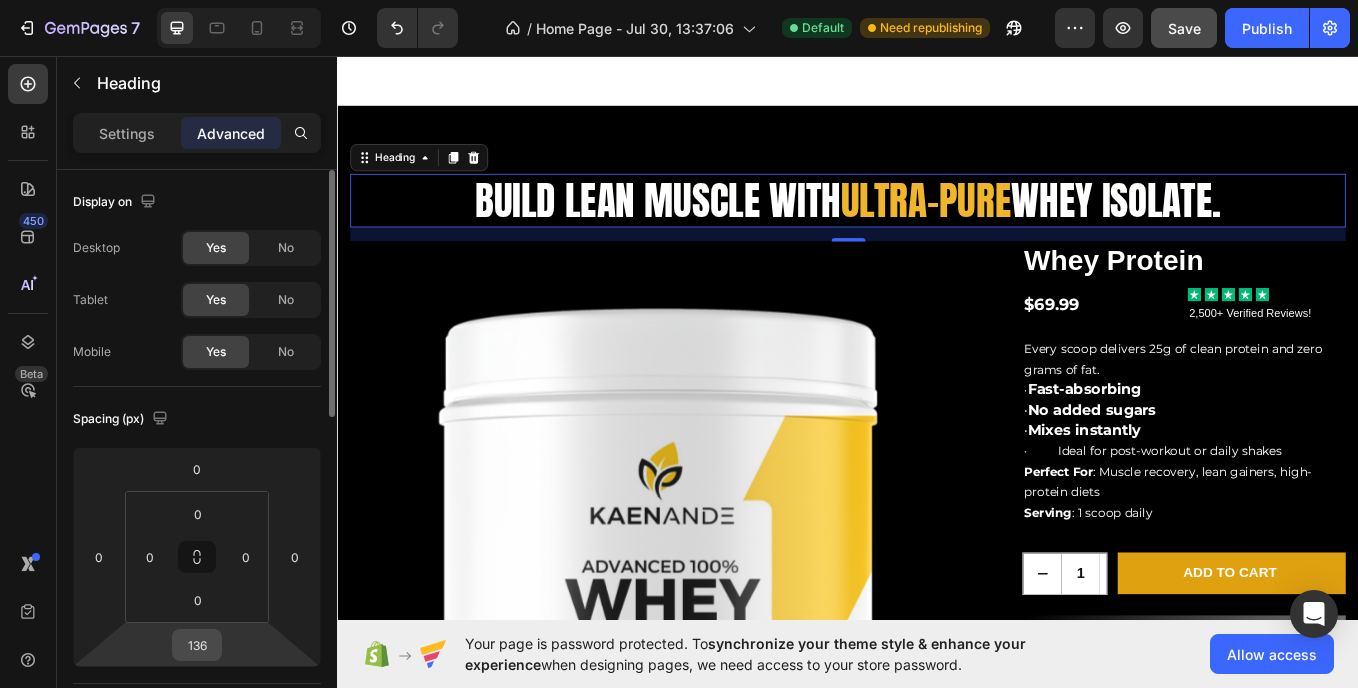 type on "1326" 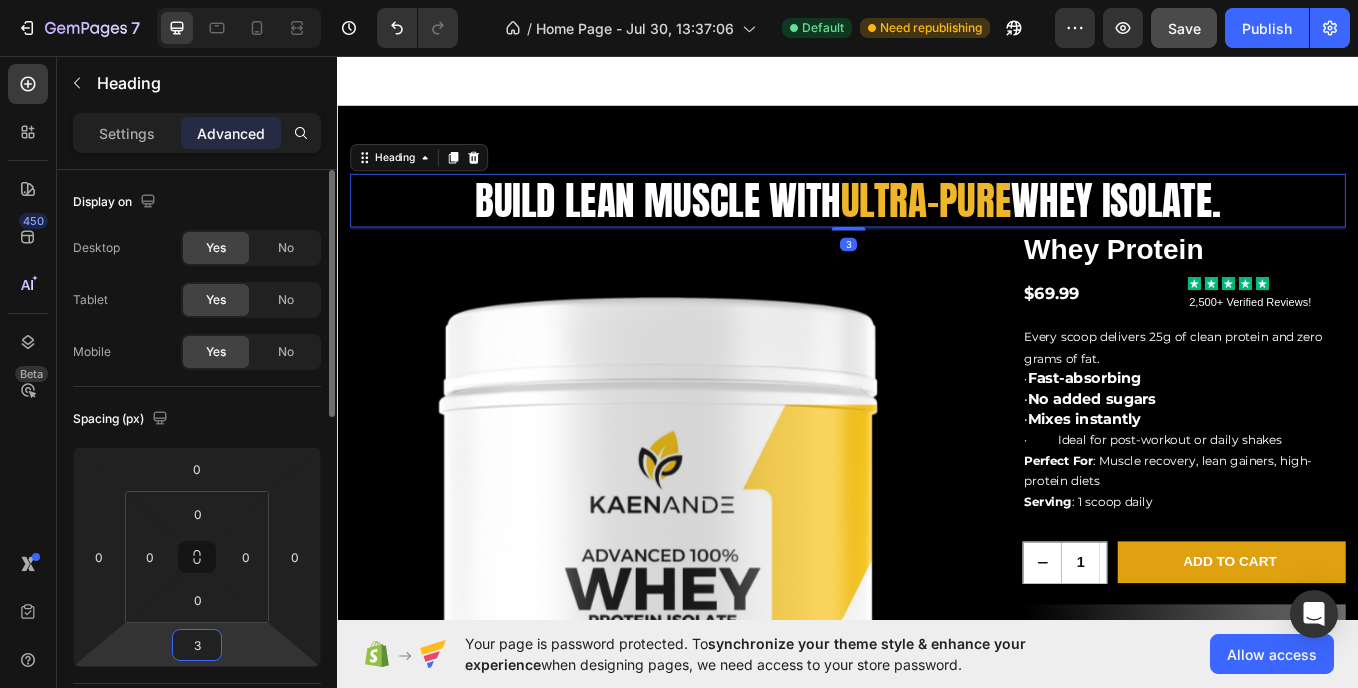 type on "32" 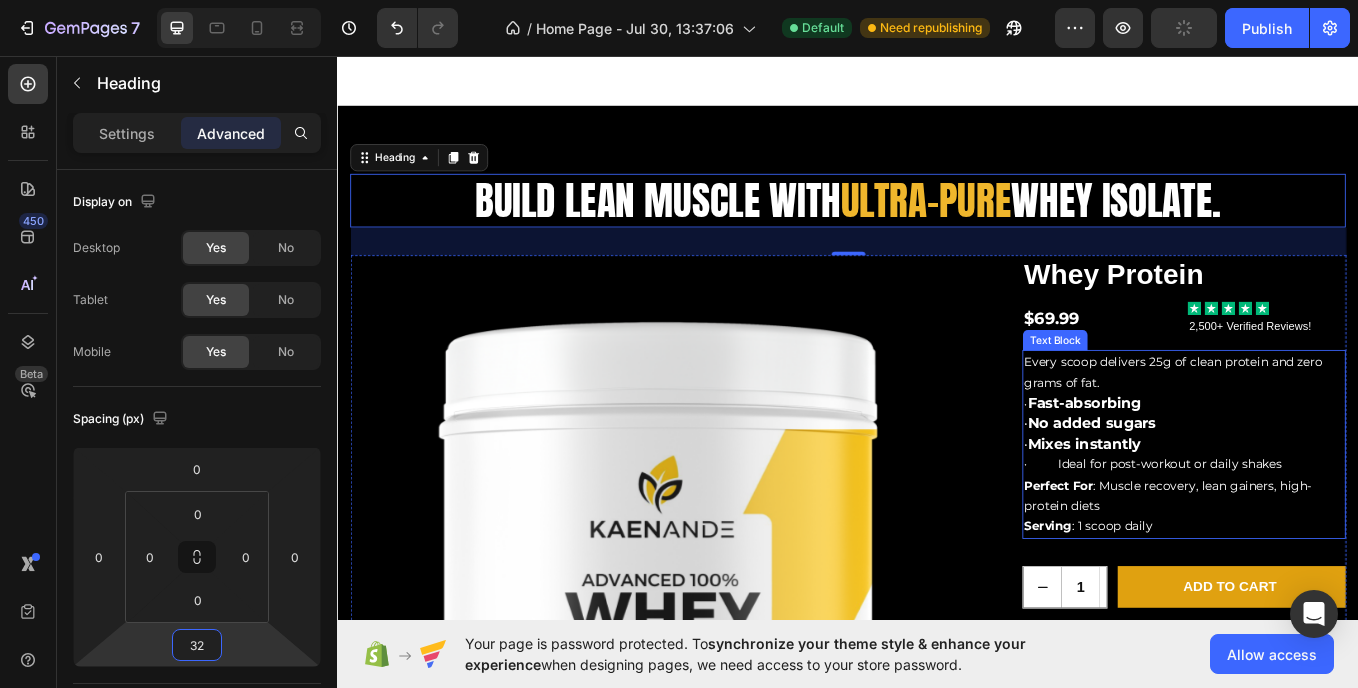 scroll, scrollTop: 1026, scrollLeft: 0, axis: vertical 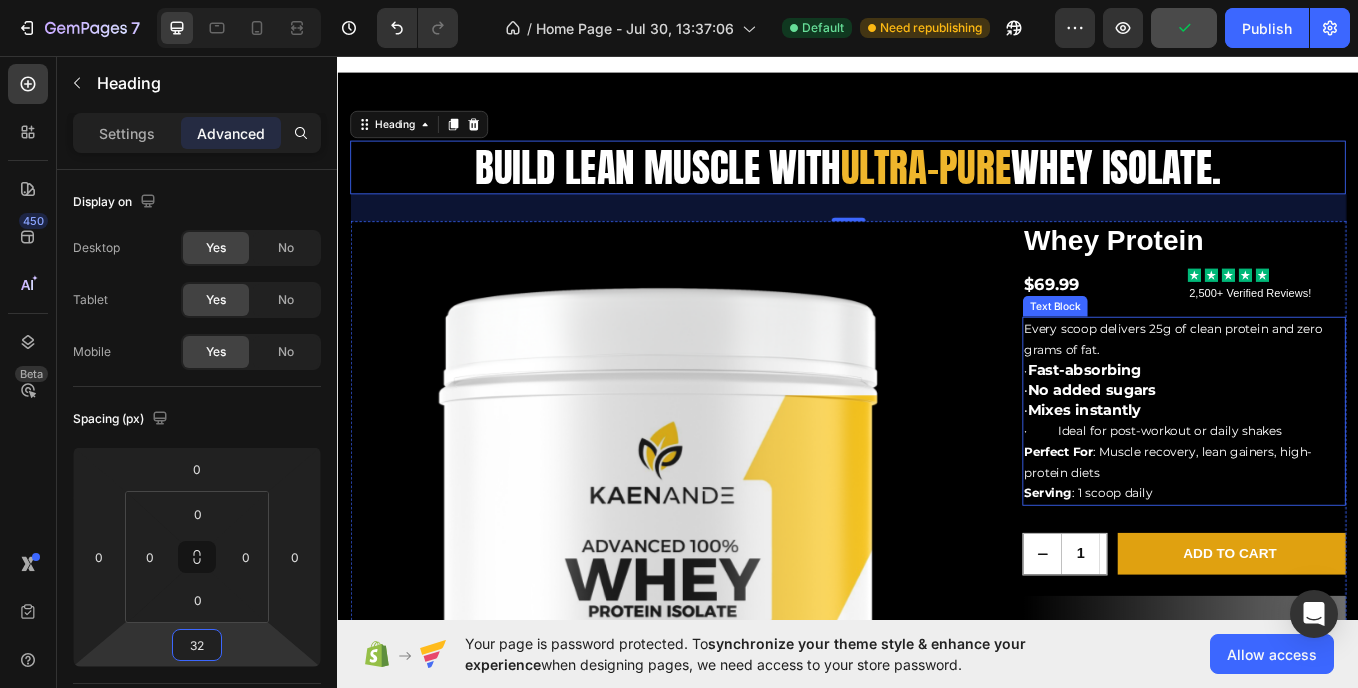 click on "Perfect For : Muscle recovery, lean gainers, high-protein diets Serving : 1 scoop daily" at bounding box center (1332, 545) 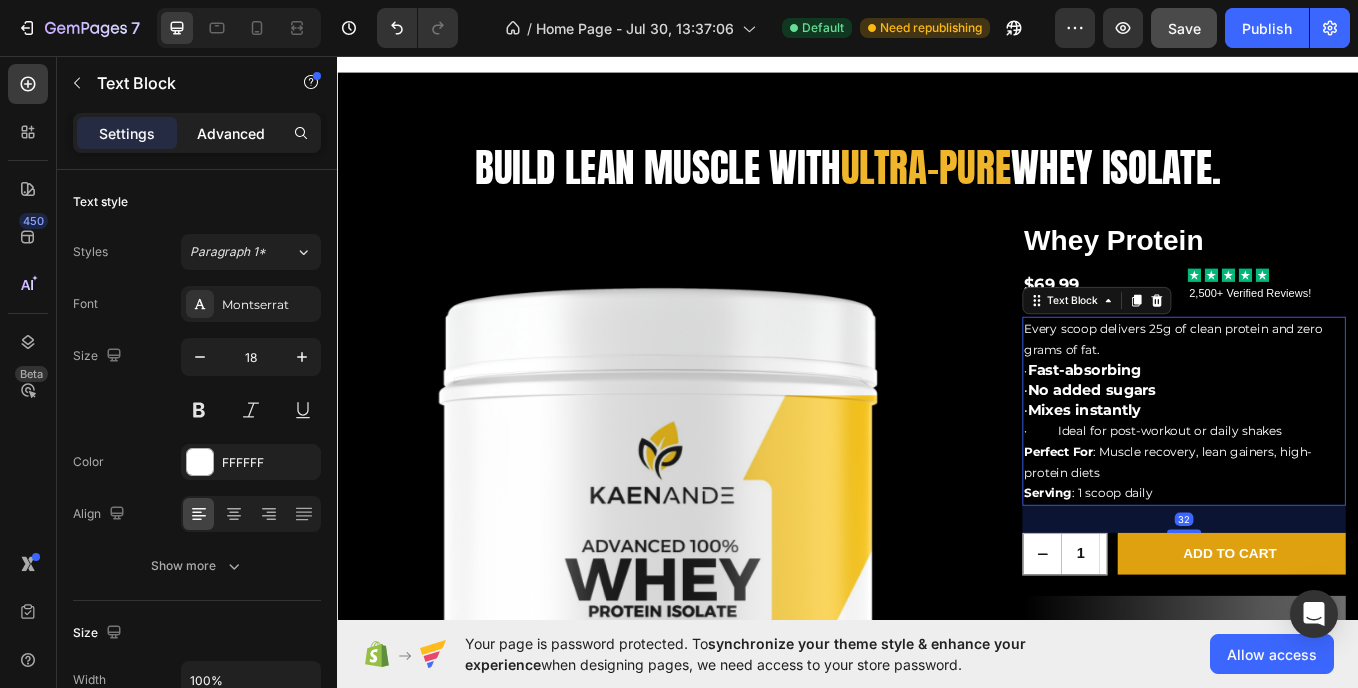 click on "Advanced" at bounding box center [231, 133] 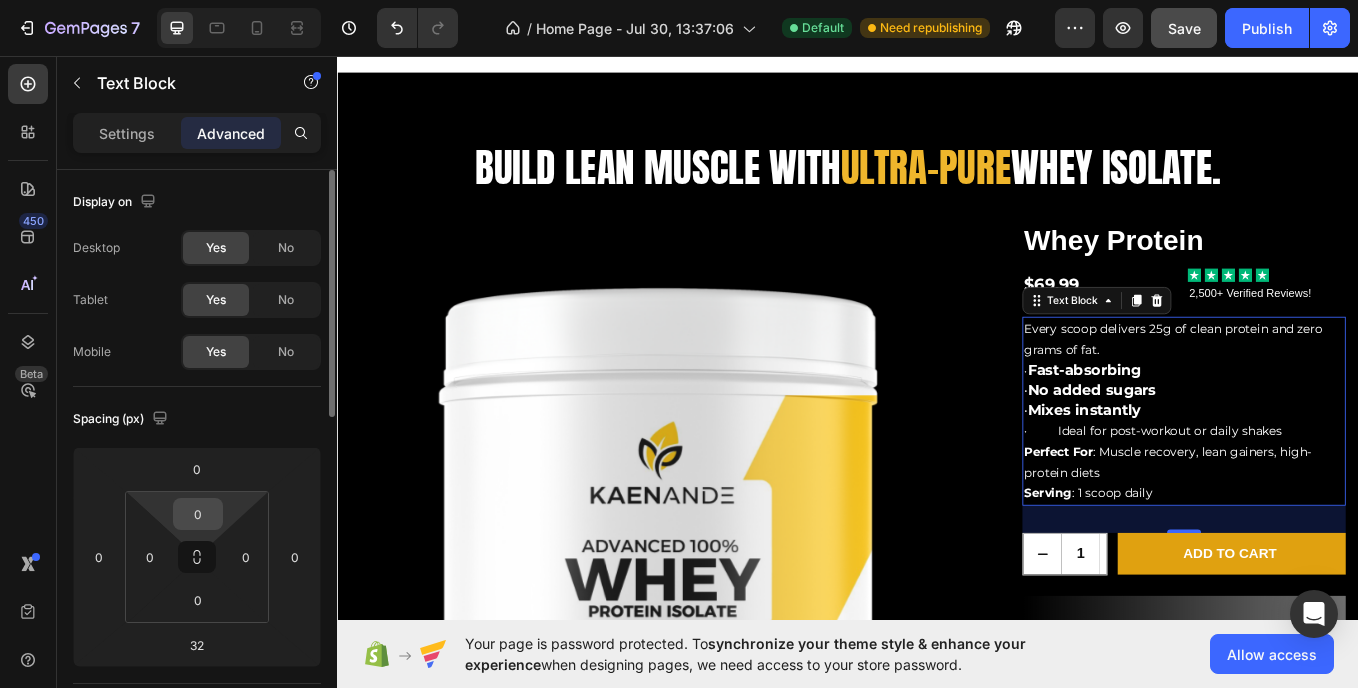 click on "0" at bounding box center [198, 514] 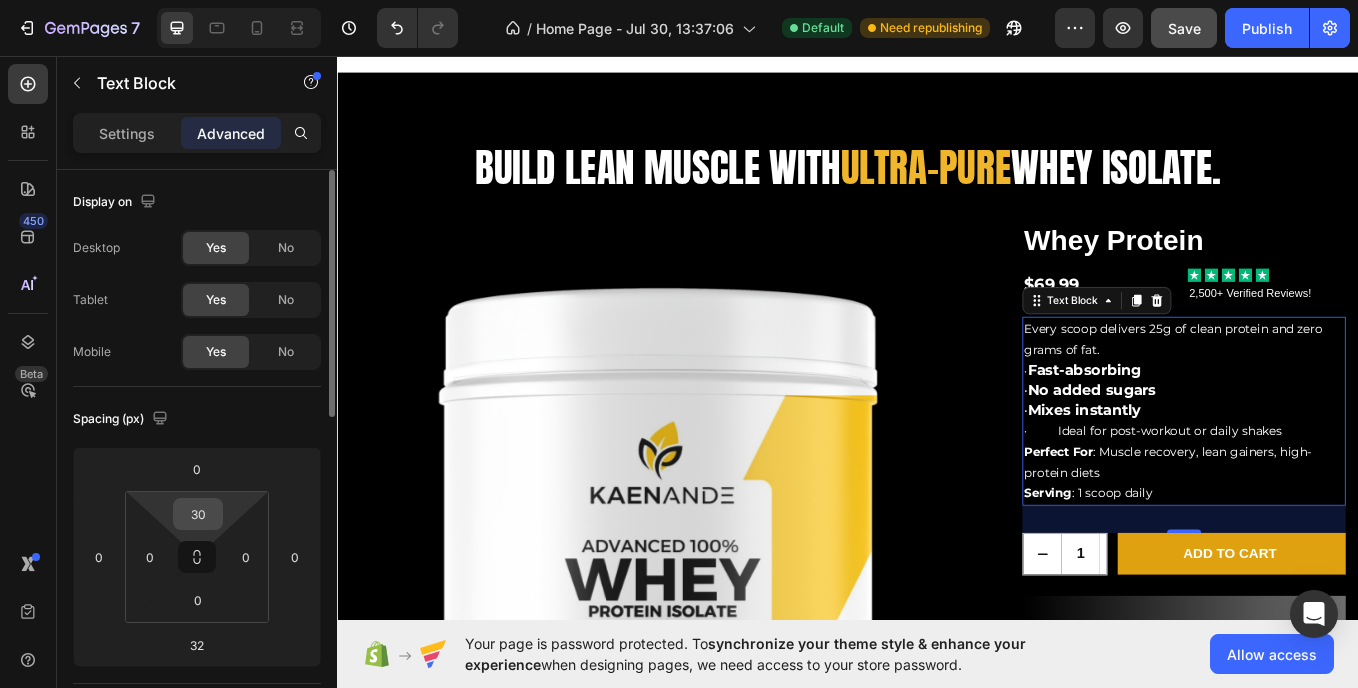 type on "320" 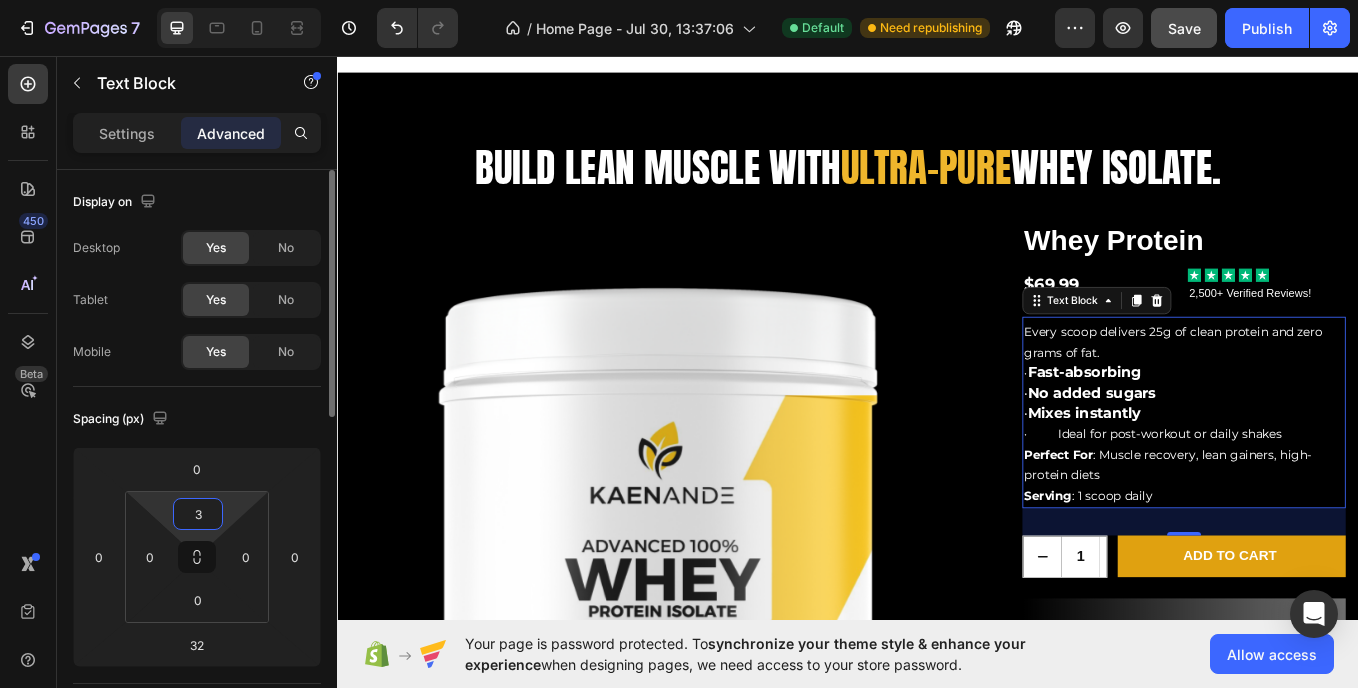 type on "32" 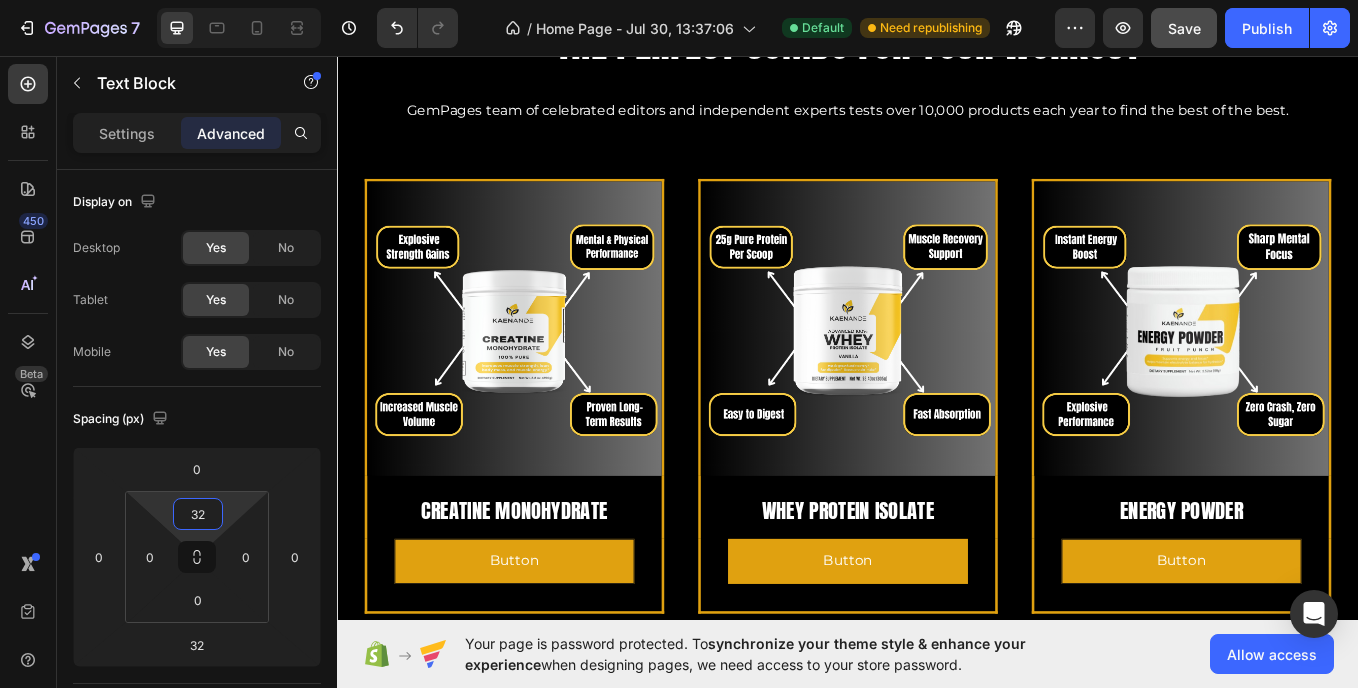 scroll, scrollTop: 2178, scrollLeft: 0, axis: vertical 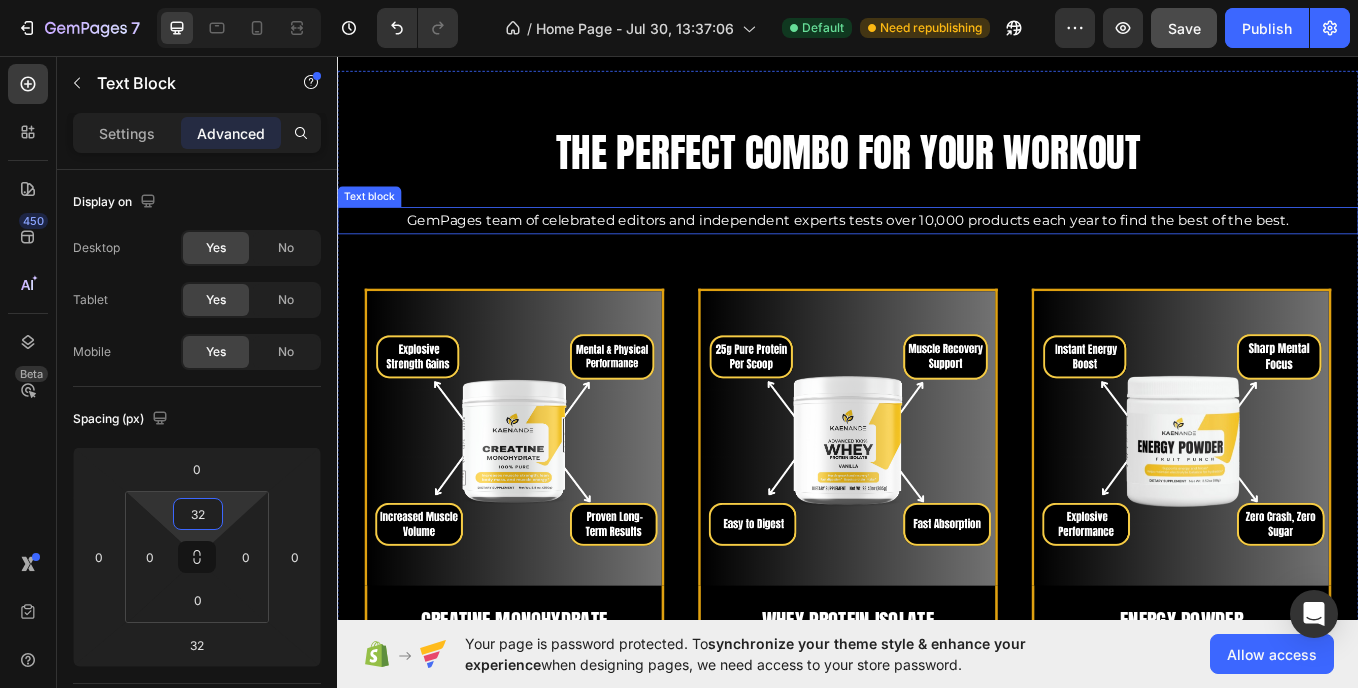 click on "GemPages team of celebrated editors and independent experts tests over 10,000 products each year to find the best of the best." at bounding box center [937, 249] 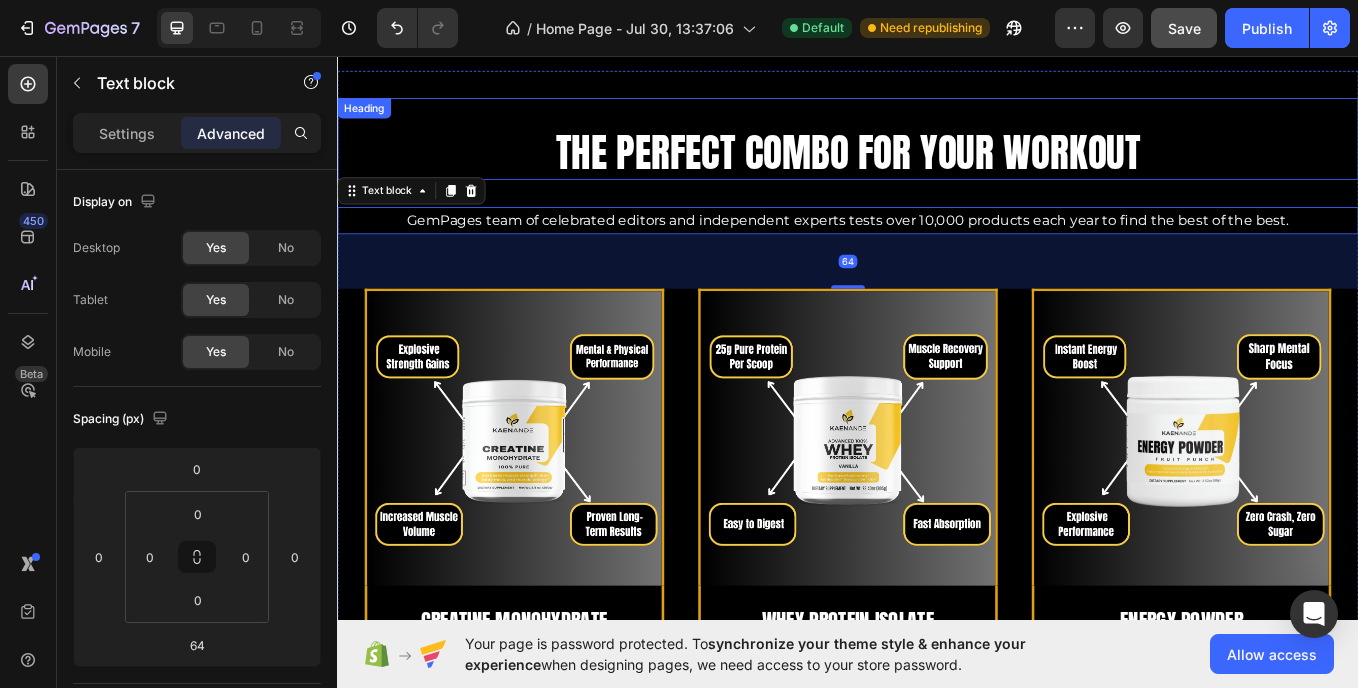 click on "THE PERFECT COMBO FOR YOUR WORKOUT" at bounding box center (937, 169) 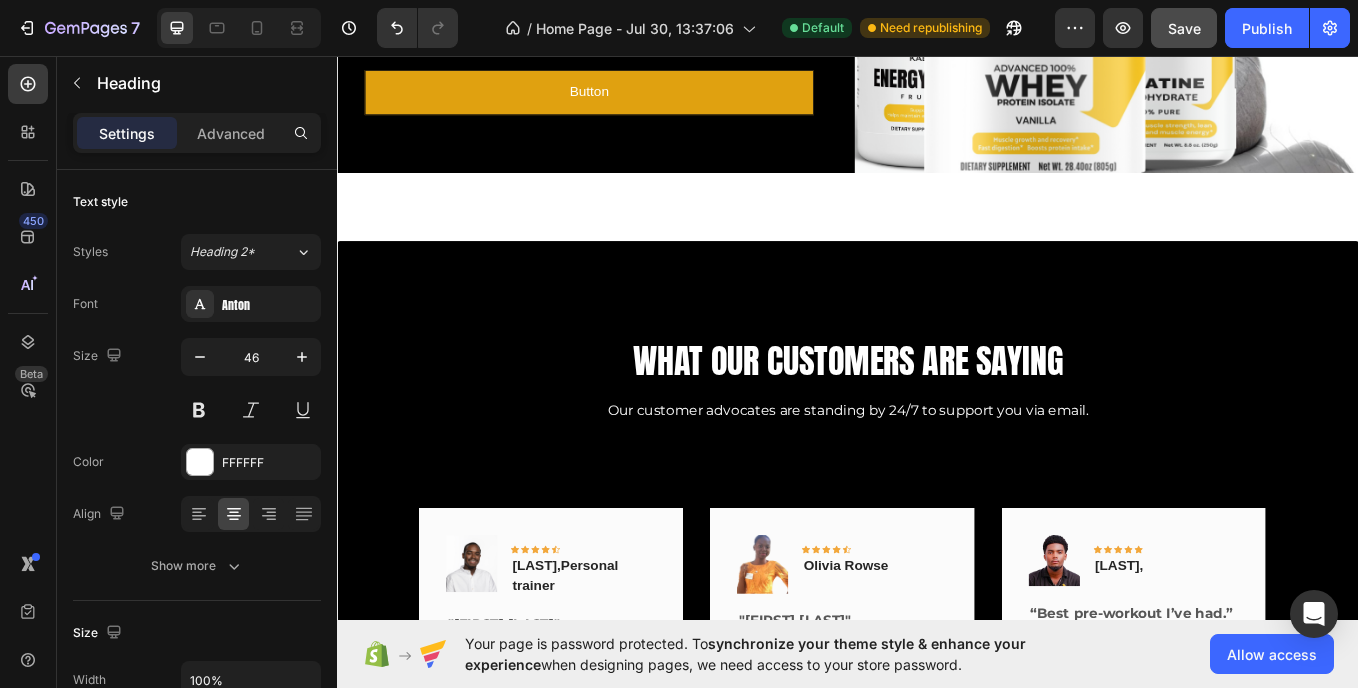 scroll, scrollTop: 4005, scrollLeft: 0, axis: vertical 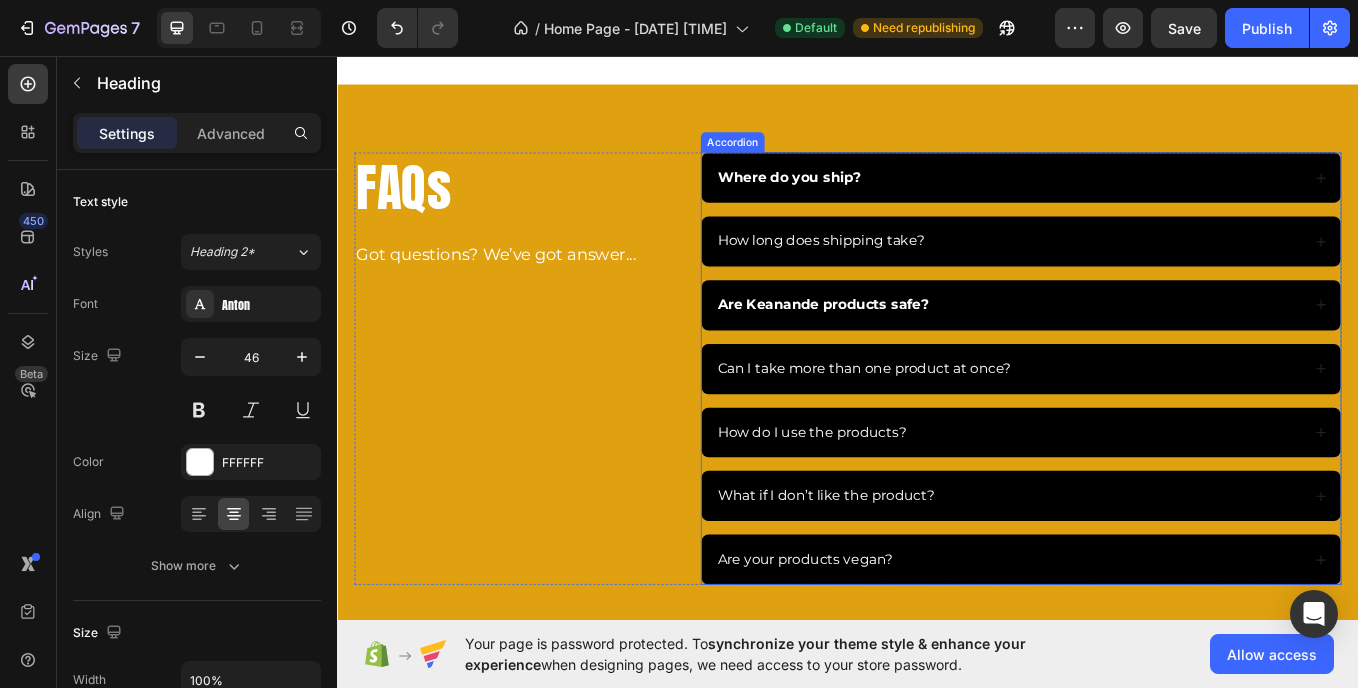 click on "Where do you ship? How long does shipping take? Are Keanande products safe? Can I take more than one product at once? How do I use the products? What if I don’t like the product? Are your products vegan?" at bounding box center [1140, 423] 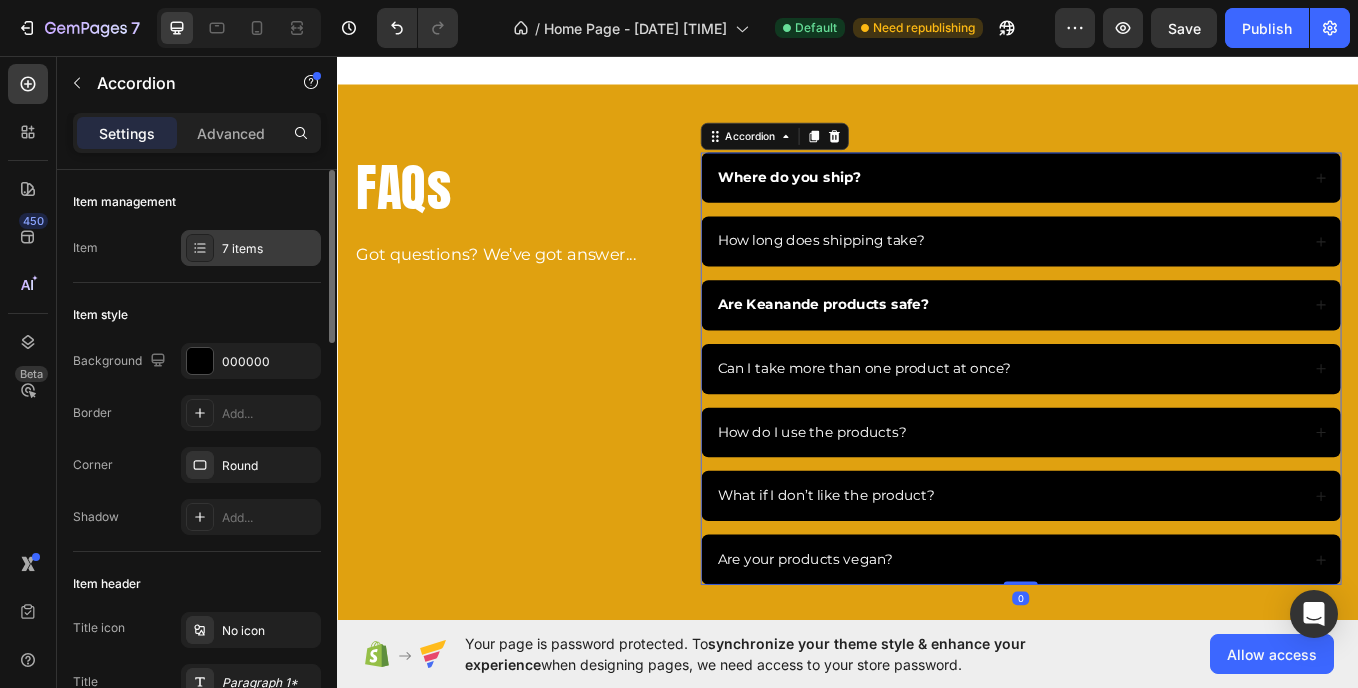 click on "7 items" at bounding box center [269, 249] 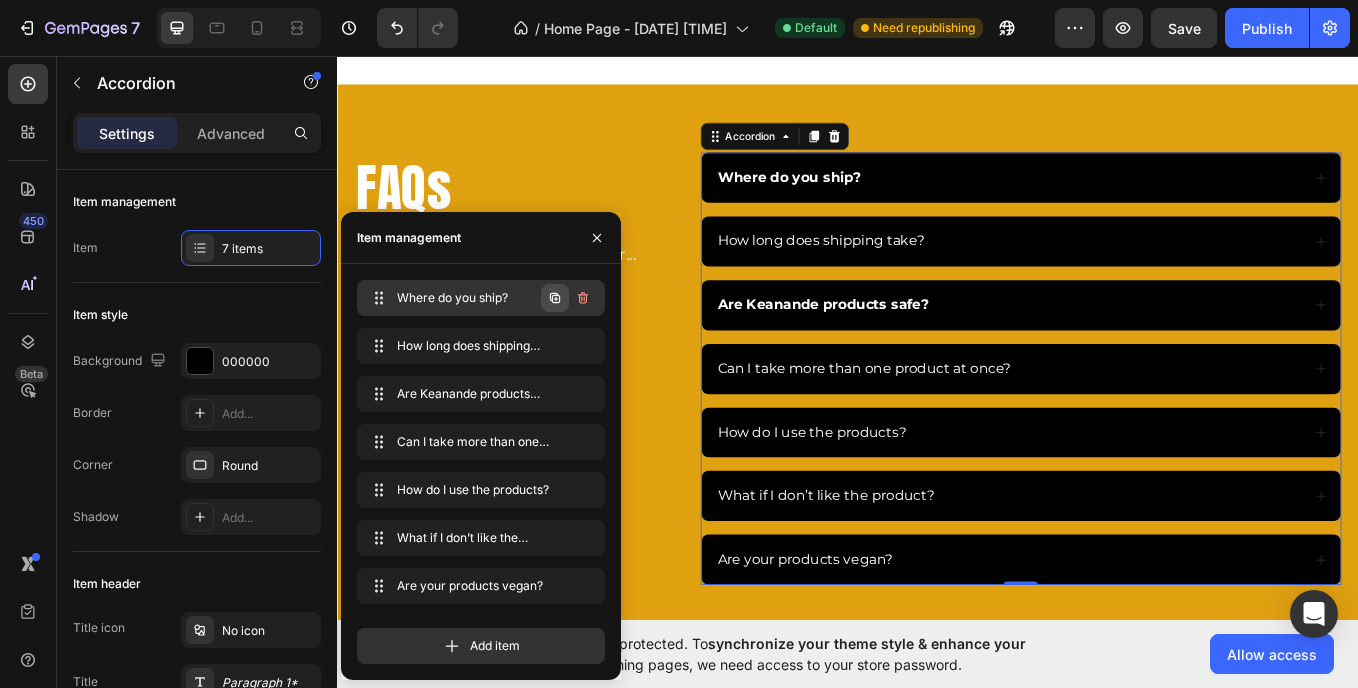 click 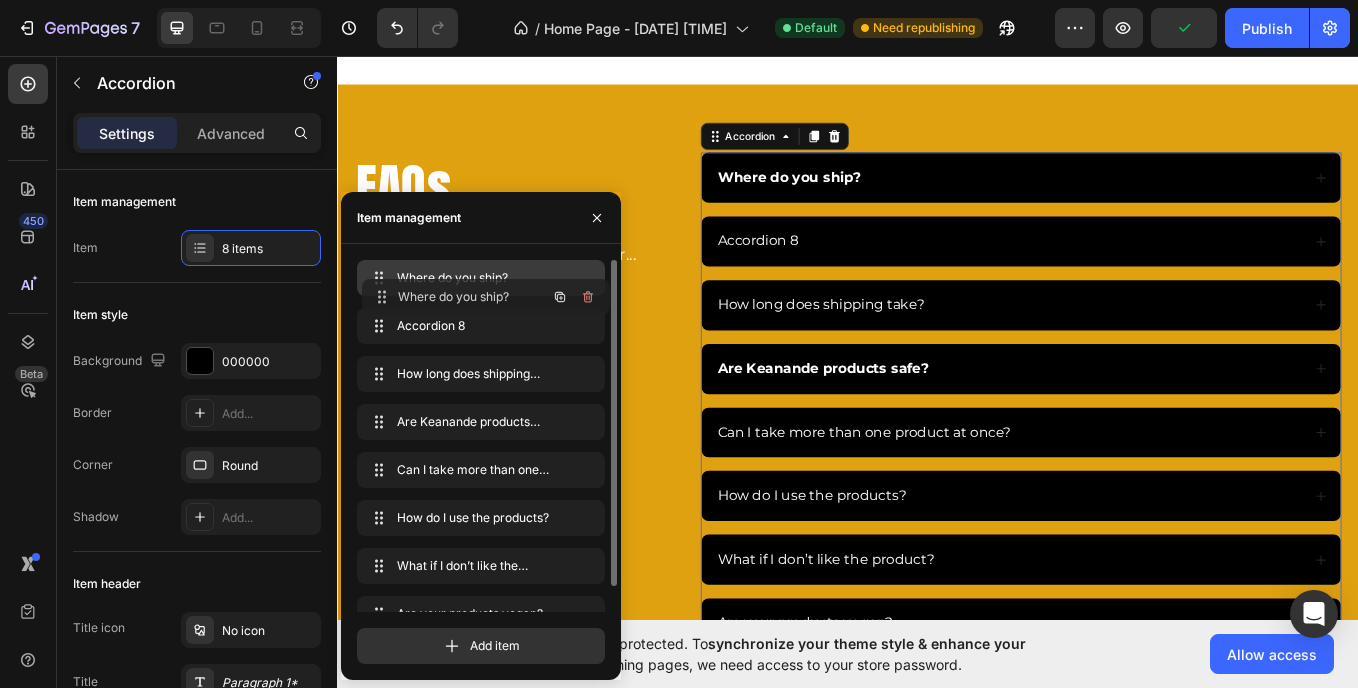 type 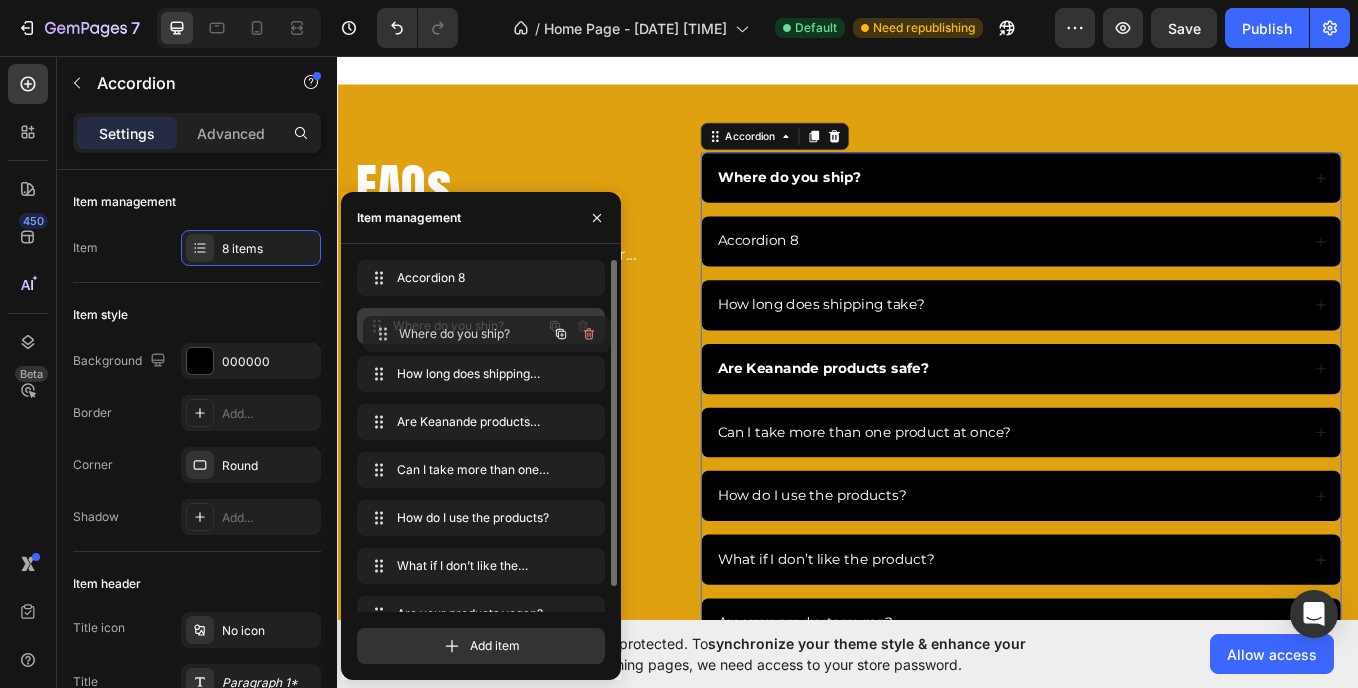 drag, startPoint x: 478, startPoint y: 280, endPoint x: 484, endPoint y: 336, distance: 56.32051 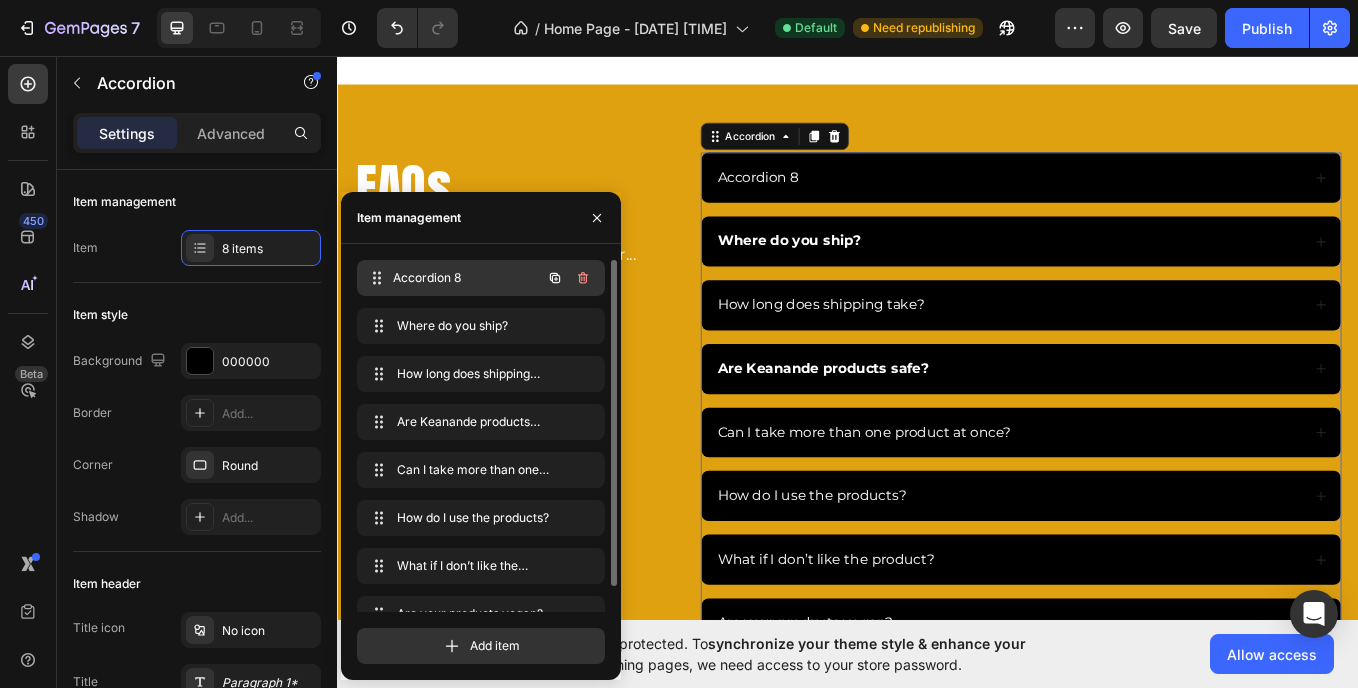 click on "Accordion 8" at bounding box center [467, 278] 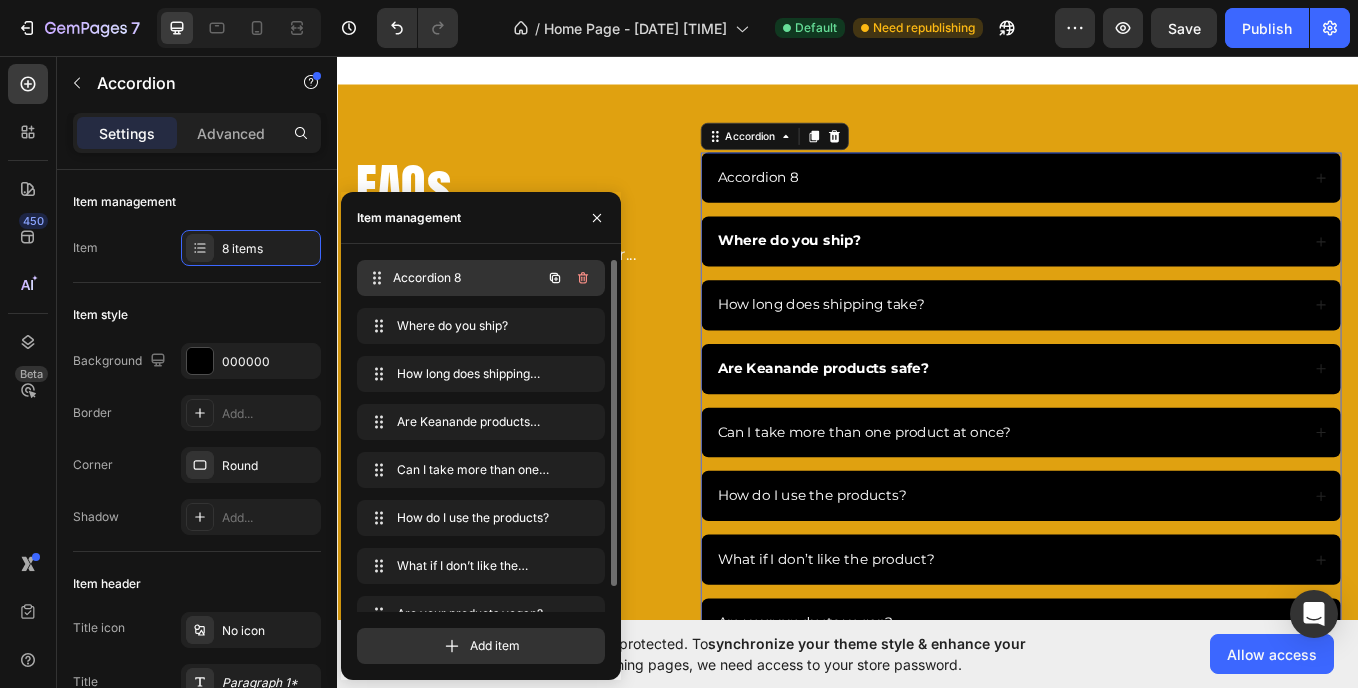 click on "Accordion 8" at bounding box center [467, 278] 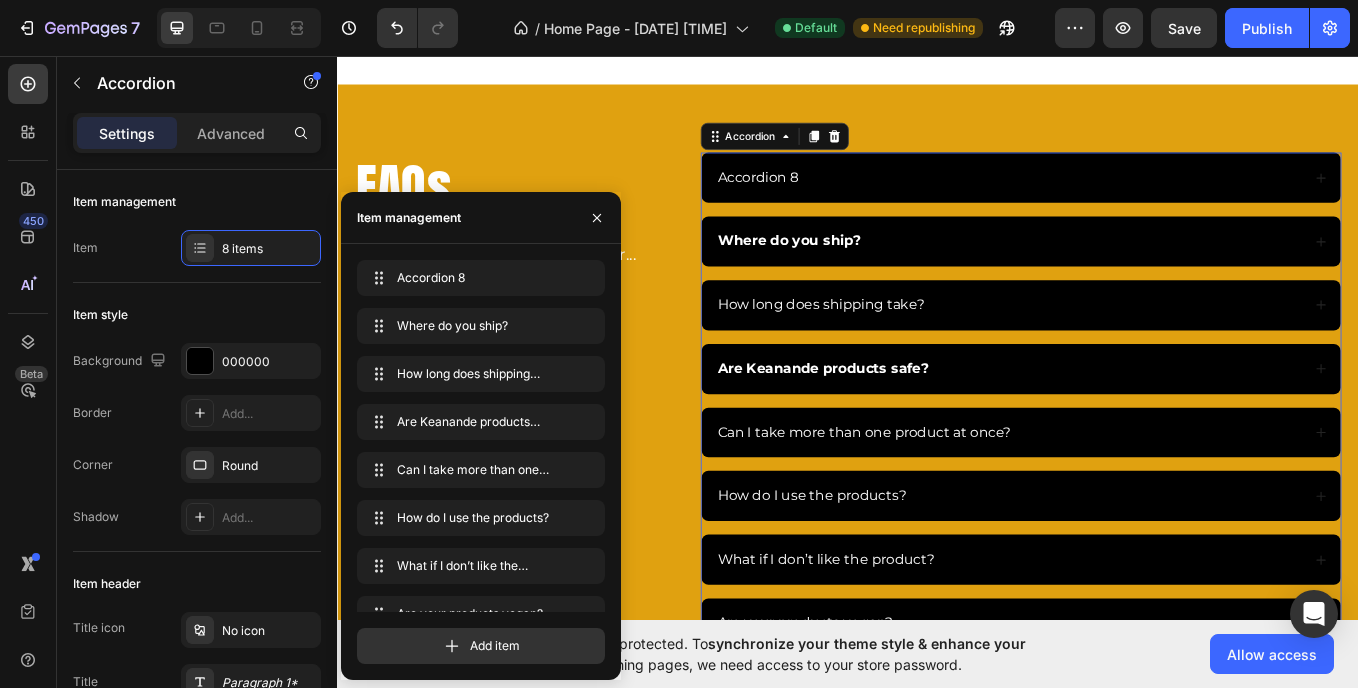 click on "Accordion 8" at bounding box center (831, 198) 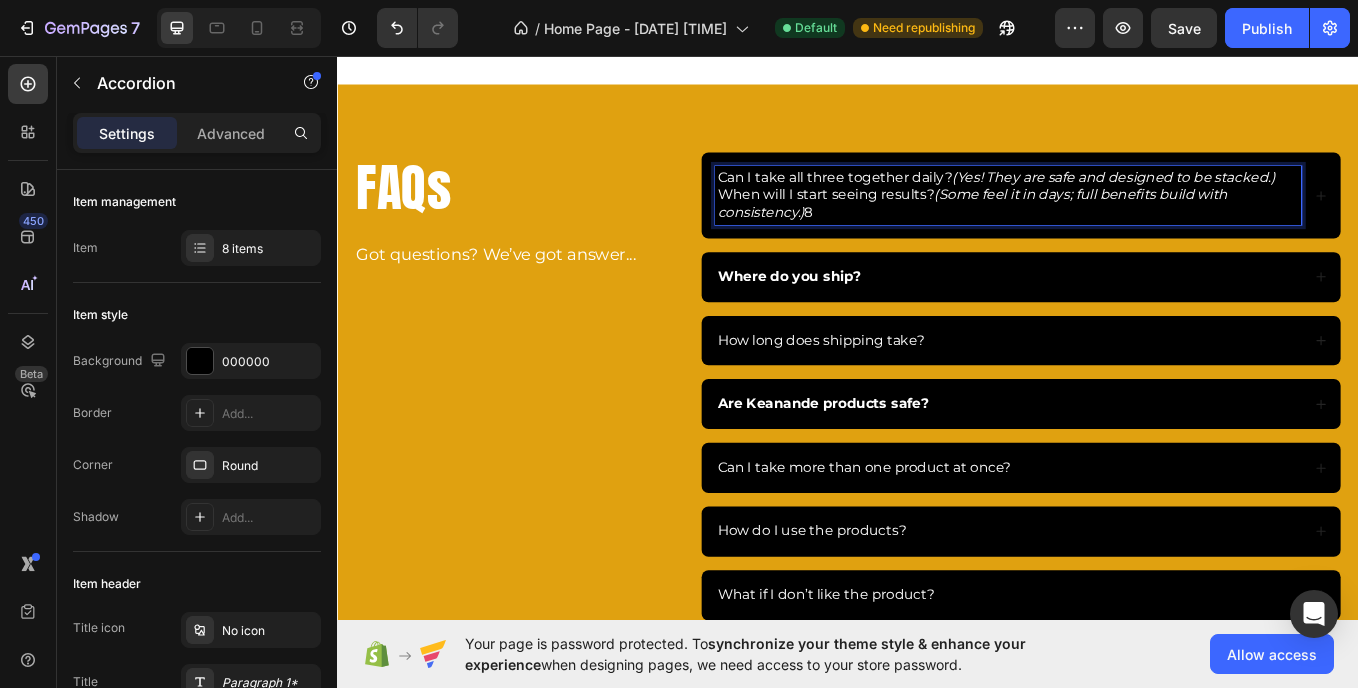 click on "(Yes! They are safe and designed to be stacked.)" at bounding box center [1249, 197] 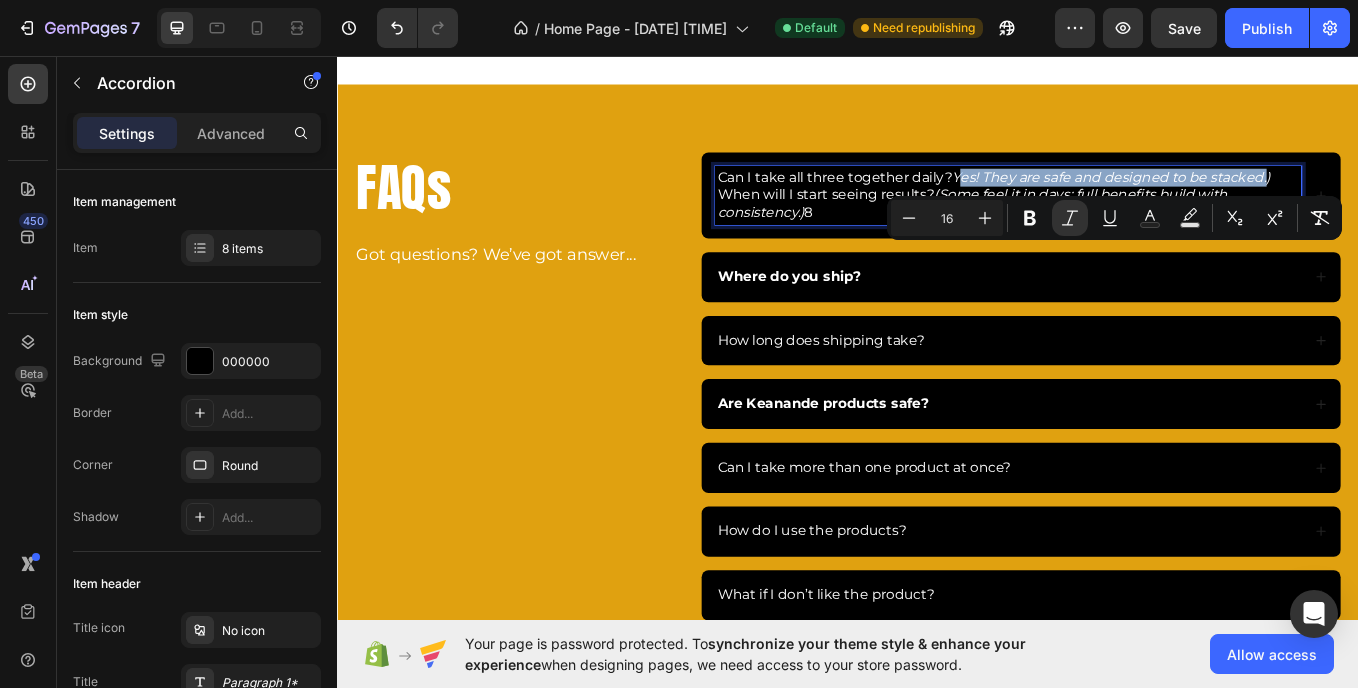 drag, startPoint x: 1063, startPoint y: 285, endPoint x: 1427, endPoint y: 286, distance: 364.00137 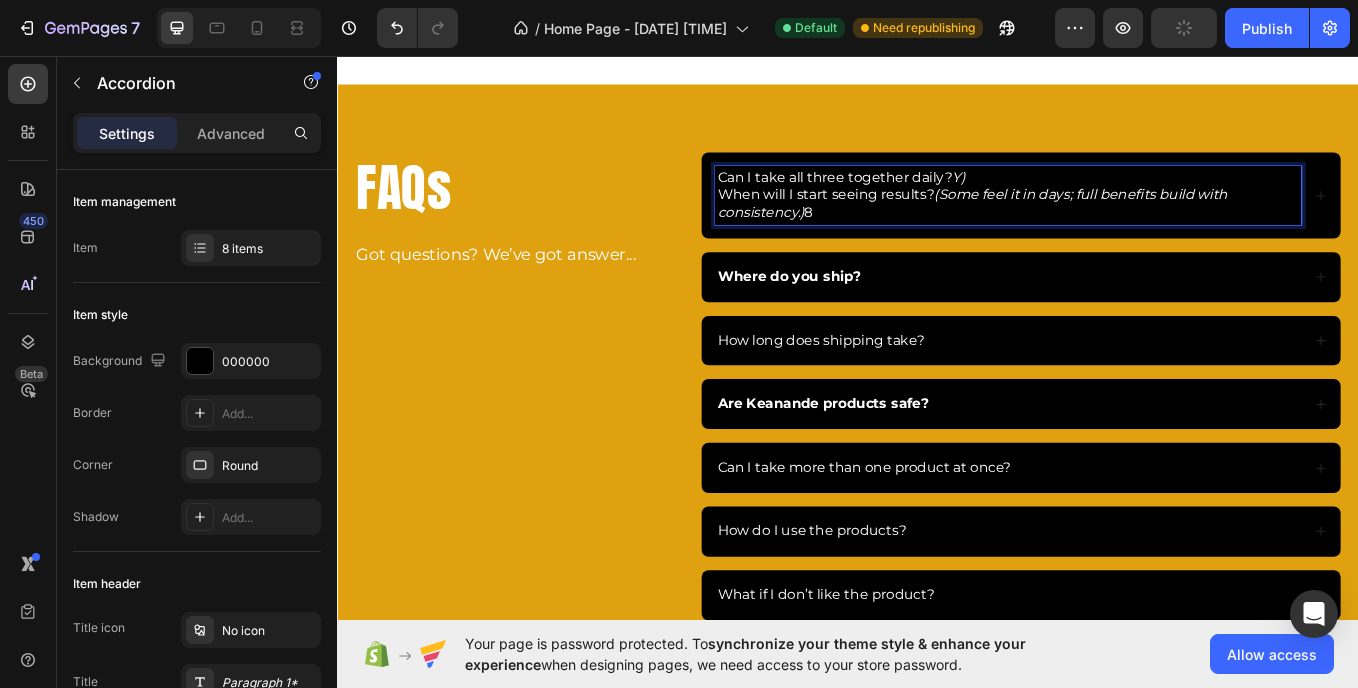 click 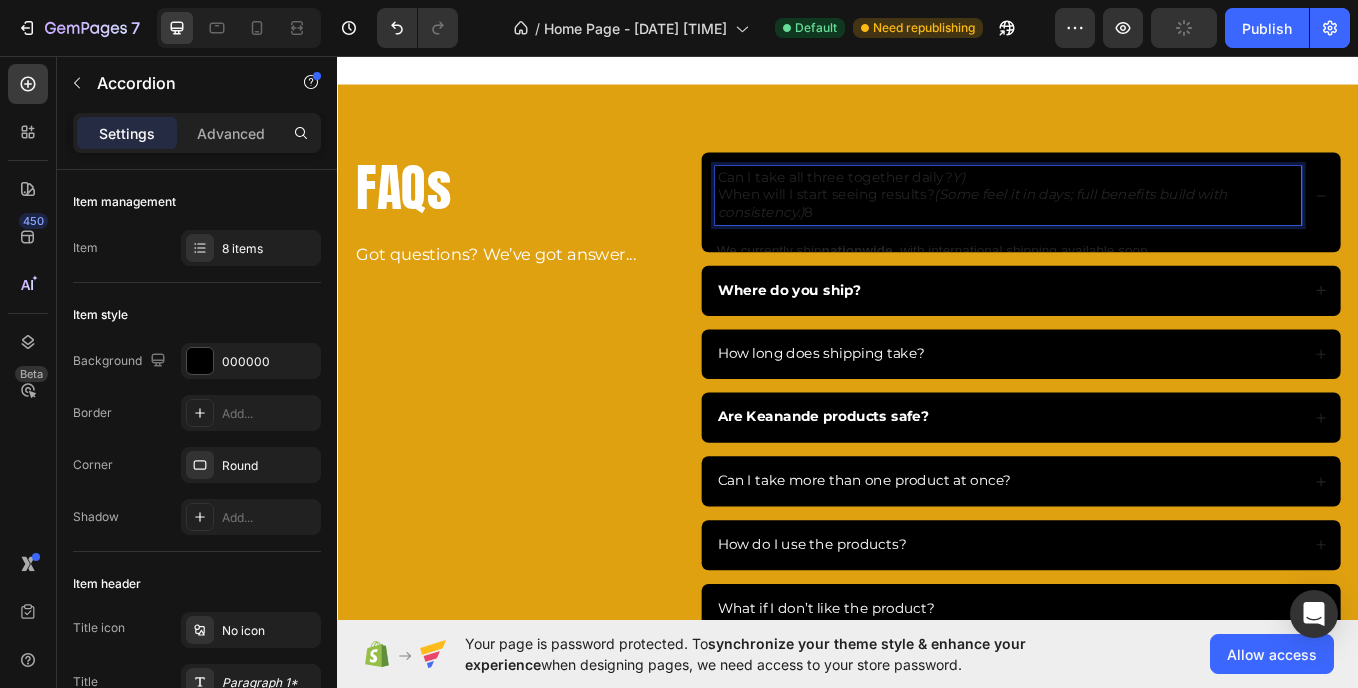 click 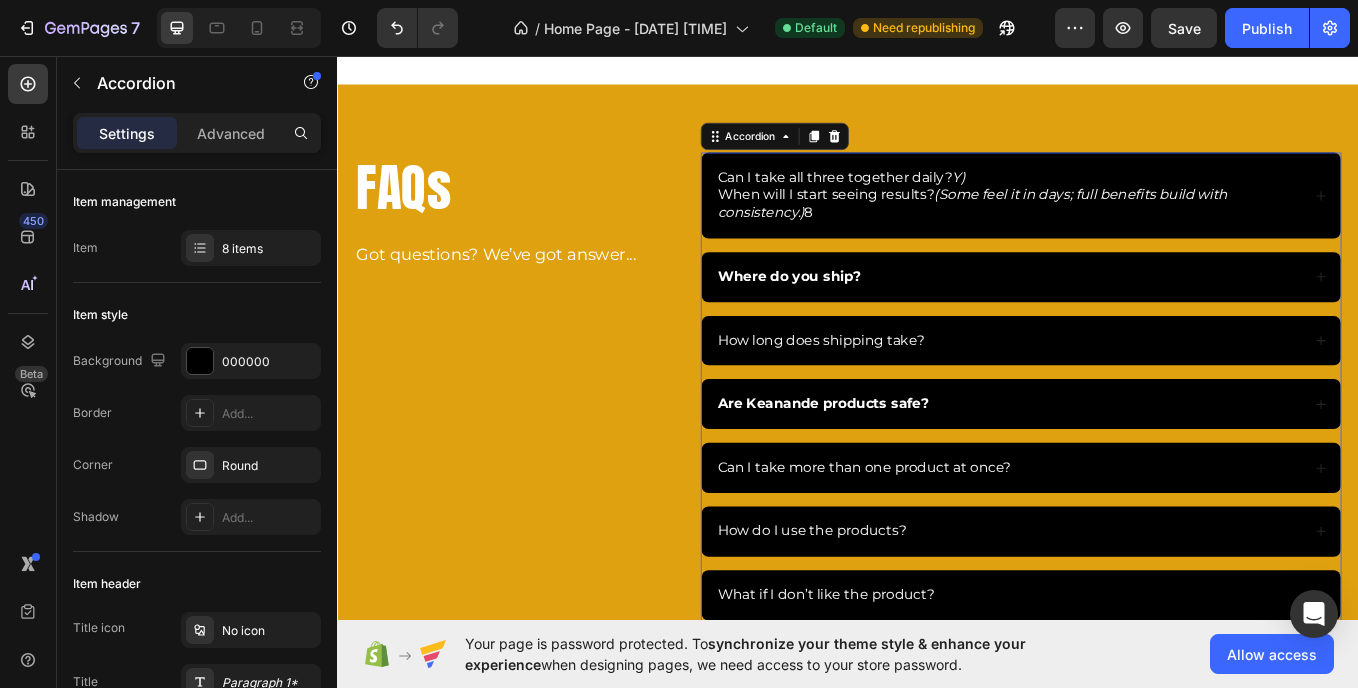 click 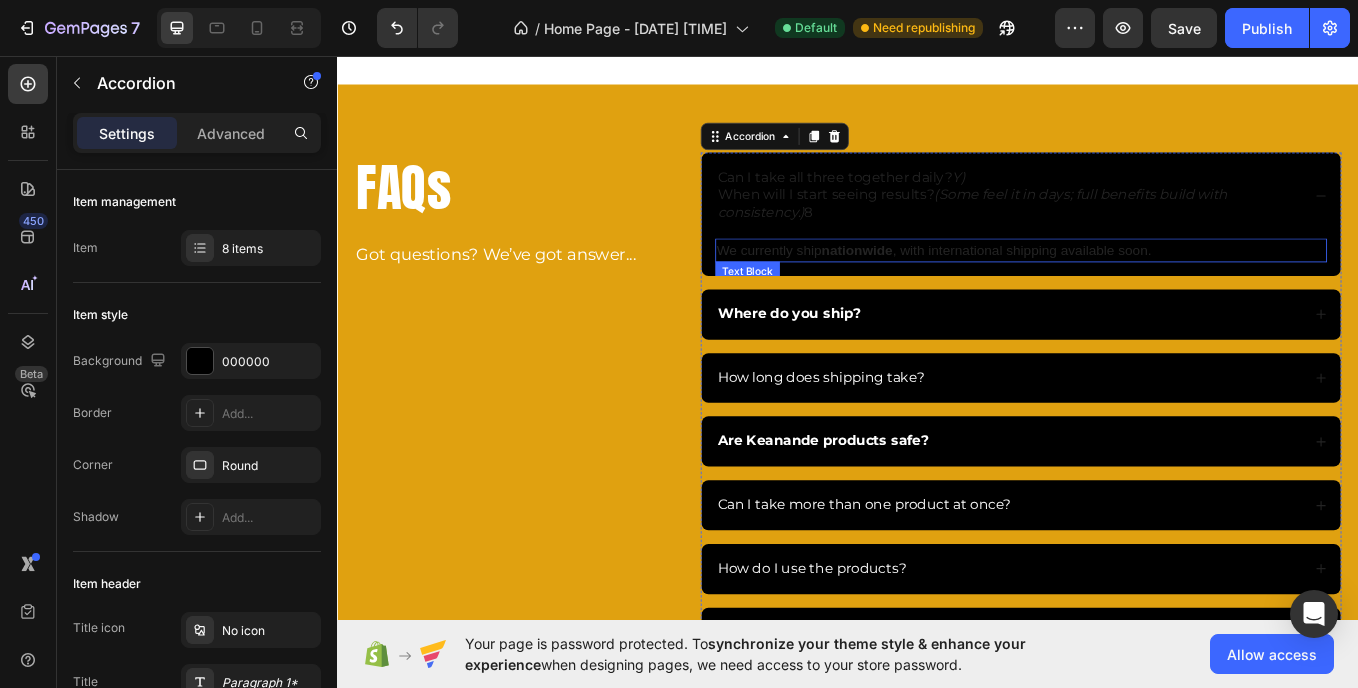 click on "We currently ship  nationwide , with international shipping available soon." at bounding box center [1140, 284] 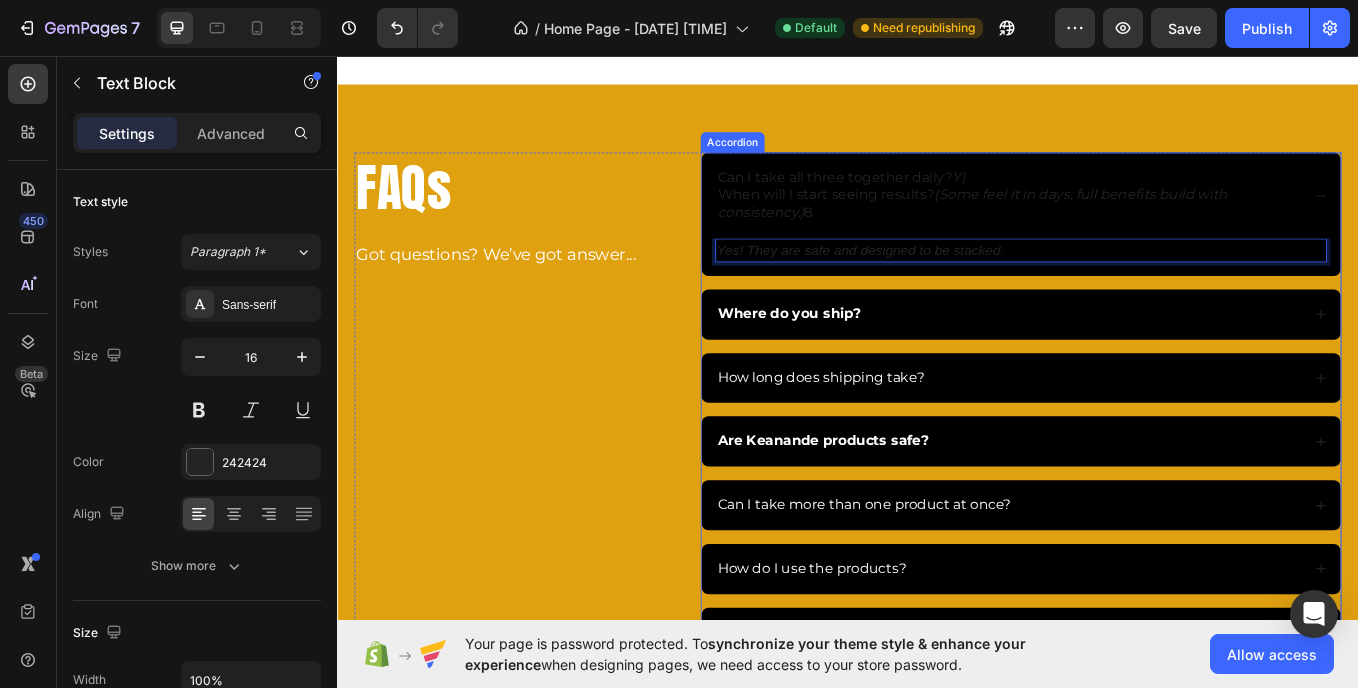 click on "Can I take all three together daily?  Y)" at bounding box center (1125, 198) 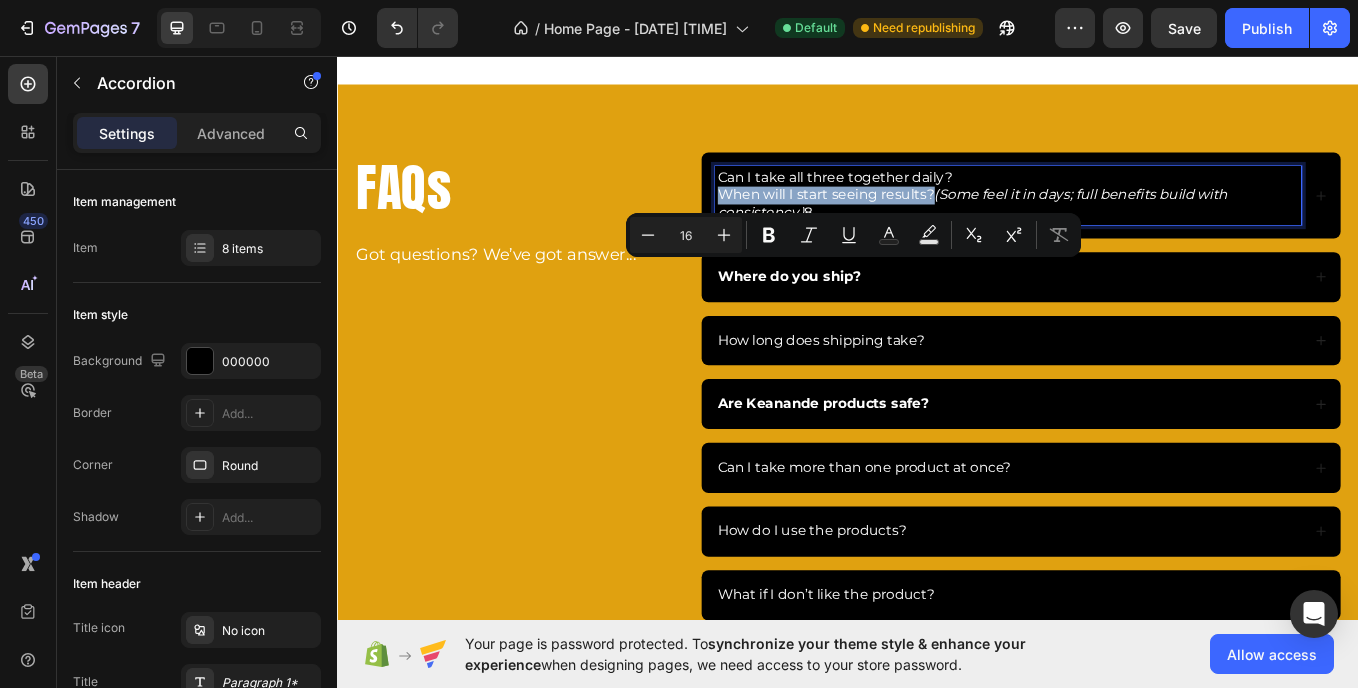 drag, startPoint x: 1030, startPoint y: 312, endPoint x: 776, endPoint y: 318, distance: 254.07086 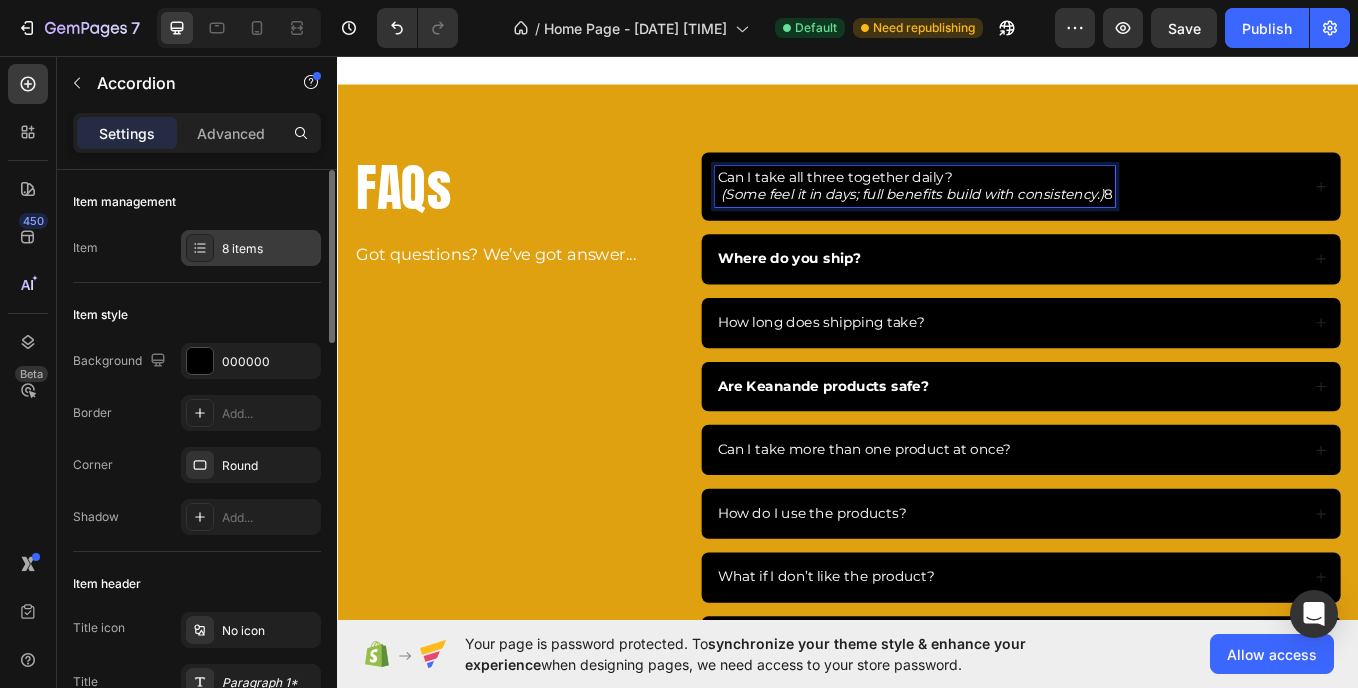 click on "8 items" at bounding box center (269, 249) 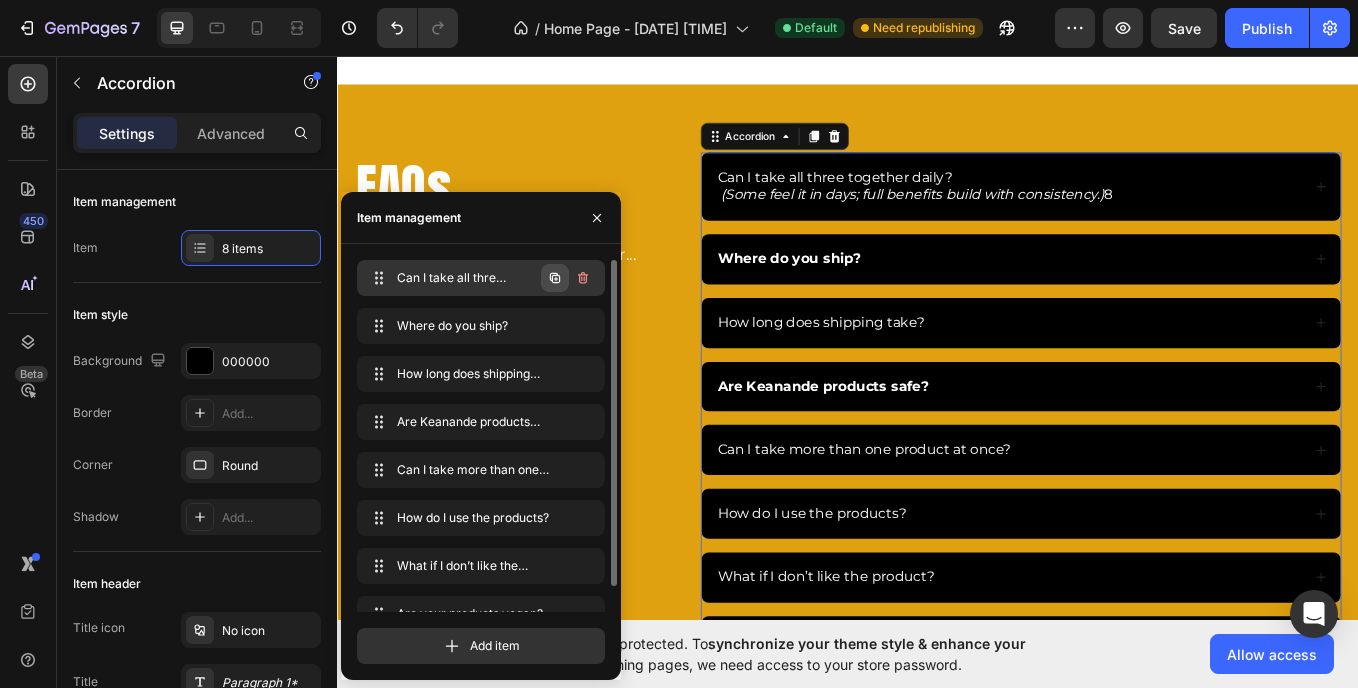 click 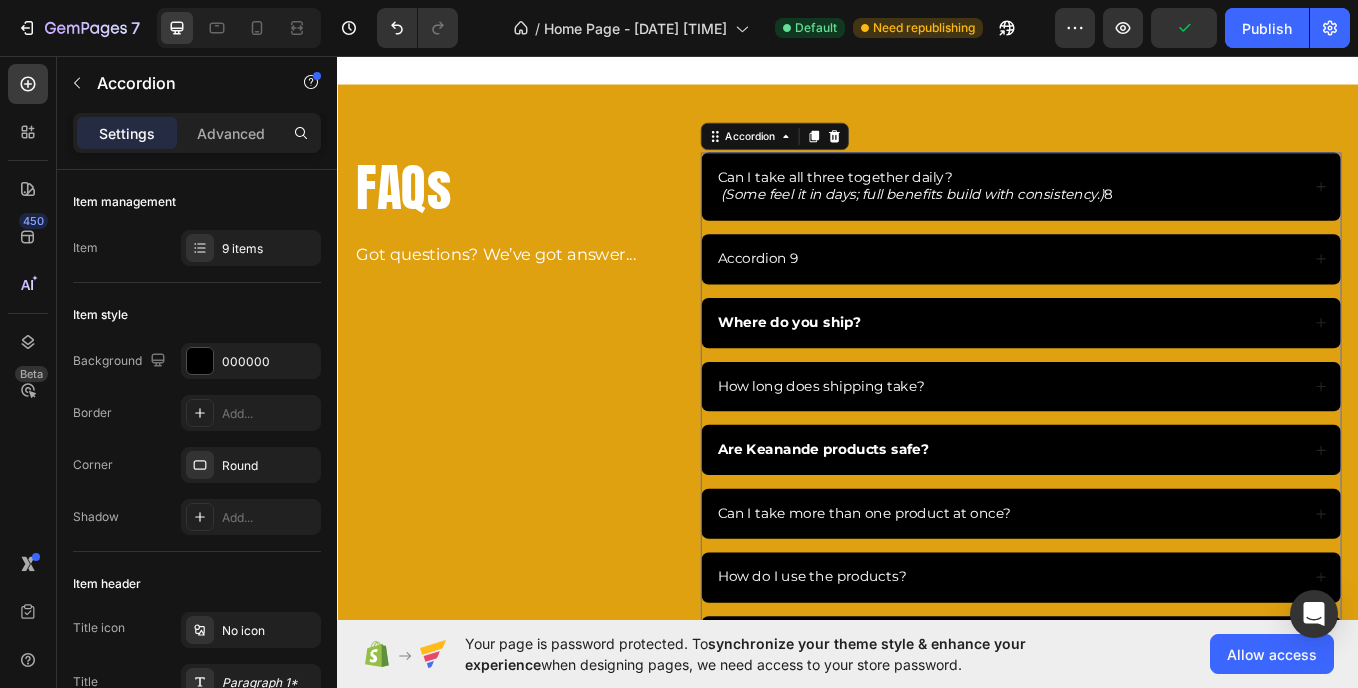 click on "Accordion 9" at bounding box center (831, 294) 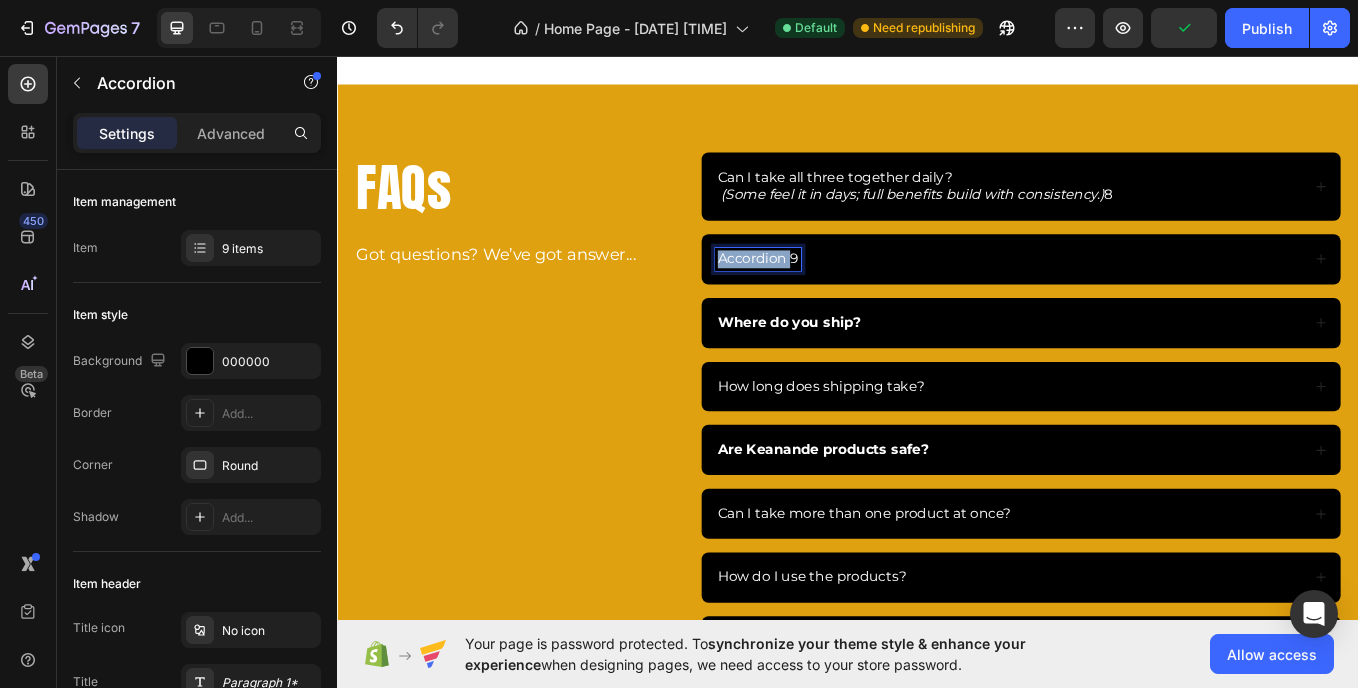 click on "Accordion 9" at bounding box center (831, 294) 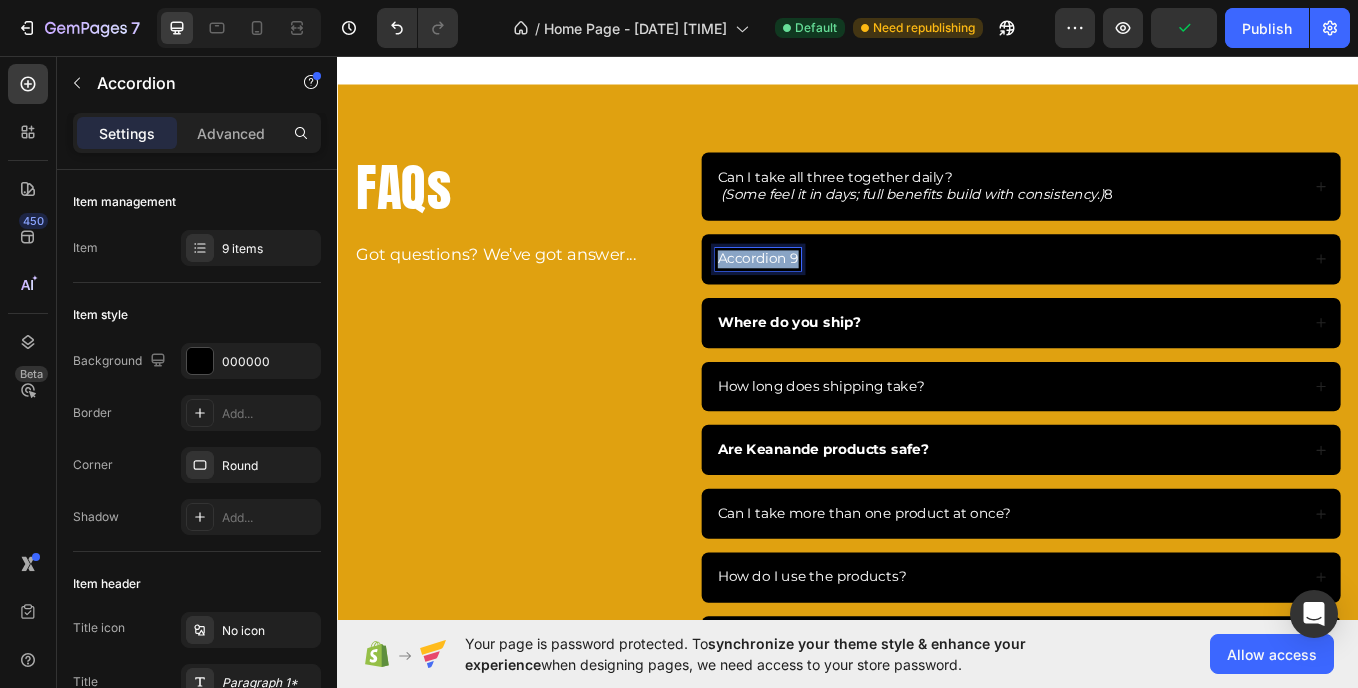 click on "Accordion 9" at bounding box center [831, 294] 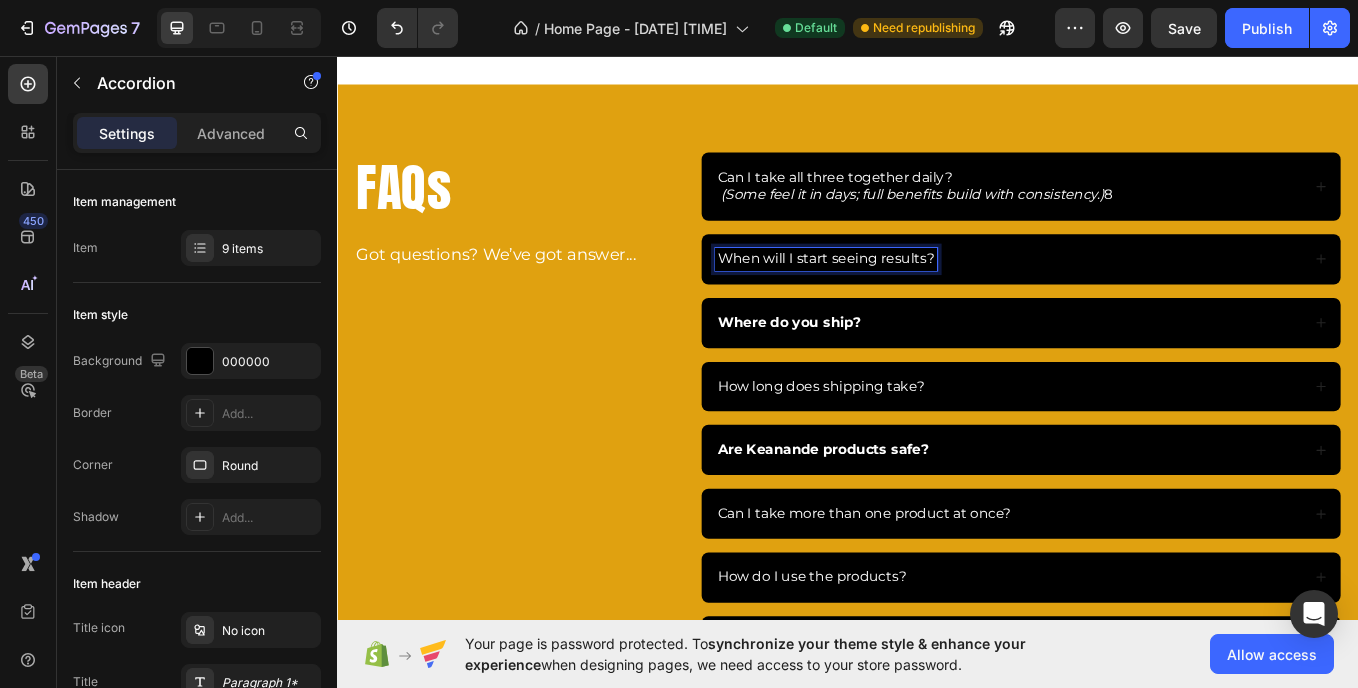 click 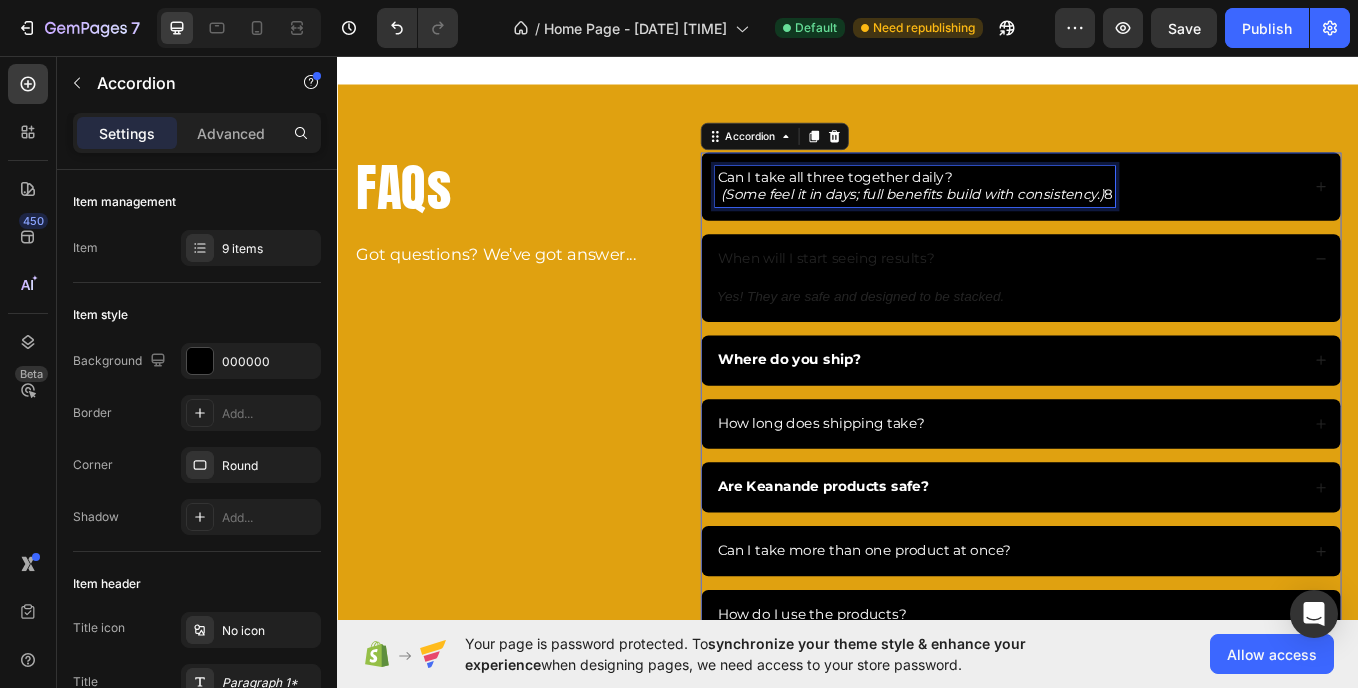 click on "(Some feel it in days; full benefits build with consistency.)" at bounding box center [1013, 218] 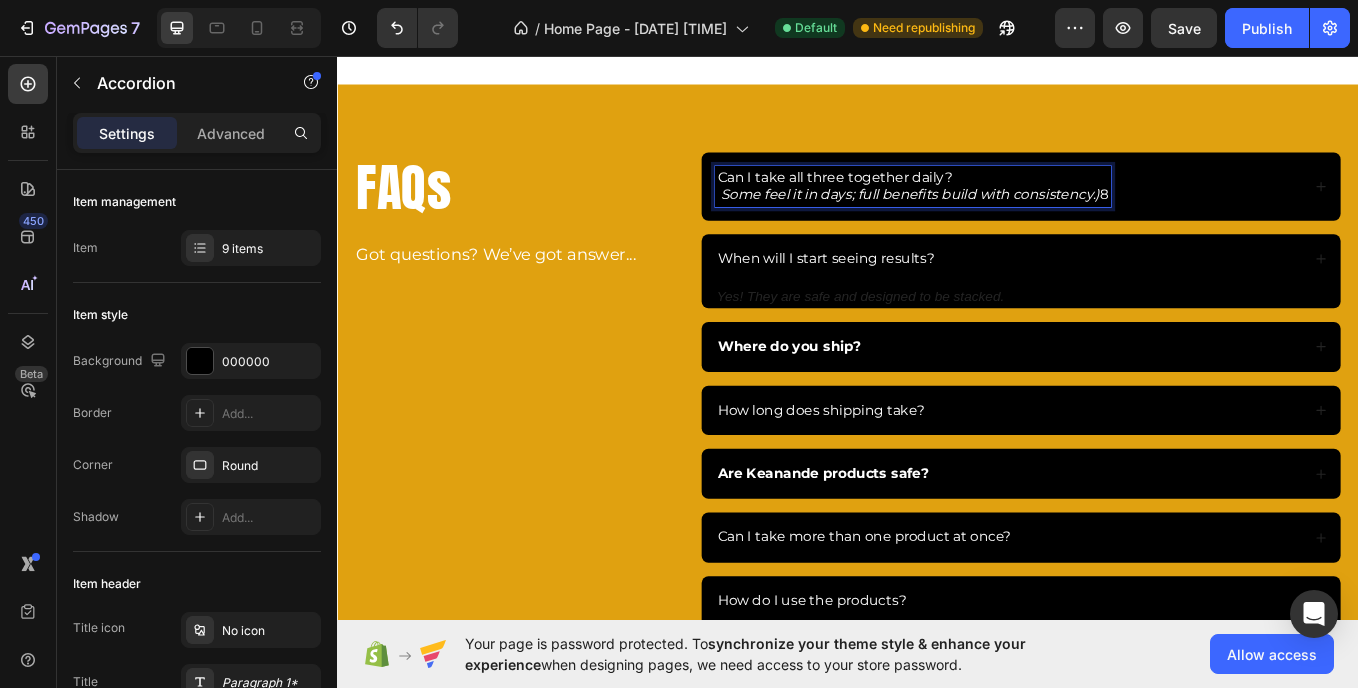 click on "Can I take all three together daily?    Some feel it in days; full benefits build with consistency.) 8" at bounding box center (1013, 209) 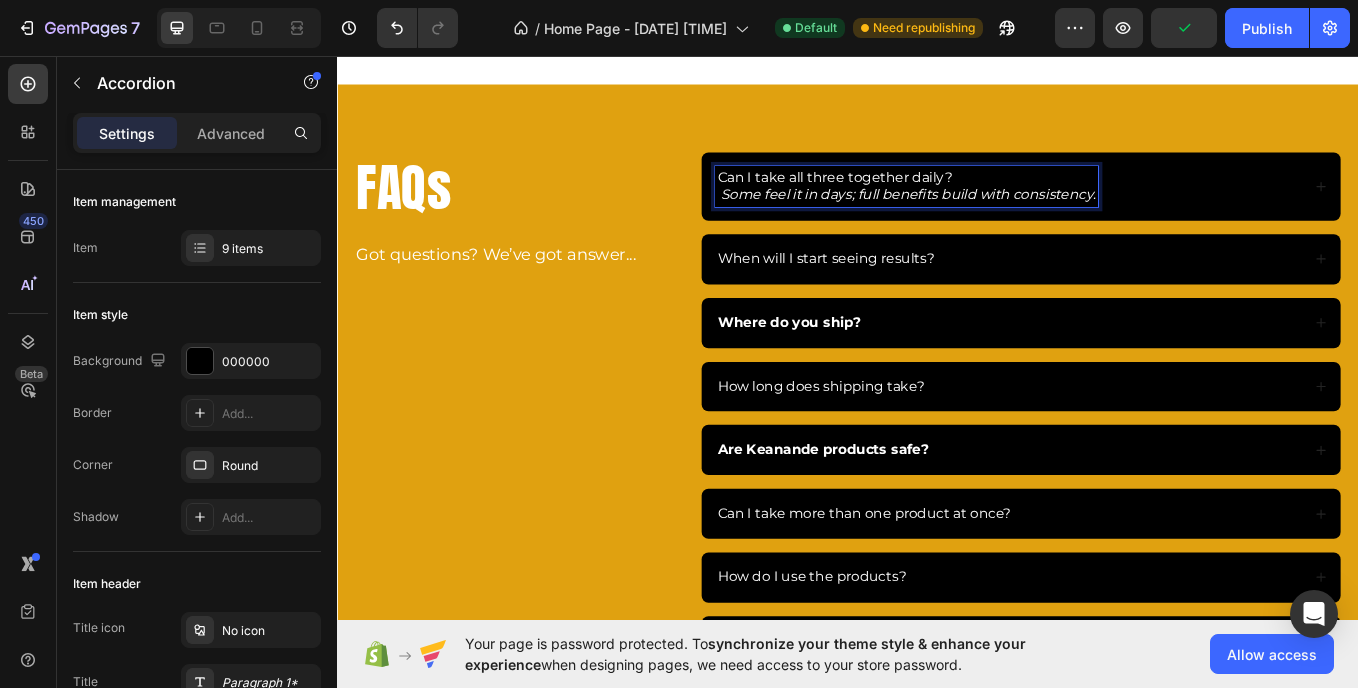 click on "Some feel it in days; full benefits build with consistency." at bounding box center (1008, 218) 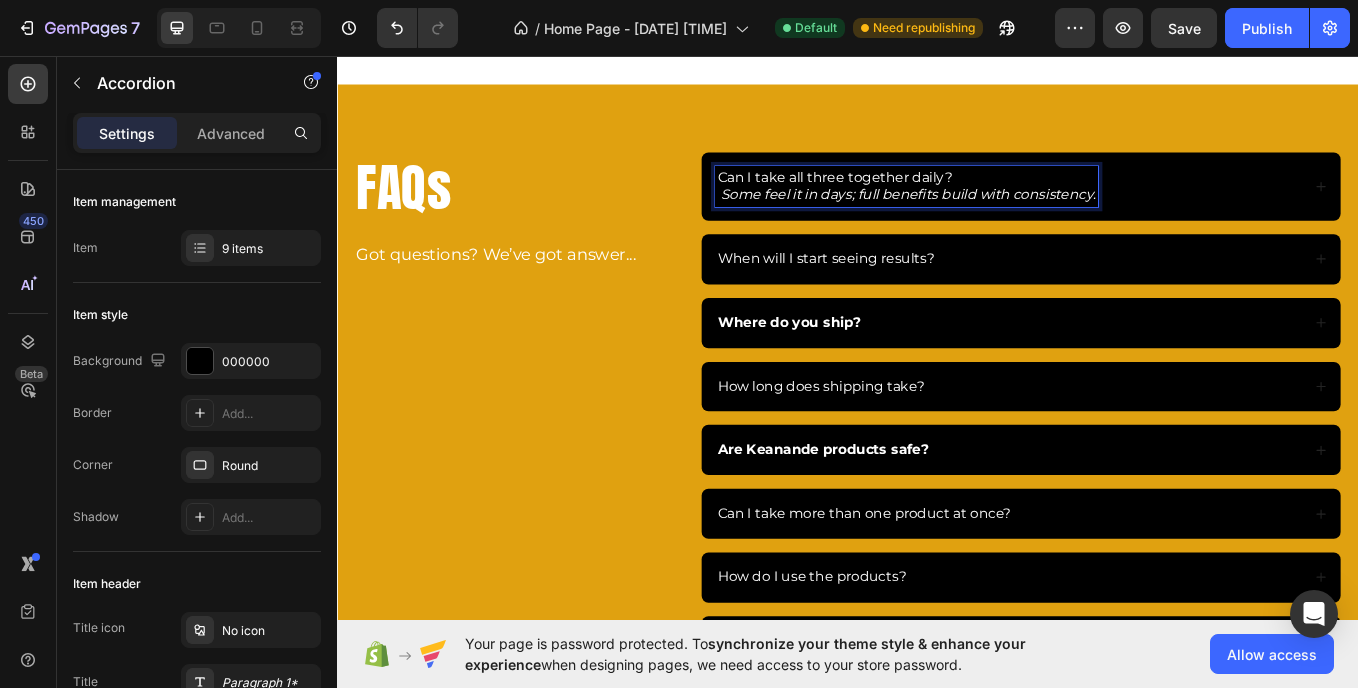 click on "Some feel it in days; full benefits build with consistency." at bounding box center [1008, 218] 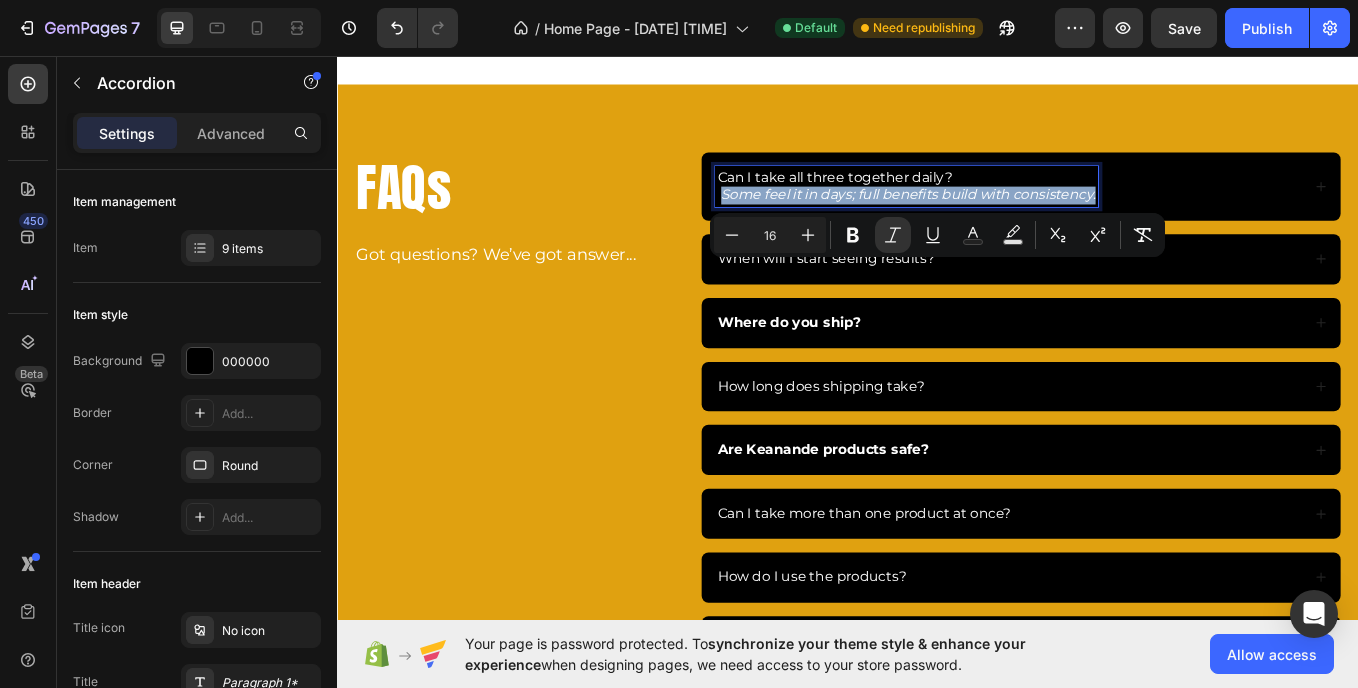 drag, startPoint x: 785, startPoint y: 313, endPoint x: 1225, endPoint y: 315, distance: 440.00455 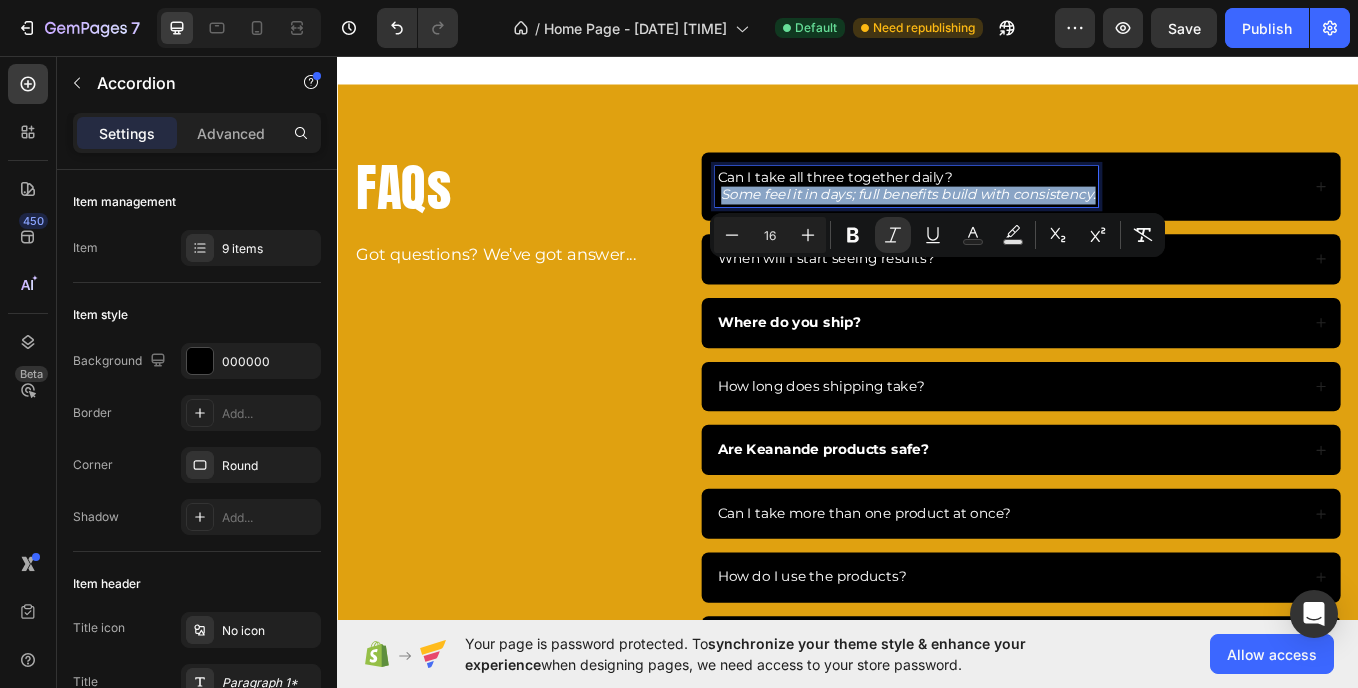 click on "Can I take all three together daily?    Some feel it in days; full benefits build with consistency." at bounding box center [1006, 209] 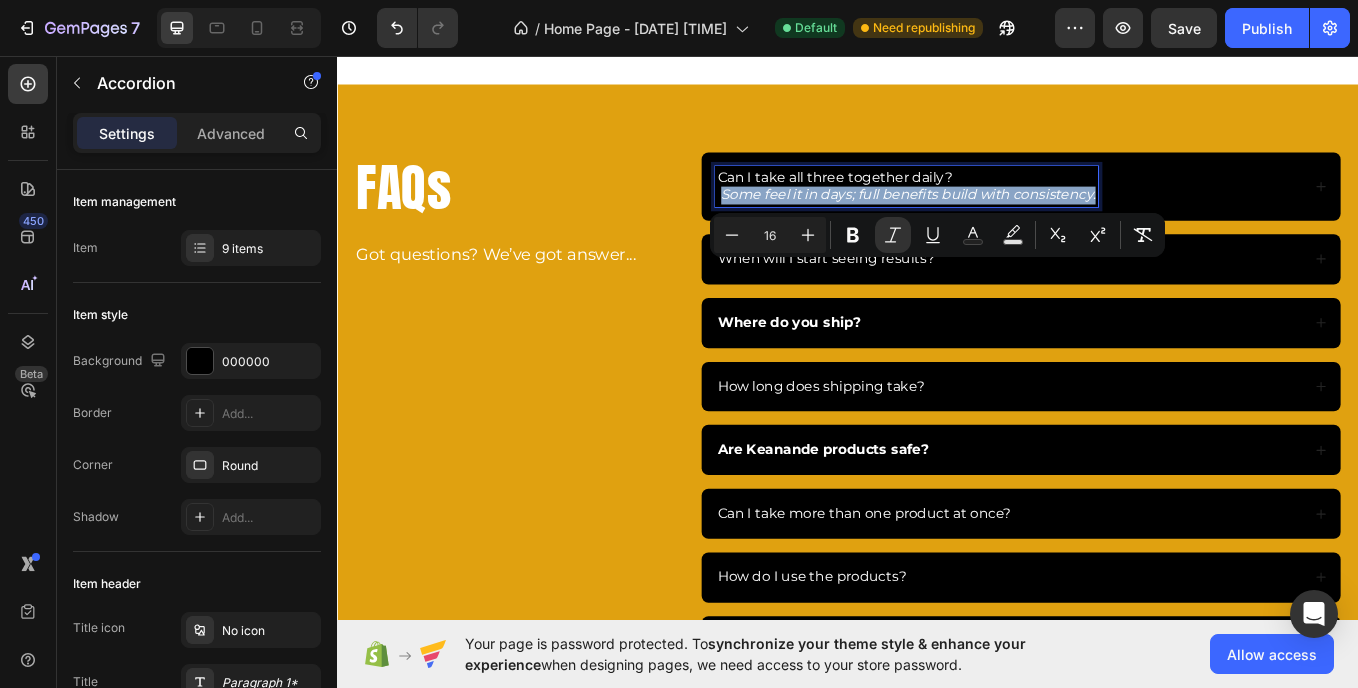 copy on "Some feel it in days; full benefits build with consistency." 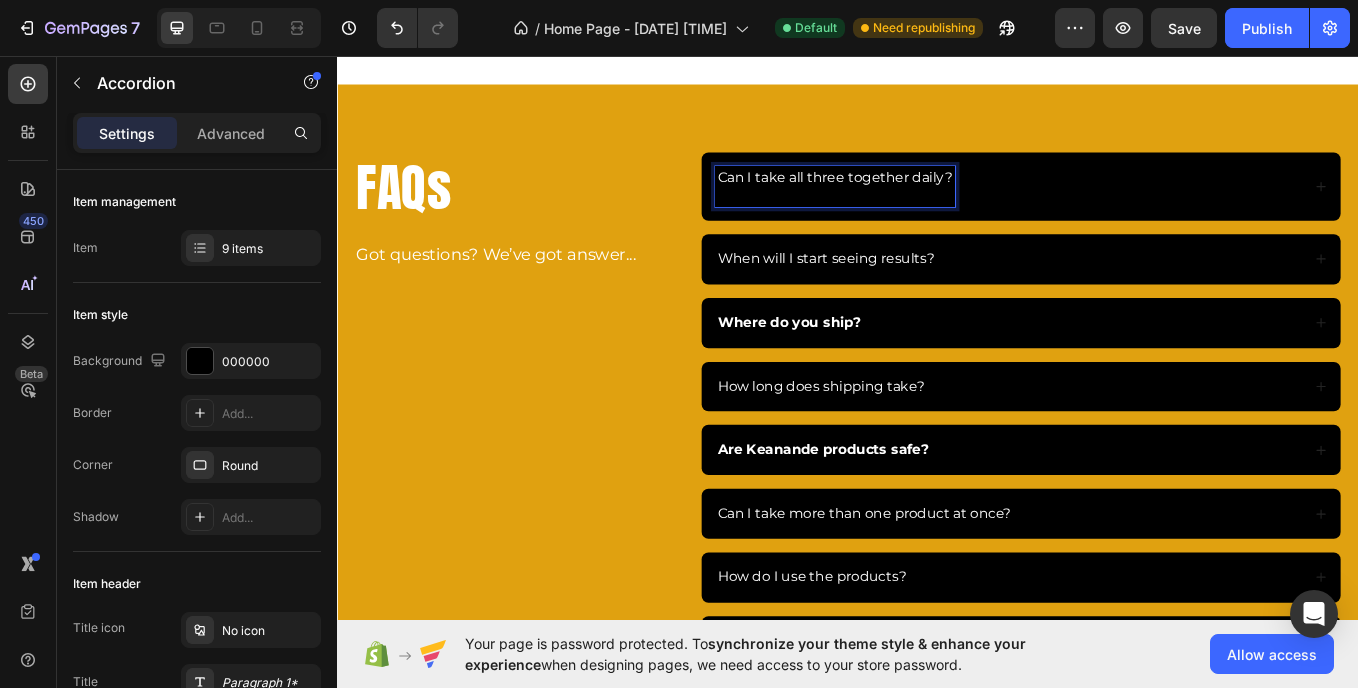 click at bounding box center (922, 219) 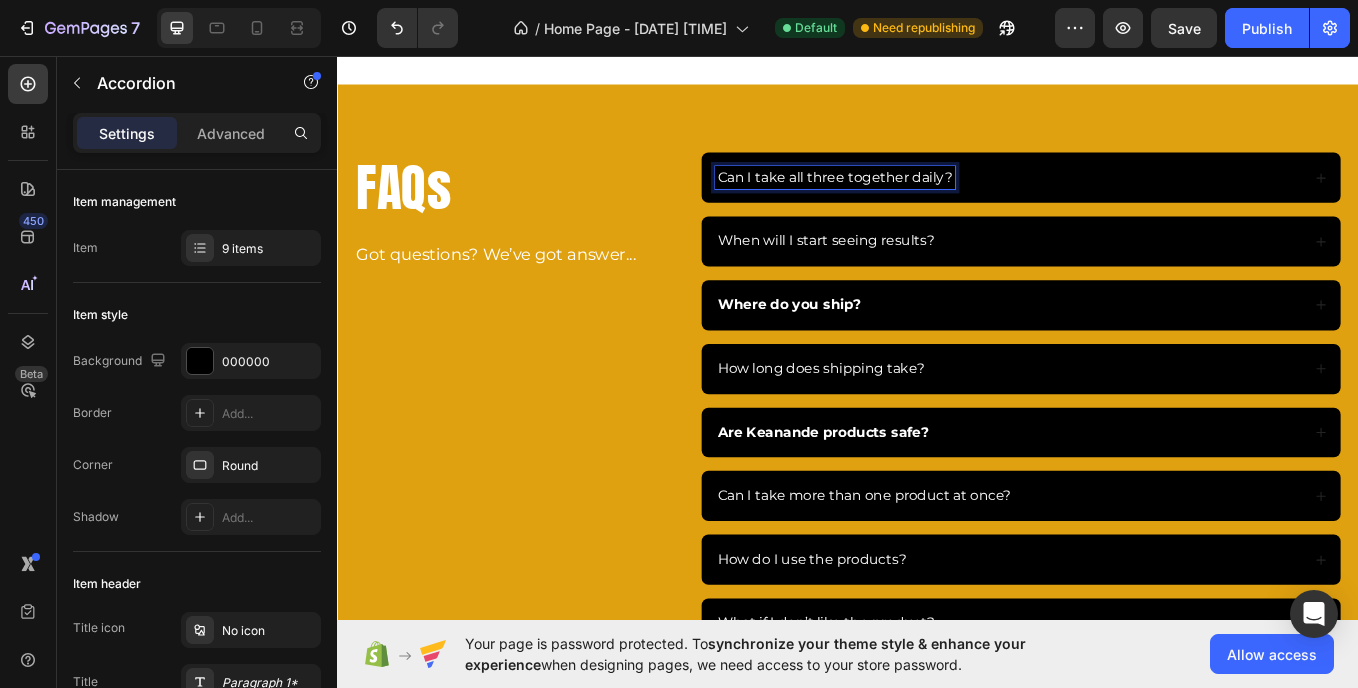 click on "When will I start seeing results?" at bounding box center [1140, 273] 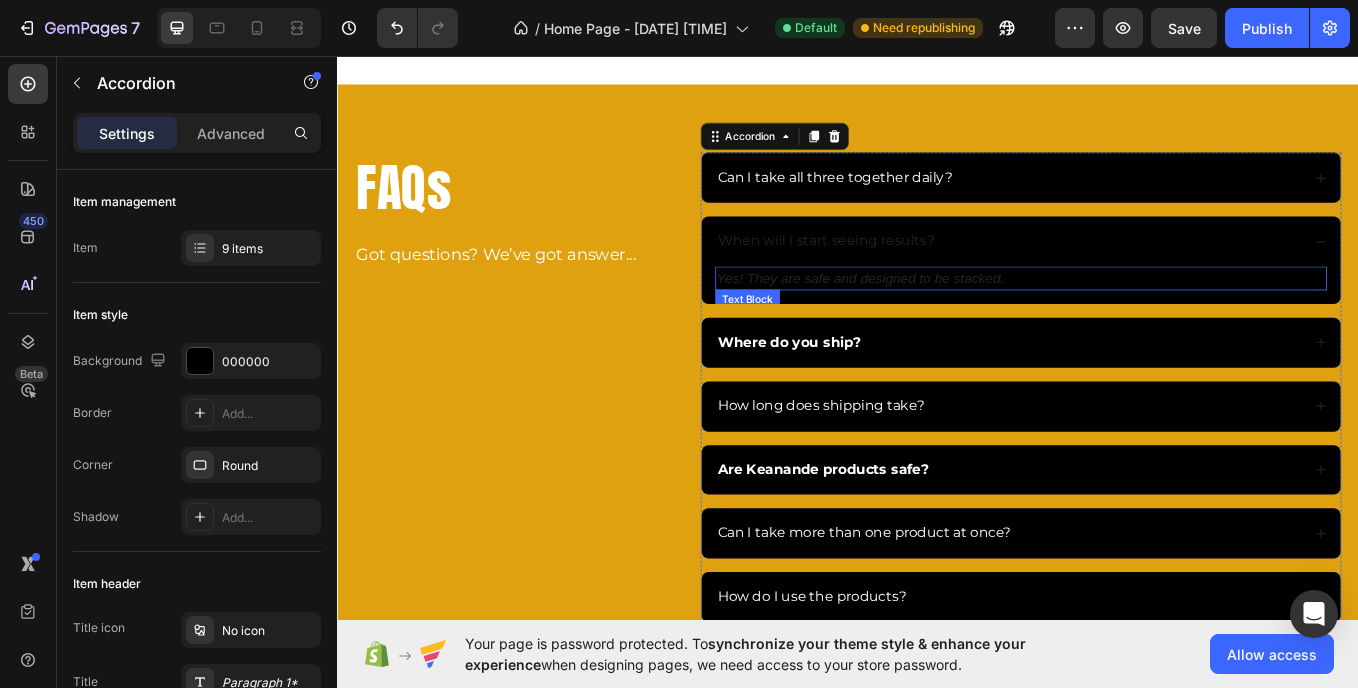 click on "Yes! They are safe and designed to be stacked." at bounding box center (952, 316) 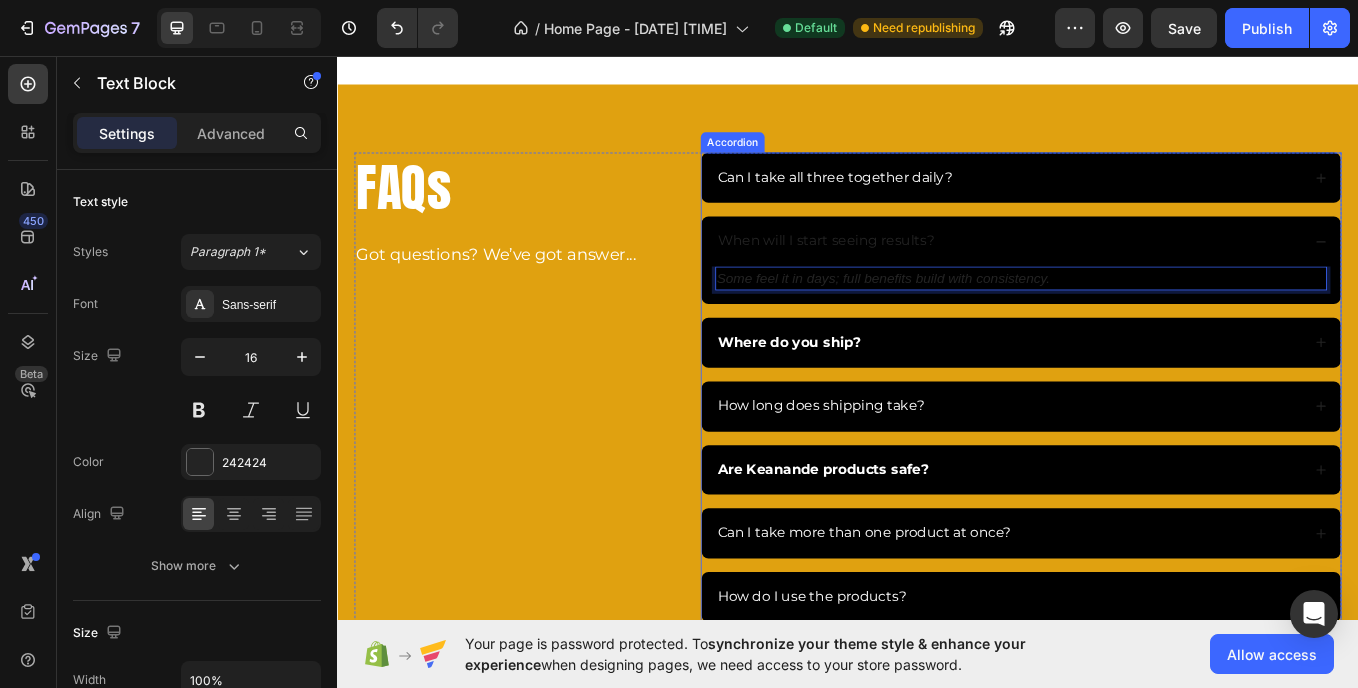 click on "Can I take all three together daily?" at bounding box center [922, 198] 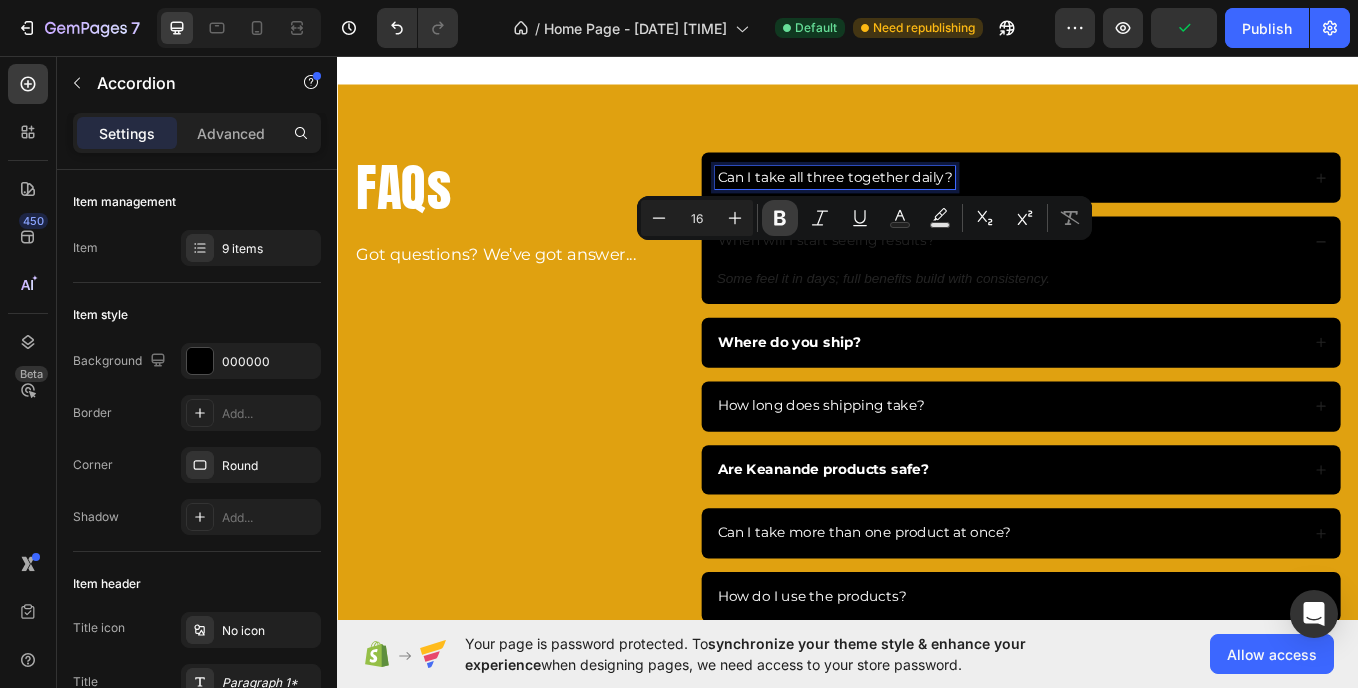 click 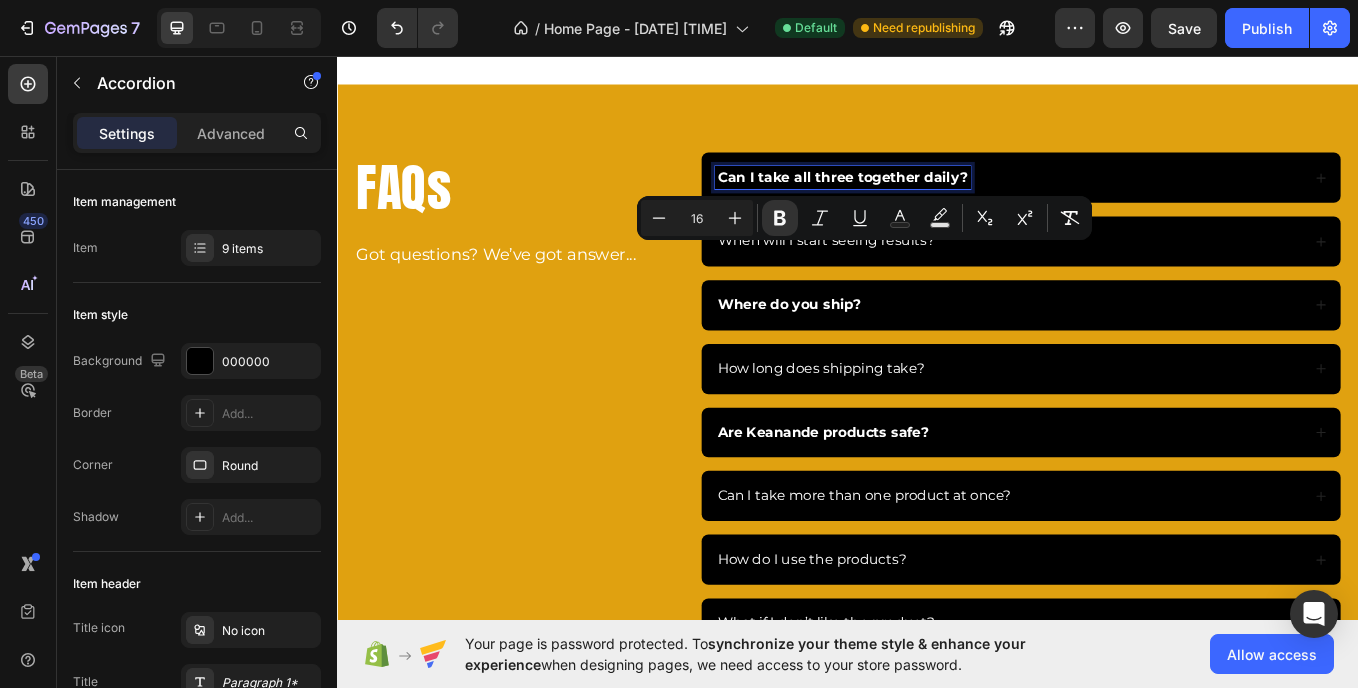 click on "When will I start seeing results?" at bounding box center [911, 273] 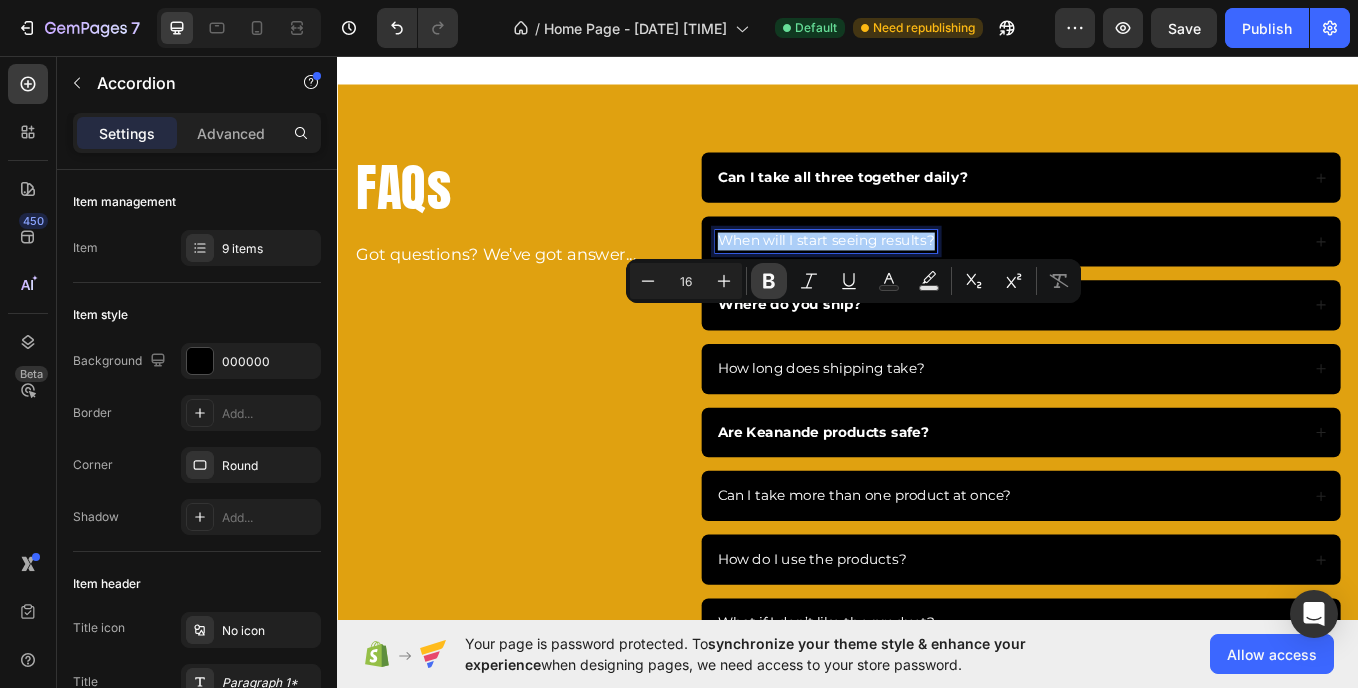click 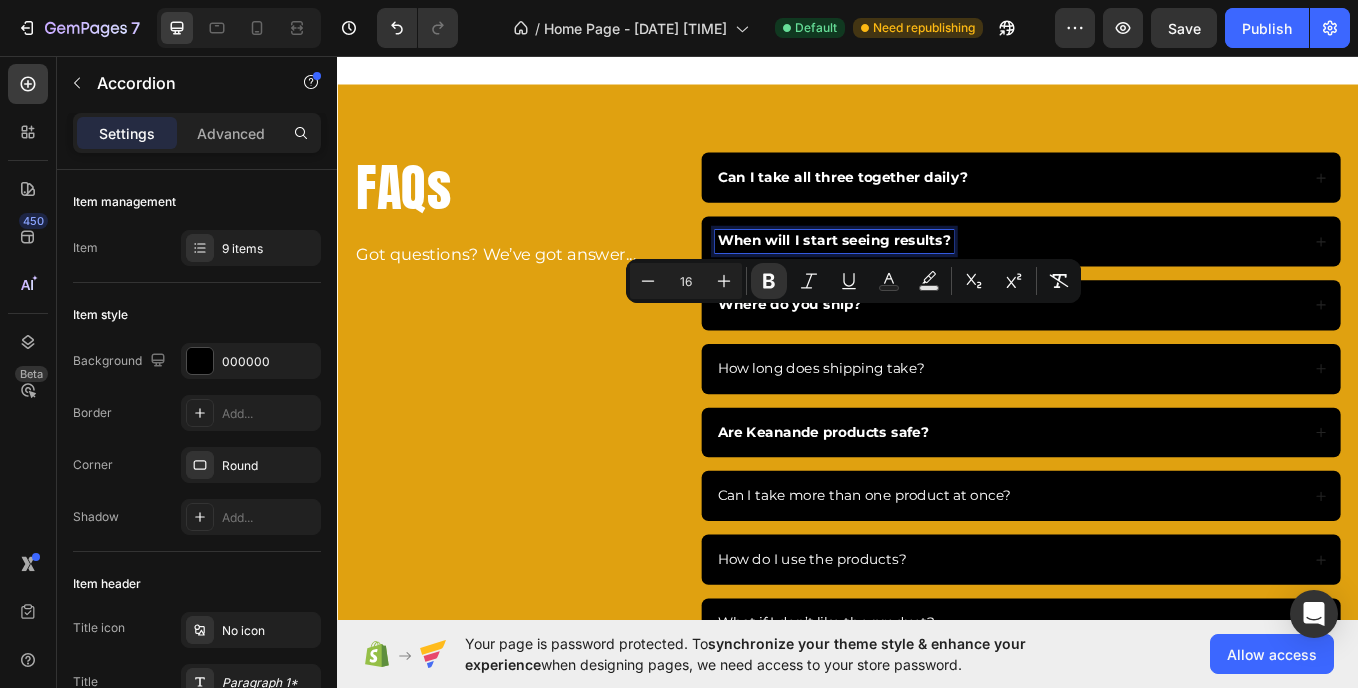 click on "How long does shipping take?" at bounding box center (905, 423) 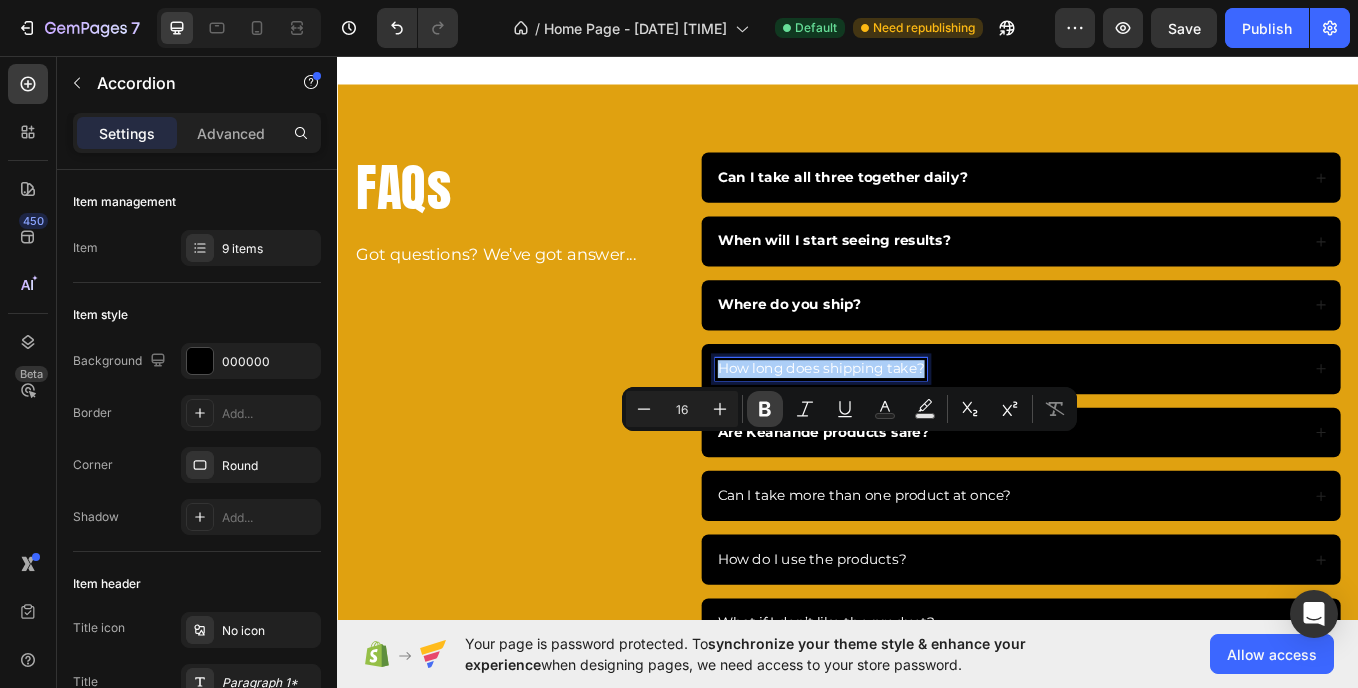 click 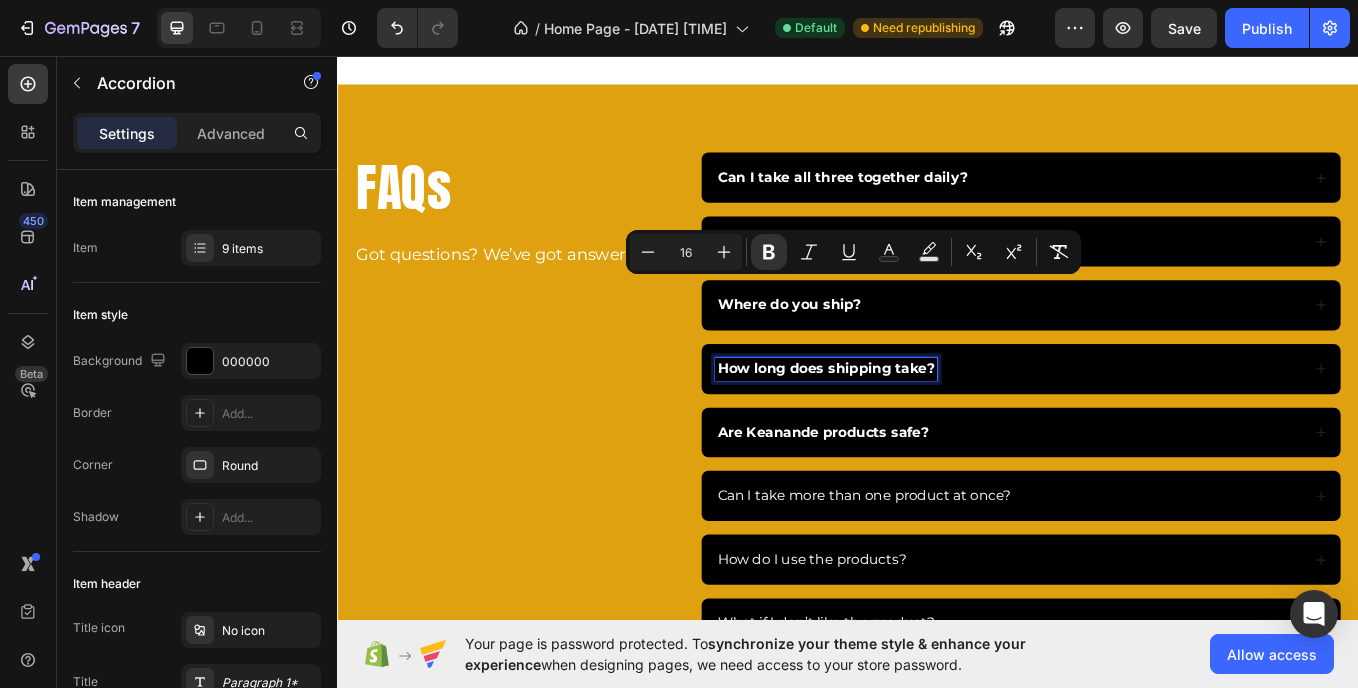 scroll, scrollTop: 5556, scrollLeft: 0, axis: vertical 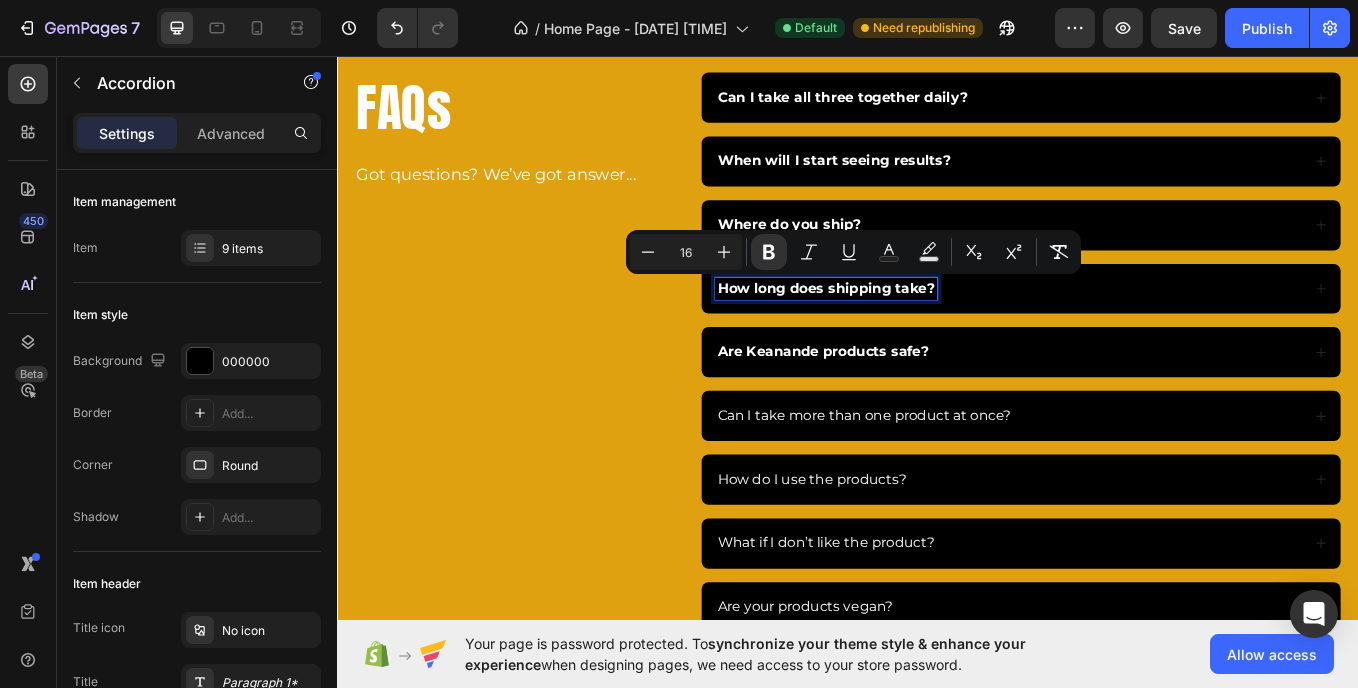 click on "Can I take more than one product at once?" at bounding box center (956, 478) 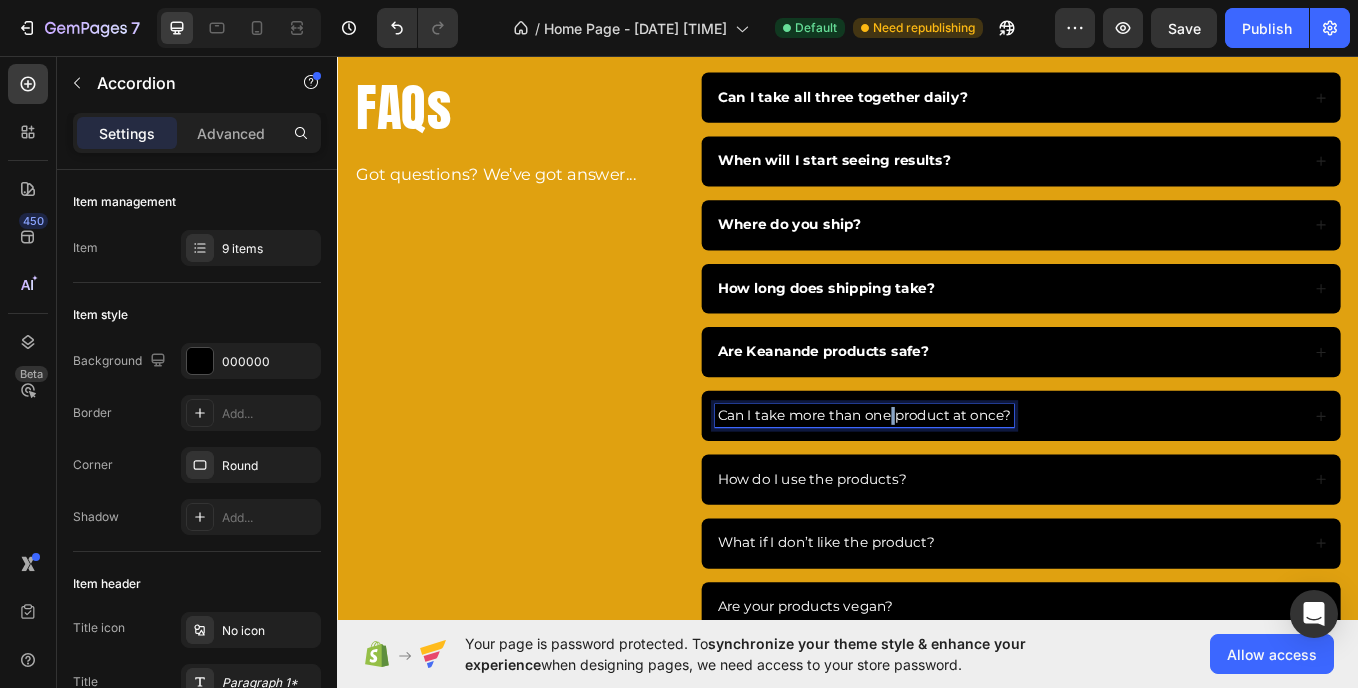 click on "Can I take more than one product at once?" at bounding box center [956, 478] 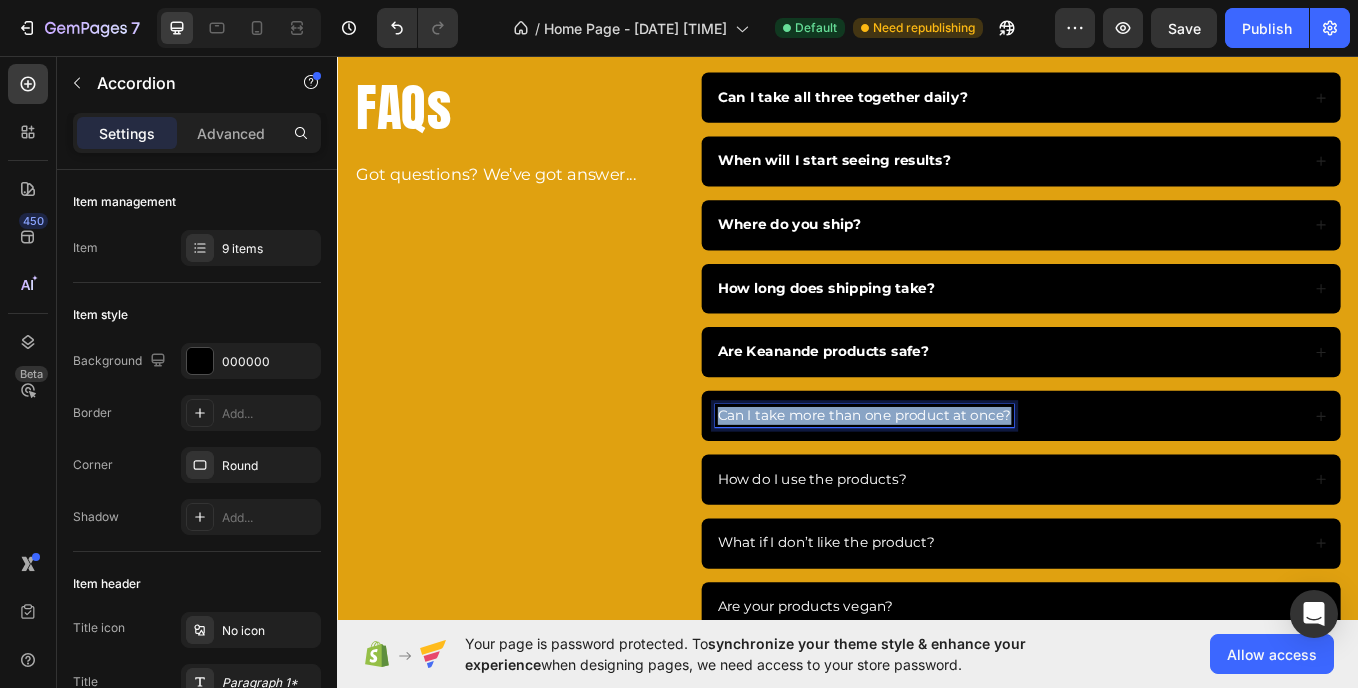 click on "Can I take more than one product at once?" at bounding box center (956, 478) 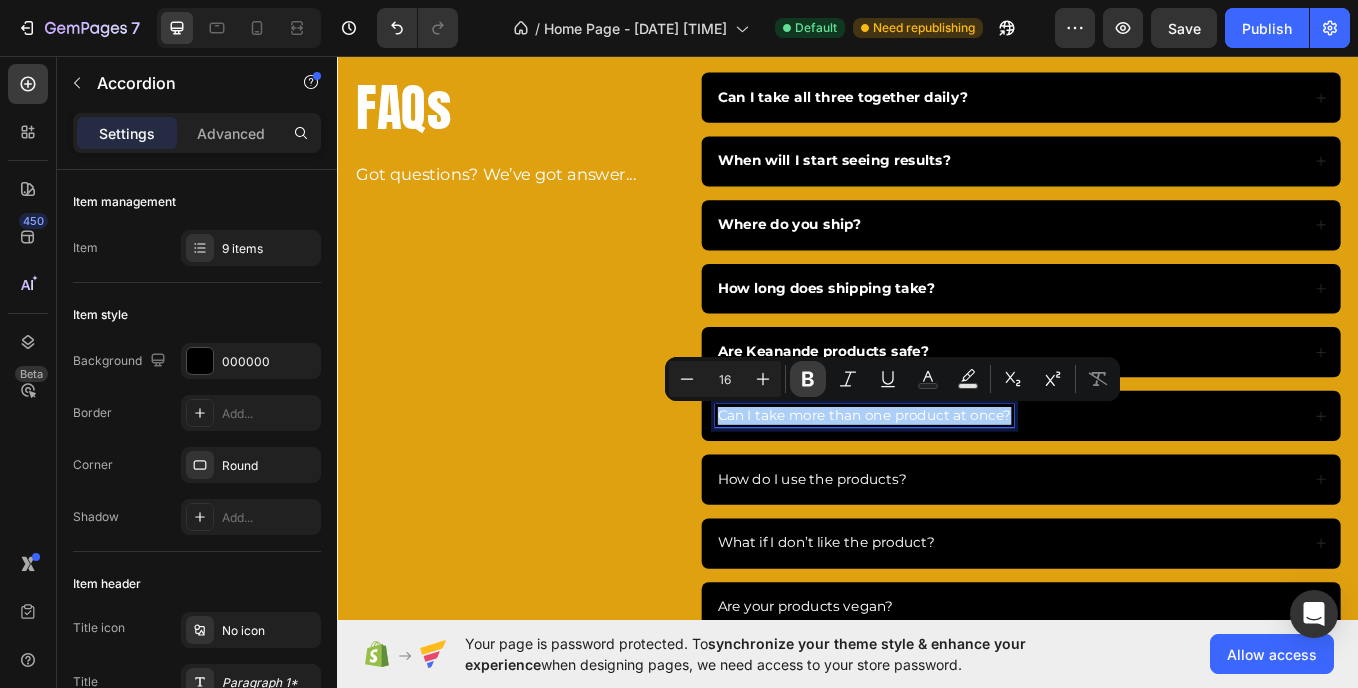 click 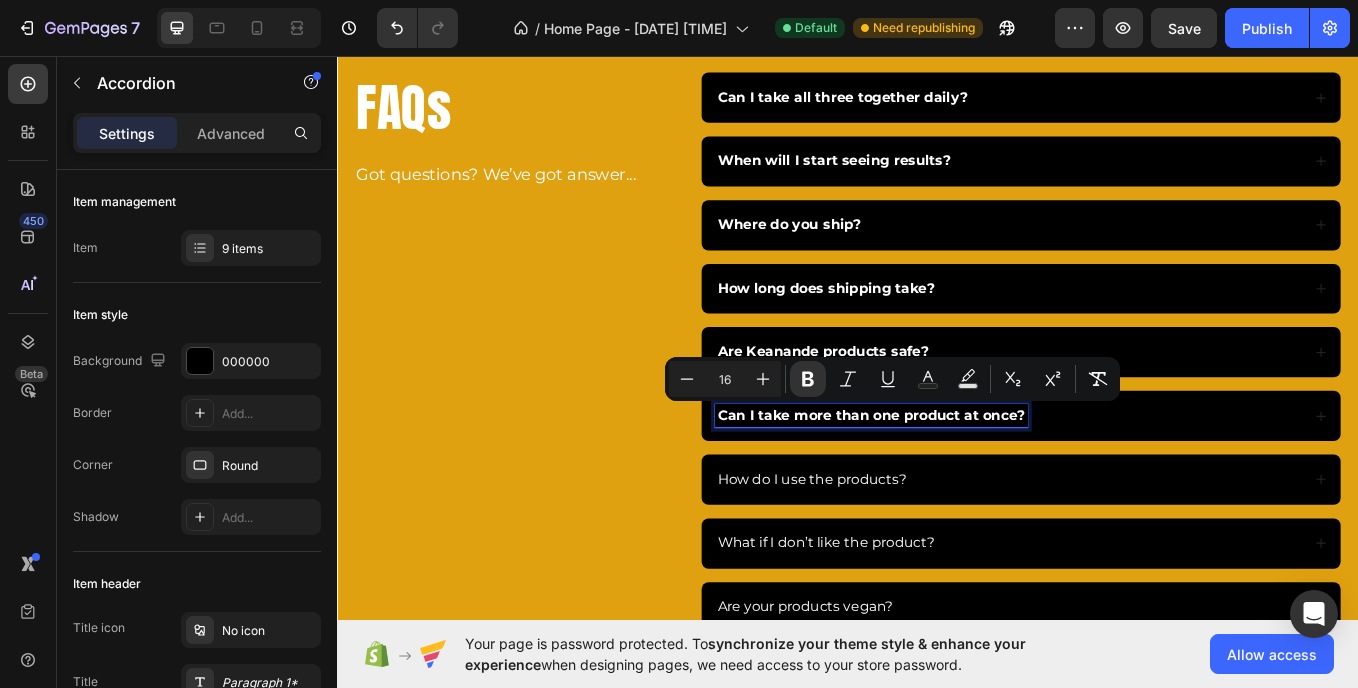 click on "How do I use the products?" at bounding box center (895, 553) 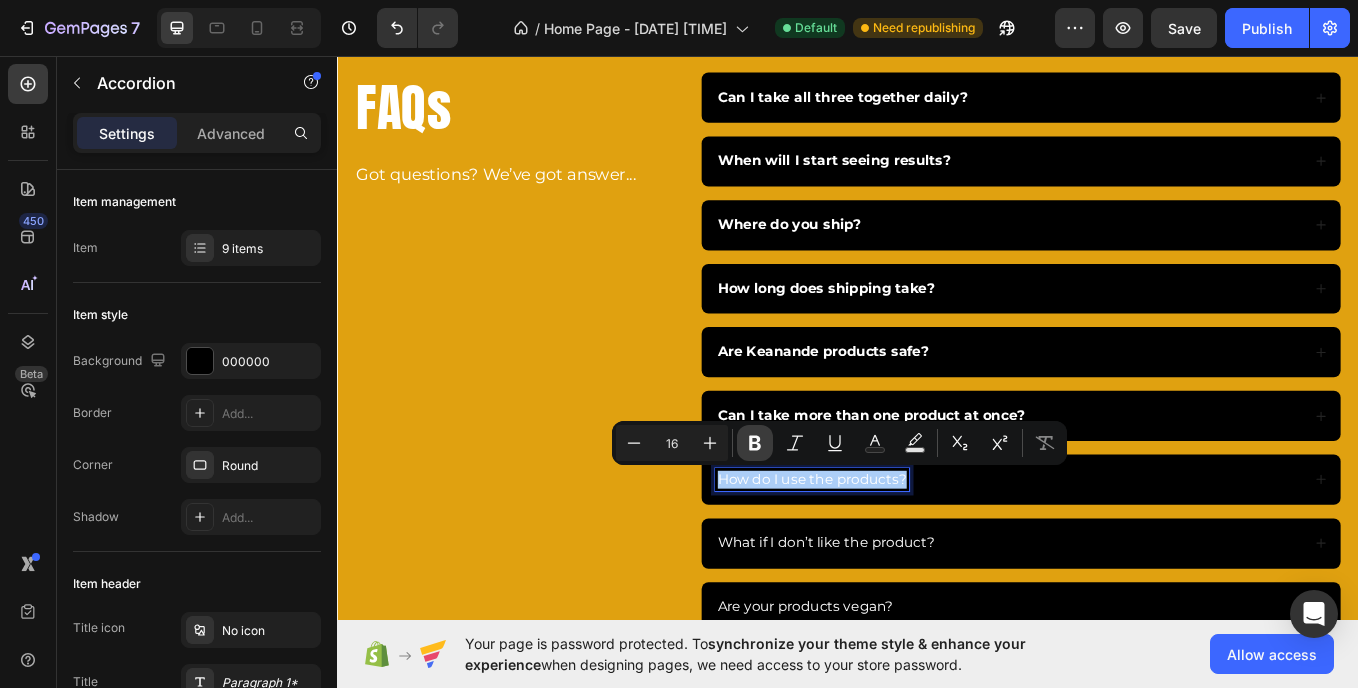 click 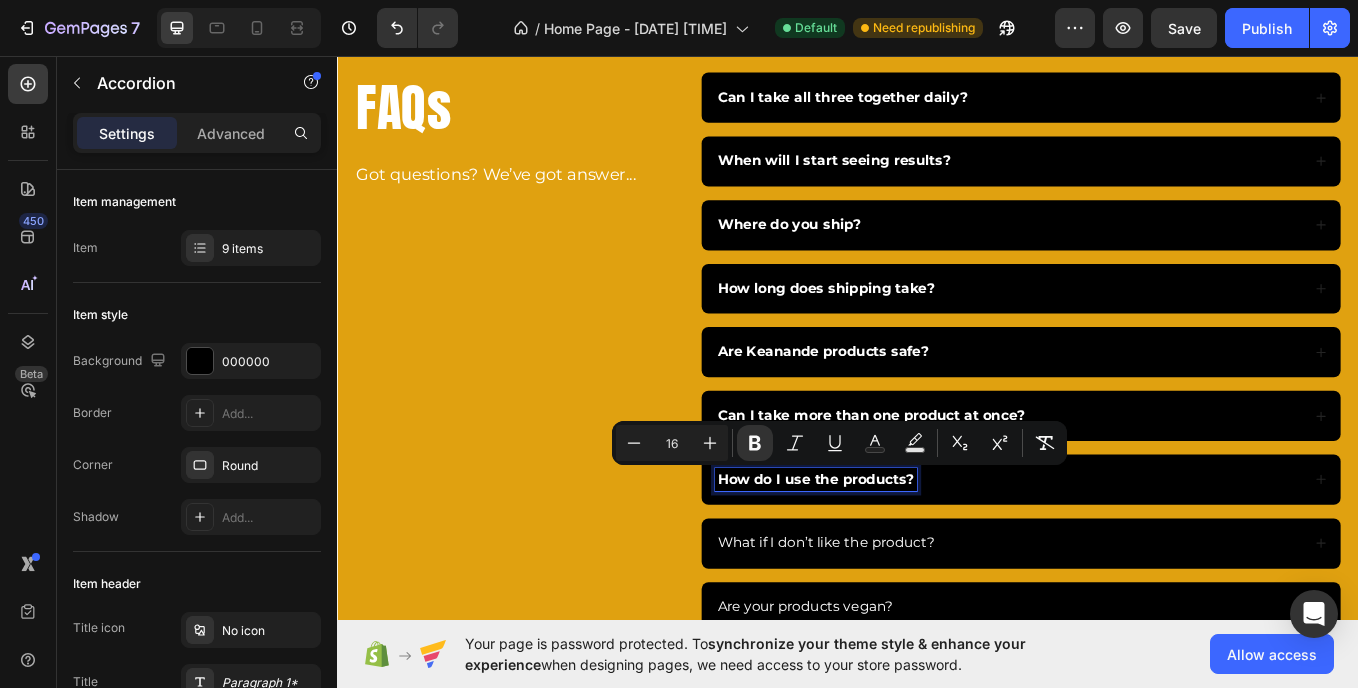click on "What if I don’t like the product?" at bounding box center [911, 628] 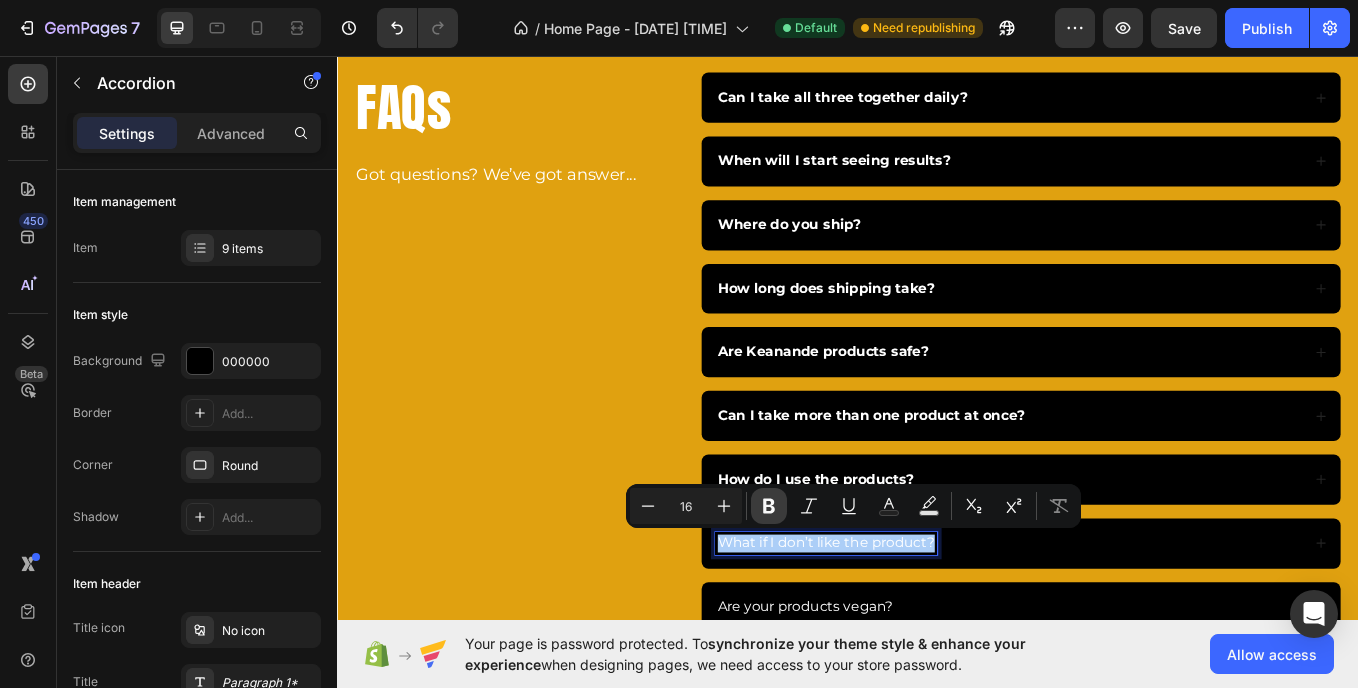 click 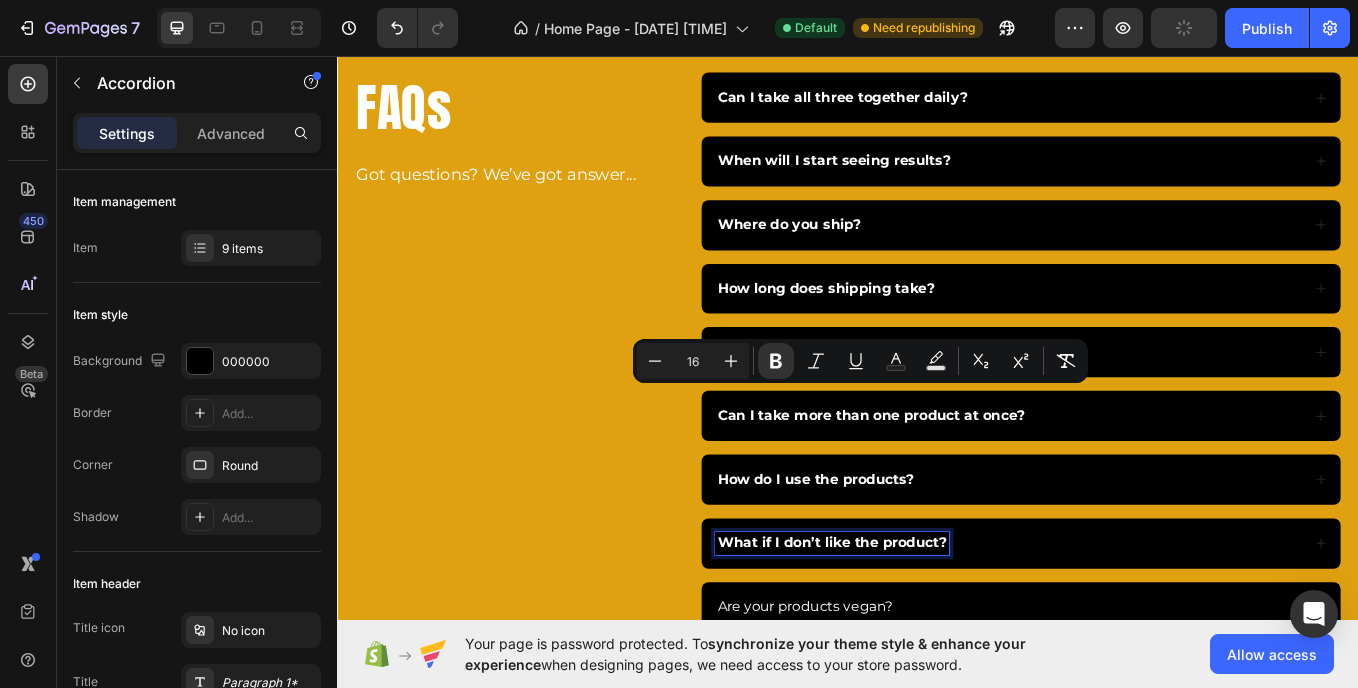 scroll, scrollTop: 5727, scrollLeft: 0, axis: vertical 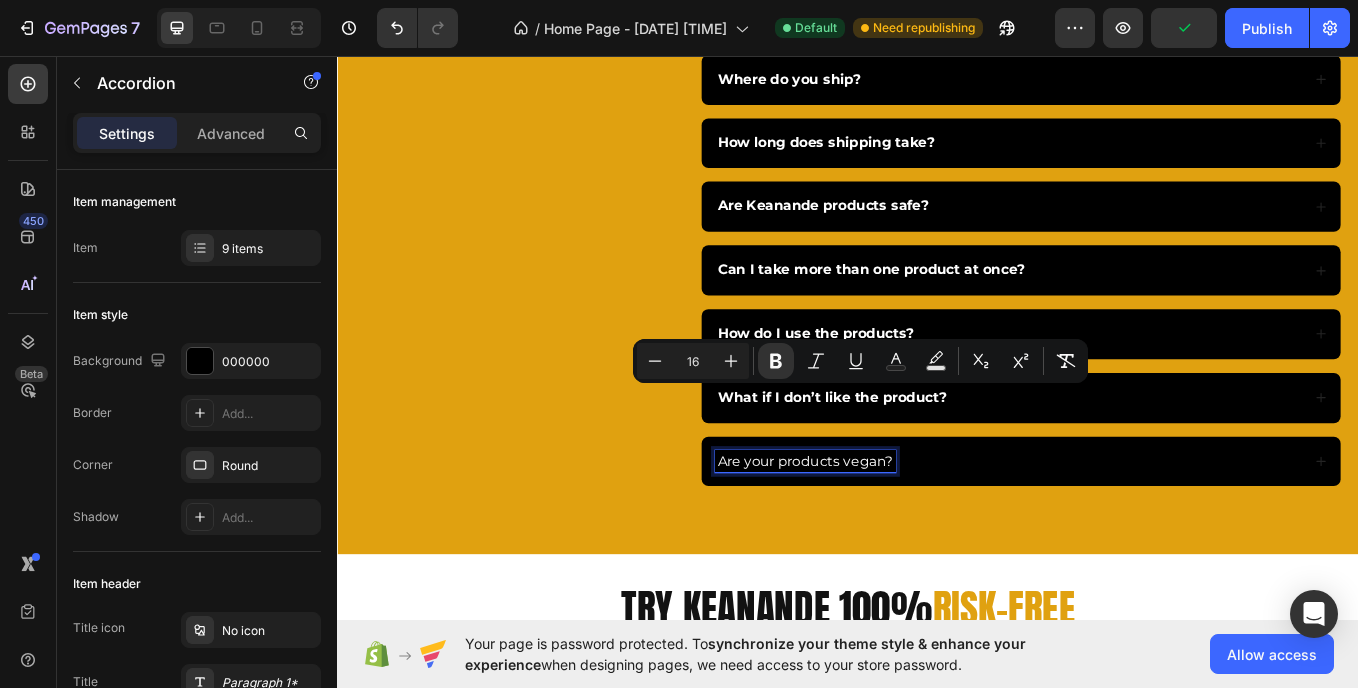 click on "Are your products vegan?" at bounding box center [887, 532] 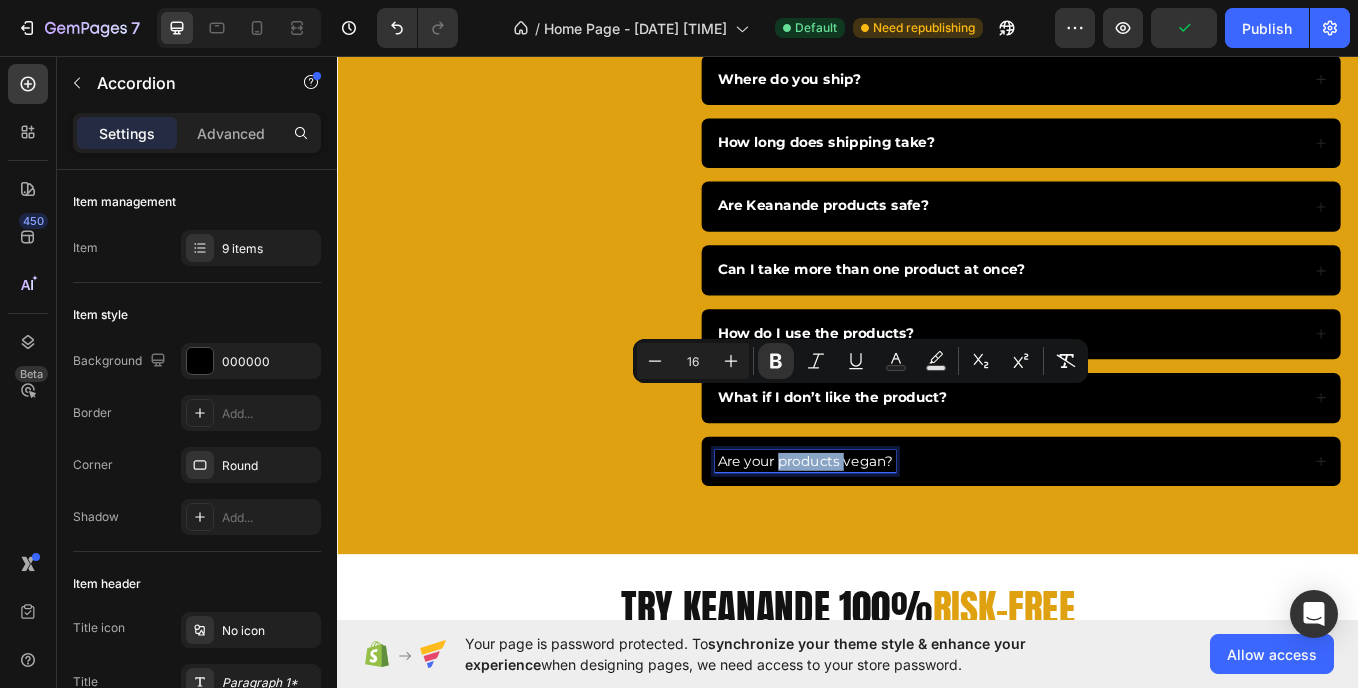click on "Are your products vegan?" at bounding box center (887, 532) 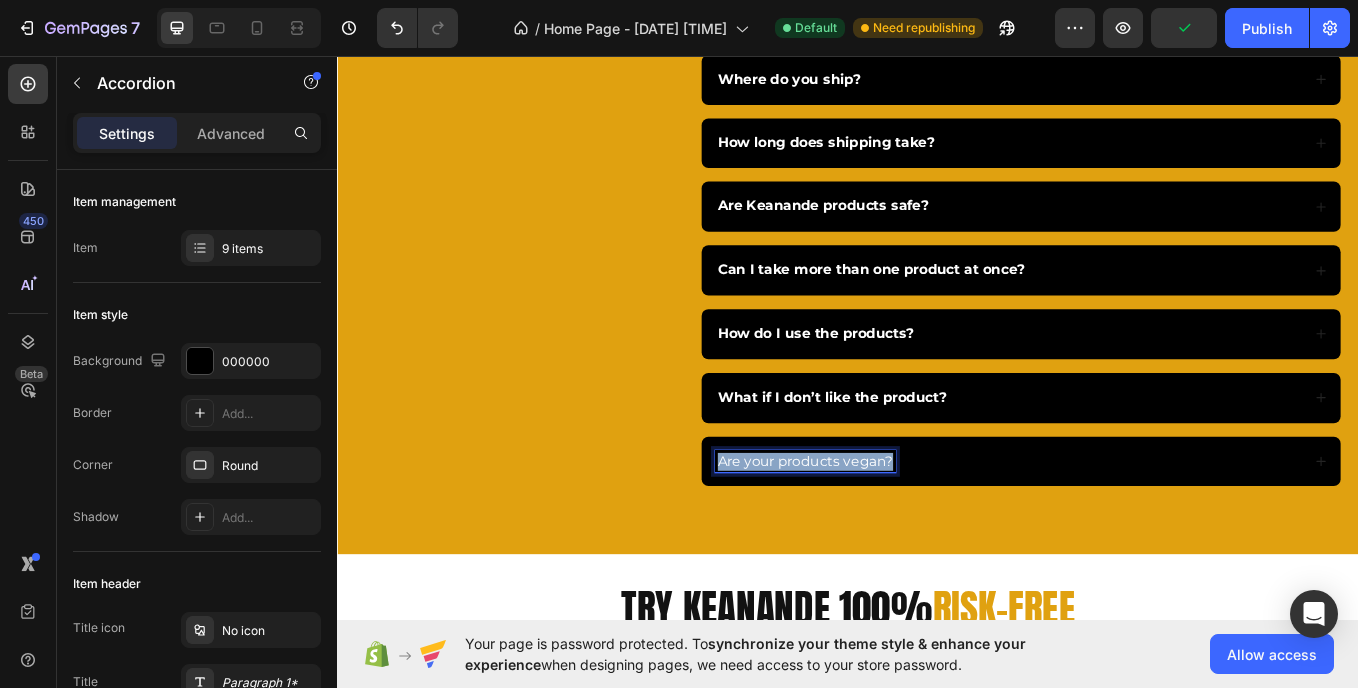 click on "Are your products vegan?" at bounding box center [887, 532] 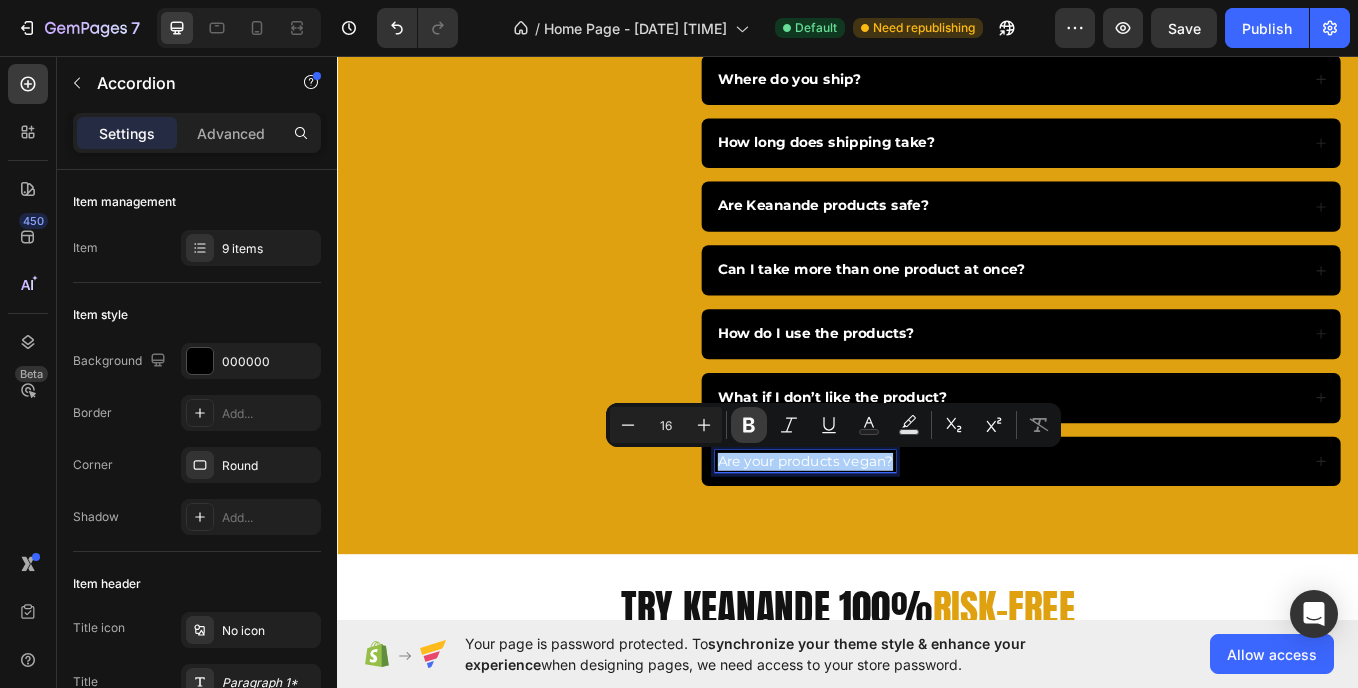 click 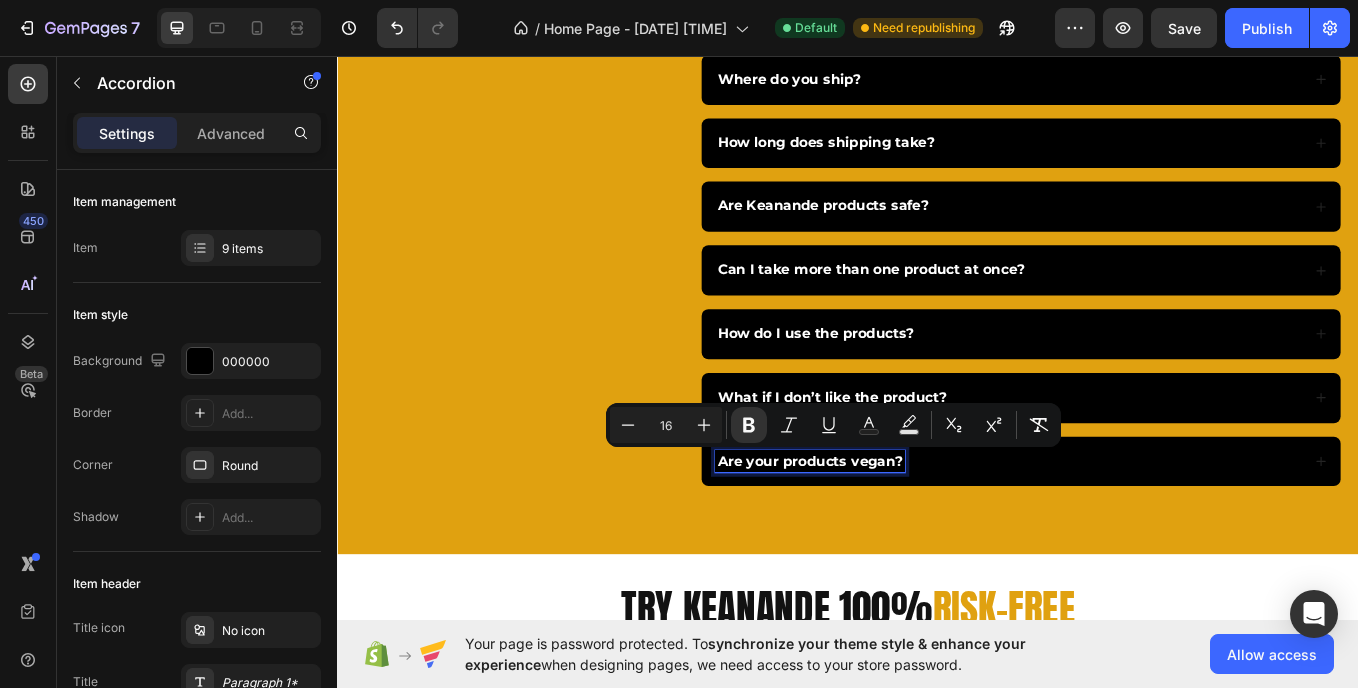 click on "FAQs Heading Got questions? We’ve got answer... Text Block" at bounding box center [545, 232] 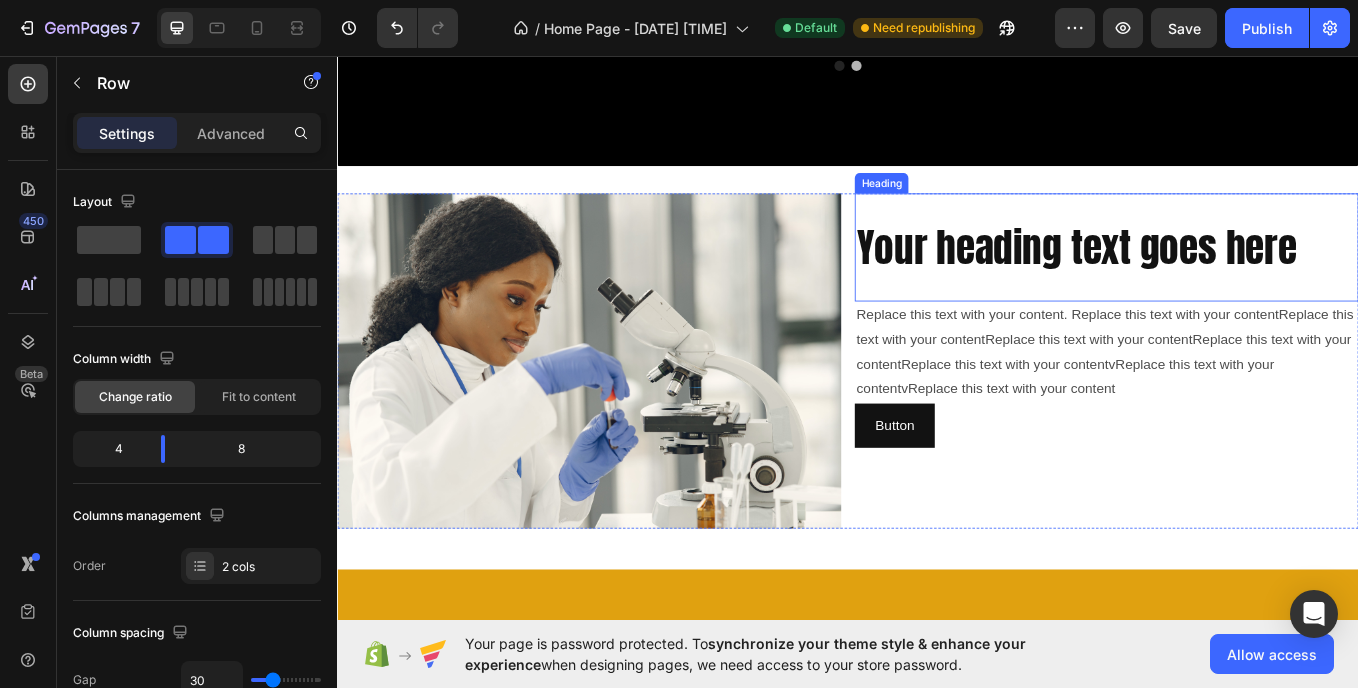 scroll, scrollTop: 4912, scrollLeft: 0, axis: vertical 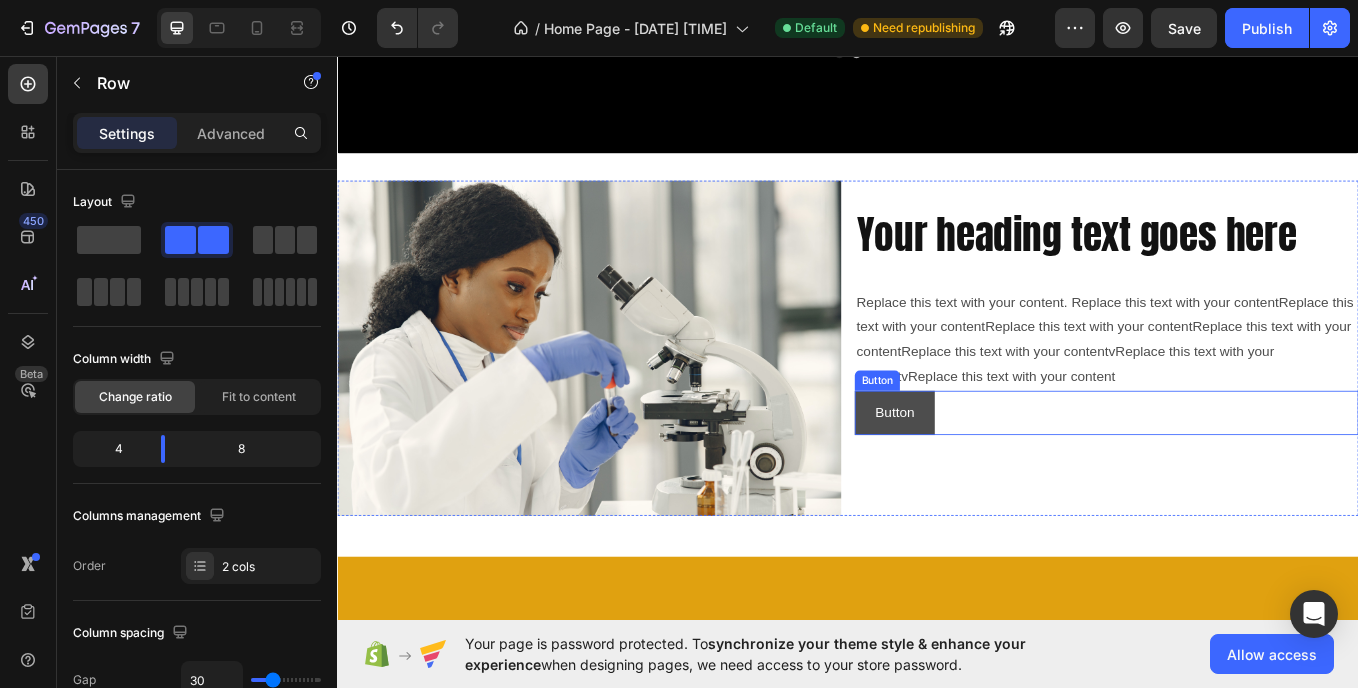 click on "Button" at bounding box center [992, 475] 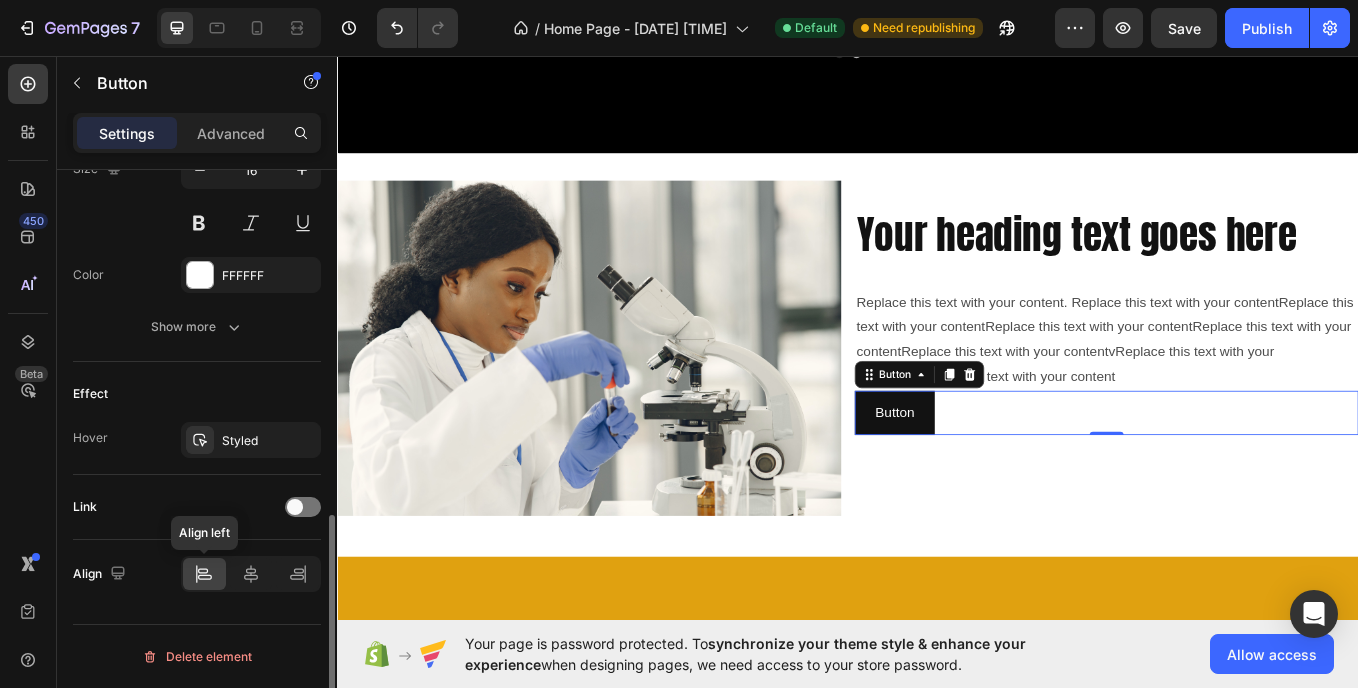 scroll, scrollTop: 858, scrollLeft: 0, axis: vertical 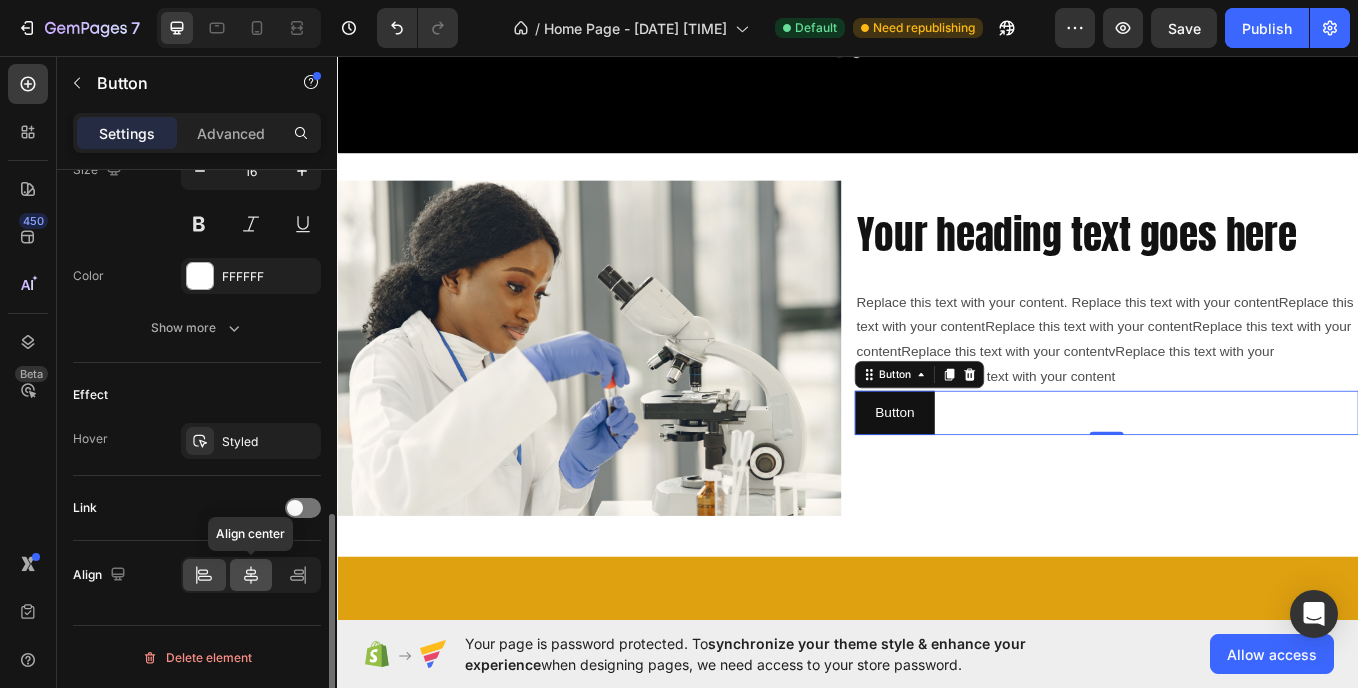 click 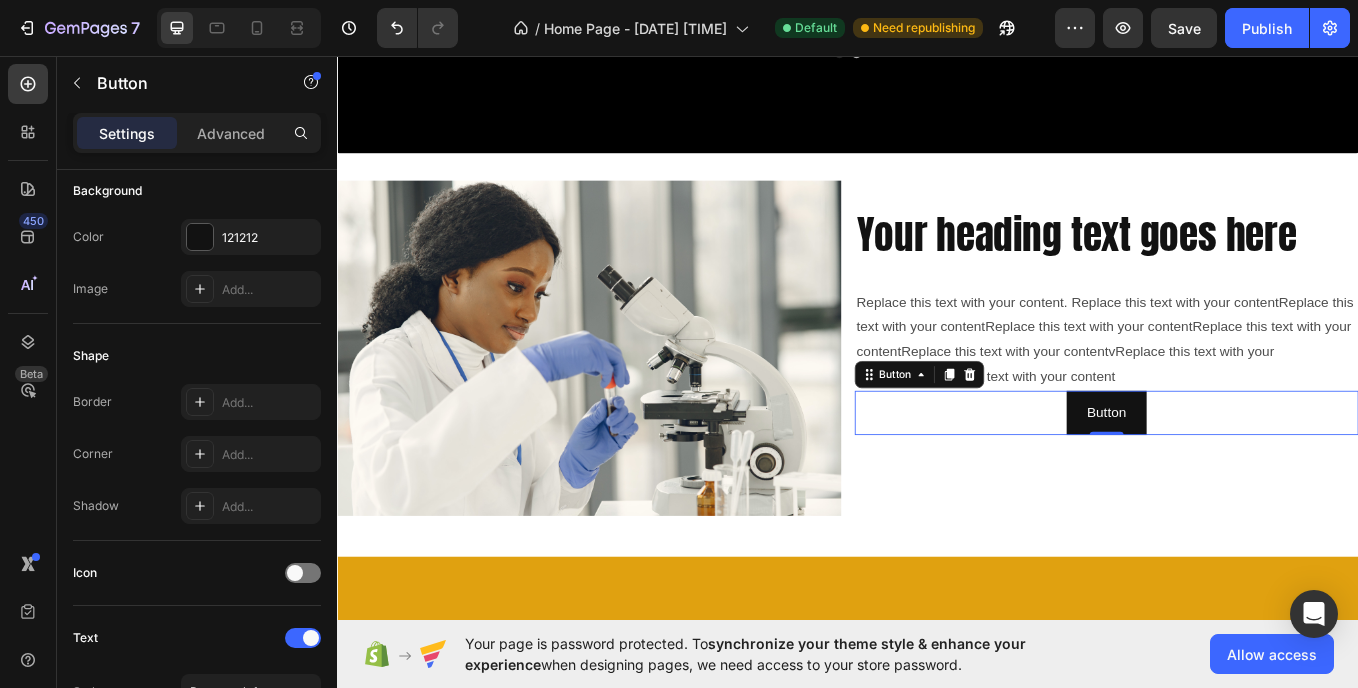 scroll, scrollTop: 0, scrollLeft: 0, axis: both 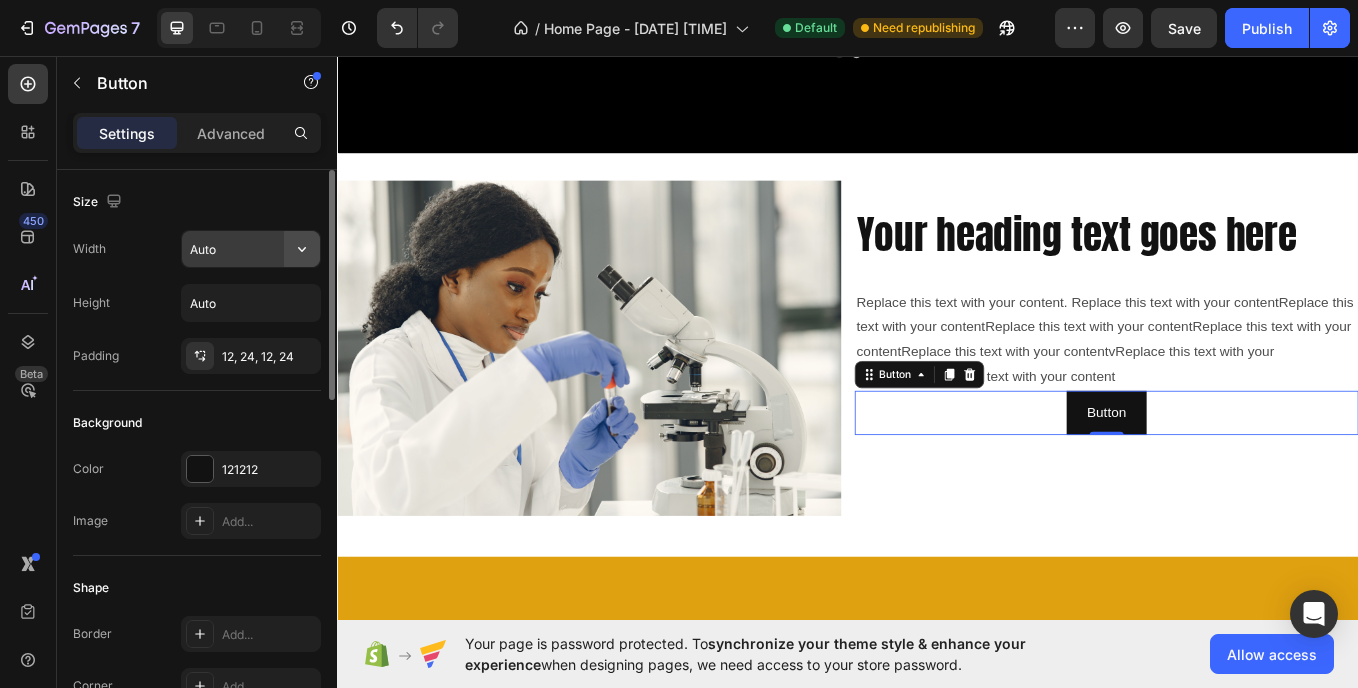 click 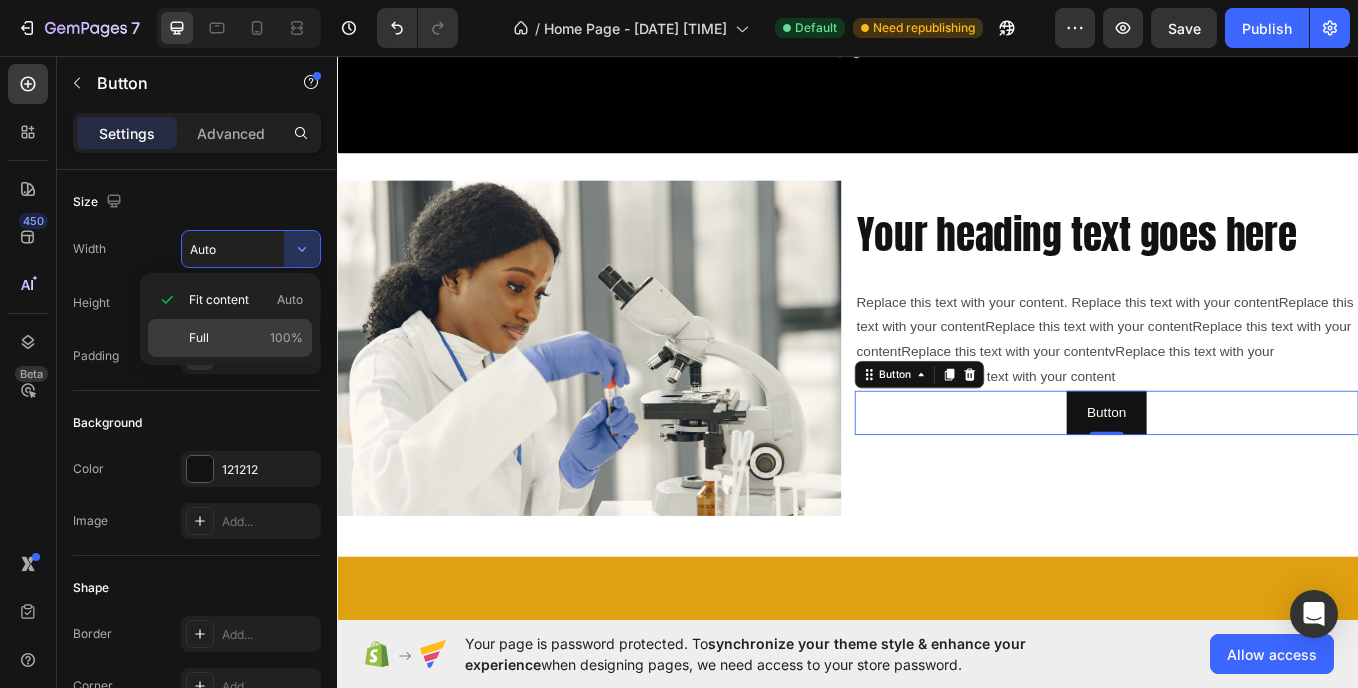 click on "Full 100%" 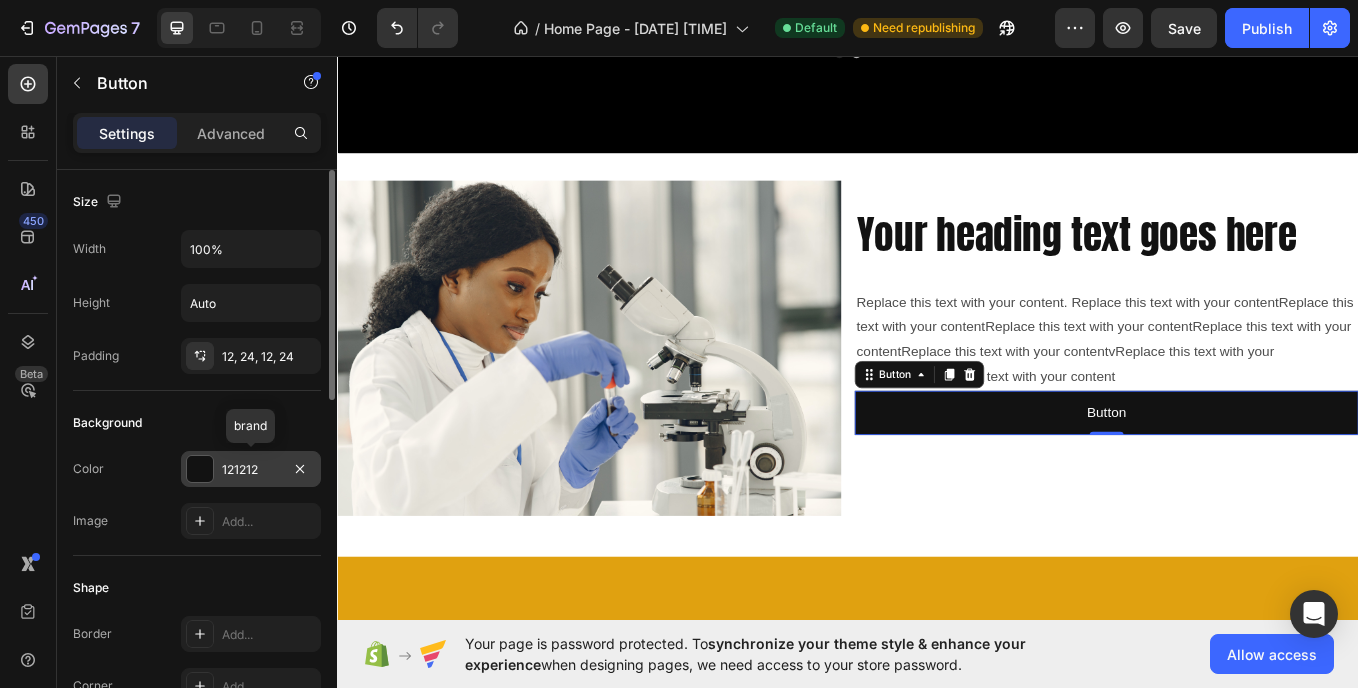 click on "121212" at bounding box center [251, 470] 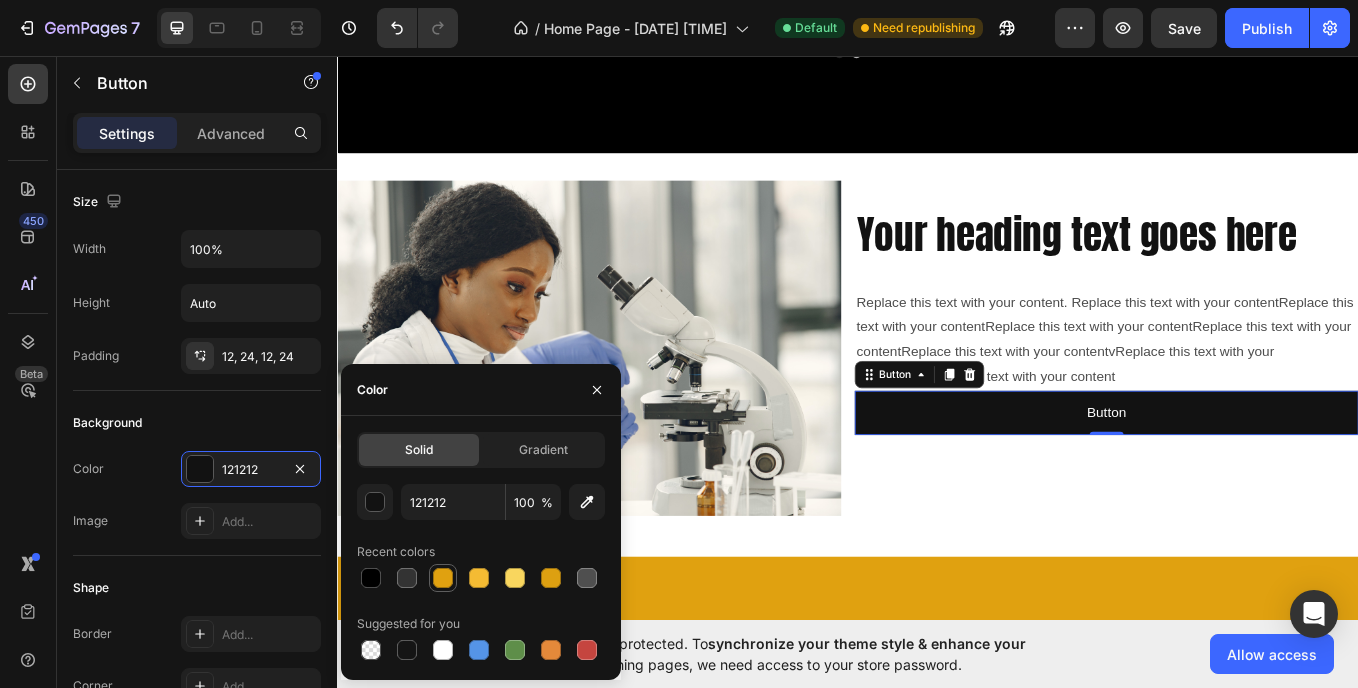 click at bounding box center [443, 578] 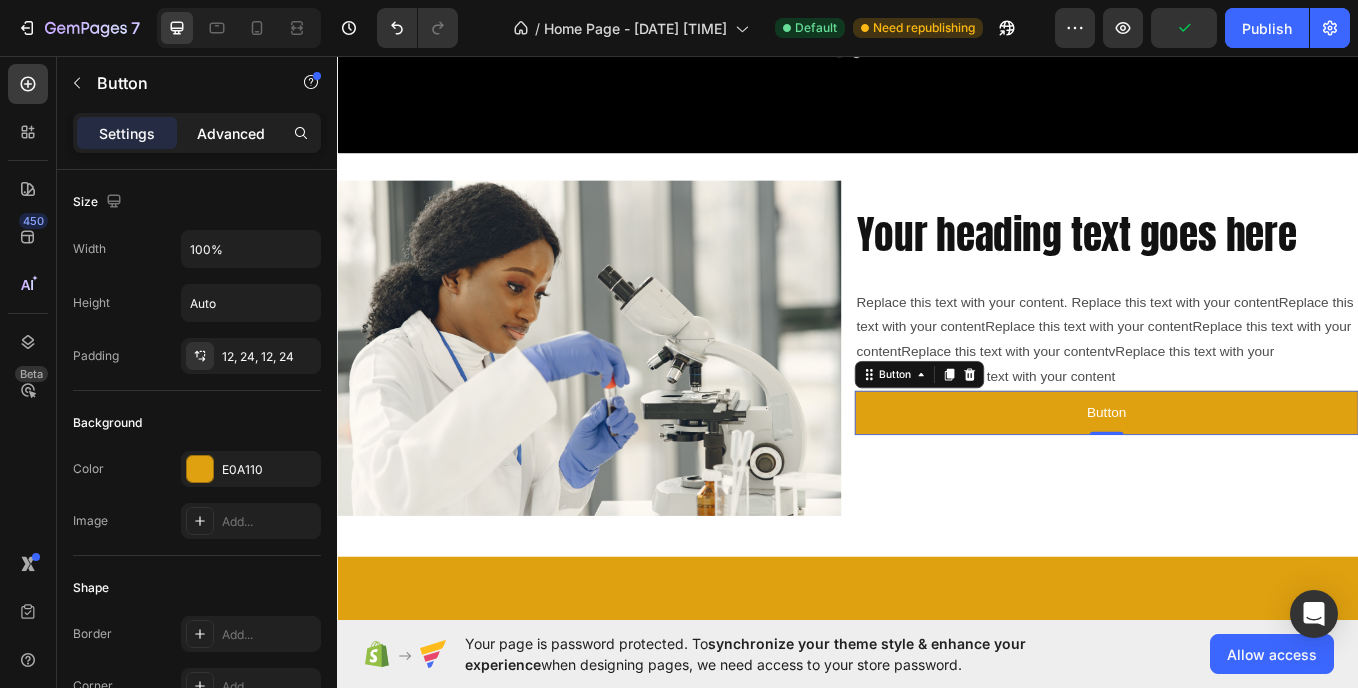 click on "Advanced" at bounding box center [231, 133] 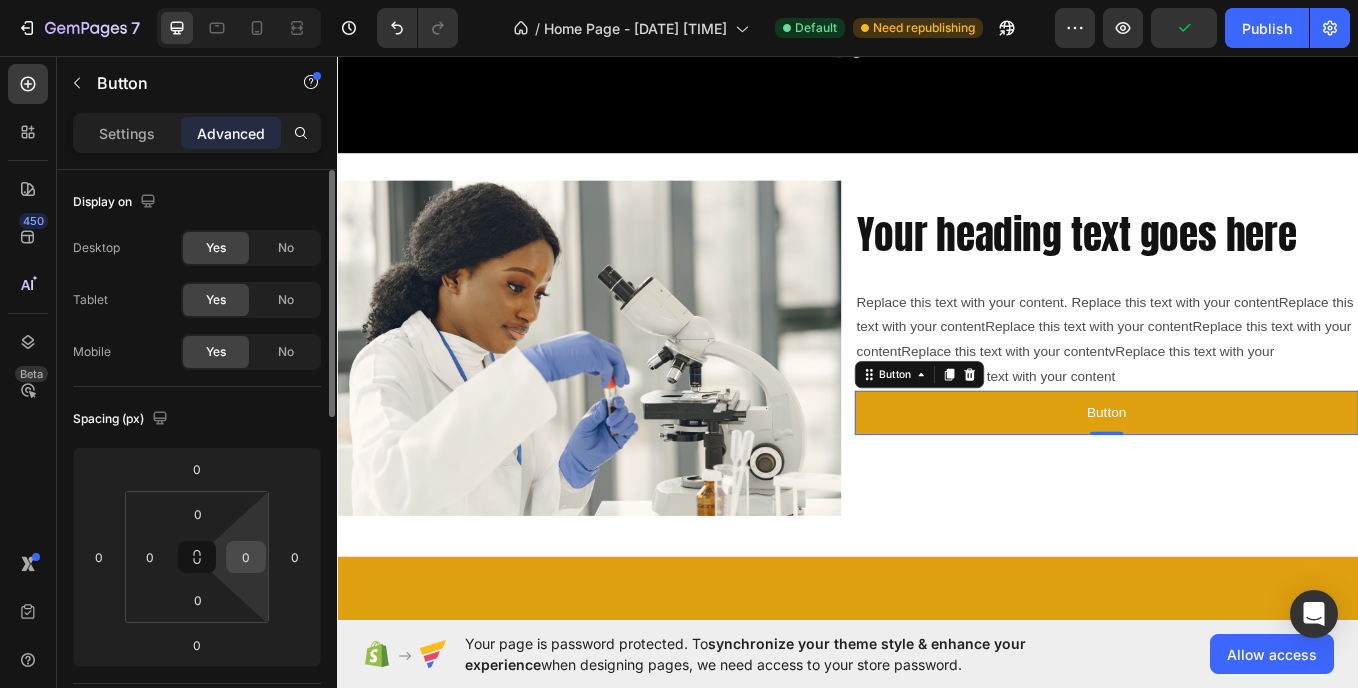 click on "0" at bounding box center [246, 557] 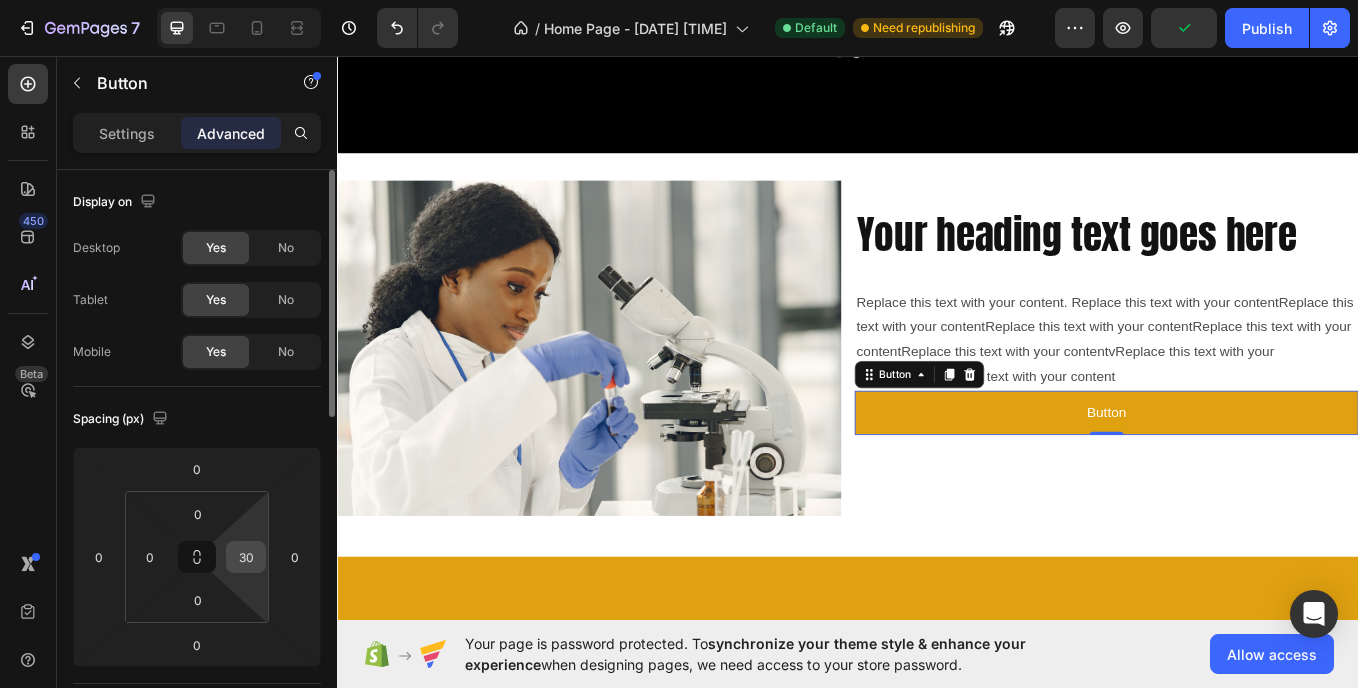 type on "320" 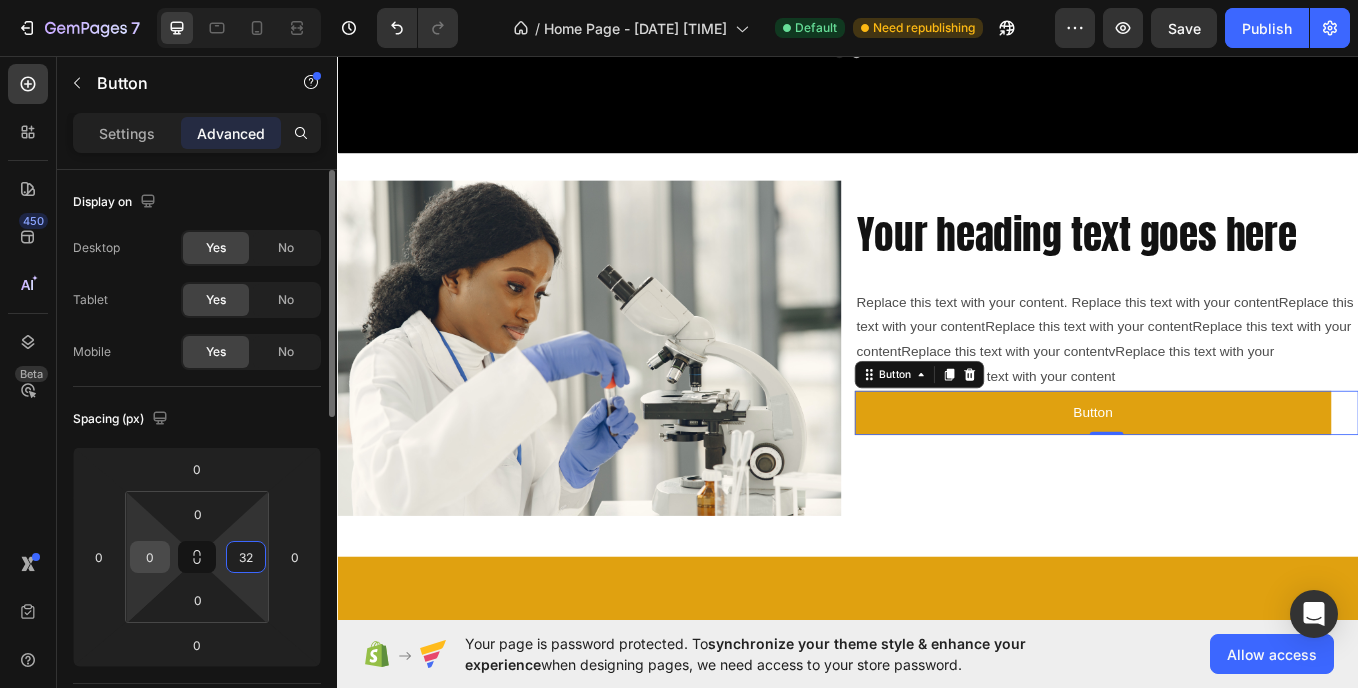 type on "32" 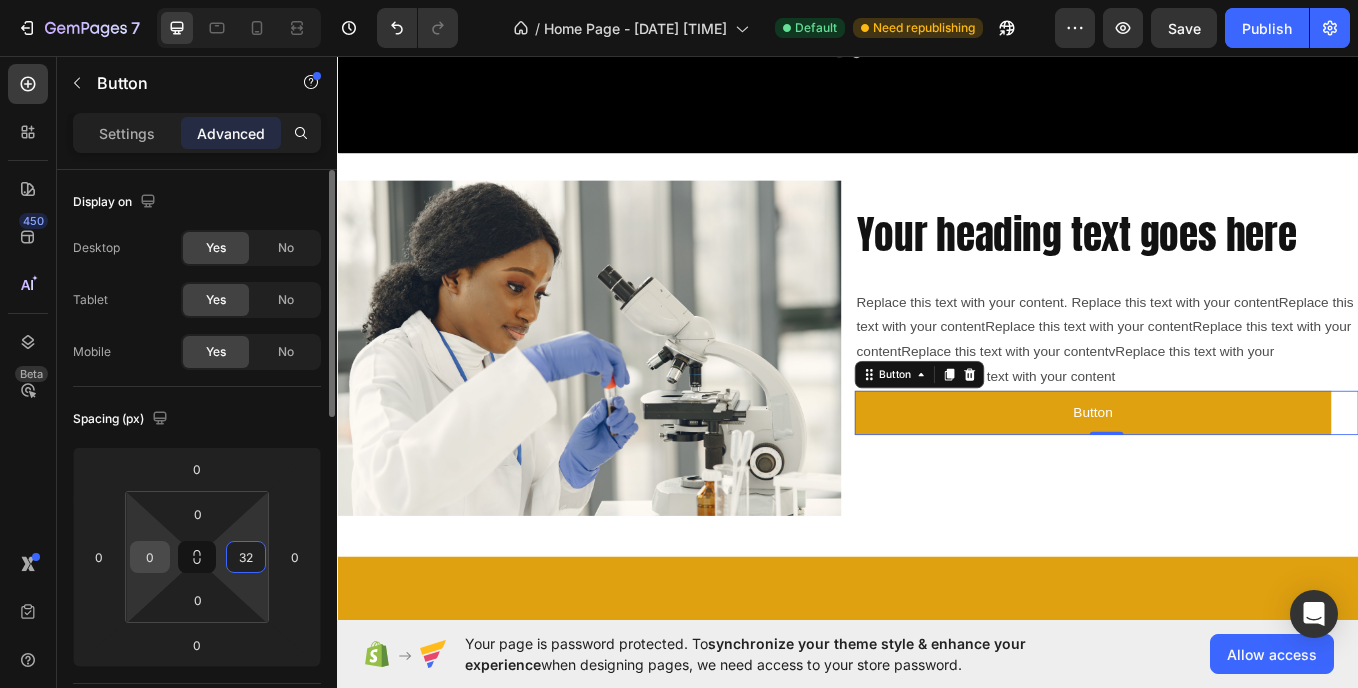 click on "0" at bounding box center [150, 557] 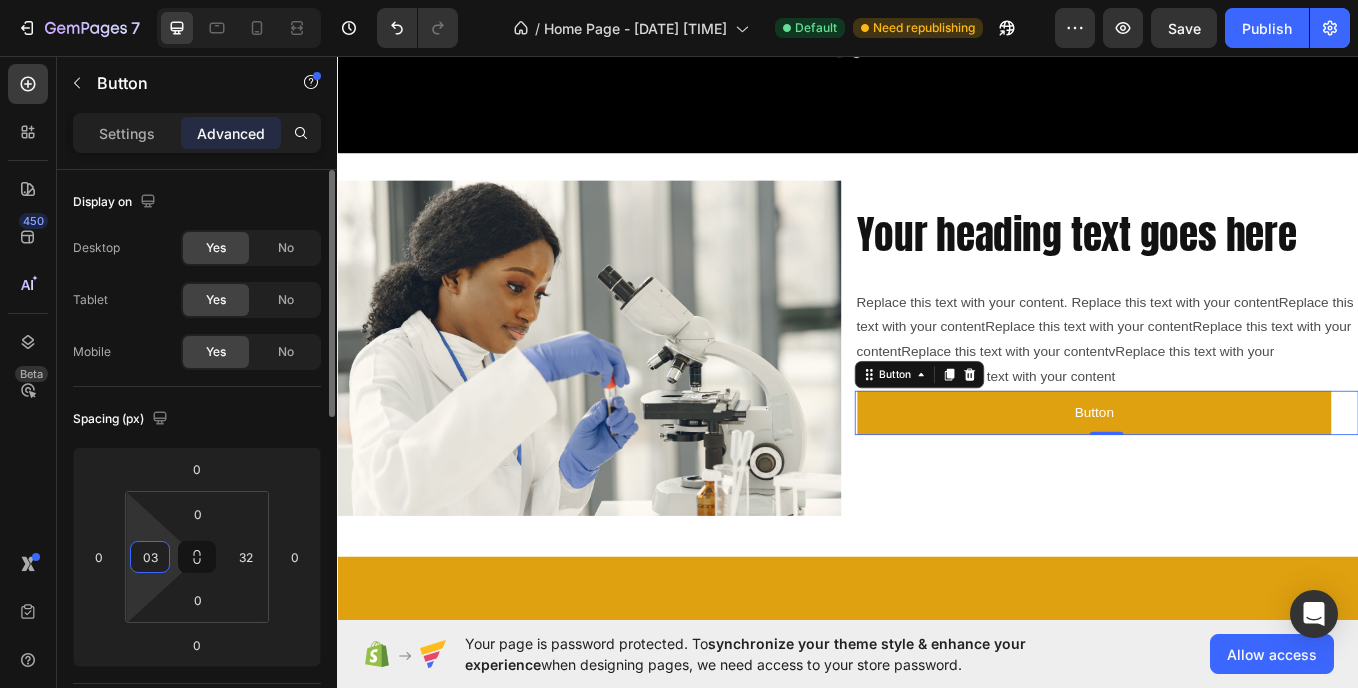 type on "2" 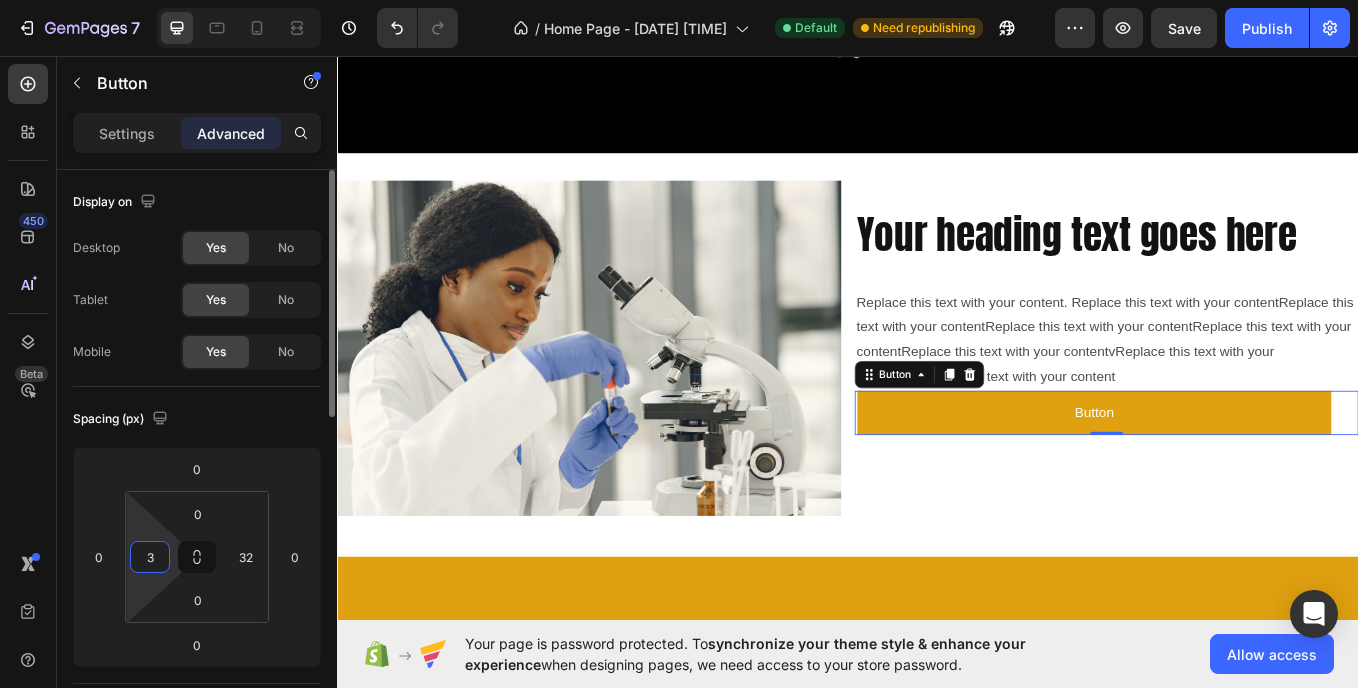 type on "32" 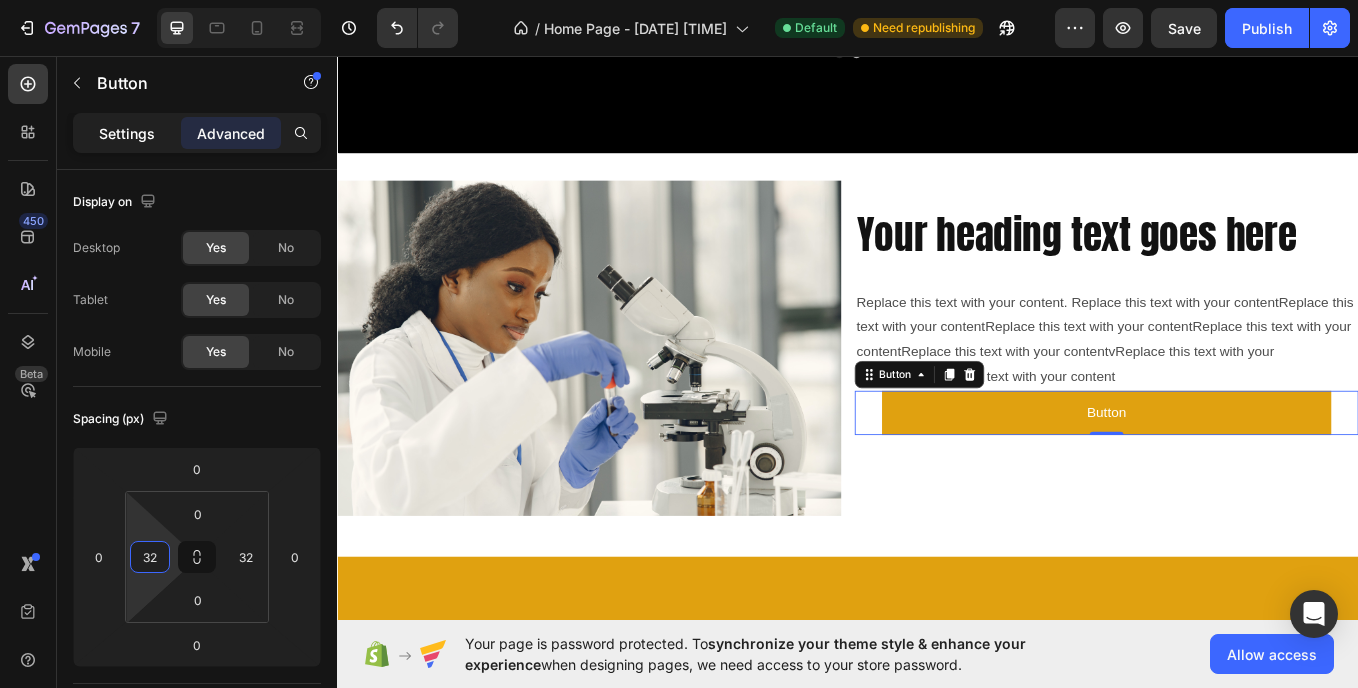 click on "Settings" at bounding box center [127, 133] 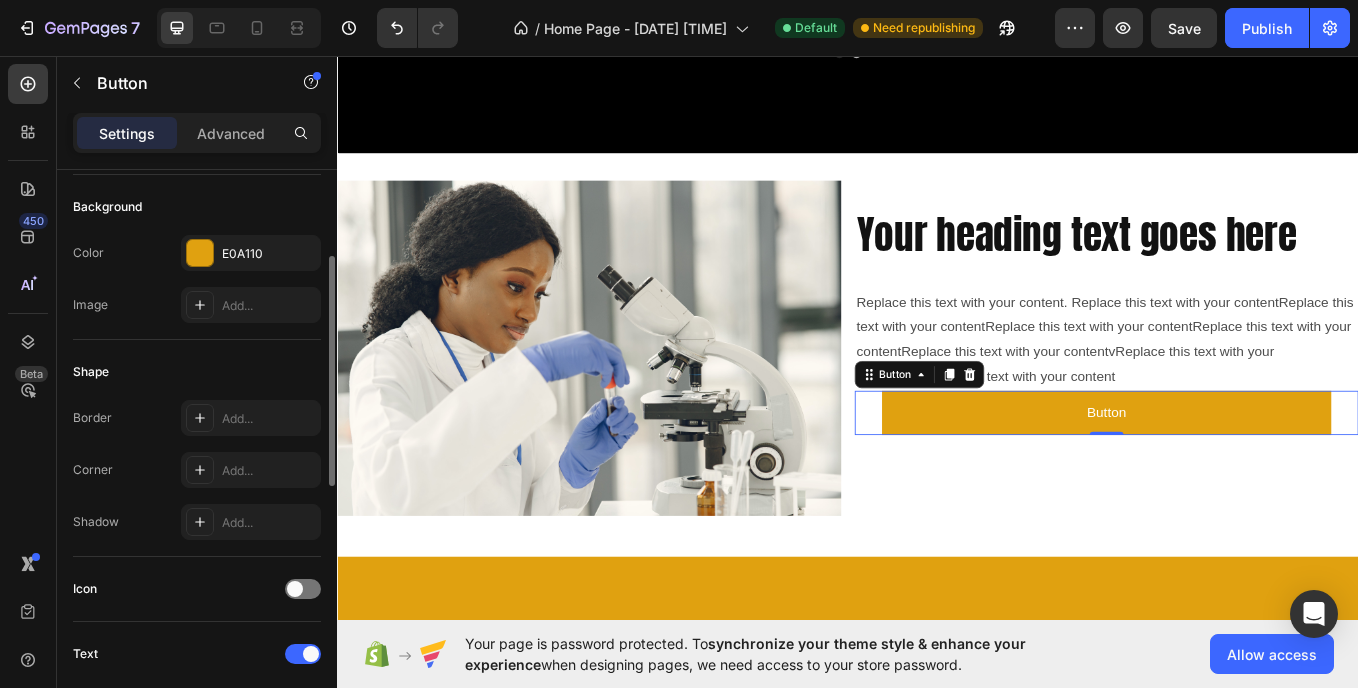 scroll, scrollTop: 217, scrollLeft: 0, axis: vertical 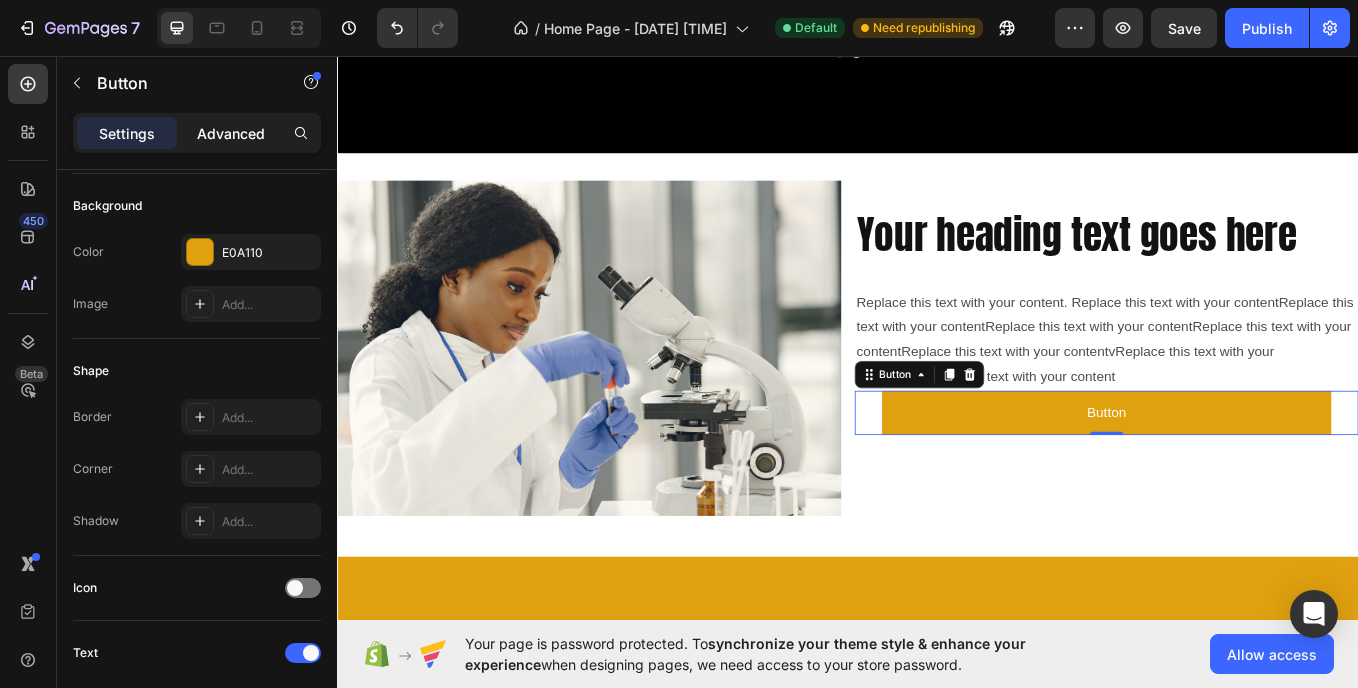 click on "Advanced" at bounding box center (231, 133) 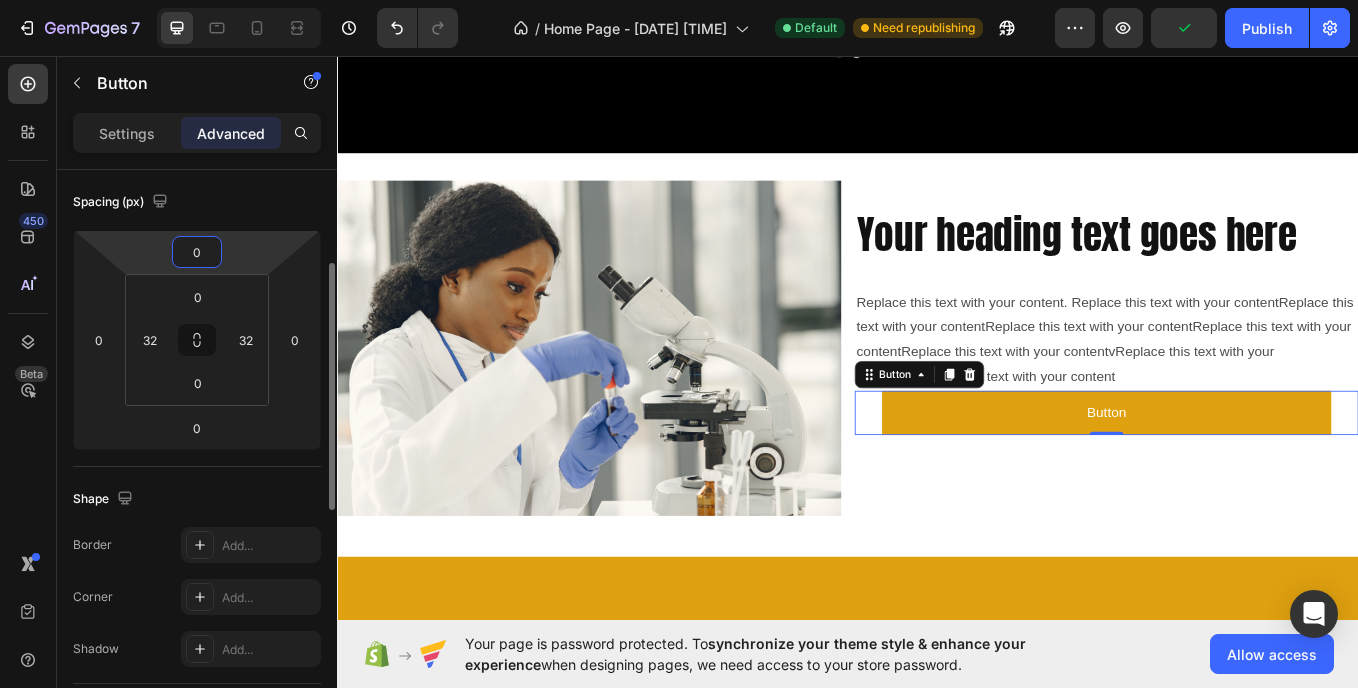 click on "0" at bounding box center (197, 252) 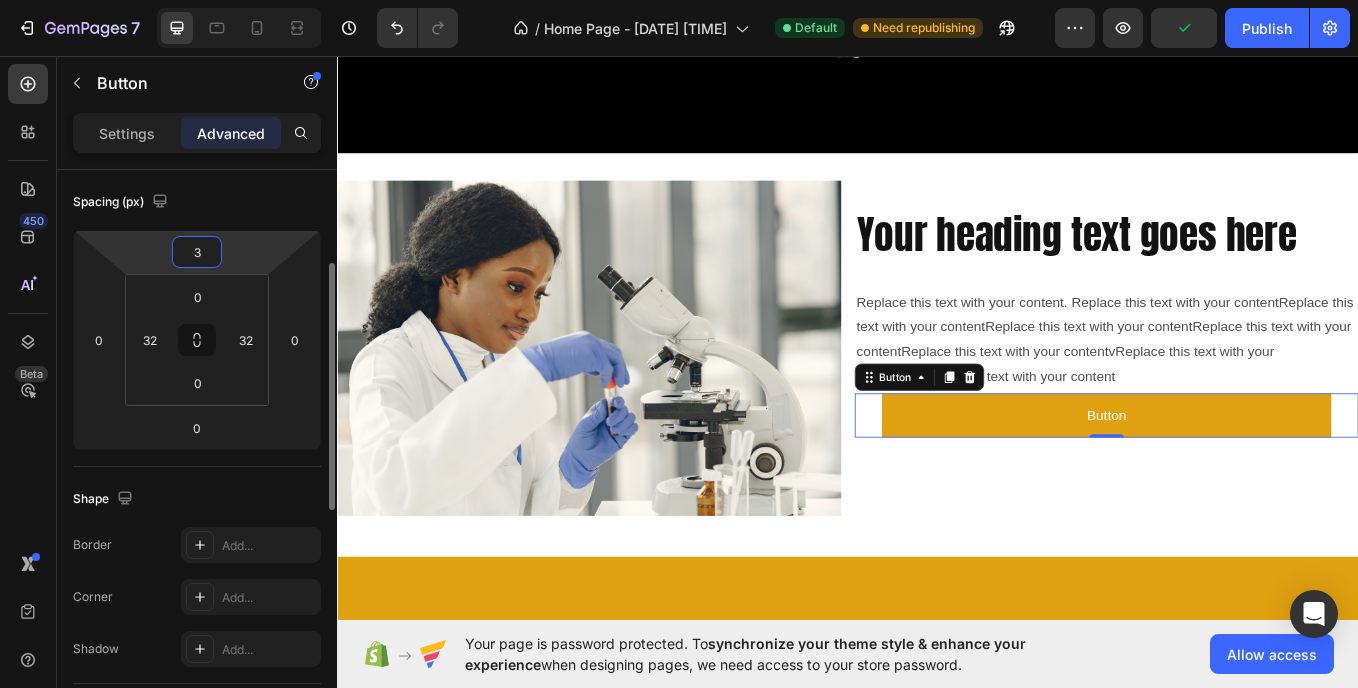 type on "32" 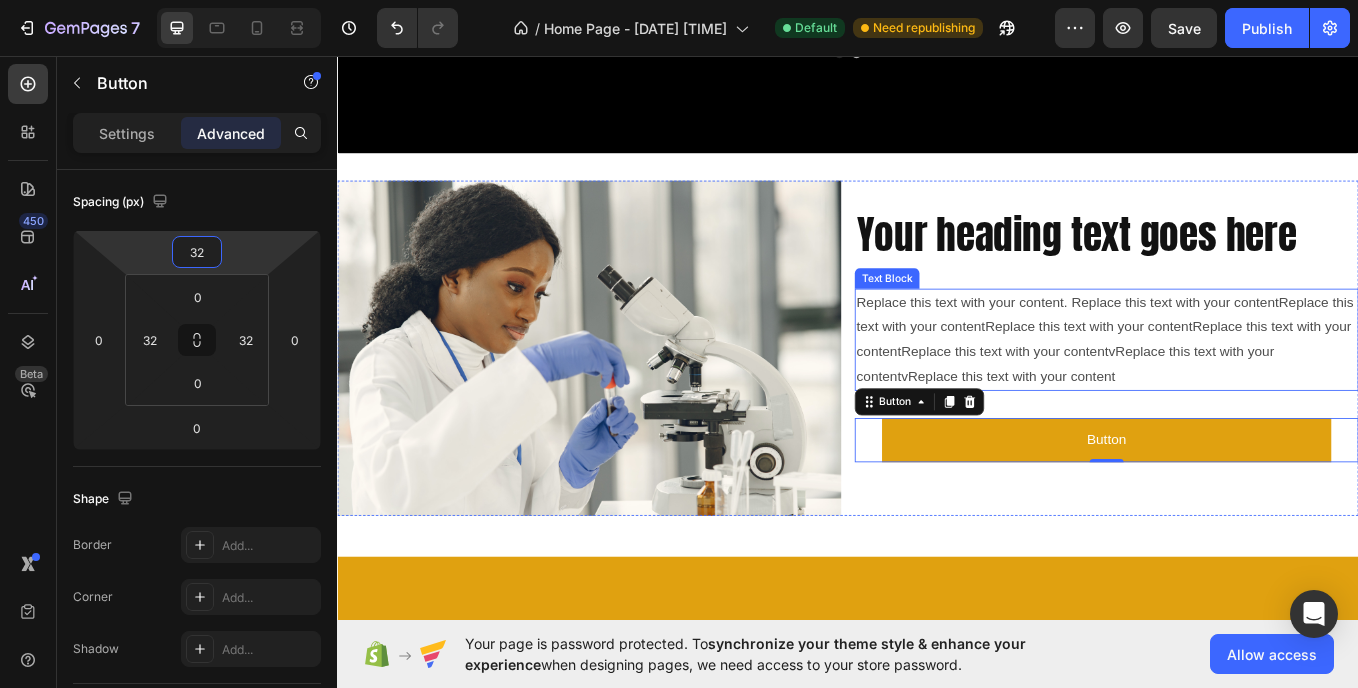 click on "Replace this text with your content. Replace this text with your contentReplace this text with your contentReplace this text with your contentReplace this text with your contentReplace this text with your contentvReplace this text with your contentvReplace this text with your content" at bounding box center (1241, 388) 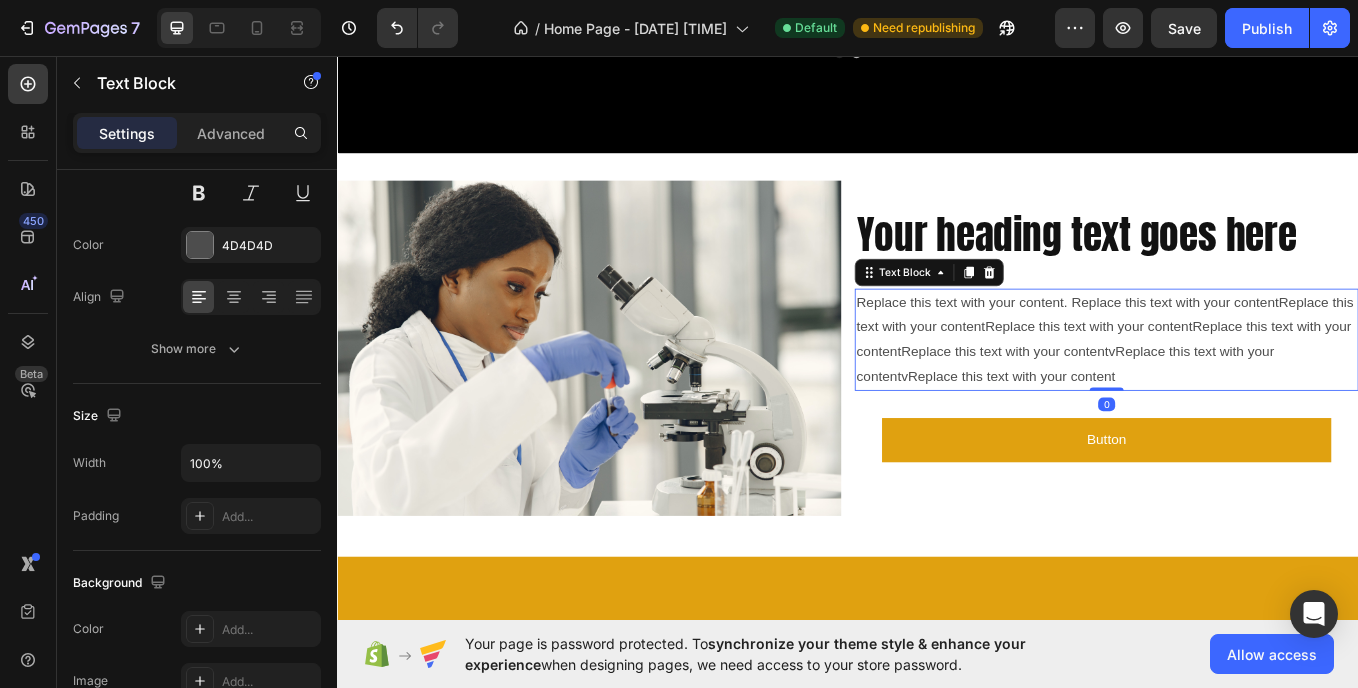 scroll, scrollTop: 0, scrollLeft: 0, axis: both 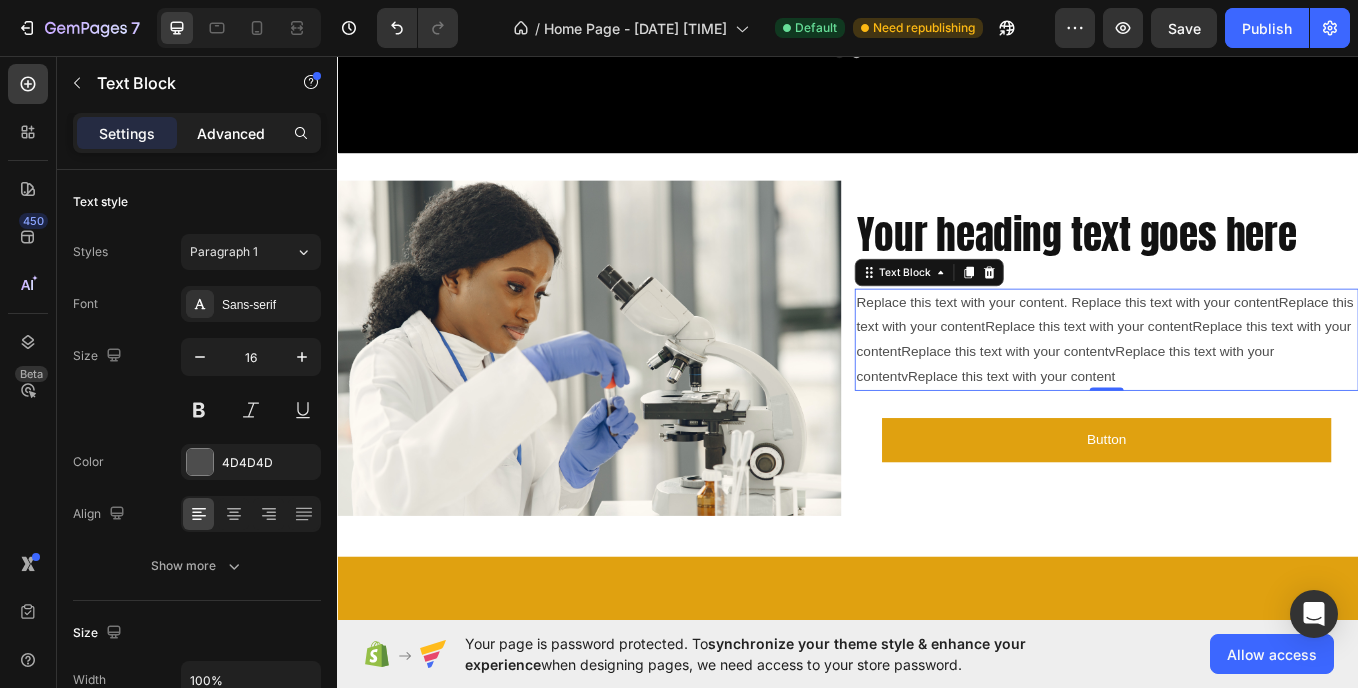 click on "Advanced" 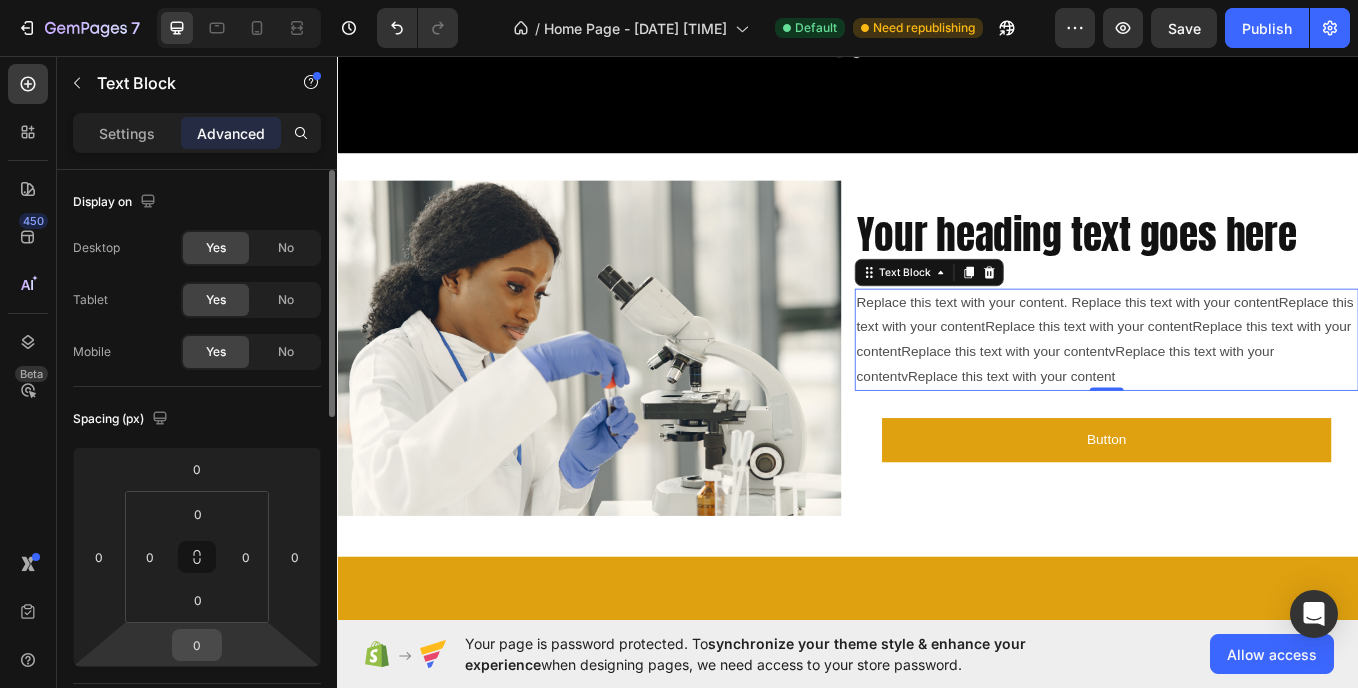 click on "0" at bounding box center [197, 645] 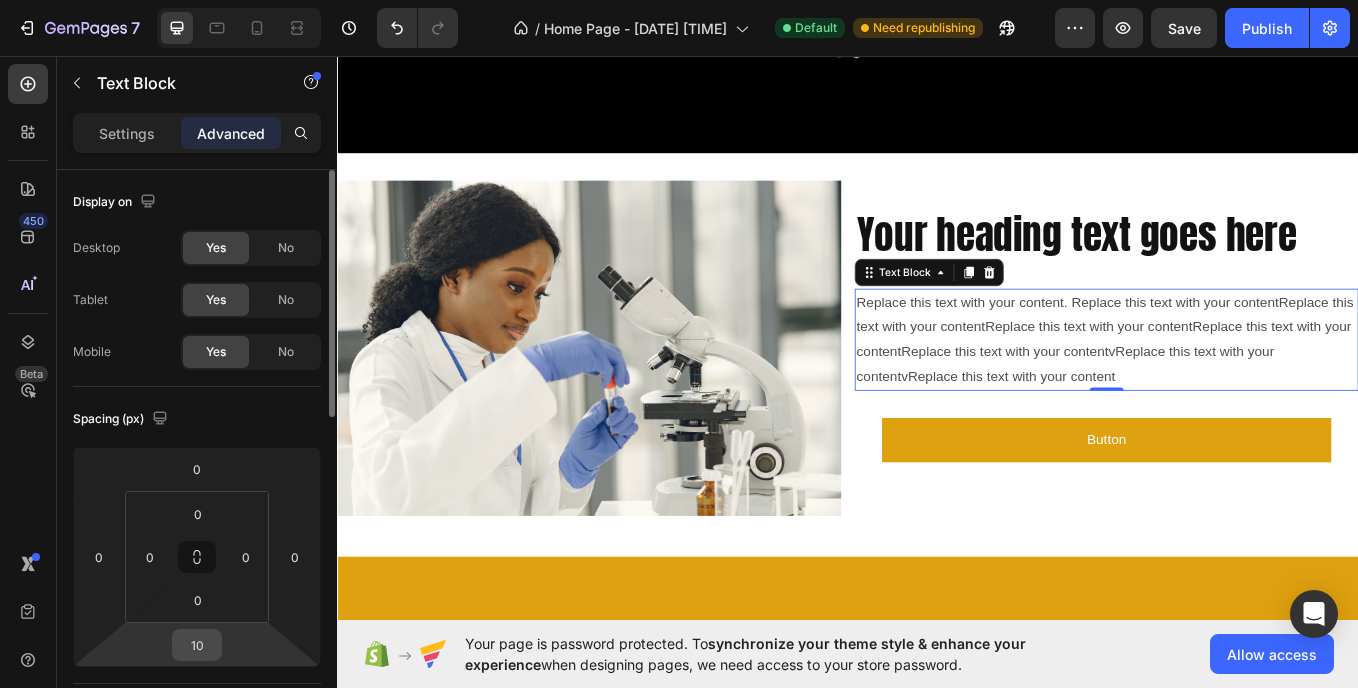 type on "160" 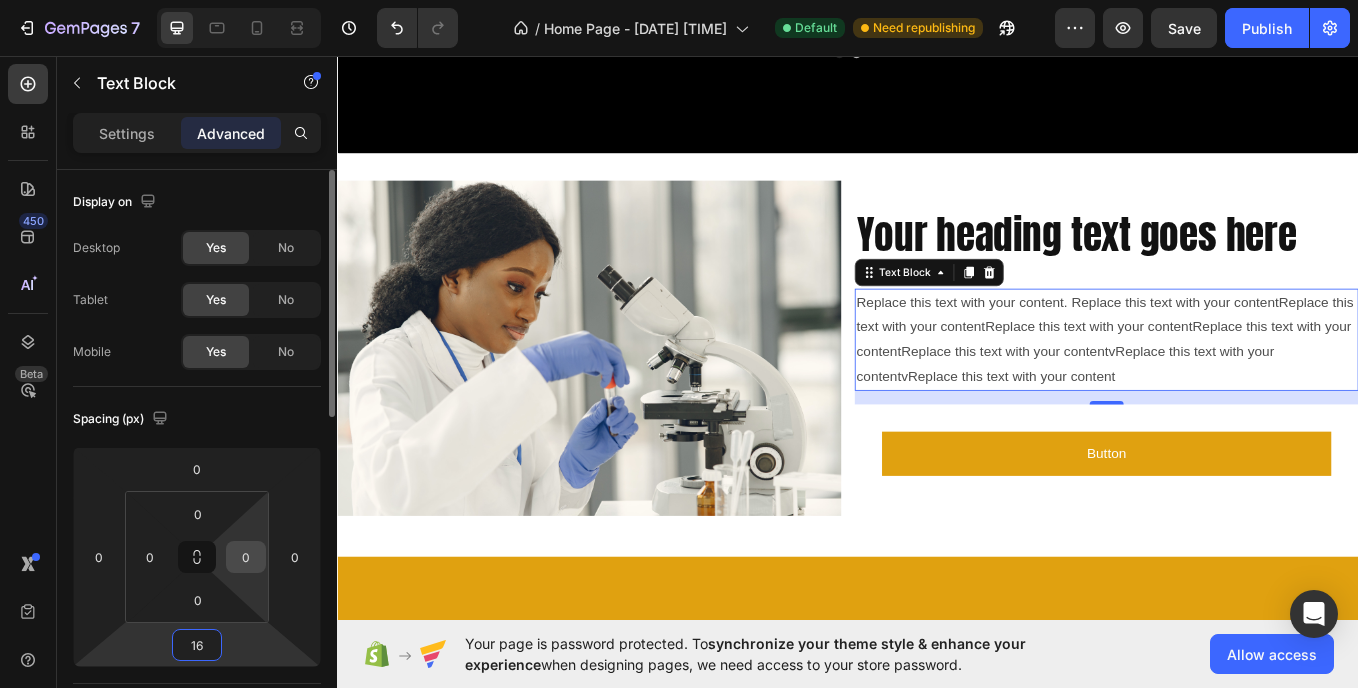 type on "16" 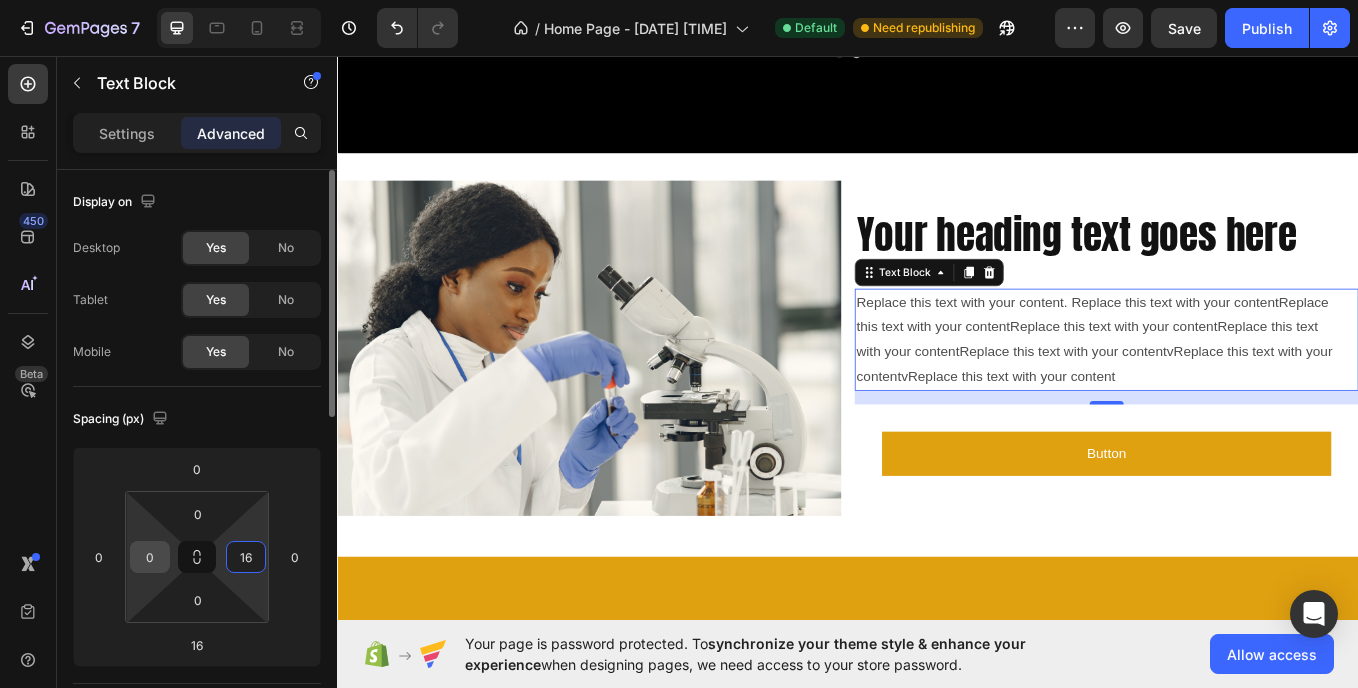 type on "16" 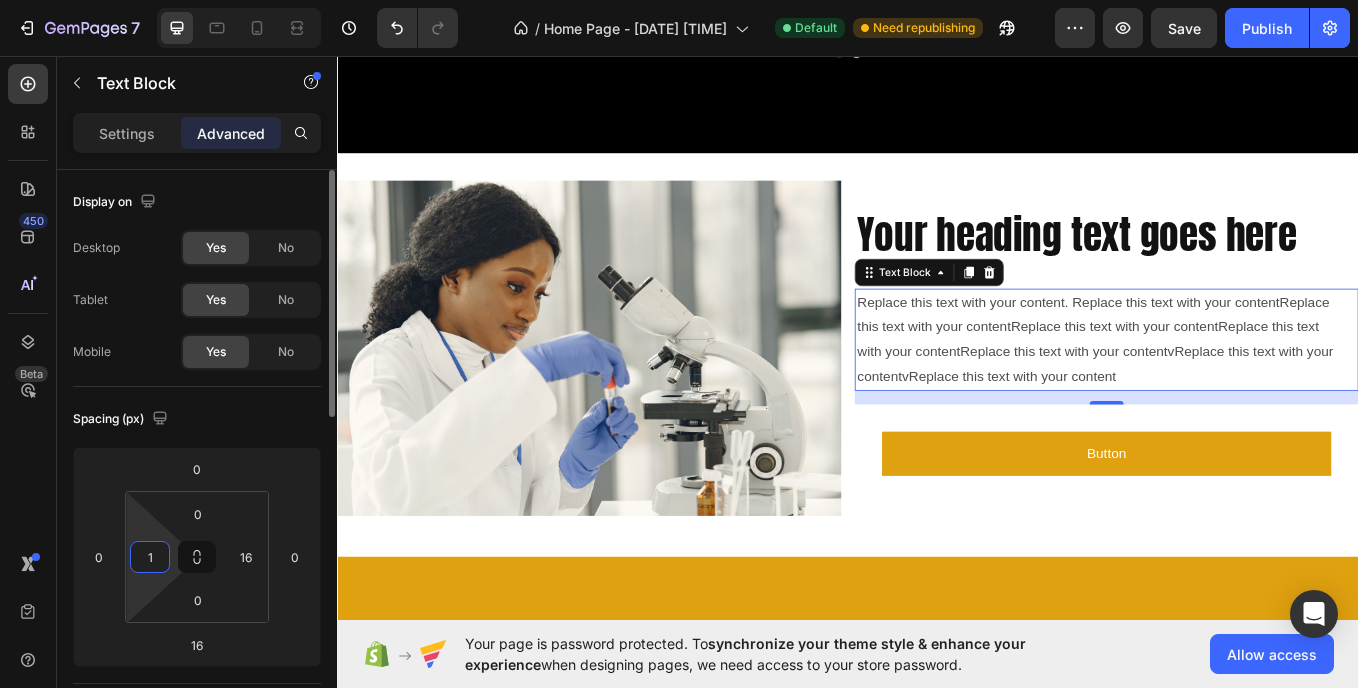 type on "16" 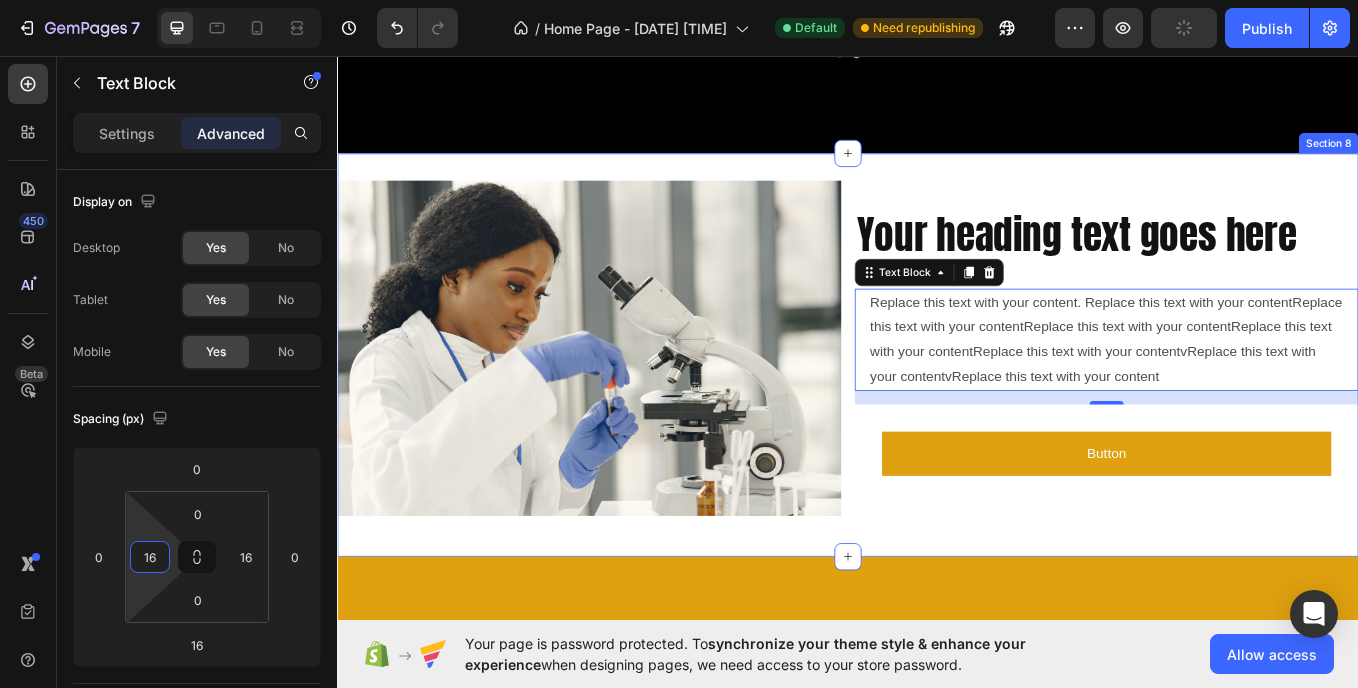 click on "Image Your heading text goes here Heading Replace this text with your content. Replace this text with your contentReplace this text with your contentReplace this text with your contentReplace this text with your contentReplace this text with your contentvReplace this text with your contentvReplace this text with your content Text Block   16 Button Button Row Section 8" at bounding box center (937, 407) 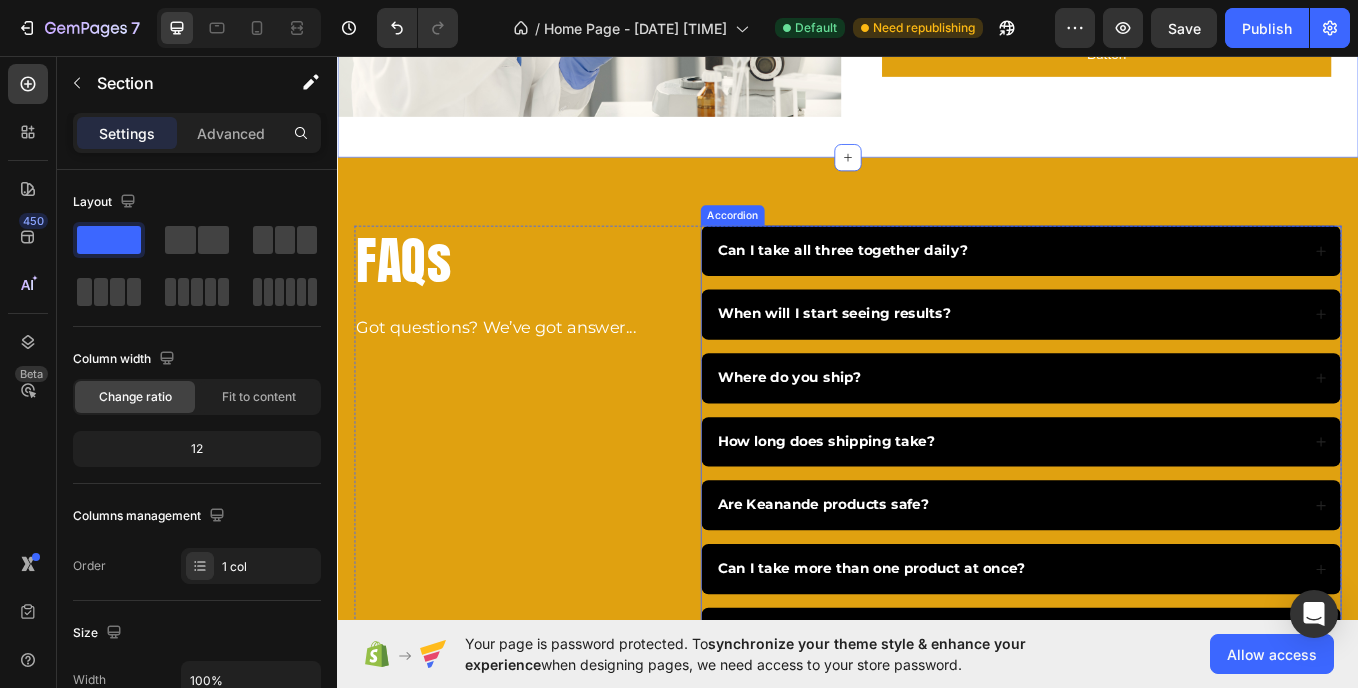 scroll, scrollTop: 4943, scrollLeft: 0, axis: vertical 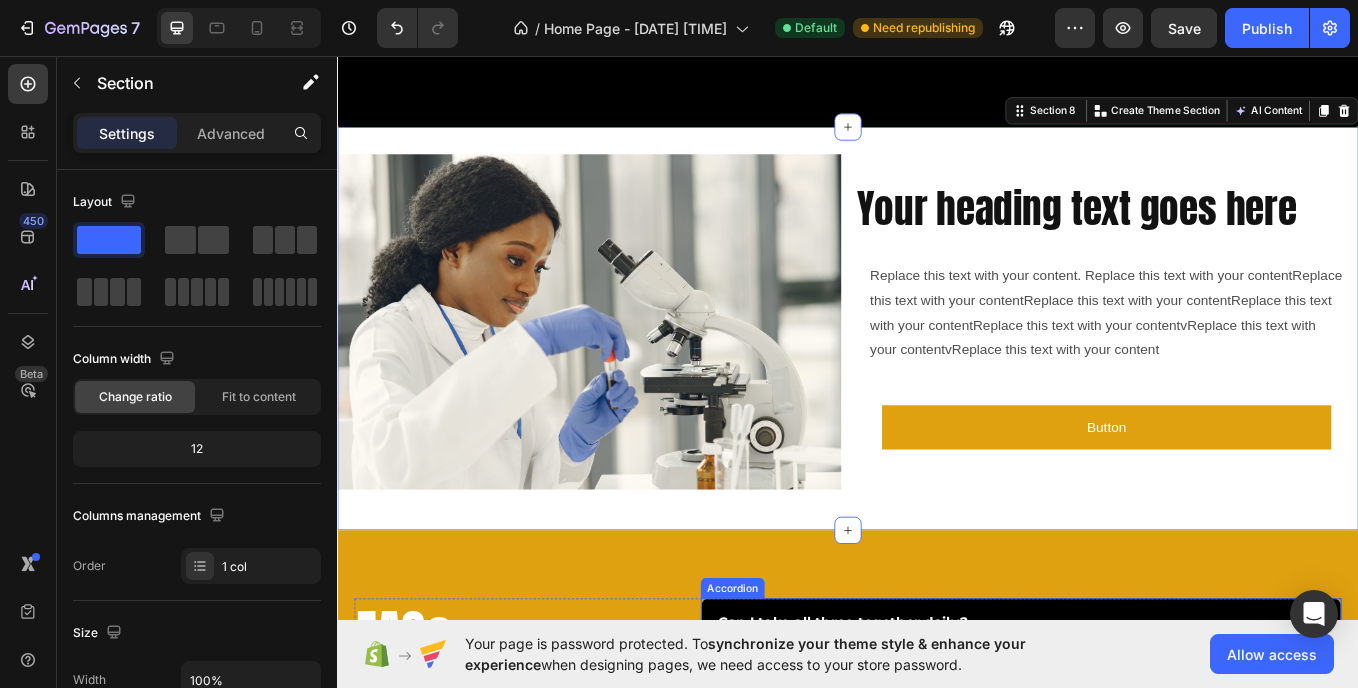 click on "Your heading text goes here" at bounding box center [1241, 235] 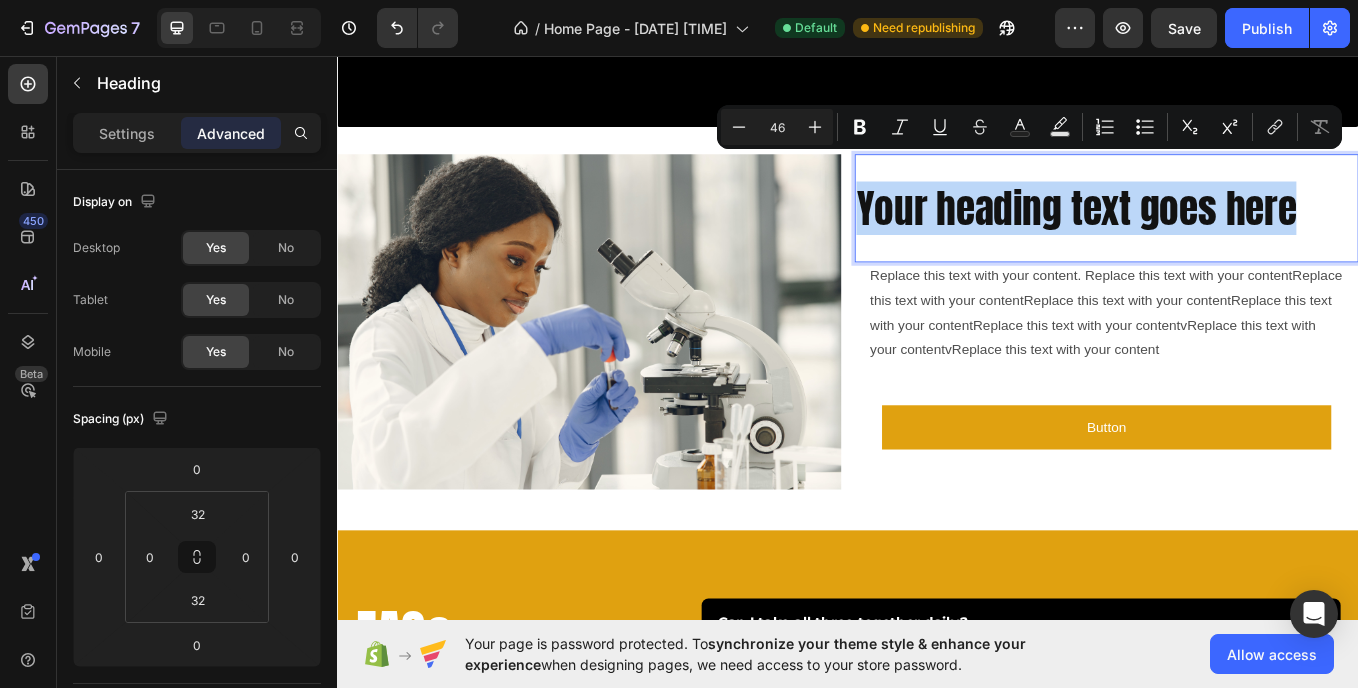 scroll, scrollTop: 4971, scrollLeft: 0, axis: vertical 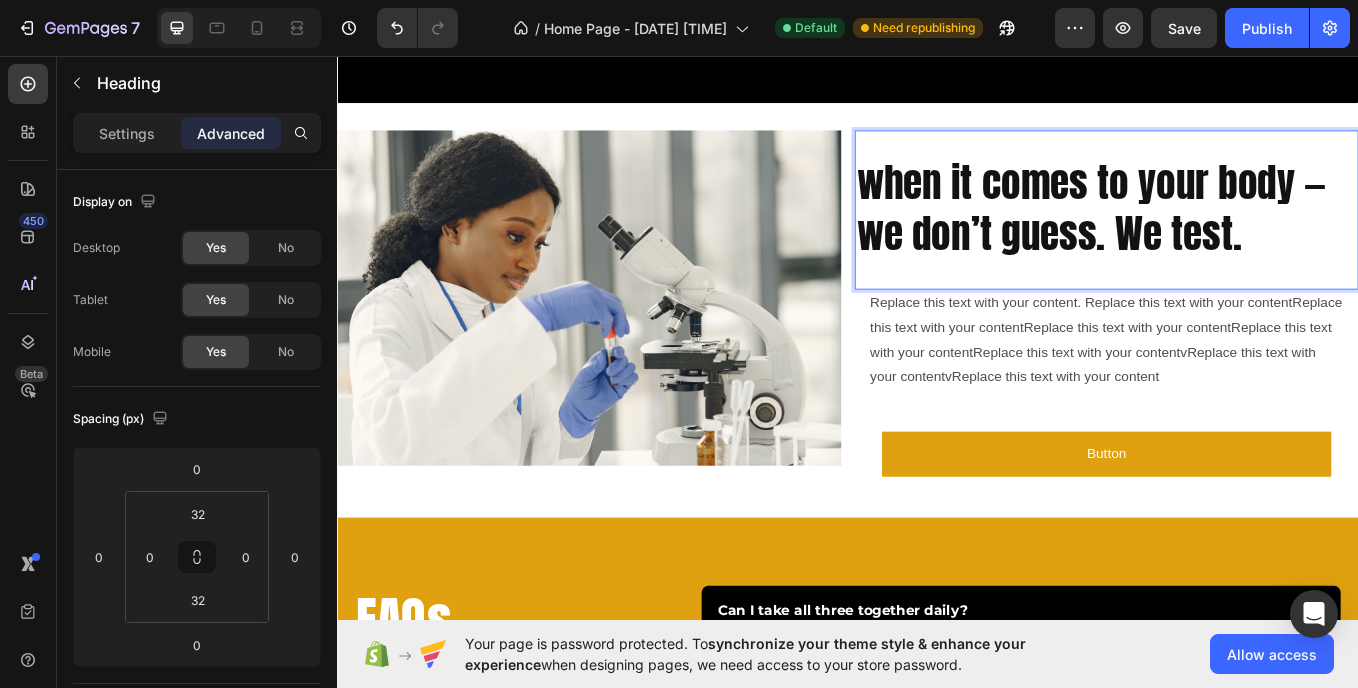 click on "when it comes to your body — we don’t guess. We test." at bounding box center [1241, 235] 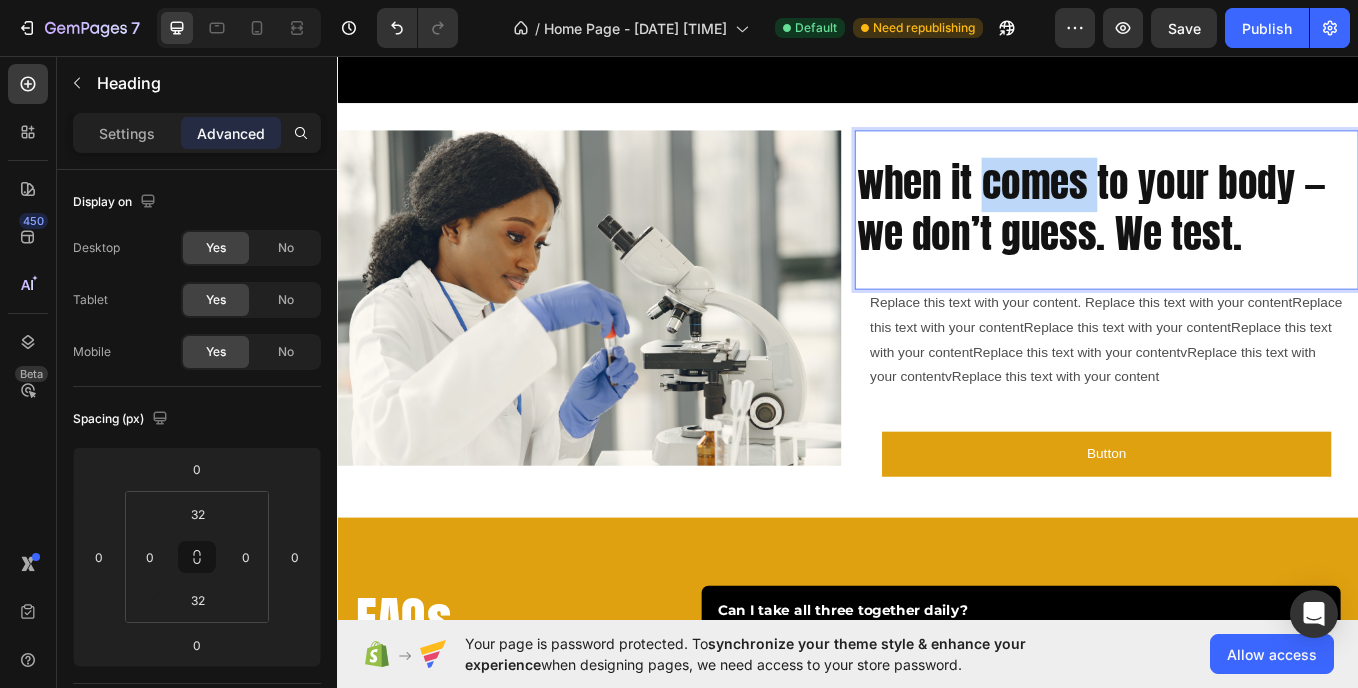click on "when it comes to your body — we don’t guess. We test." at bounding box center [1241, 235] 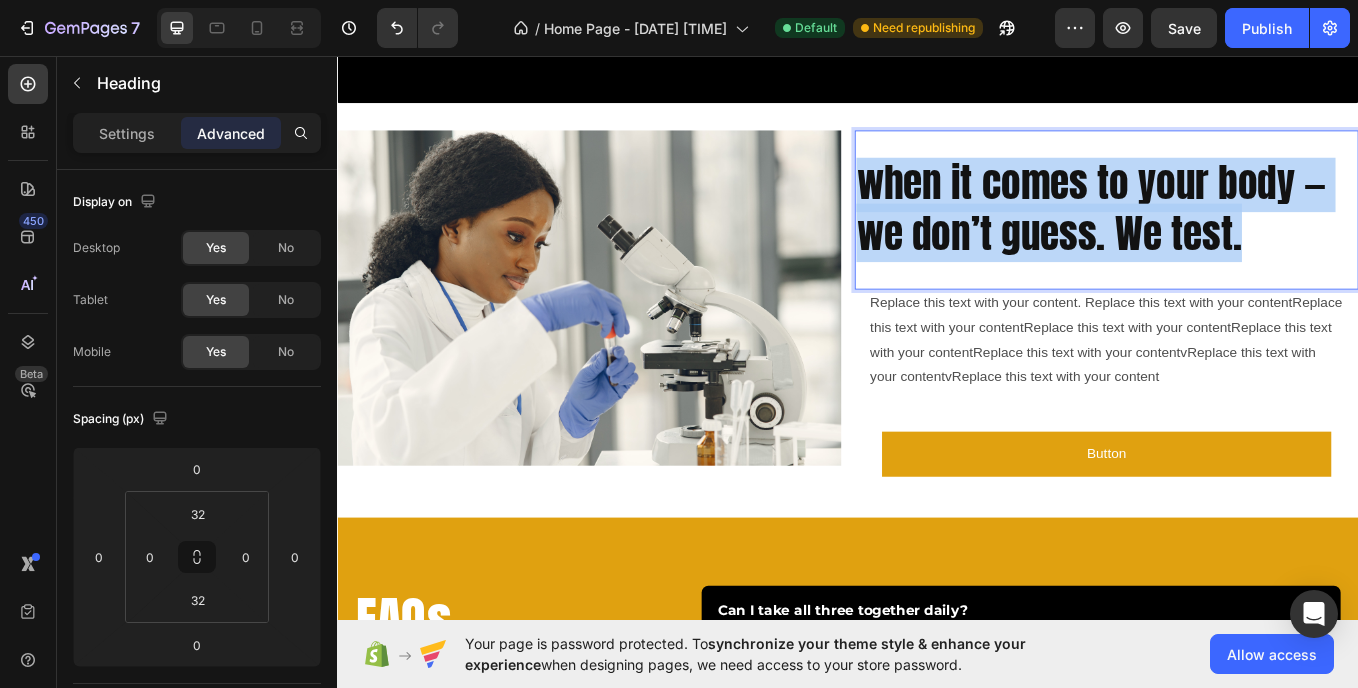 click on "when it comes to your body — we don’t guess. We test." at bounding box center [1241, 235] 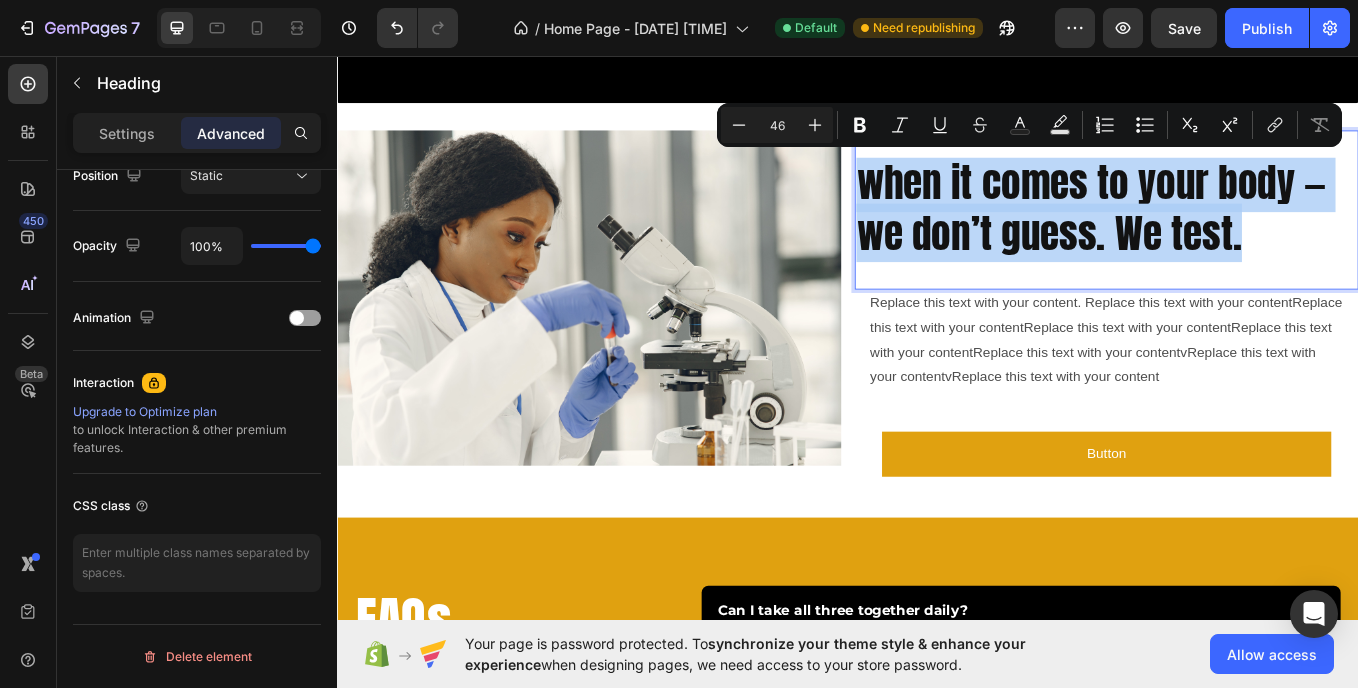 scroll, scrollTop: 0, scrollLeft: 0, axis: both 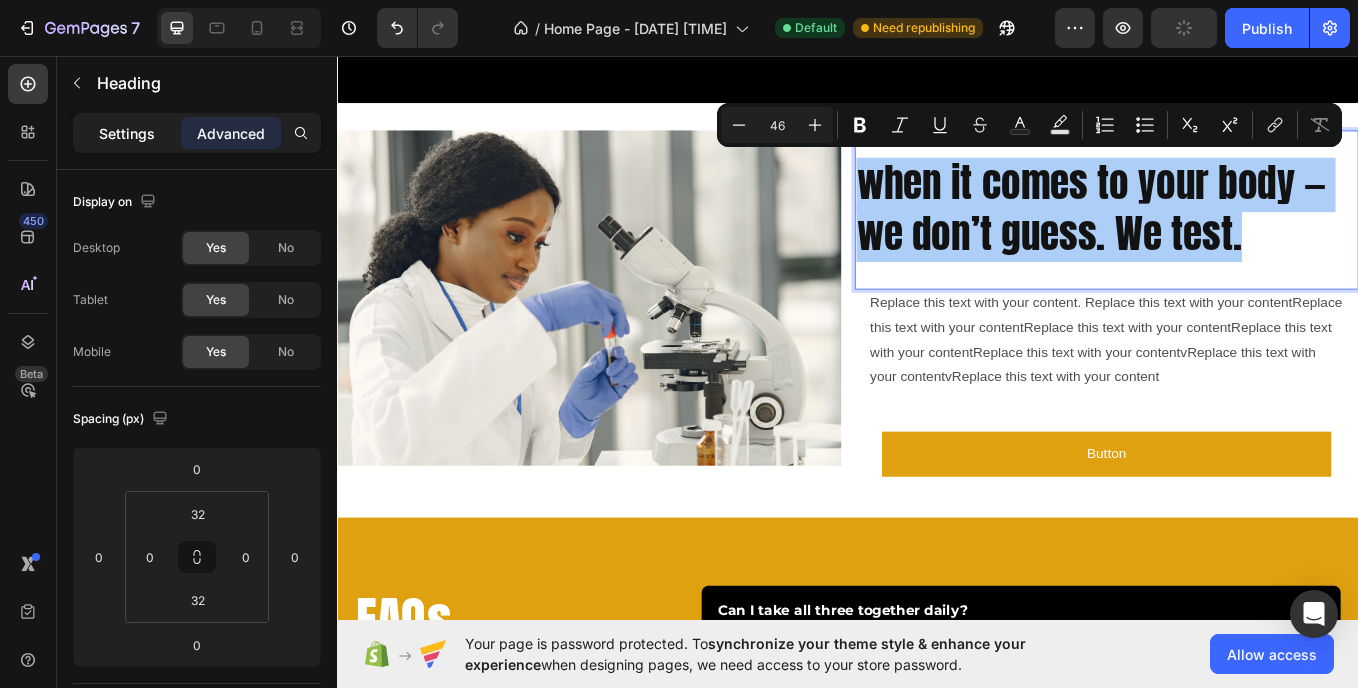 click on "Settings" at bounding box center (127, 133) 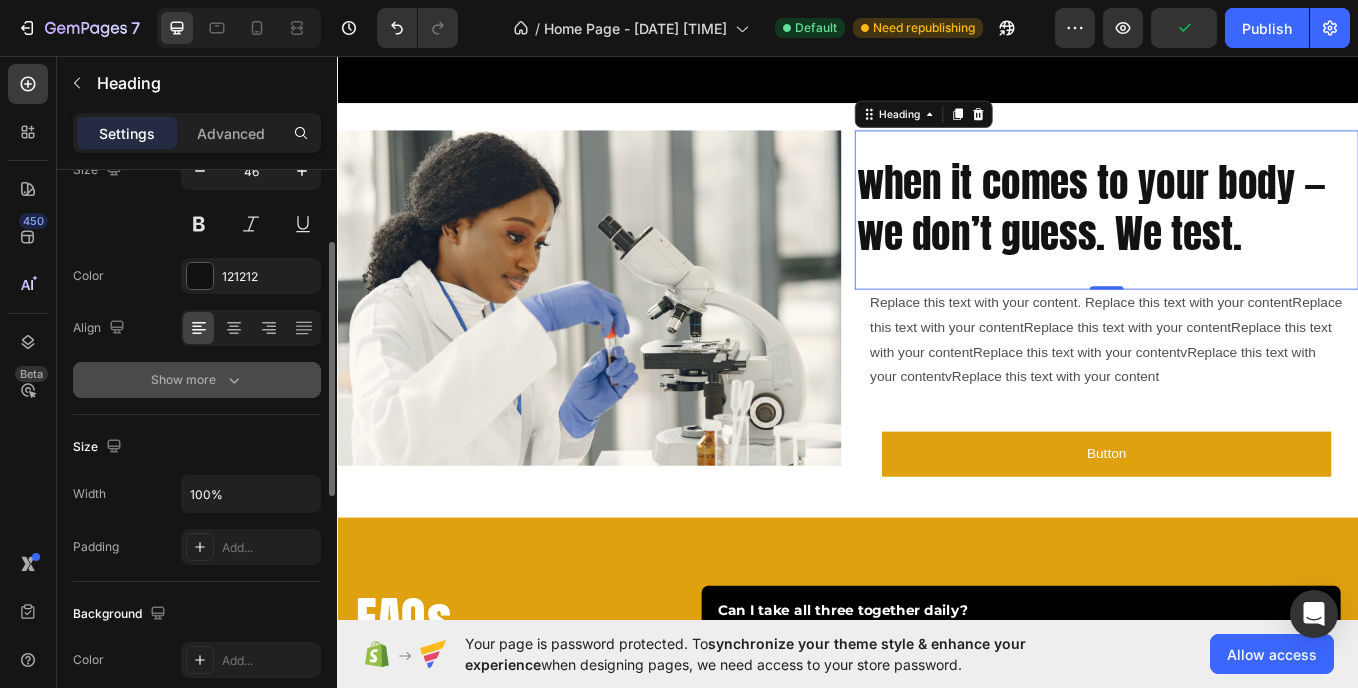 scroll, scrollTop: 204, scrollLeft: 0, axis: vertical 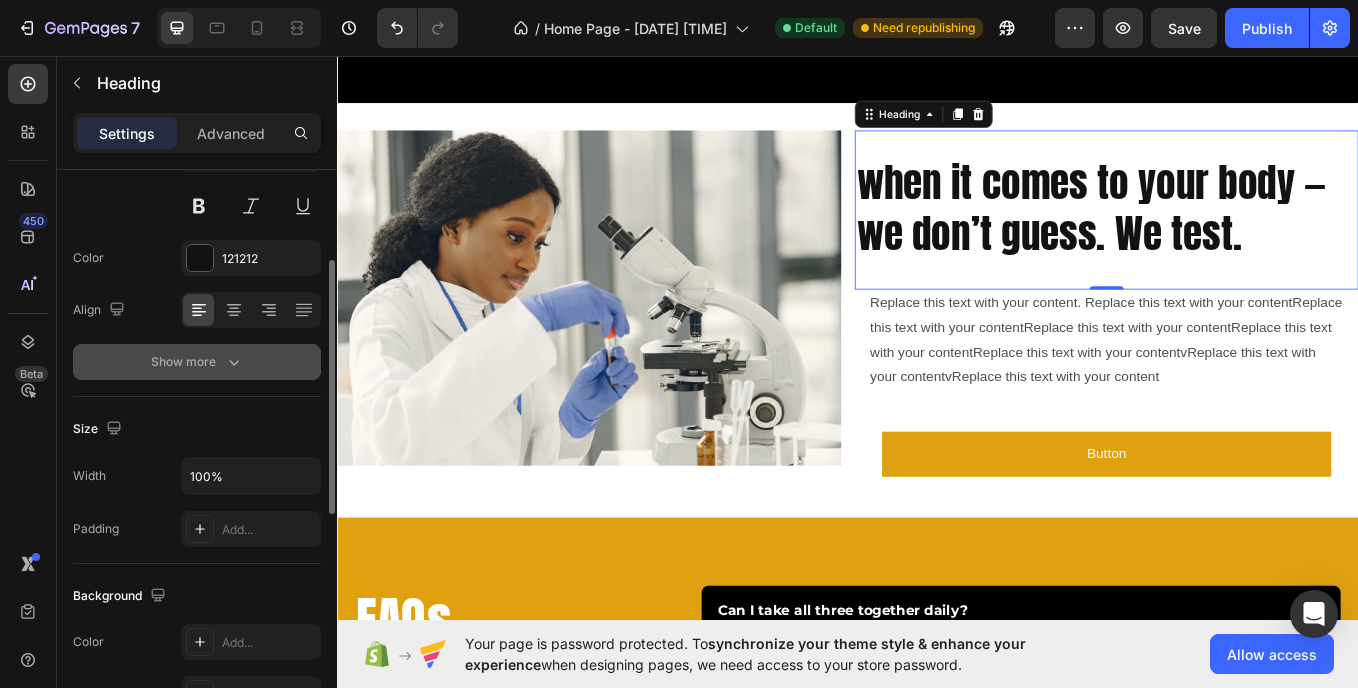 click 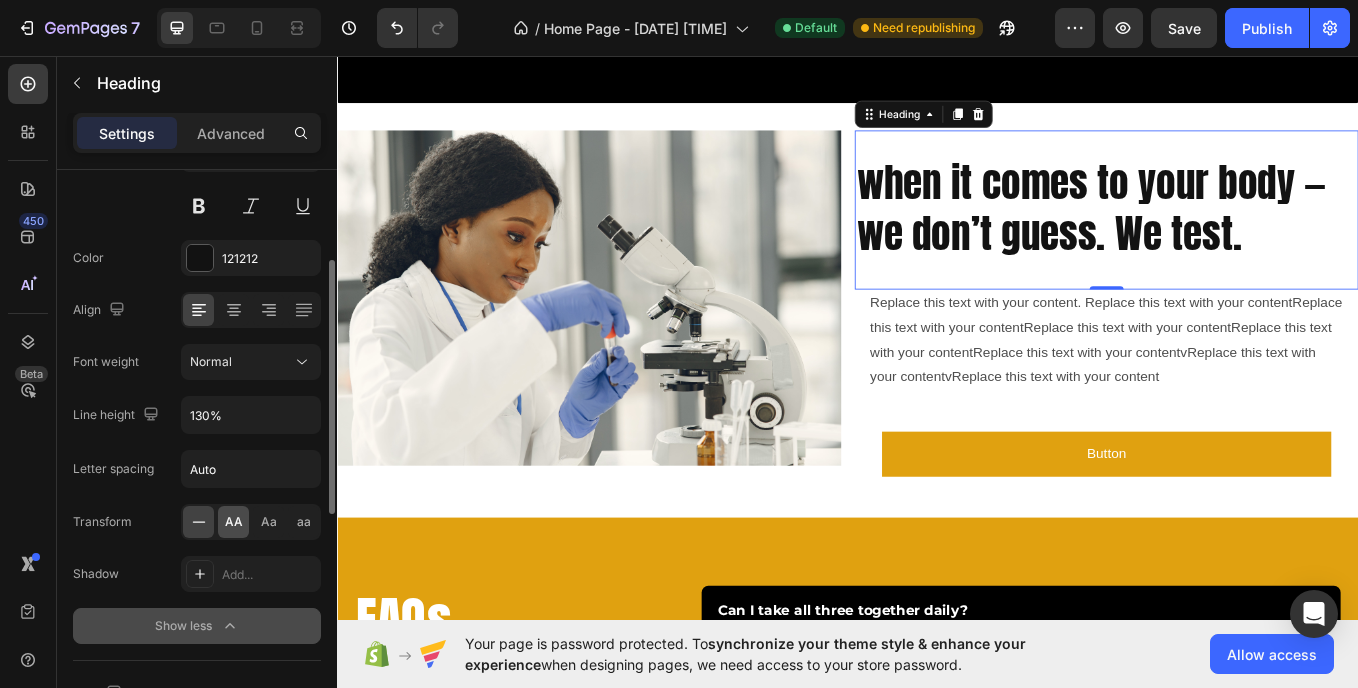 click on "AA" 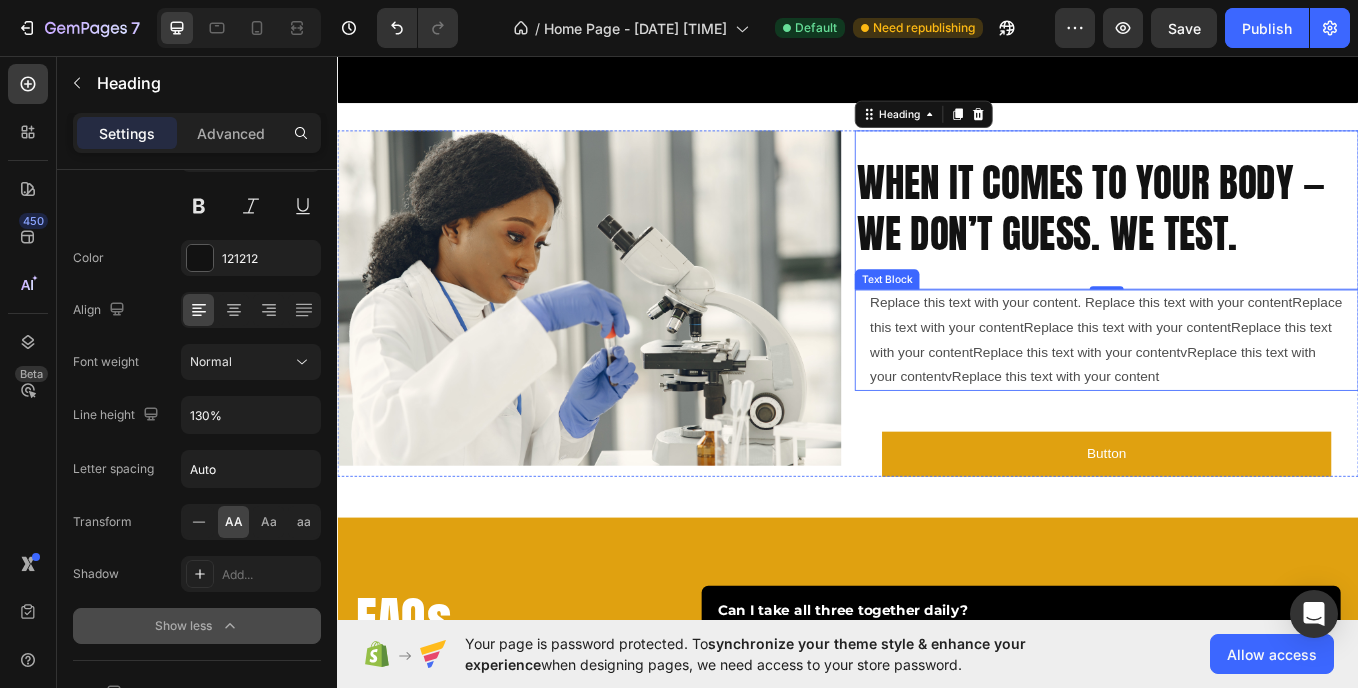 click on "Replace this text with your content. Replace this text with your contentReplace this text with your contentReplace this text with your contentReplace this text with your contentReplace this text with your contentvReplace this text with your contentvReplace this text with your content" at bounding box center [1241, 389] 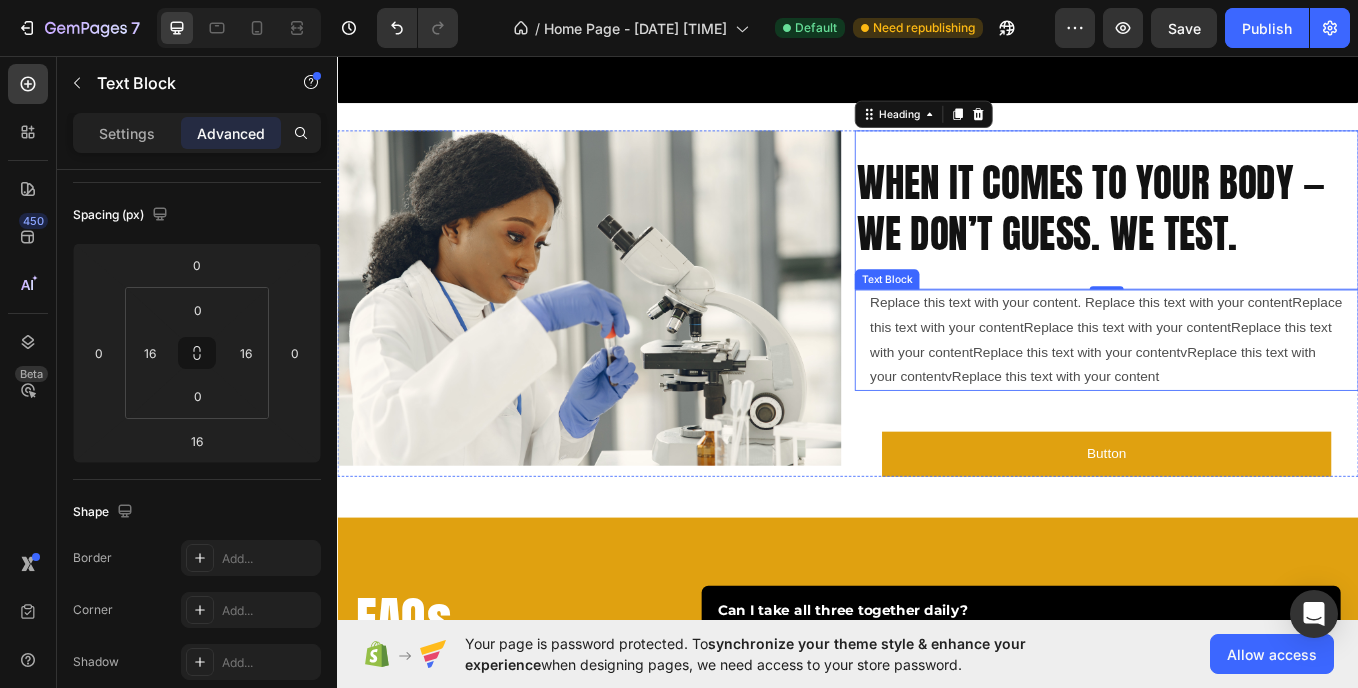 click on "Replace this text with your content. Replace this text with your contentReplace this text with your contentReplace this text with your contentReplace this text with your contentReplace this text with your contentvReplace this text with your contentvReplace this text with your content" at bounding box center [1241, 389] 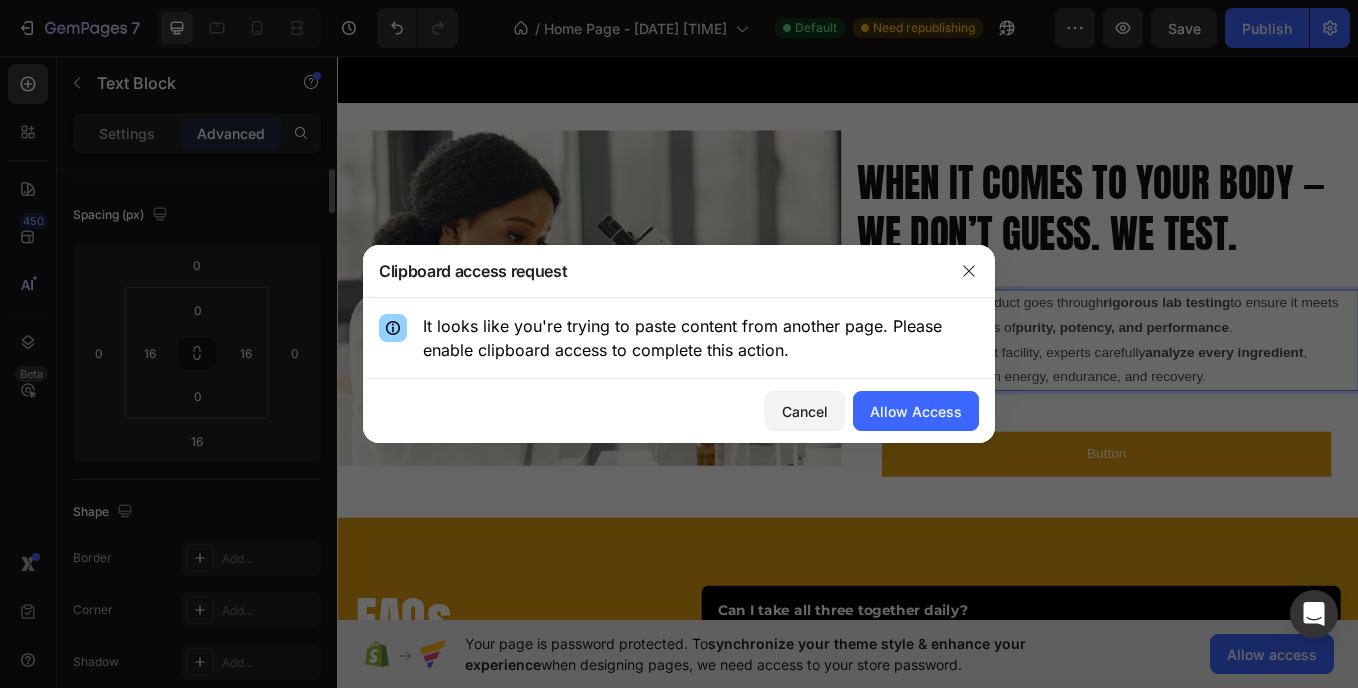 scroll, scrollTop: 0, scrollLeft: 0, axis: both 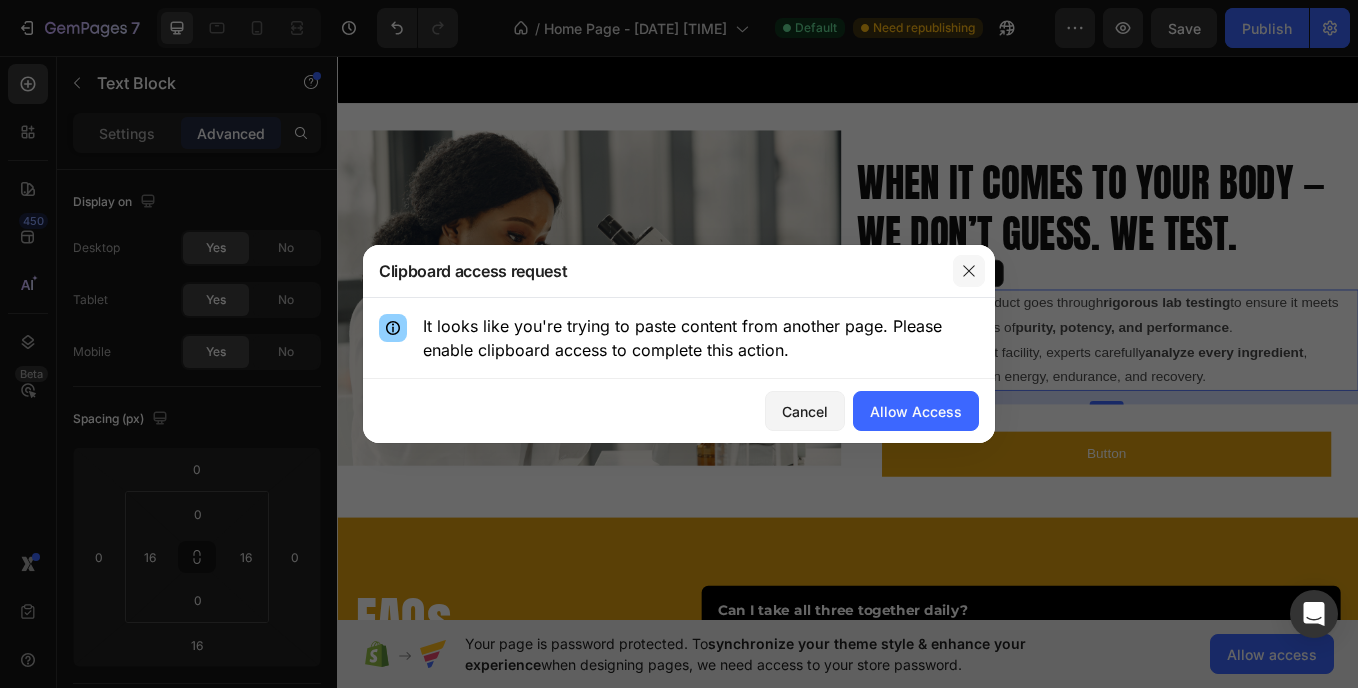 click 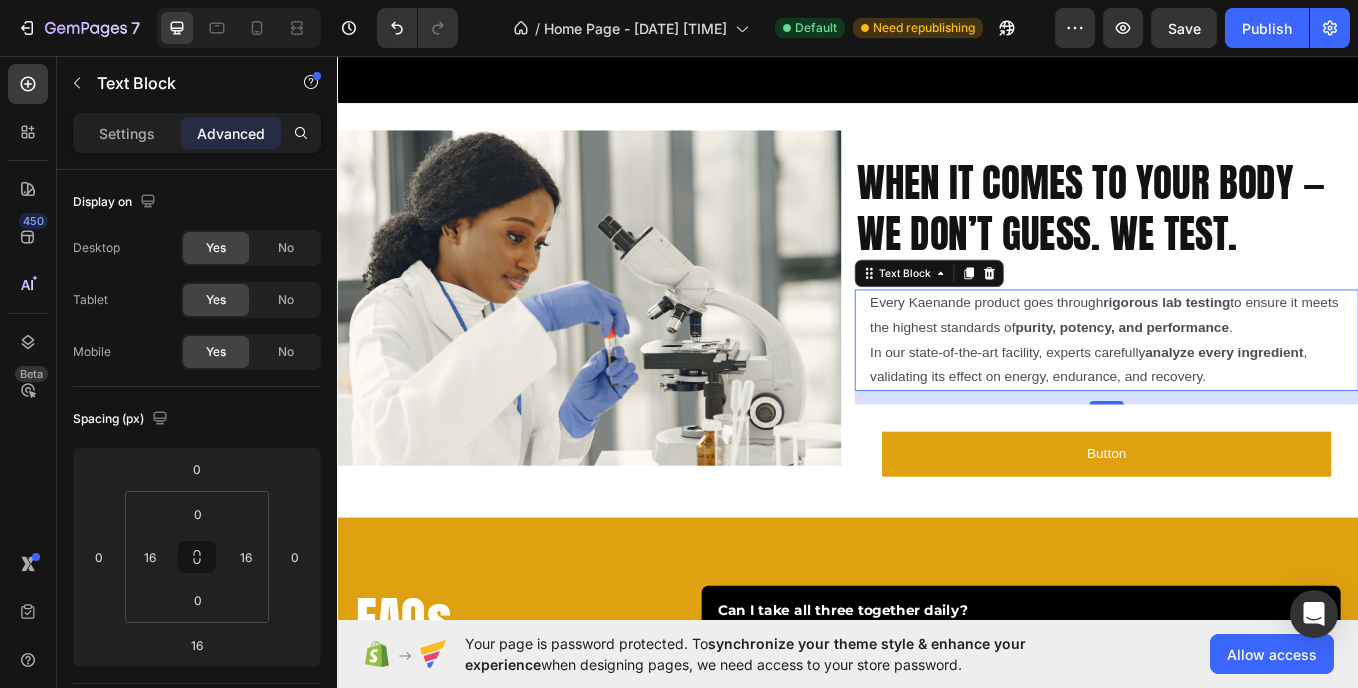 click on "In our state-of-the-art facility, experts carefully  analyze every ingredient , validating its effect on energy, endurance, and recovery." at bounding box center (1241, 419) 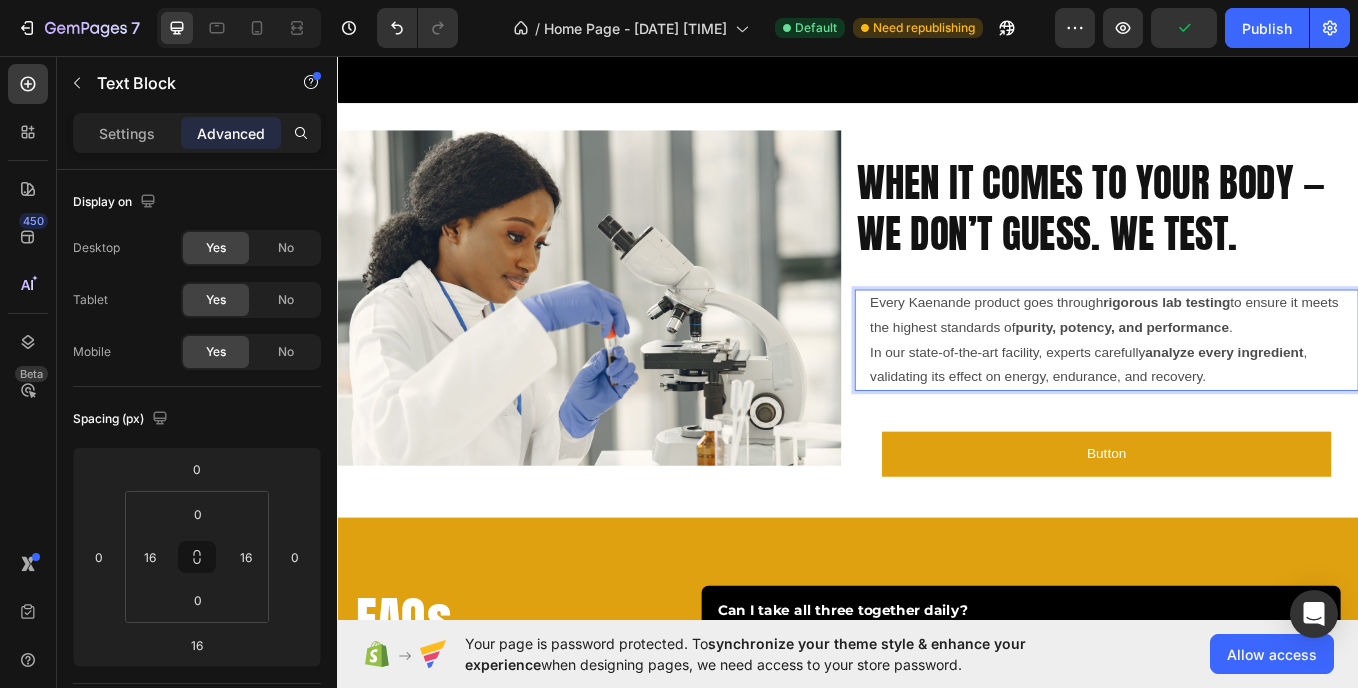 click on "Every Kaenande product goes through  rigorous lab testing  to ensure it meets the highest standards of  purity, potency, and performance ." at bounding box center [1241, 361] 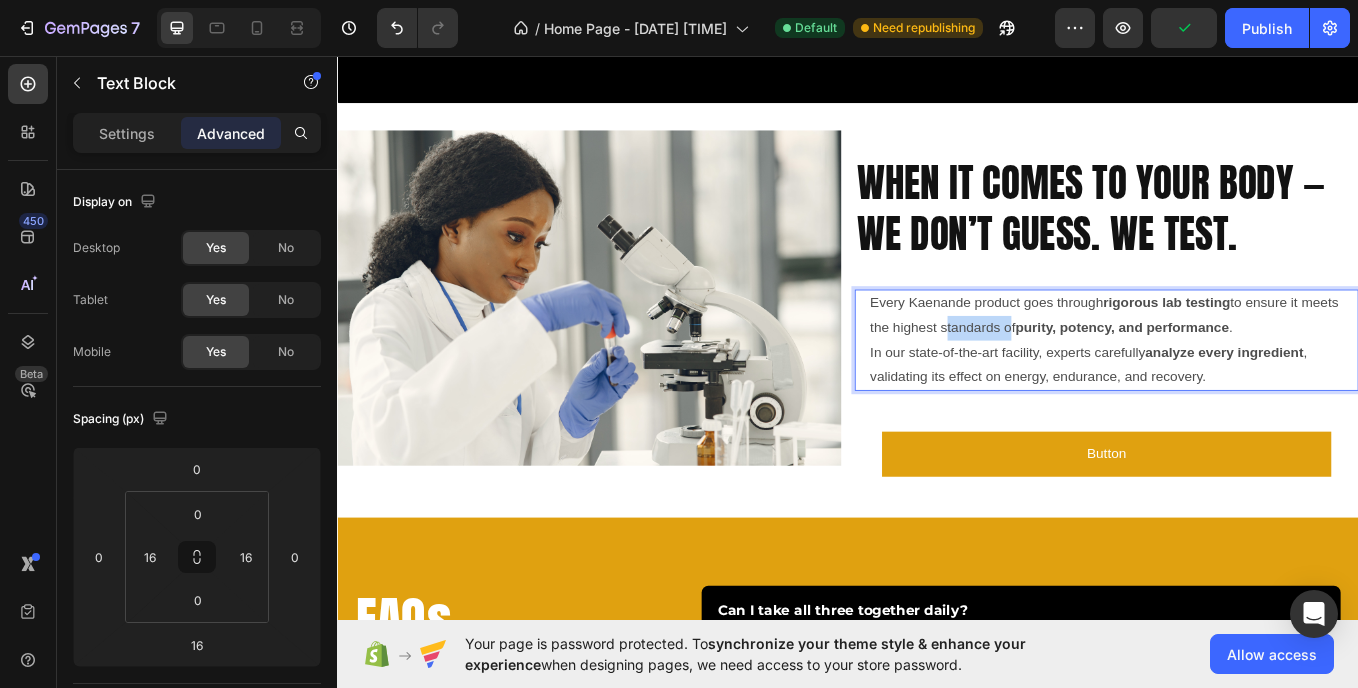 click on "Every Kaenande product goes through  rigorous lab testing  to ensure it meets the highest standards of  purity, potency, and performance ." at bounding box center [1241, 361] 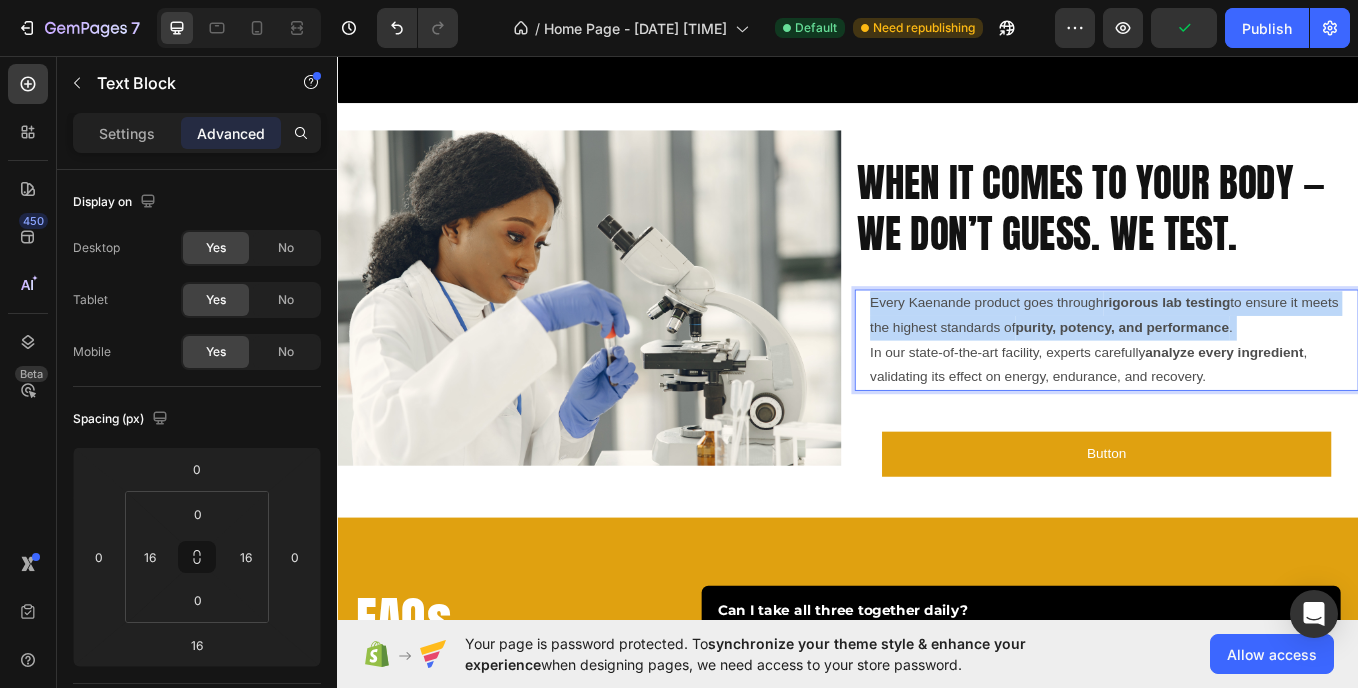 click on "Every Kaenande product goes through  rigorous lab testing  to ensure it meets the highest standards of  purity, potency, and performance ." at bounding box center [1241, 361] 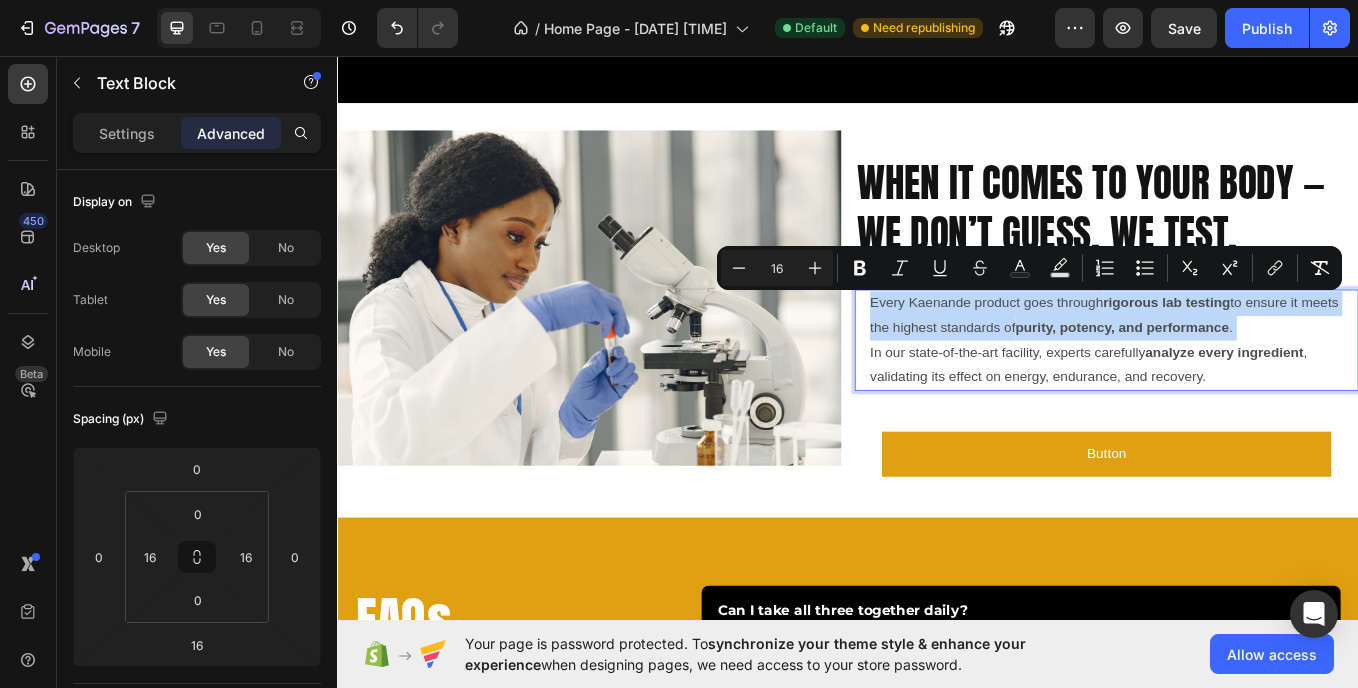 click on "In our state-of-the-art facility, experts carefully  analyze every ingredient , validating its effect on energy, endurance, and recovery." at bounding box center [1241, 419] 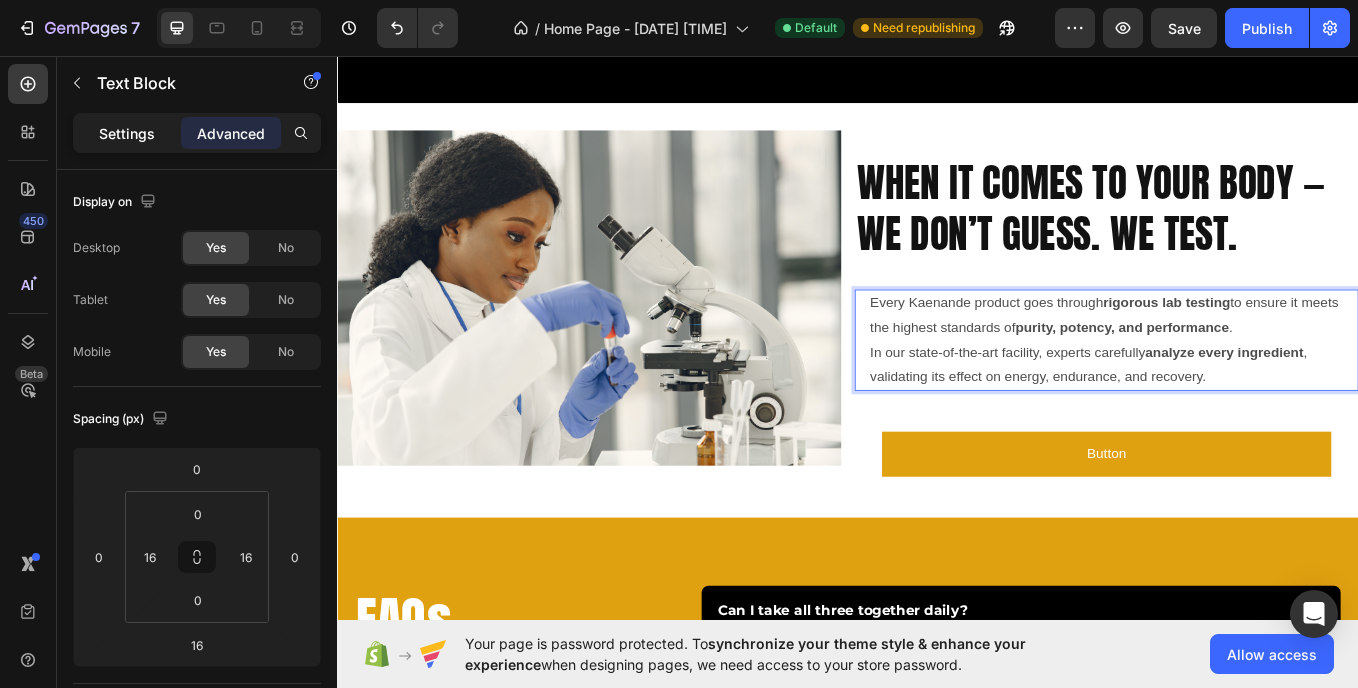 click on "Settings" at bounding box center [127, 133] 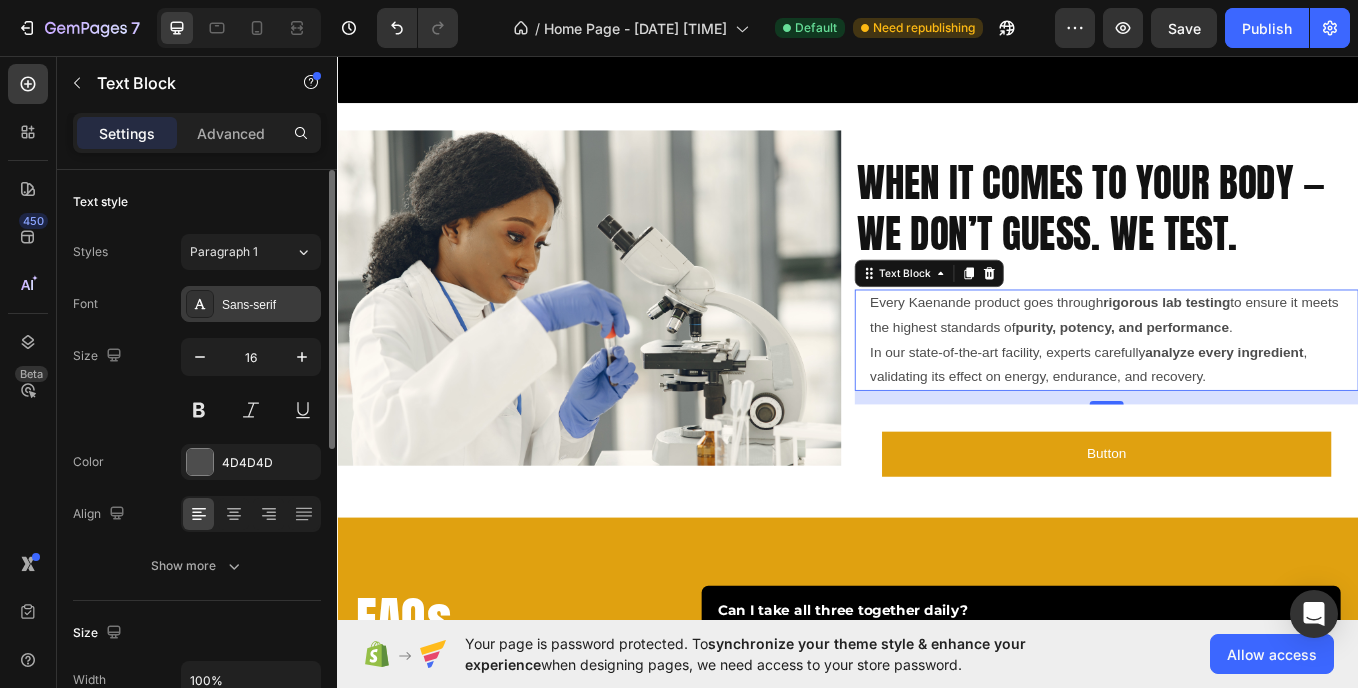 click on "Sans-serif" at bounding box center (269, 305) 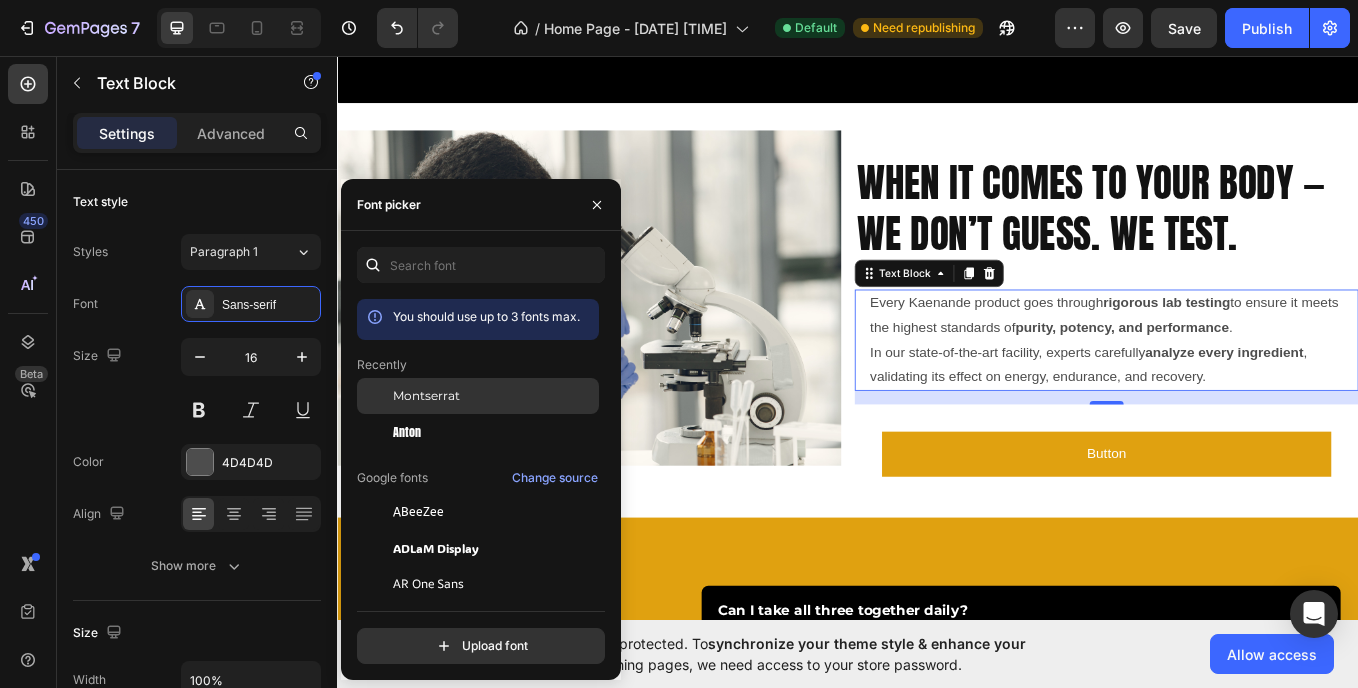 click on "Montserrat" at bounding box center (426, 396) 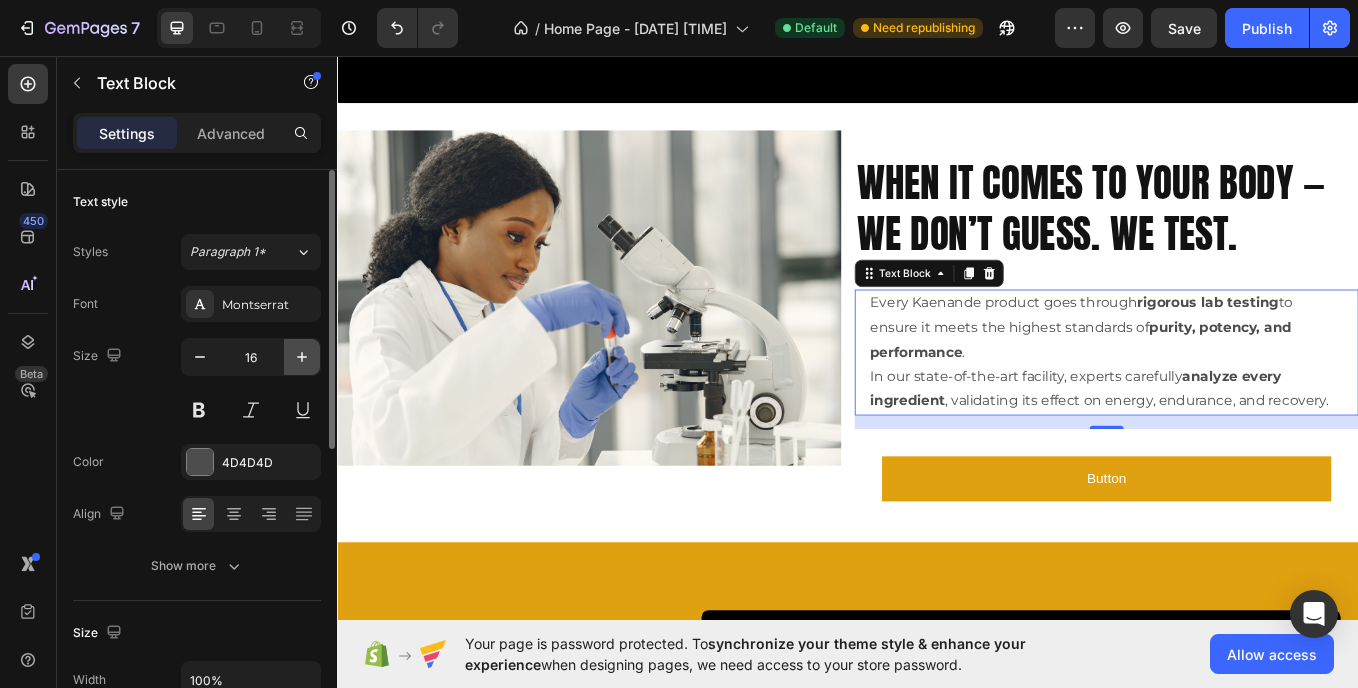 click 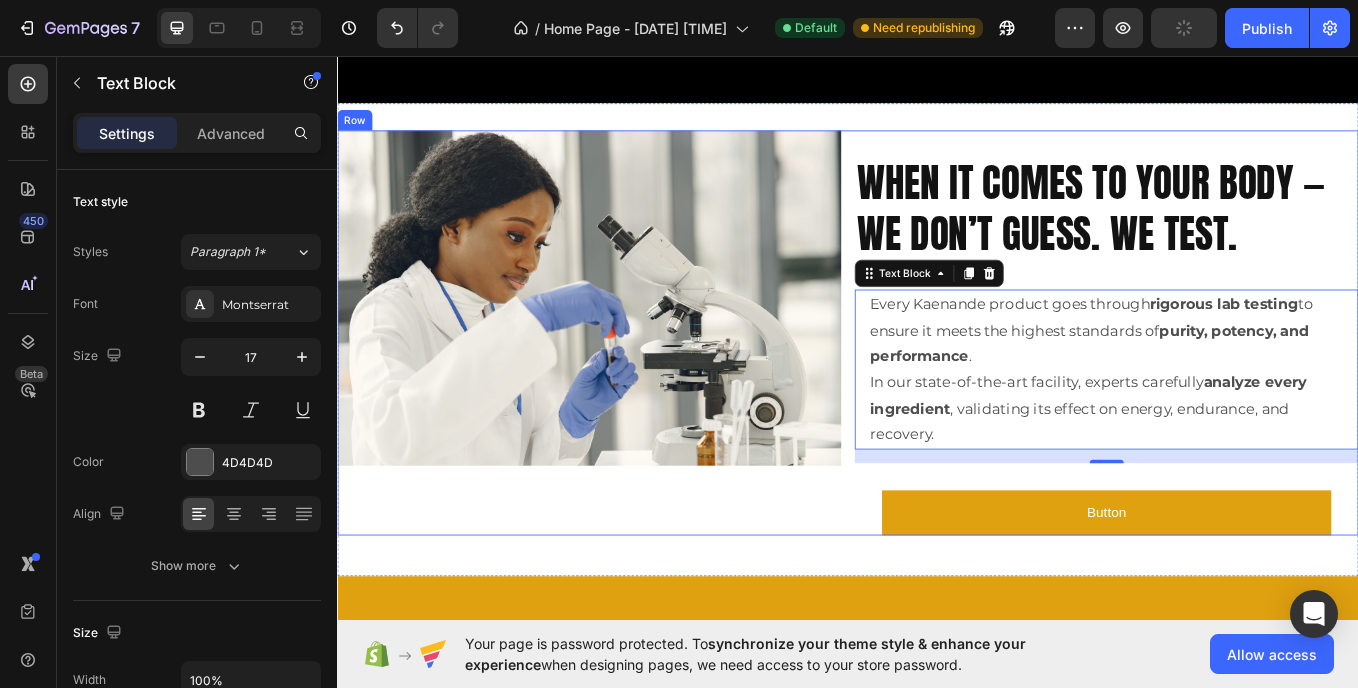 click on "Image when it comes to your body — we don’t guess. We test. Heading Every Kaenande product goes through  rigorous lab testing  to ensure it meets the highest standards of  purity, potency, and performance . In our state-of-the-art facility, experts carefully  analyze every ingredient , validating its effect on energy, endurance, and recovery. Text Block   16 Button Button Row" at bounding box center [937, 381] 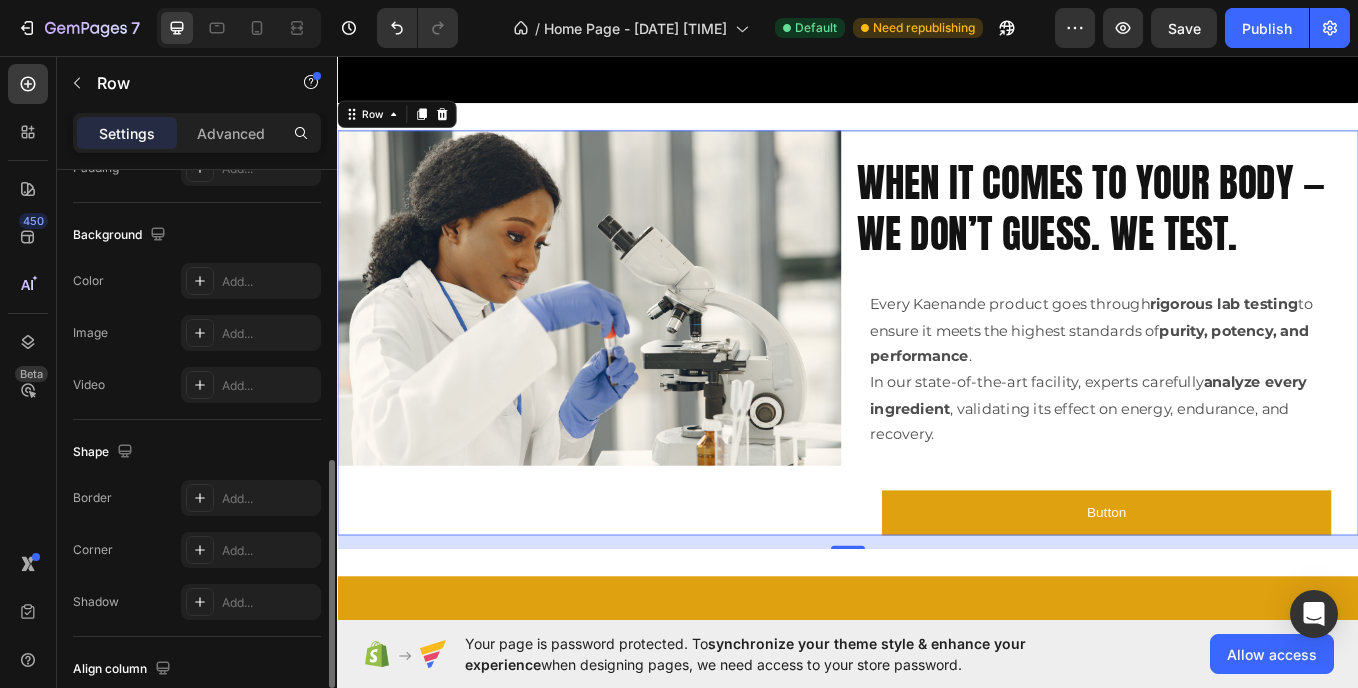 scroll, scrollTop: 873, scrollLeft: 0, axis: vertical 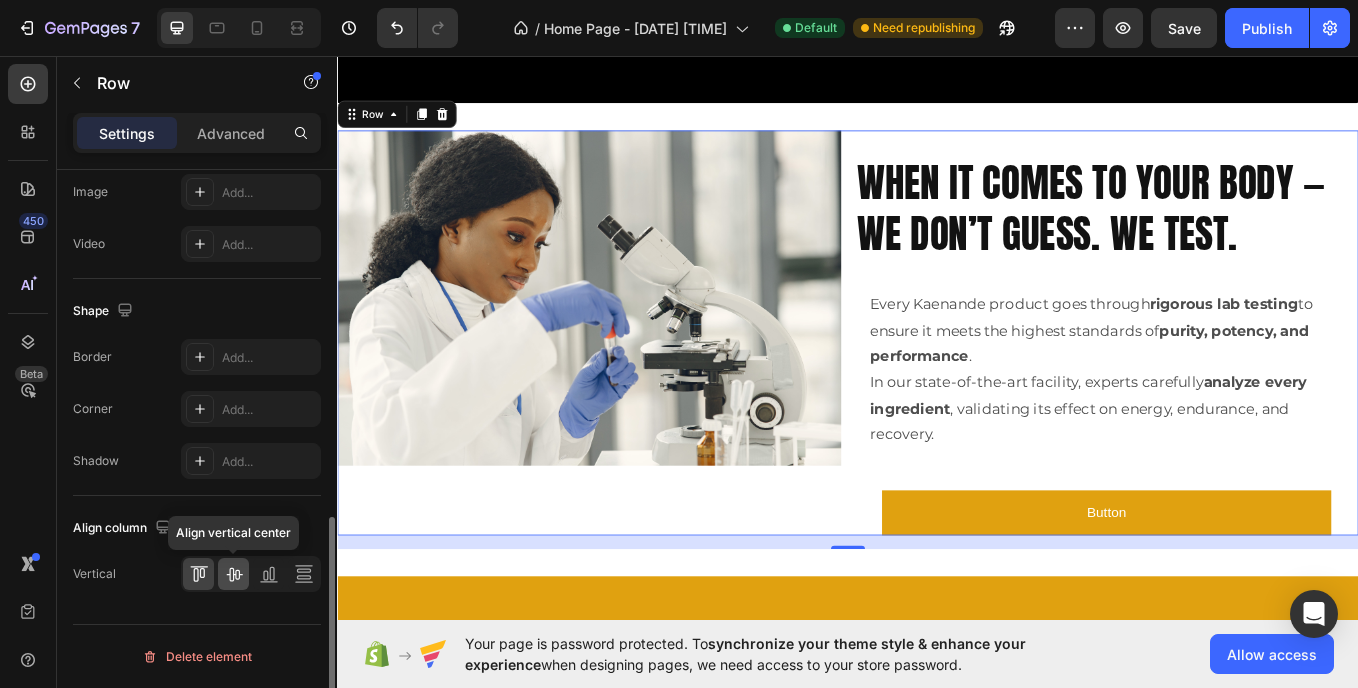 click 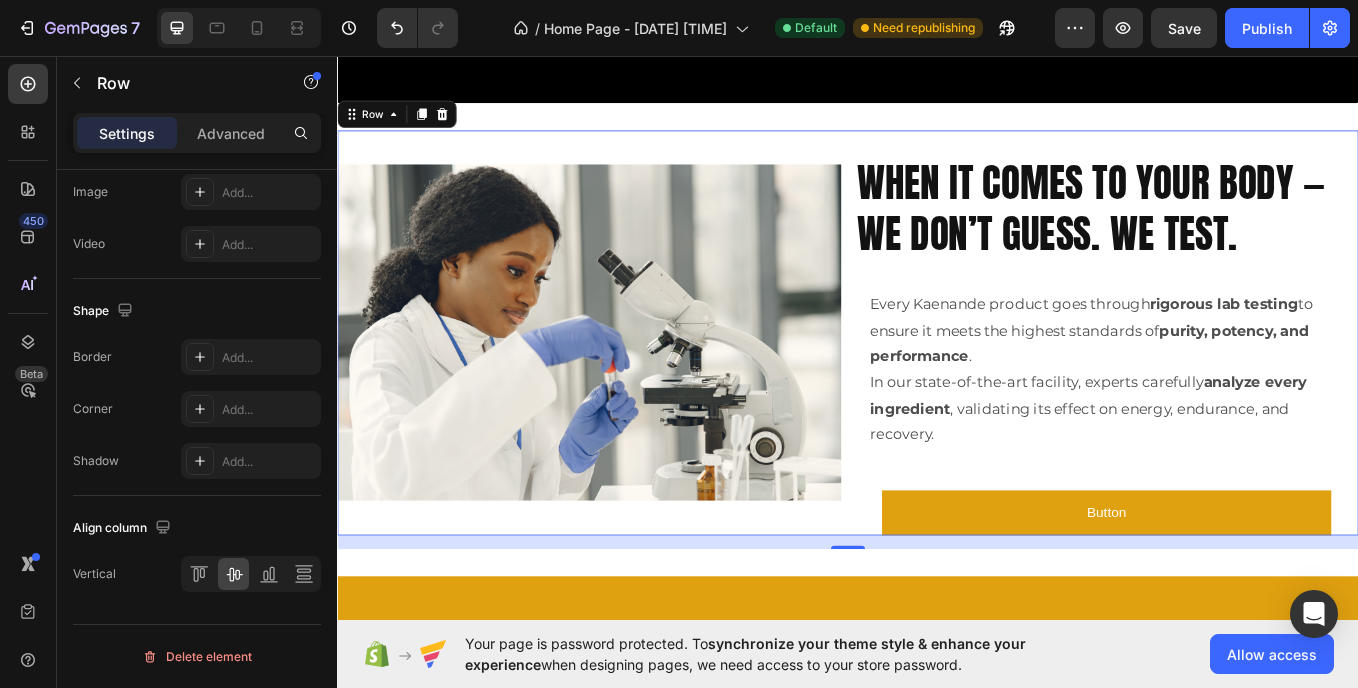 click on "Image when it comes to your body — we don’t guess. We test. Heading Every Kaenande product goes through  rigorous lab testing  to ensure it meets the highest standards of  purity, potency, and performance . In our state-of-the-art facility, experts carefully  analyze every ingredient , validating its effect on energy, endurance, and recovery. Text Block Button Button Row   16 Section 8" at bounding box center (937, 389) 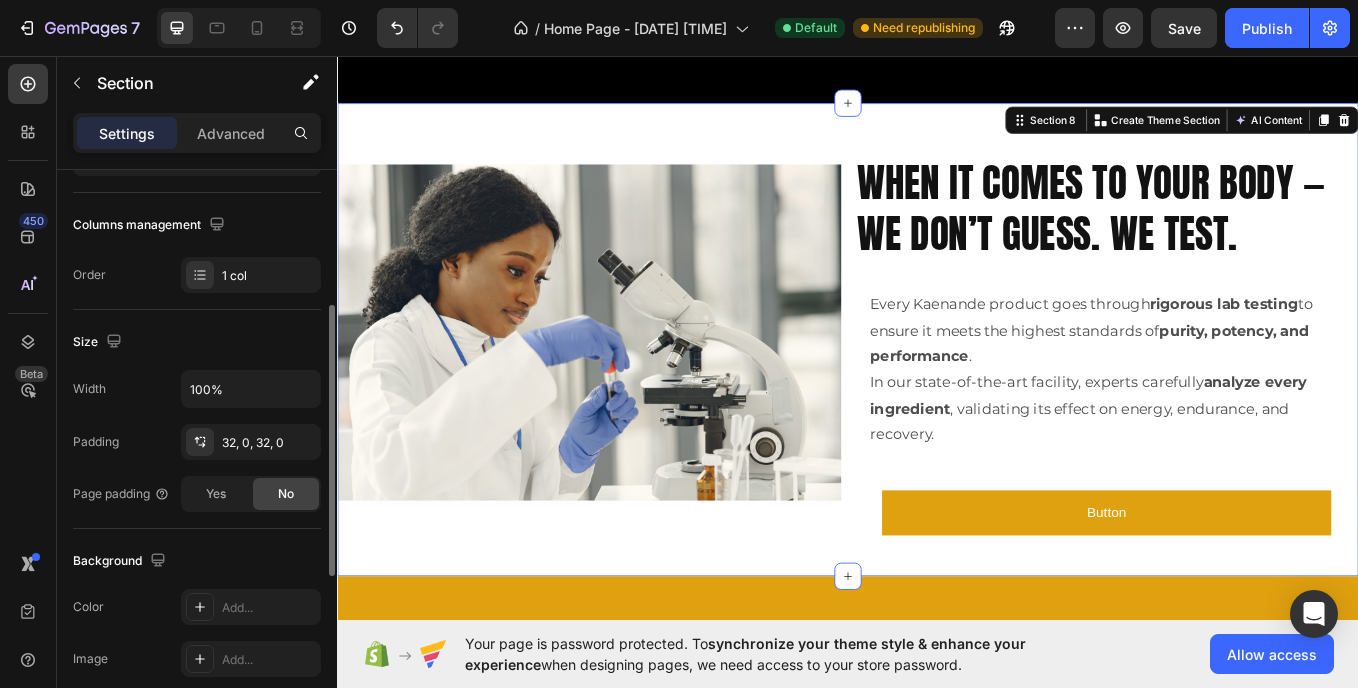 scroll, scrollTop: 290, scrollLeft: 0, axis: vertical 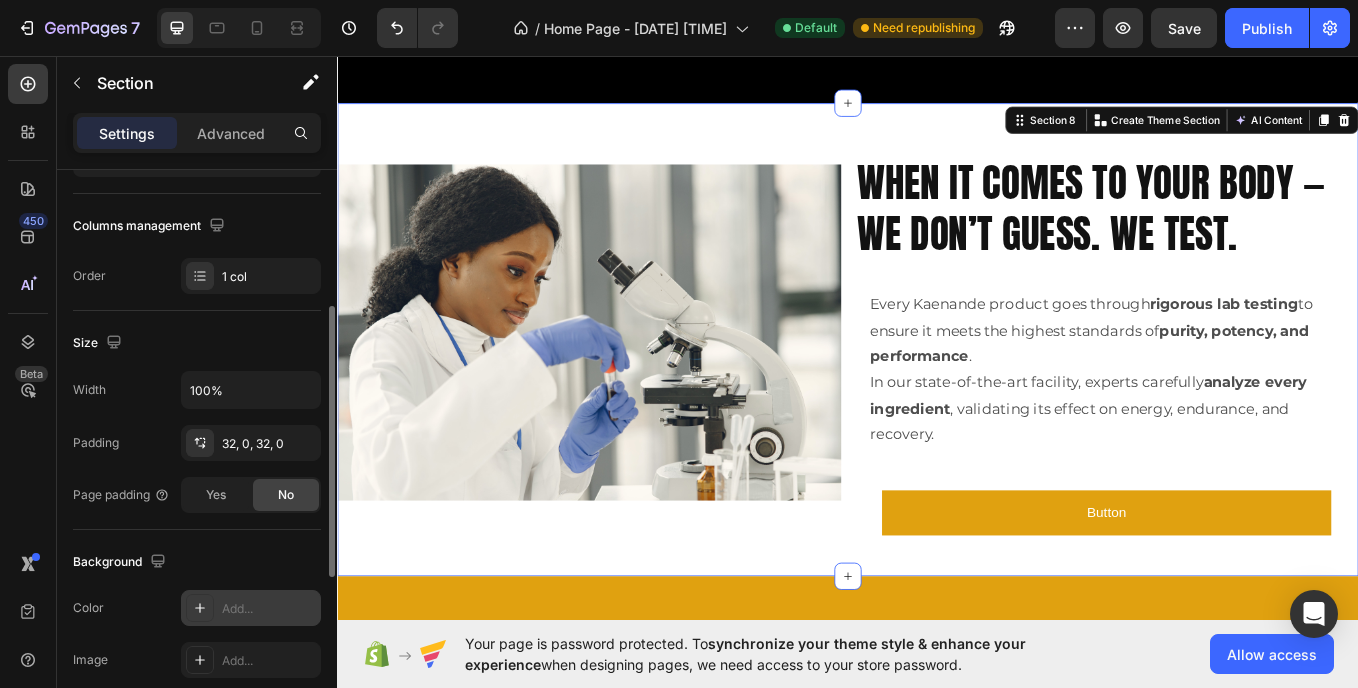 click 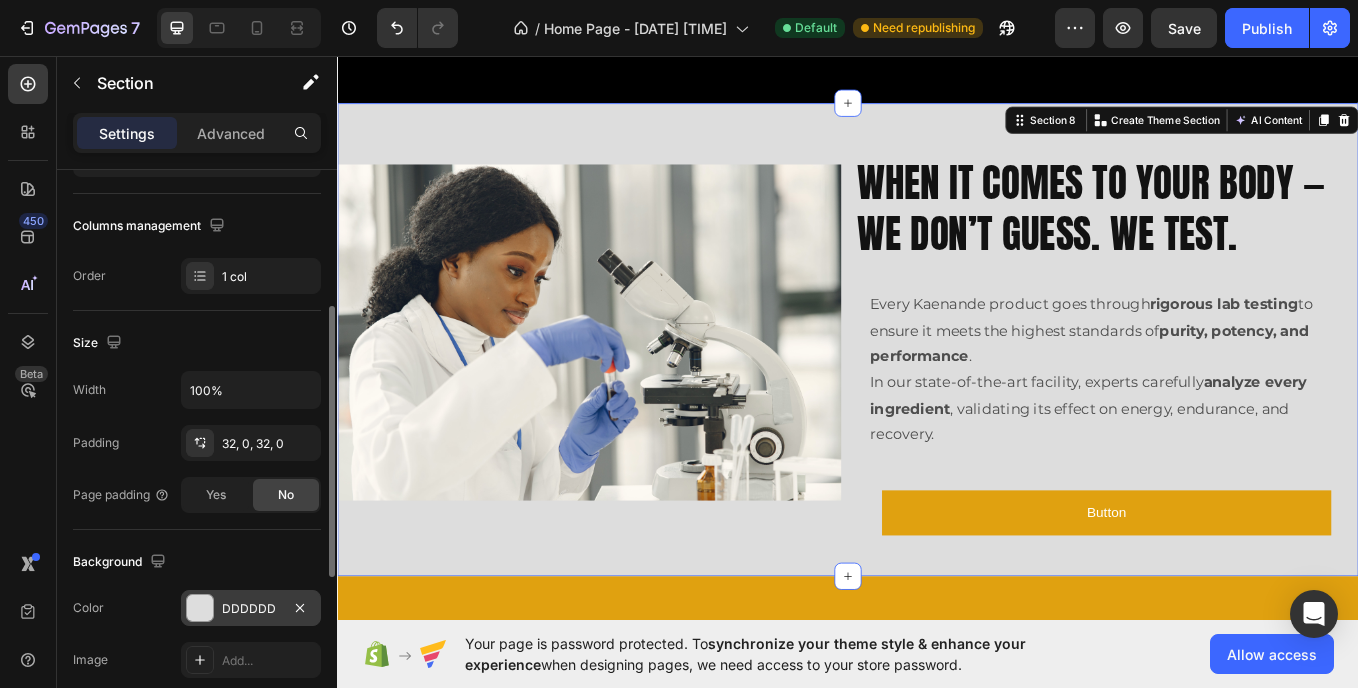 scroll, scrollTop: 4968, scrollLeft: 0, axis: vertical 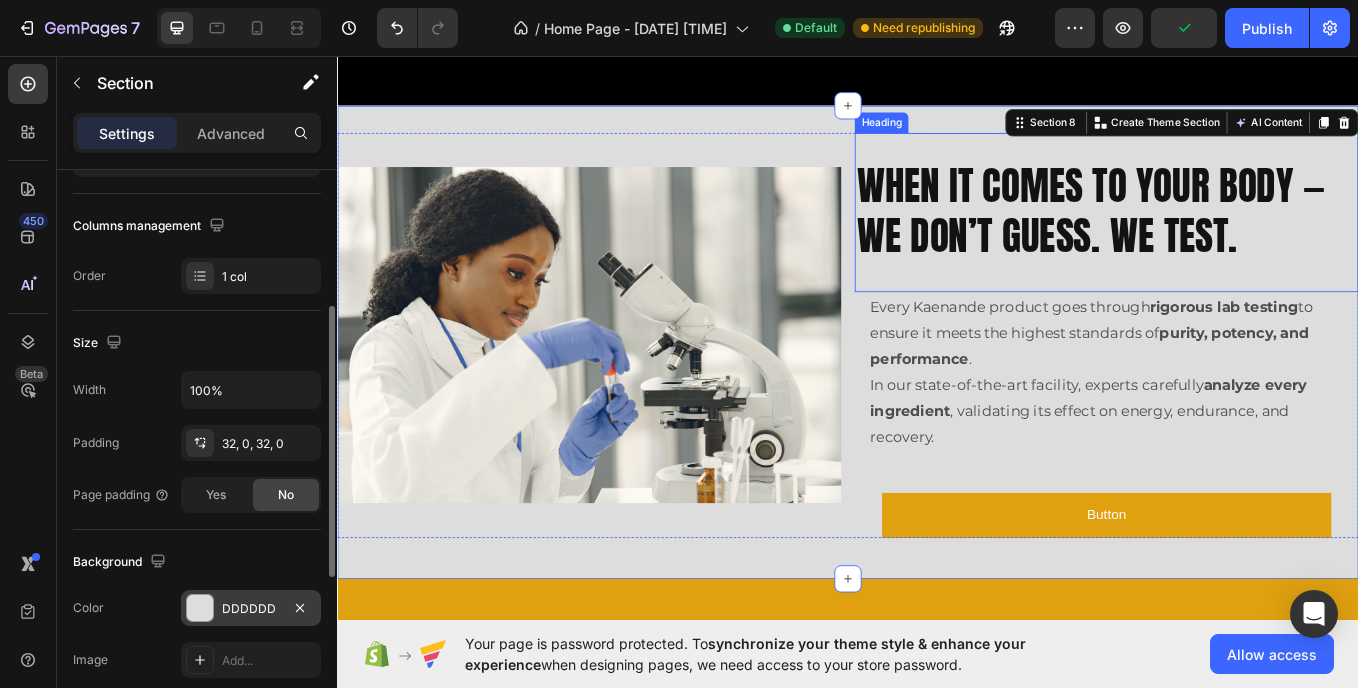 click on "when it comes to your body — we don’t guess. We test." at bounding box center [1241, 238] 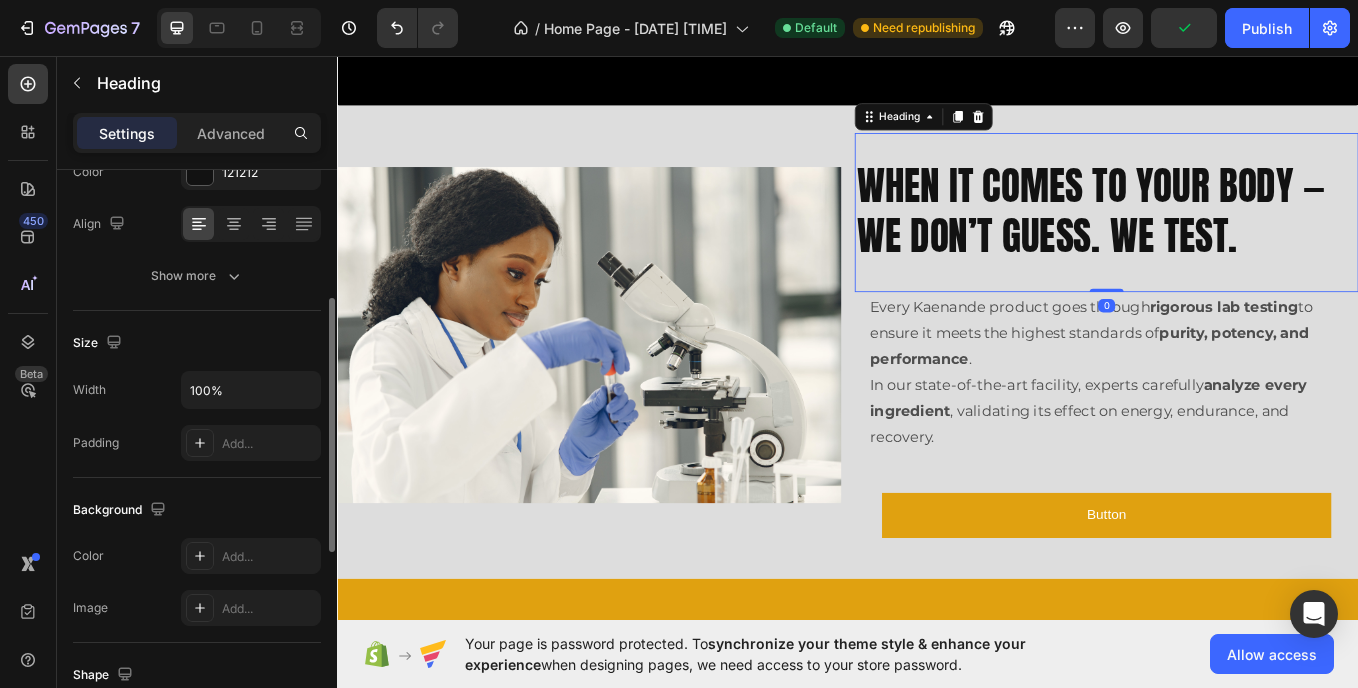 scroll, scrollTop: 0, scrollLeft: 0, axis: both 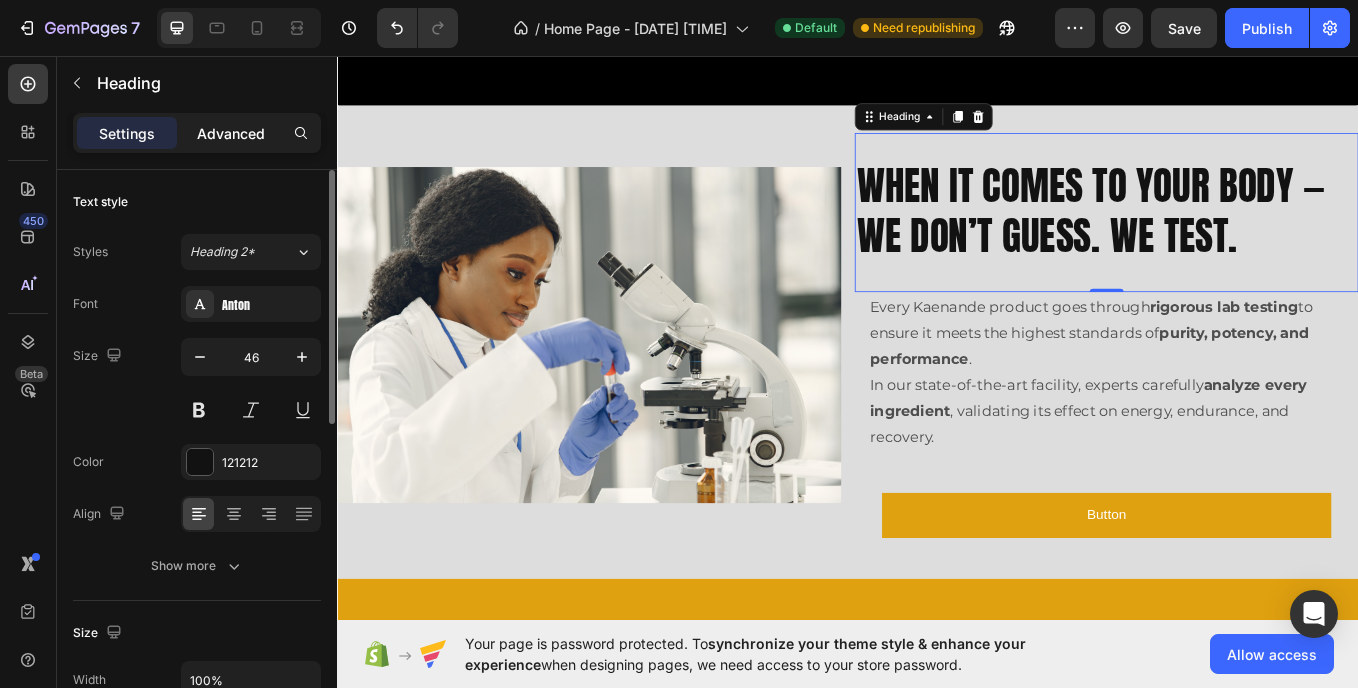 click on "Advanced" at bounding box center (231, 133) 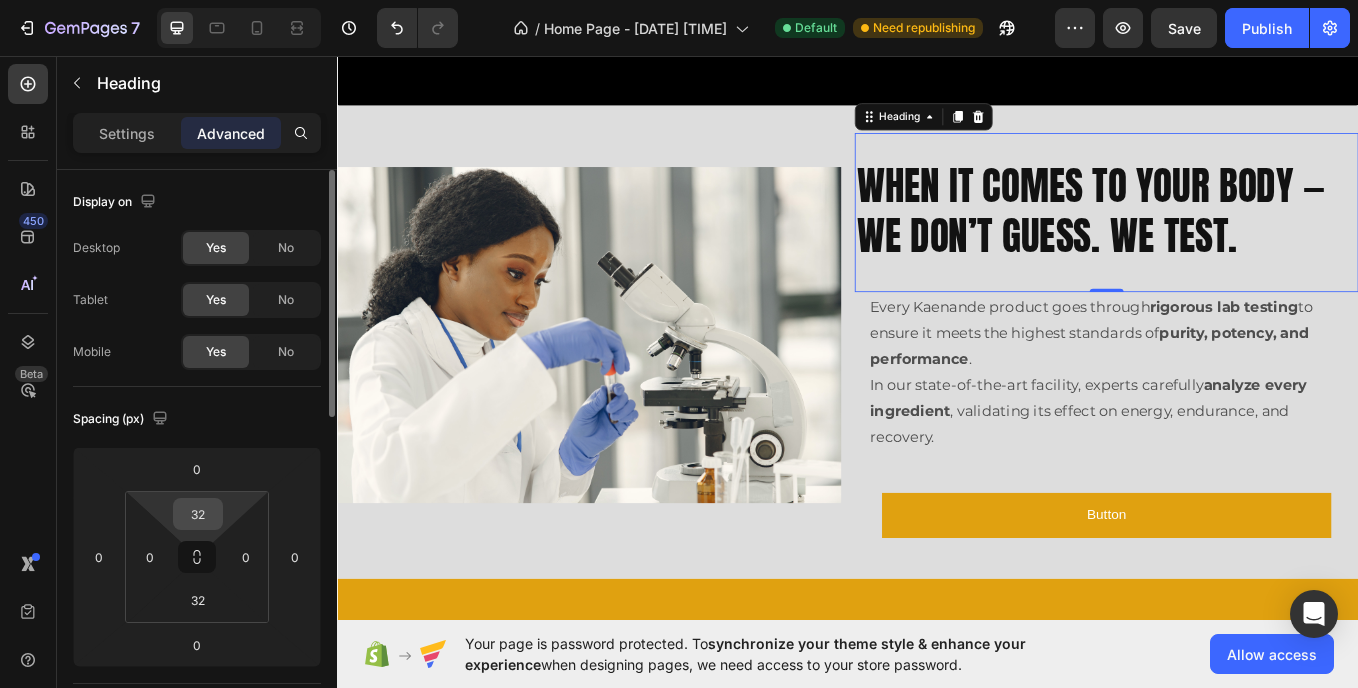 click on "32" at bounding box center (198, 514) 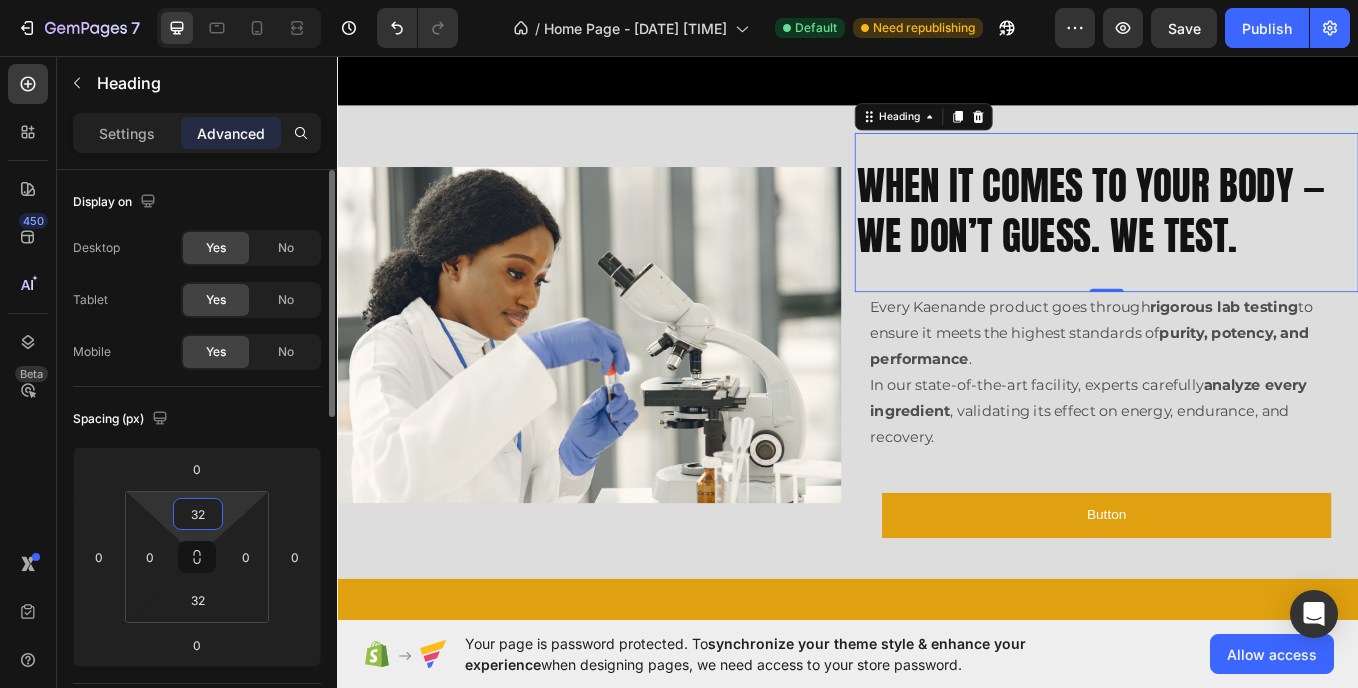 click on "32" at bounding box center [198, 514] 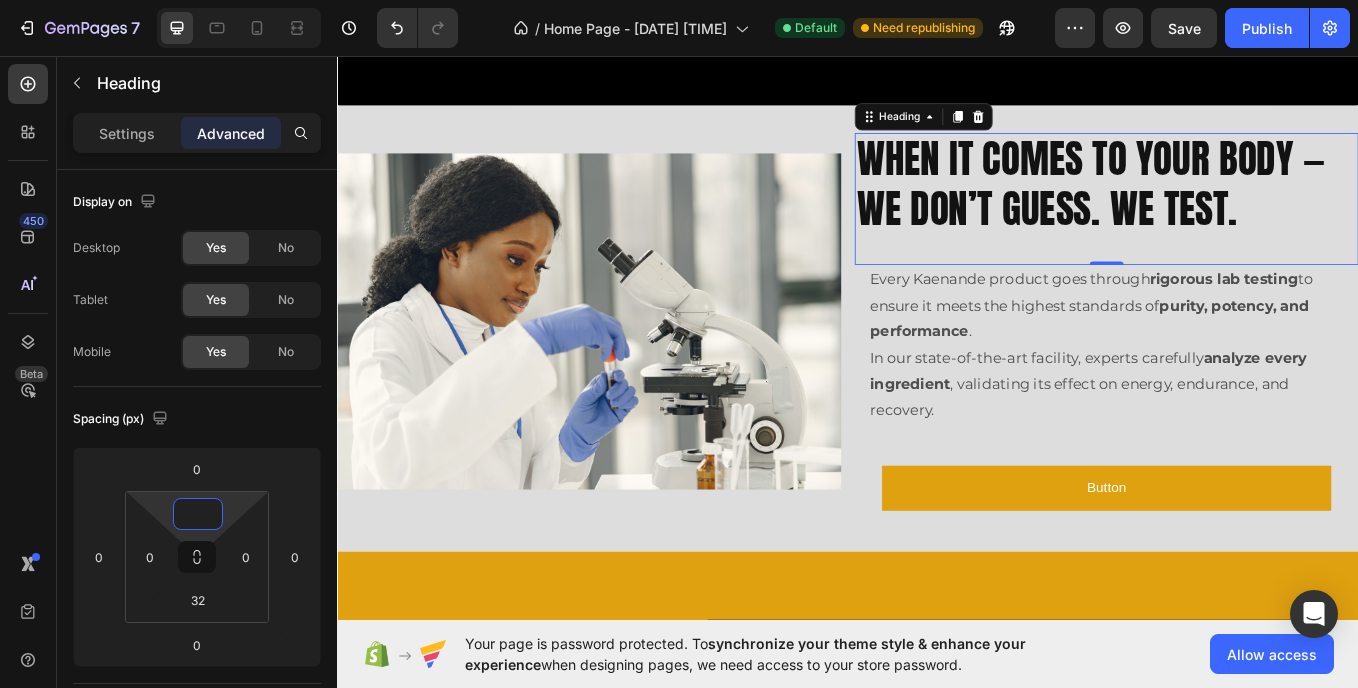 type on "0" 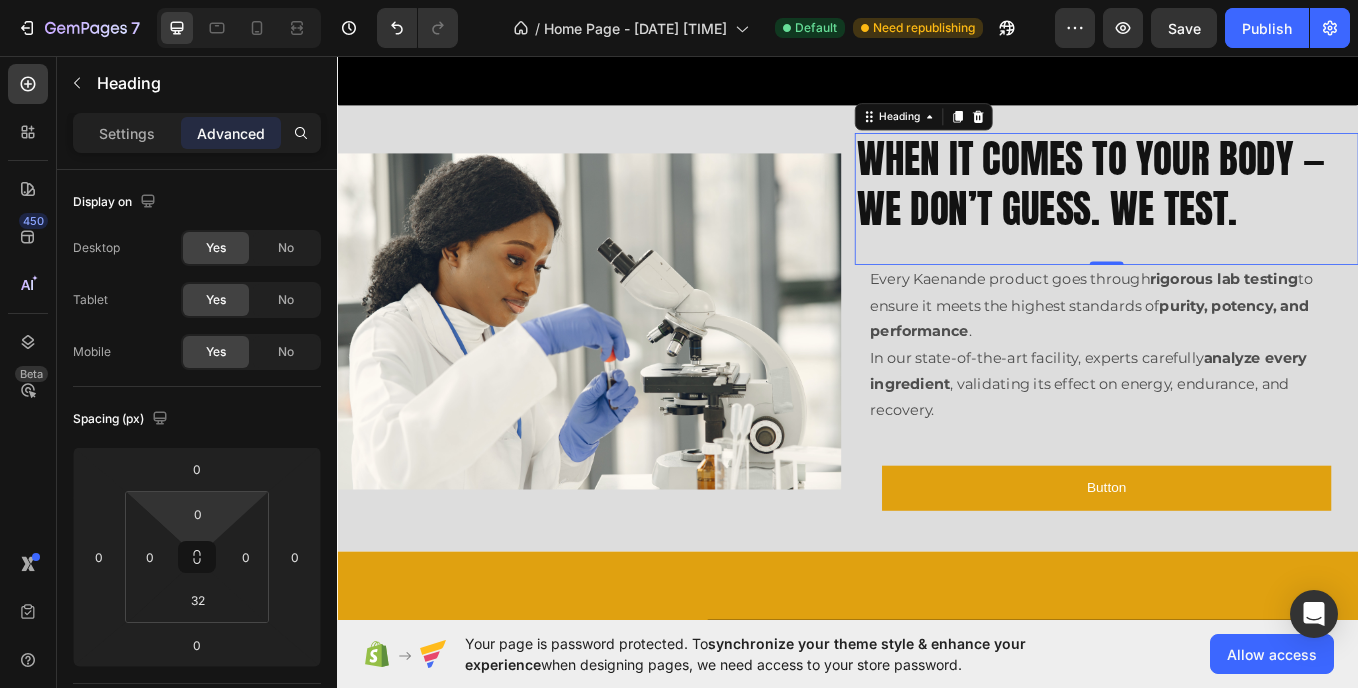 click on "when it comes to your body — we don’t guess. We test." at bounding box center (1241, 206) 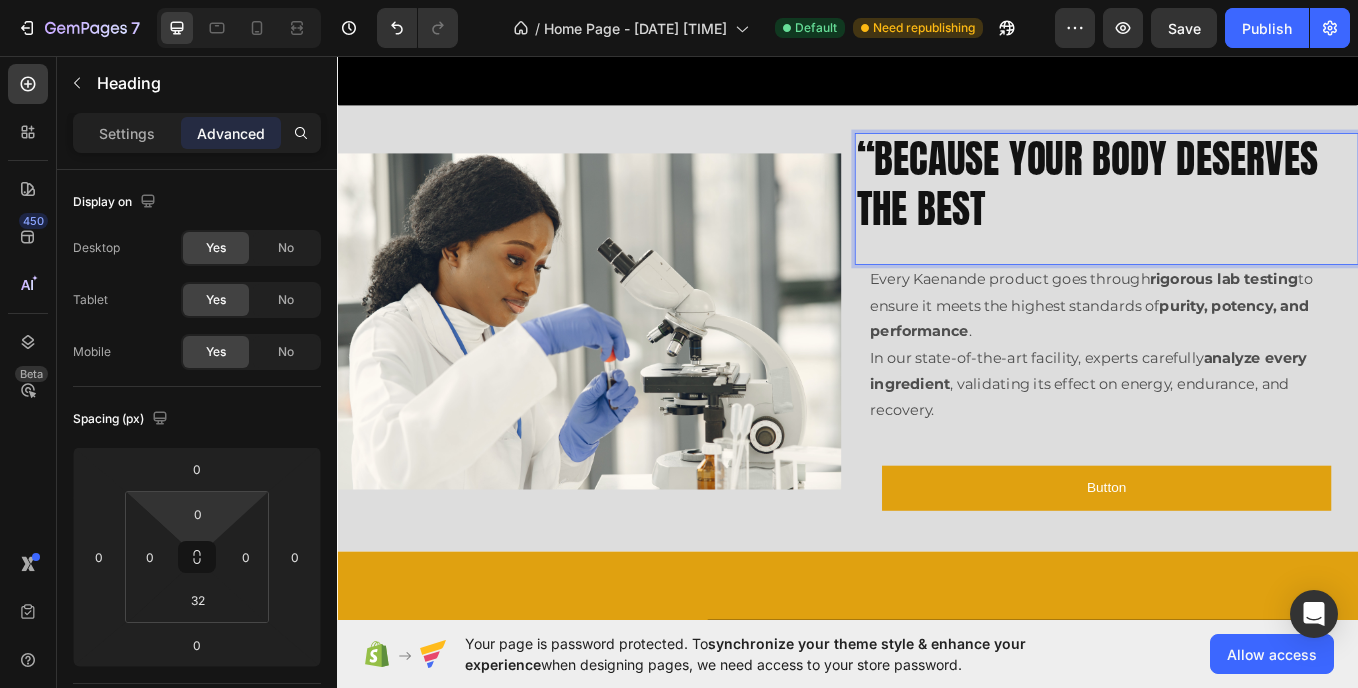click on "“Because Your Body Deserves the Best" at bounding box center [1241, 206] 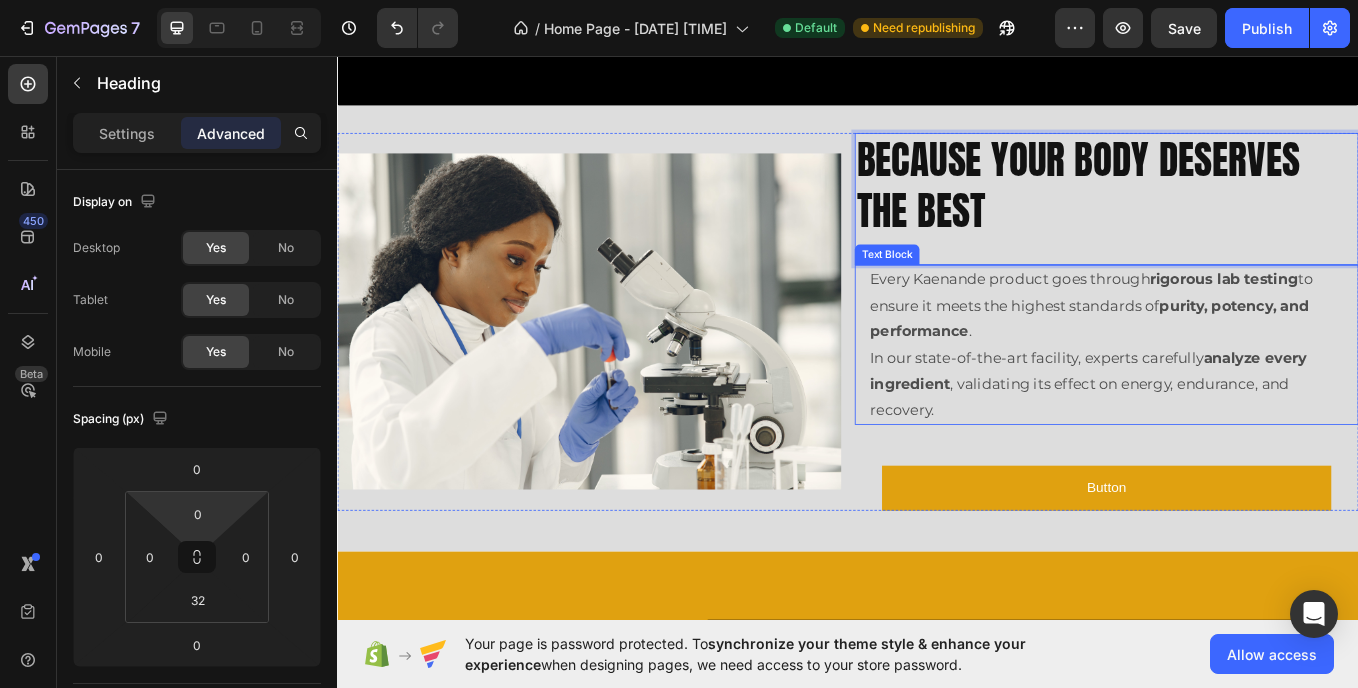 click on "Every Kaenande product goes through  rigorous lab testing  to ensure it meets the highest standards of  purity, potency, and performance ." at bounding box center [1241, 349] 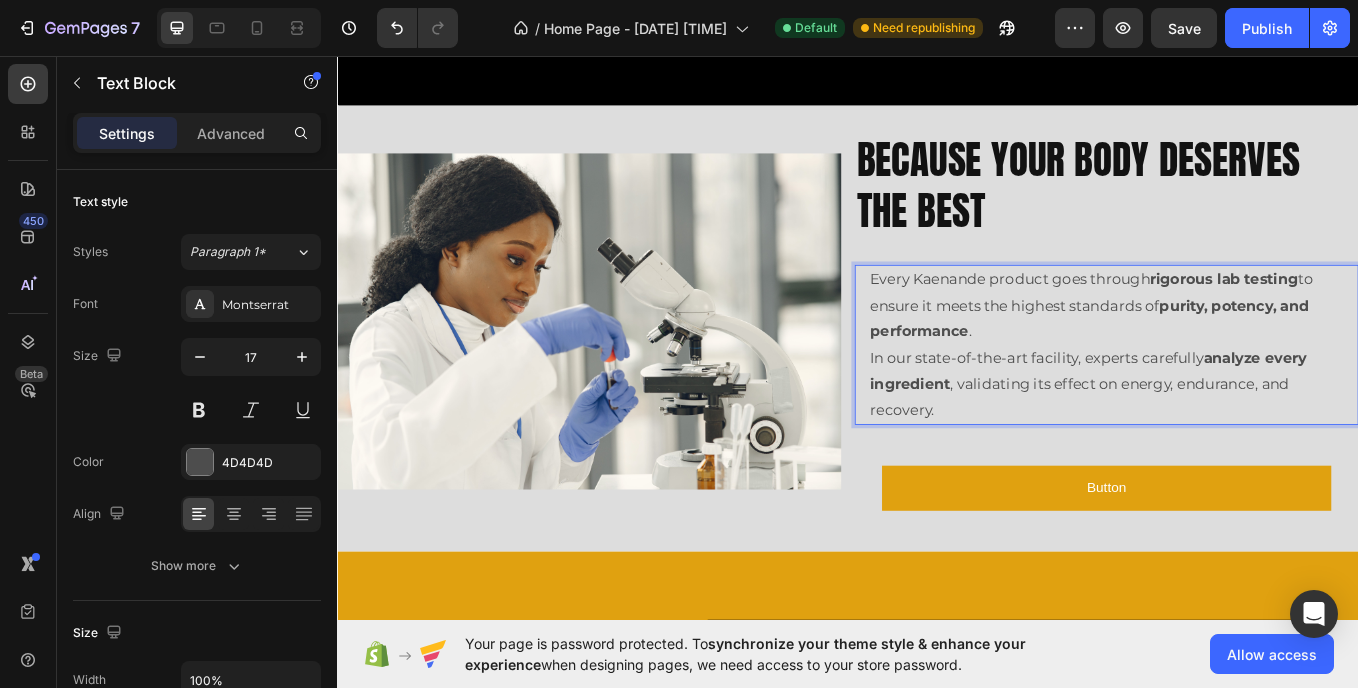 click on "rigorous lab testing" at bounding box center [1379, 318] 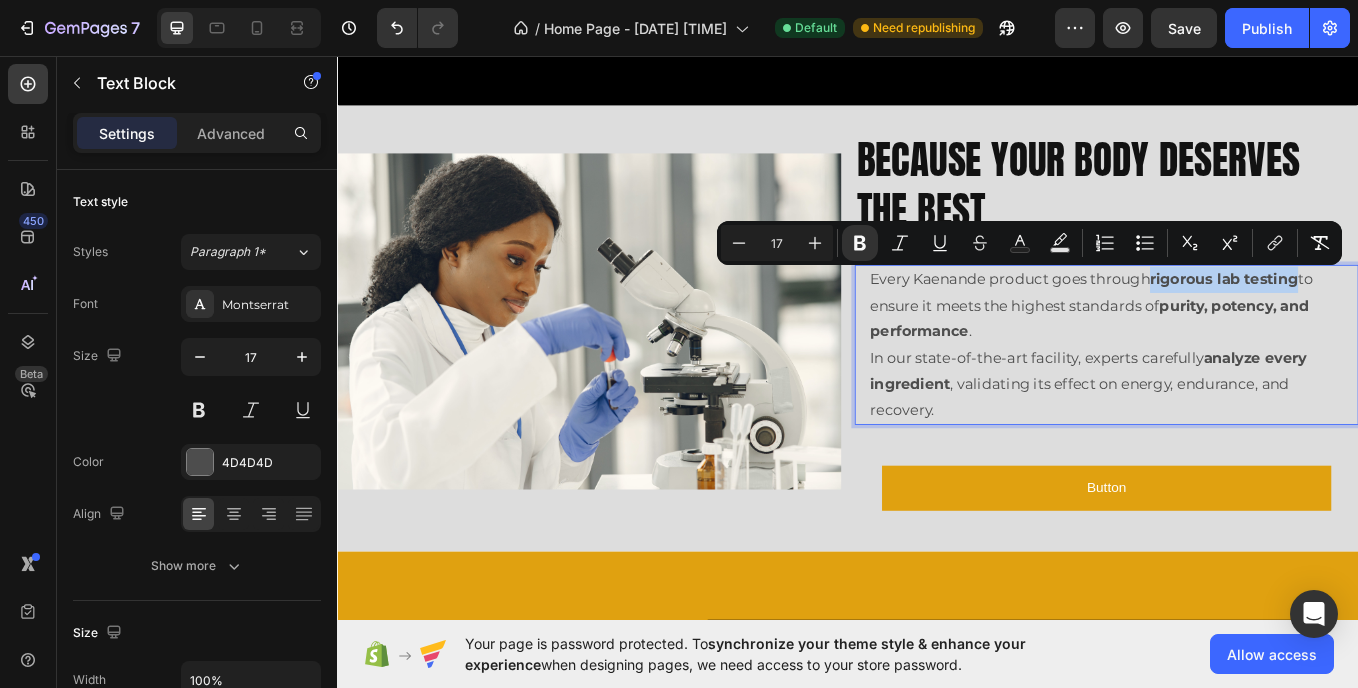 drag, startPoint x: 1291, startPoint y: 321, endPoint x: 1466, endPoint y: 322, distance: 175.00285 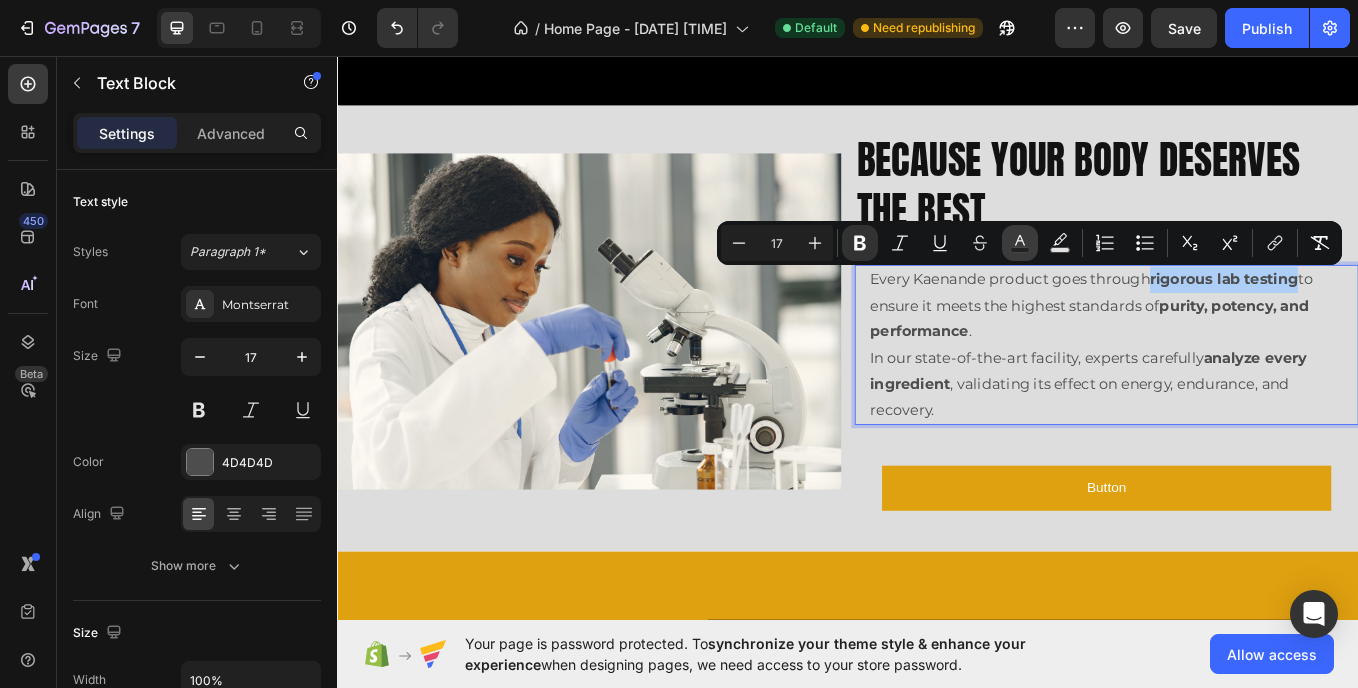 click 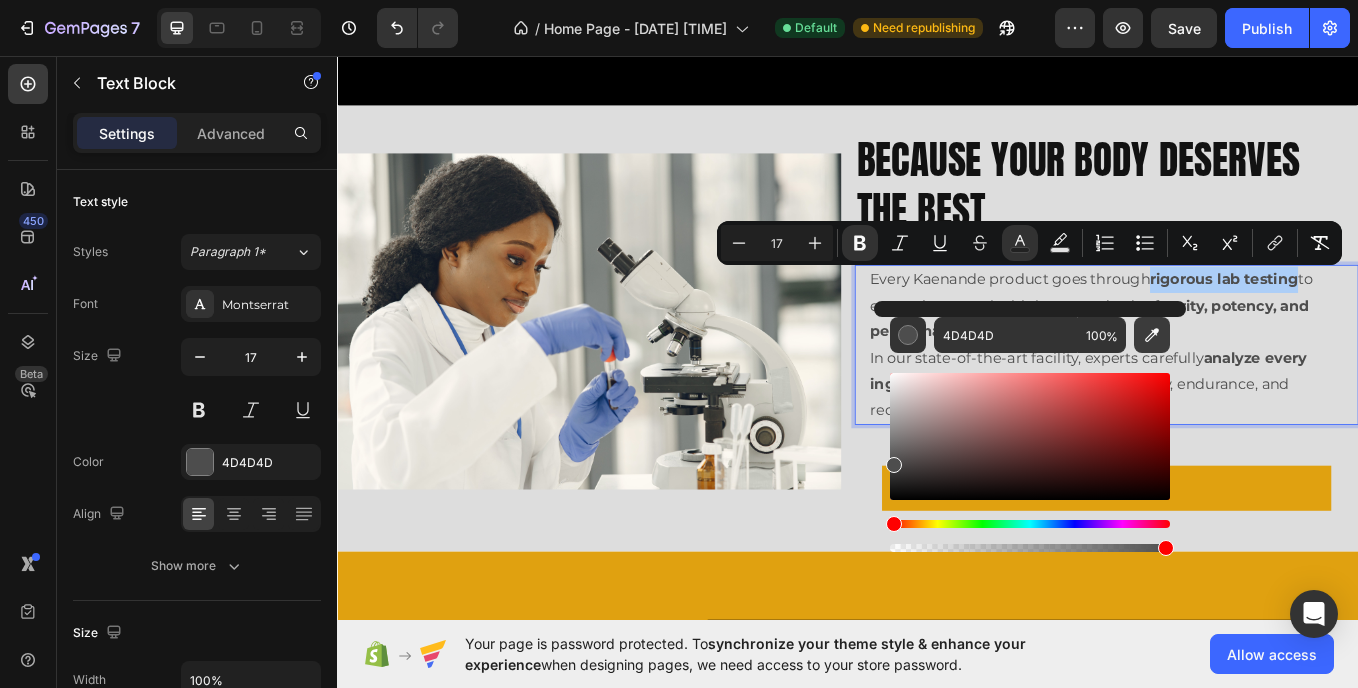 click 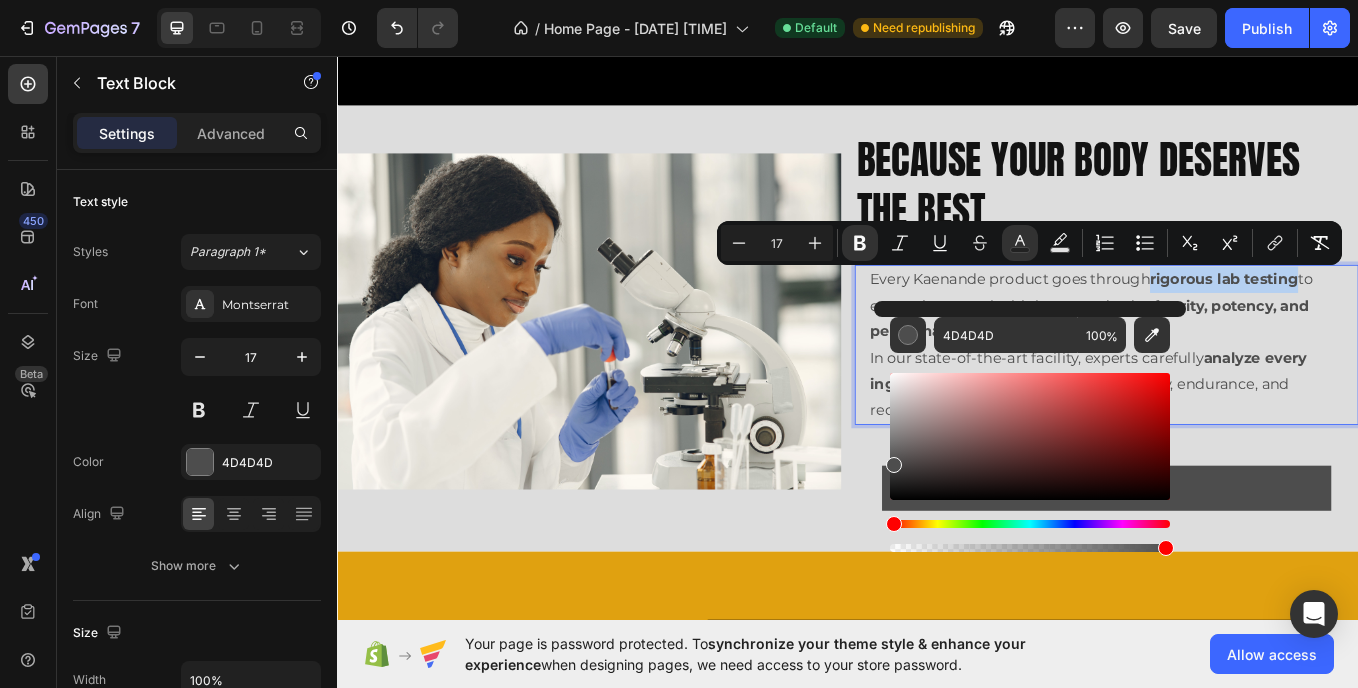 type on "E0A110" 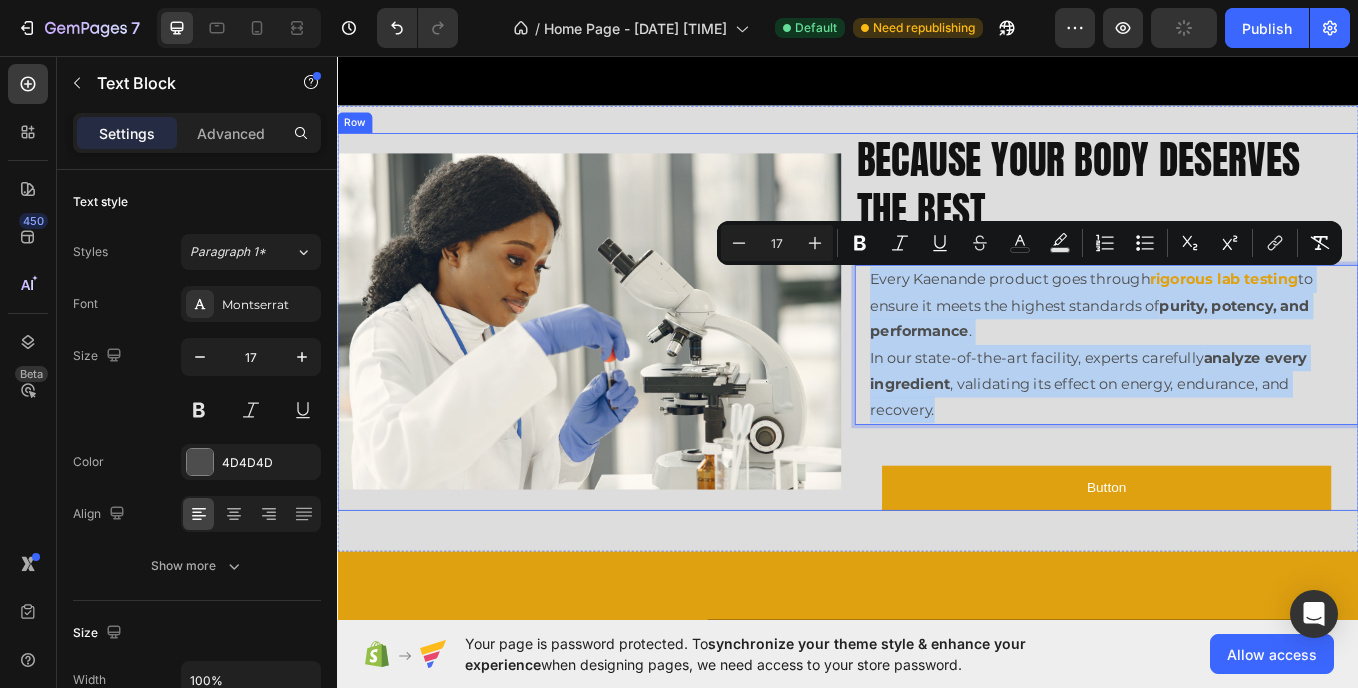 drag, startPoint x: 954, startPoint y: 318, endPoint x: 1106, endPoint y: 501, distance: 237.89284 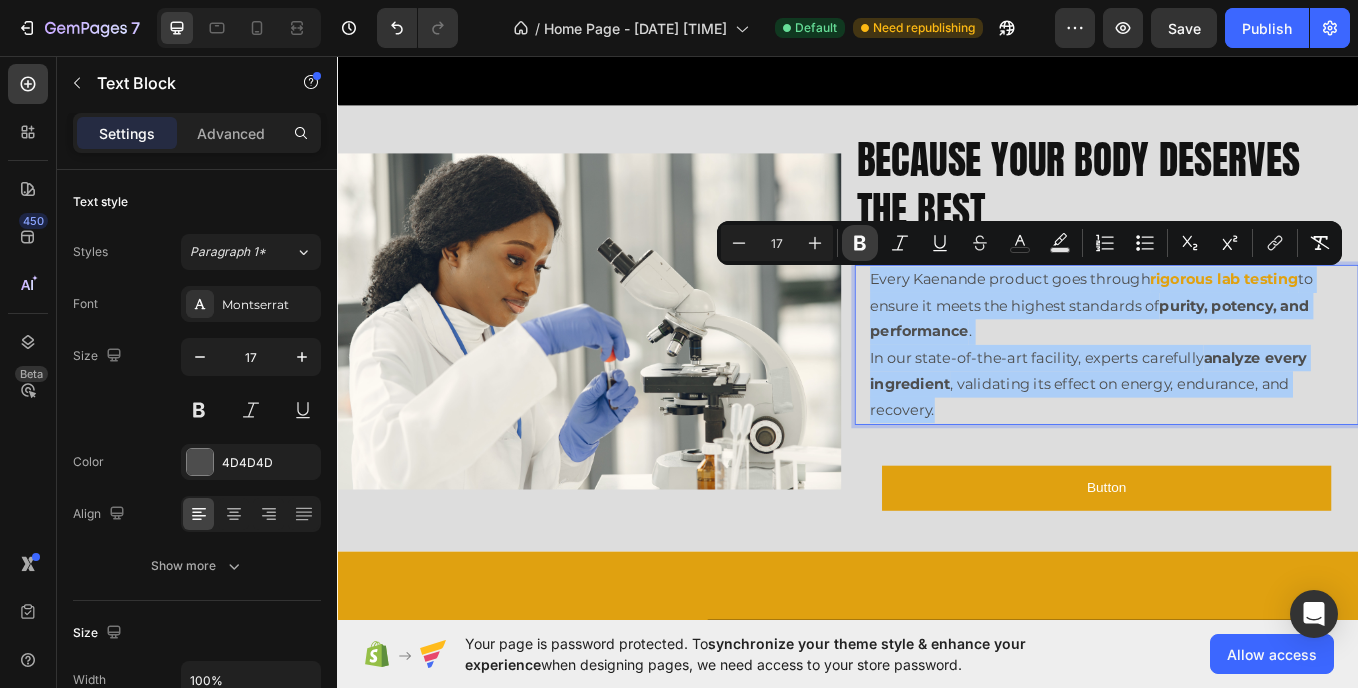 click 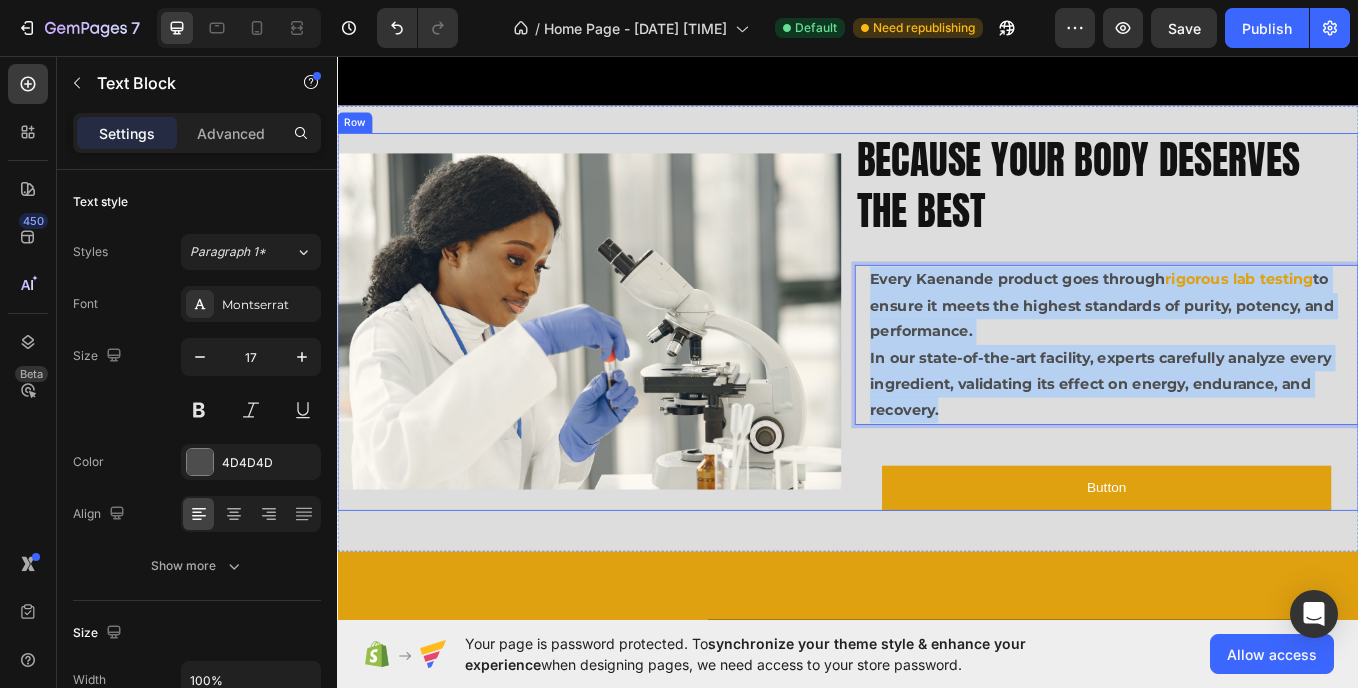 drag, startPoint x: 955, startPoint y: 315, endPoint x: 1072, endPoint y: 501, distance: 219.73848 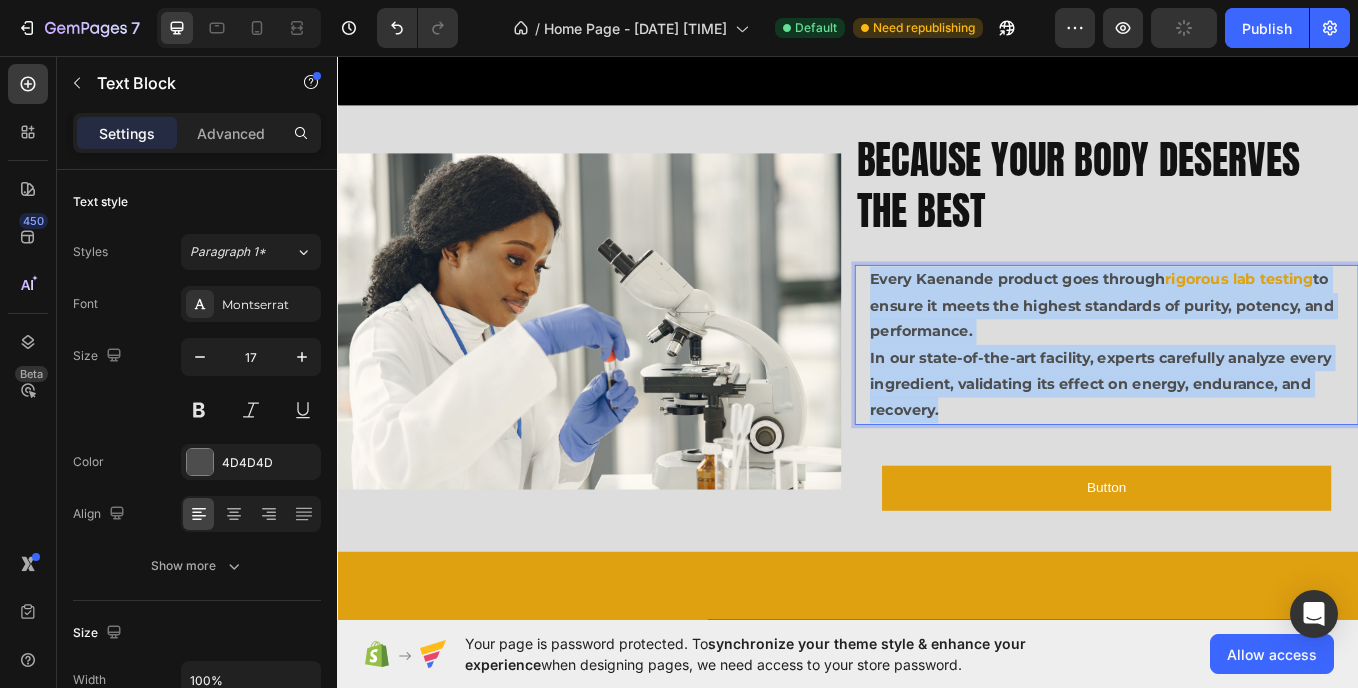 click on "to ensure it meets the highest standards of purity, potency, and performance." at bounding box center [1235, 348] 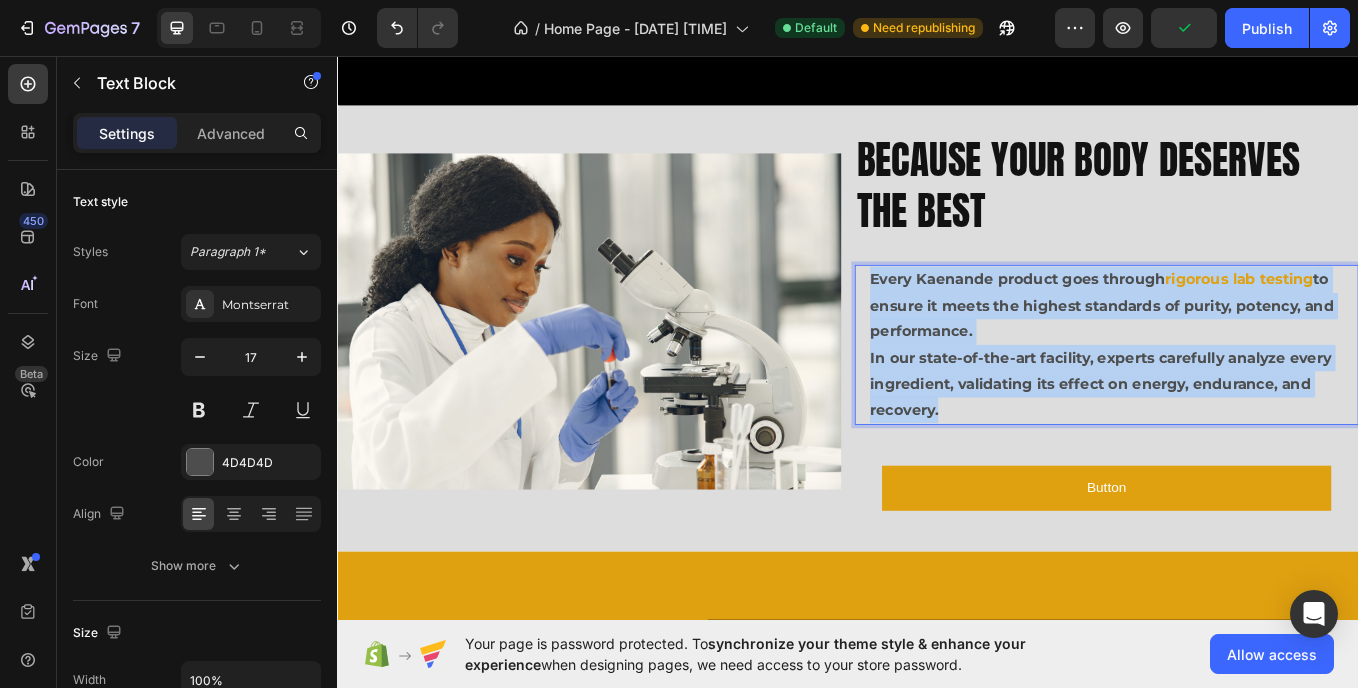 drag, startPoint x: 956, startPoint y: 309, endPoint x: 1129, endPoint y: 516, distance: 269.774 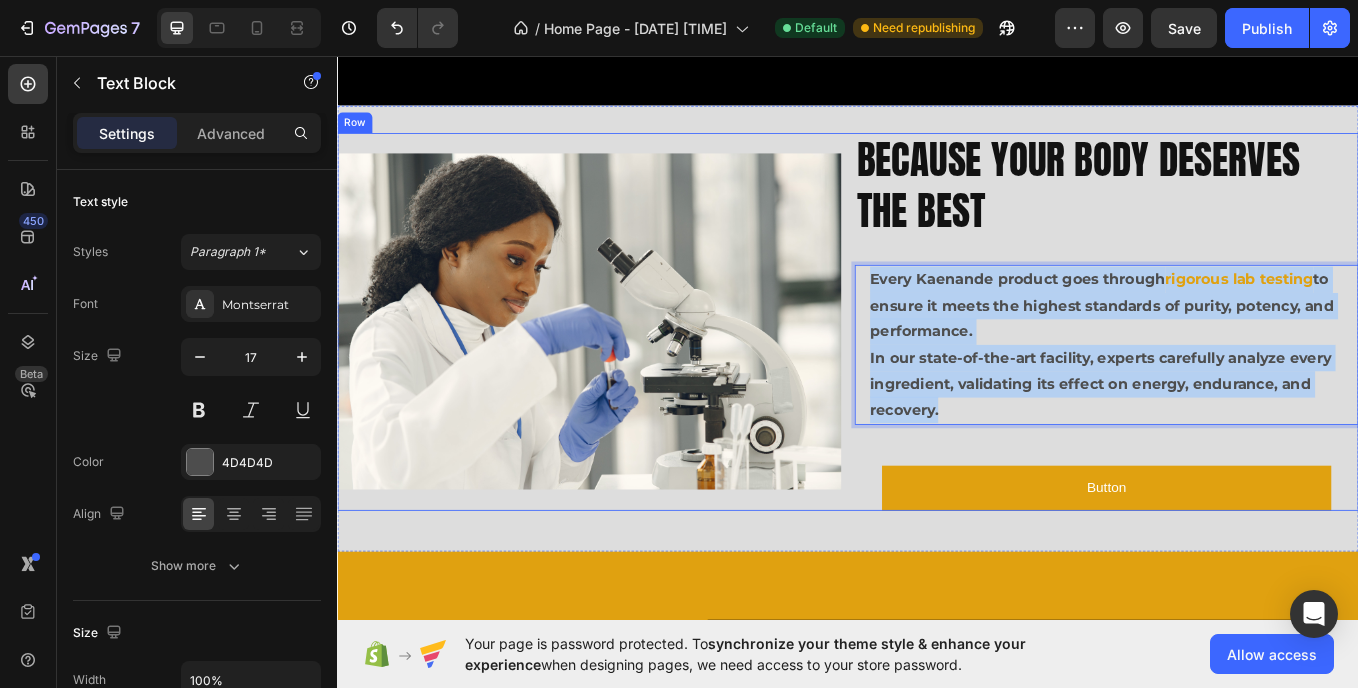 click on "Button Button" at bounding box center [1241, 547] 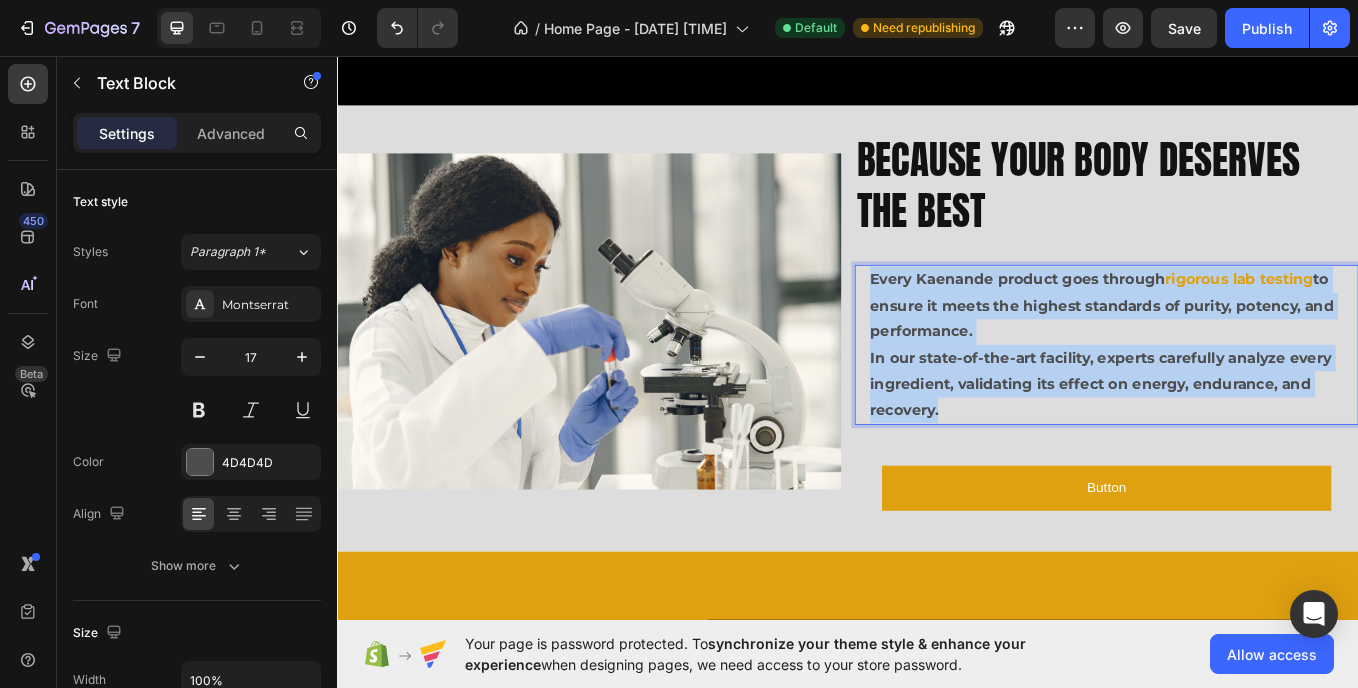 drag, startPoint x: 1039, startPoint y: 473, endPoint x: 951, endPoint y: 300, distance: 194.09534 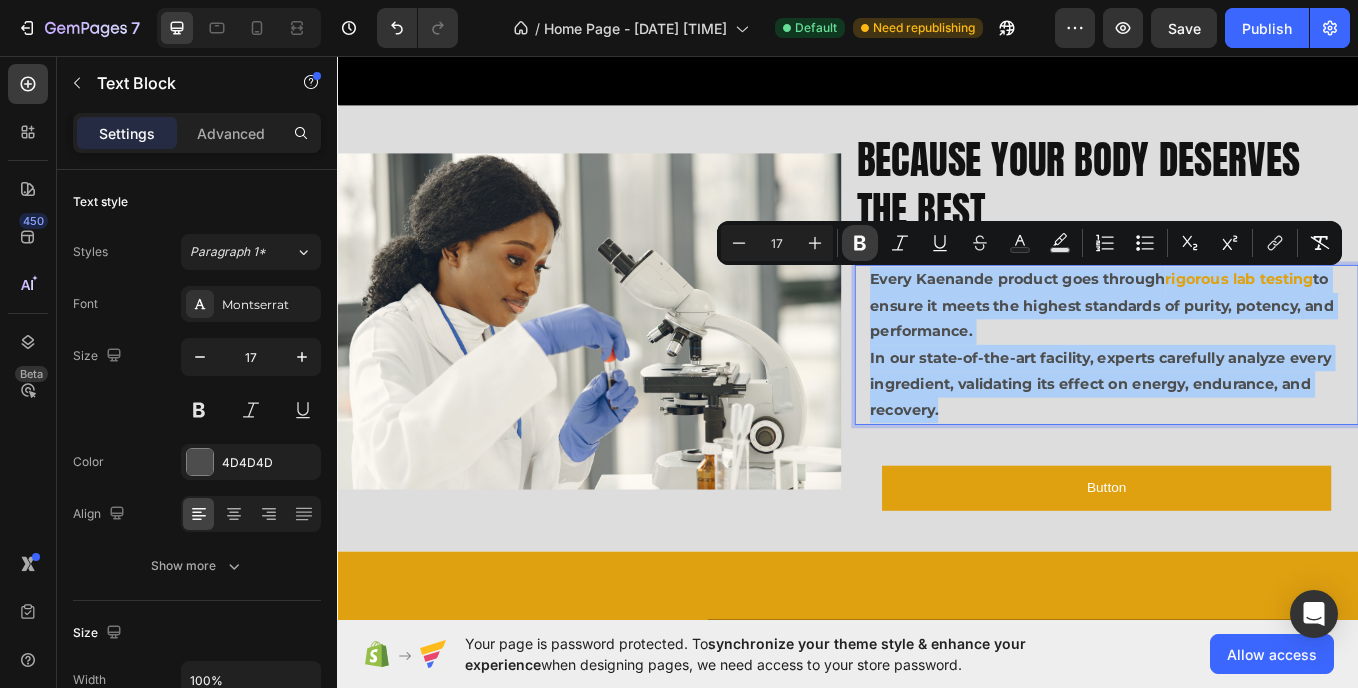 click 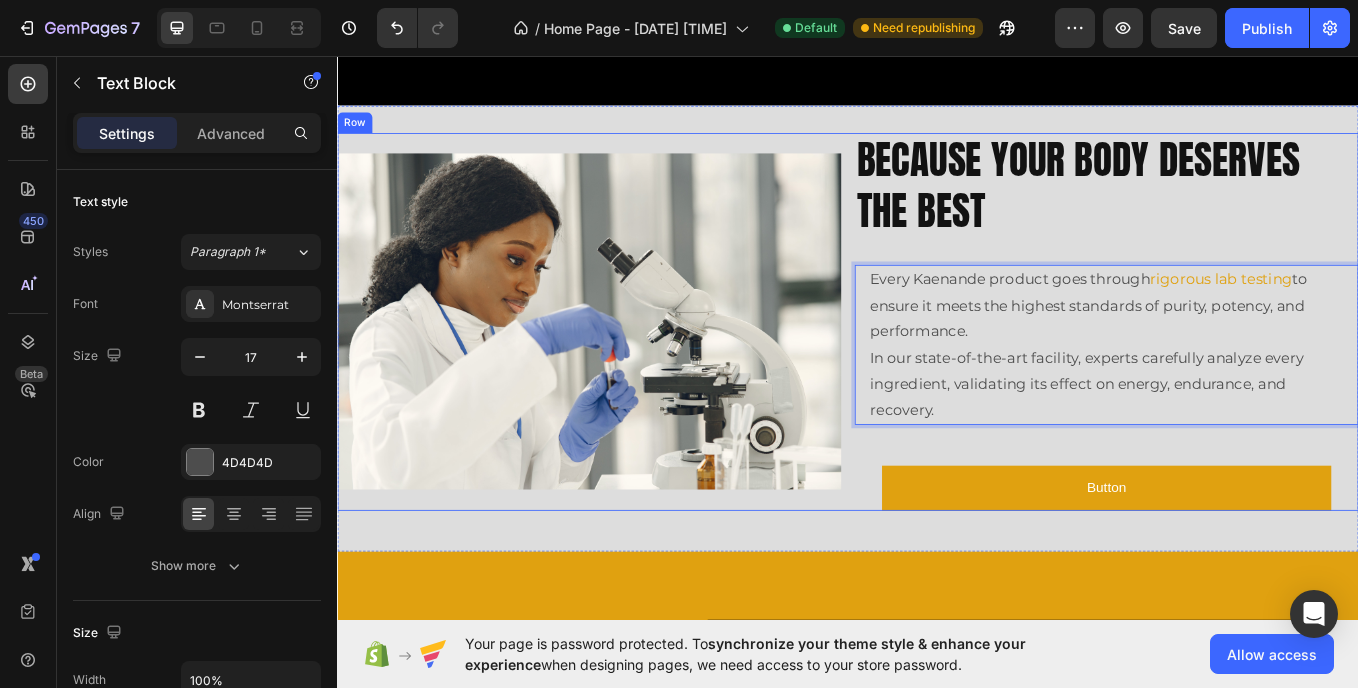 click on "Because Your Body Deserves the Best Heading Every Kaenande product goes through  rigorous lab testing  to ensure it meets the highest standards of purity, potency, and performance. In our state-of-the-art facility, experts carefully analyze every ingredient, validating its effect on energy, endurance, and recovery. Text Block   16 Button Button" at bounding box center (1241, 368) 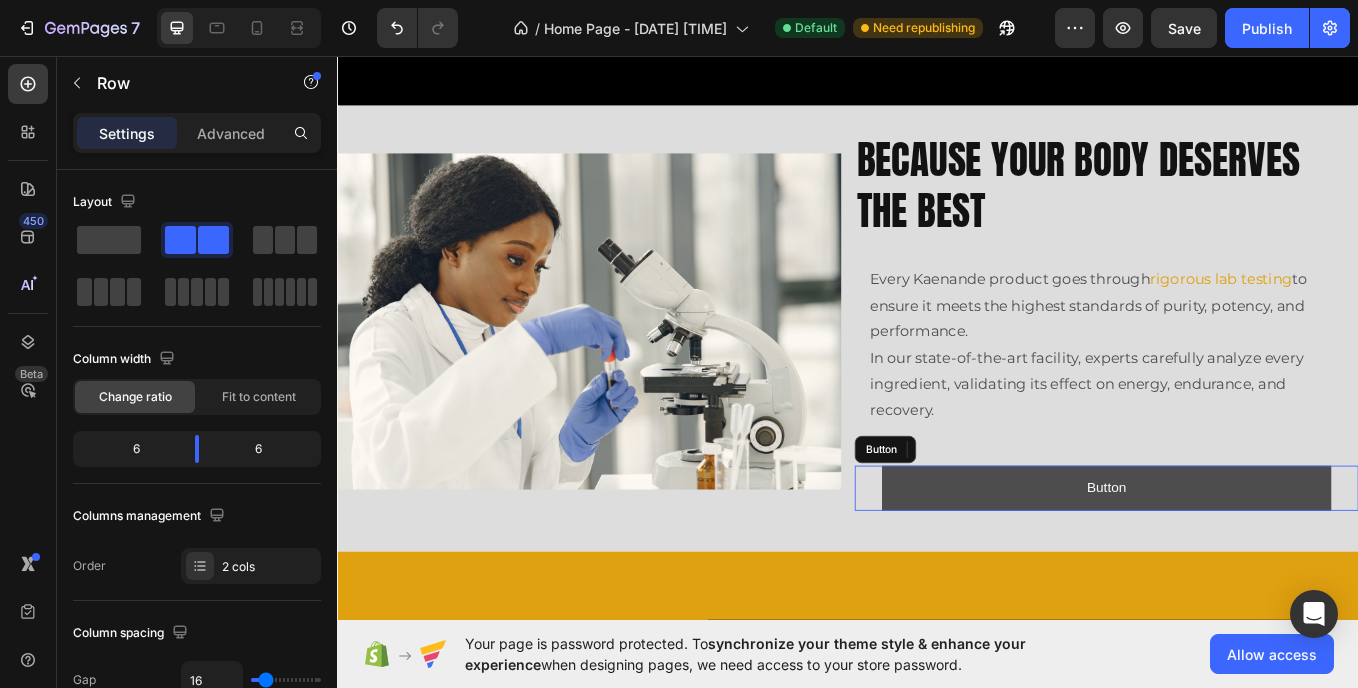 click on "Button" at bounding box center (1241, 563) 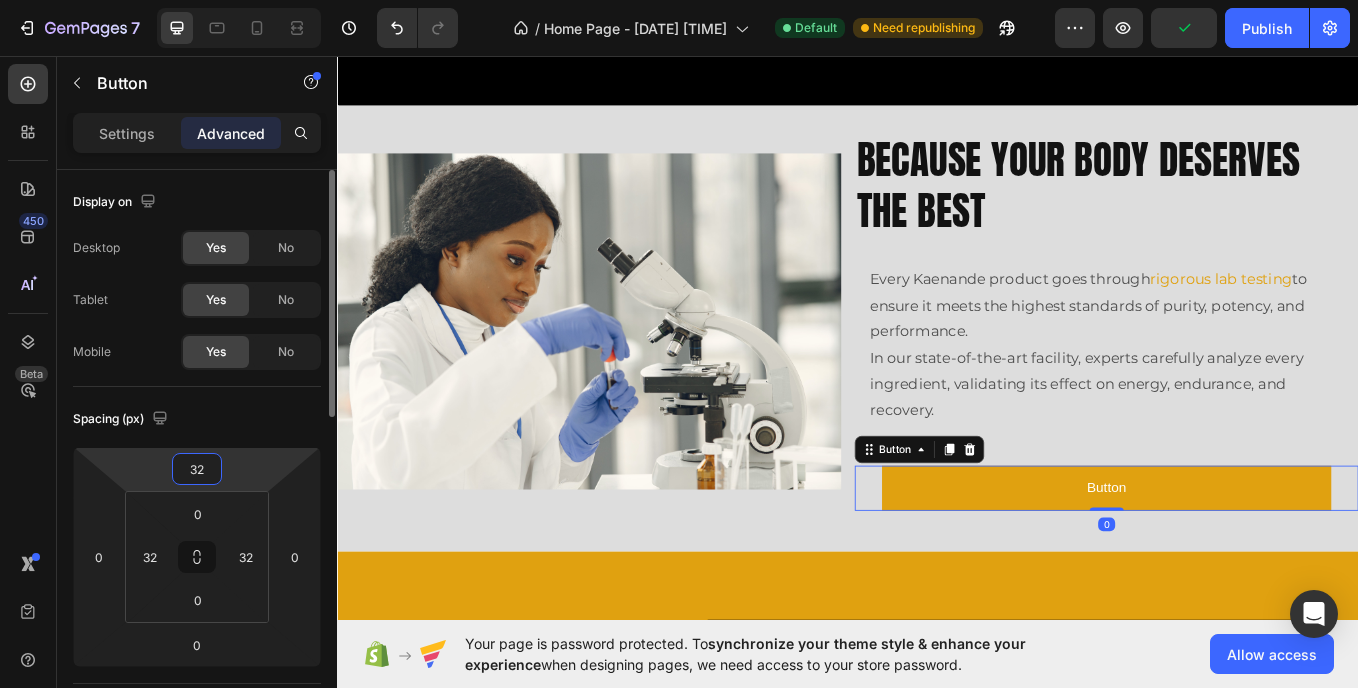 click on "32" at bounding box center [197, 469] 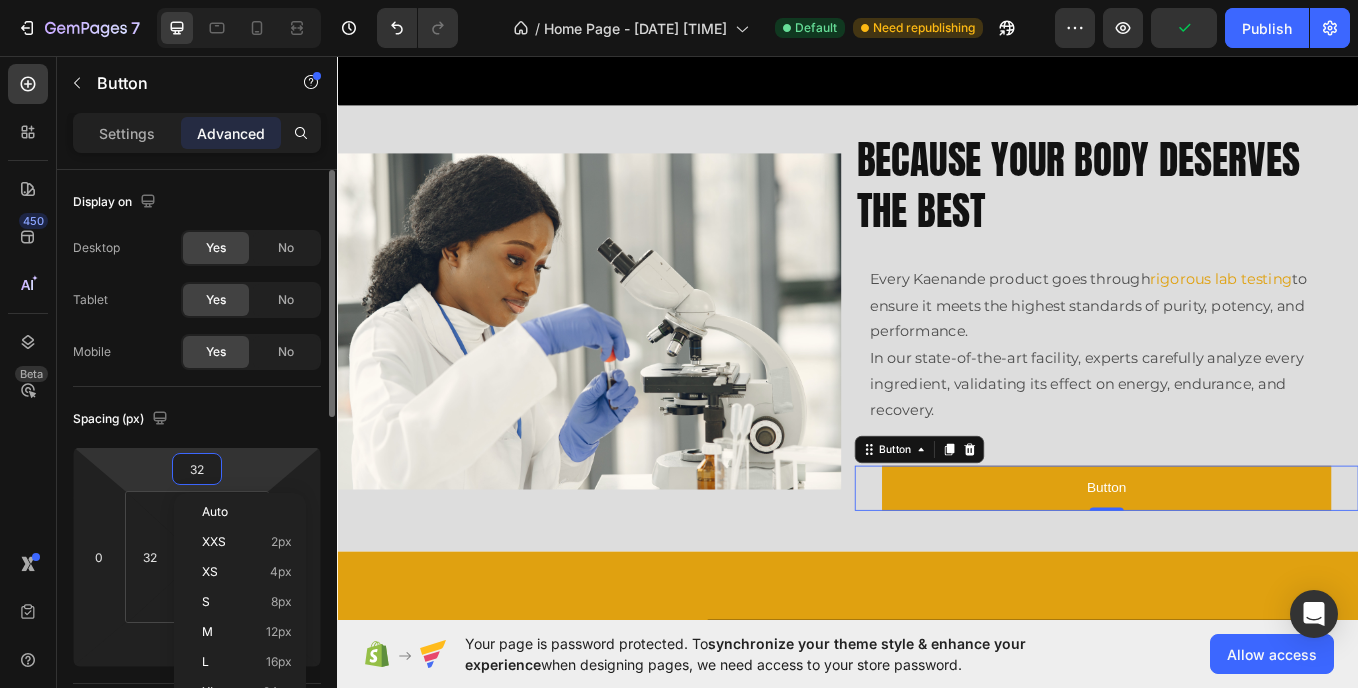 type 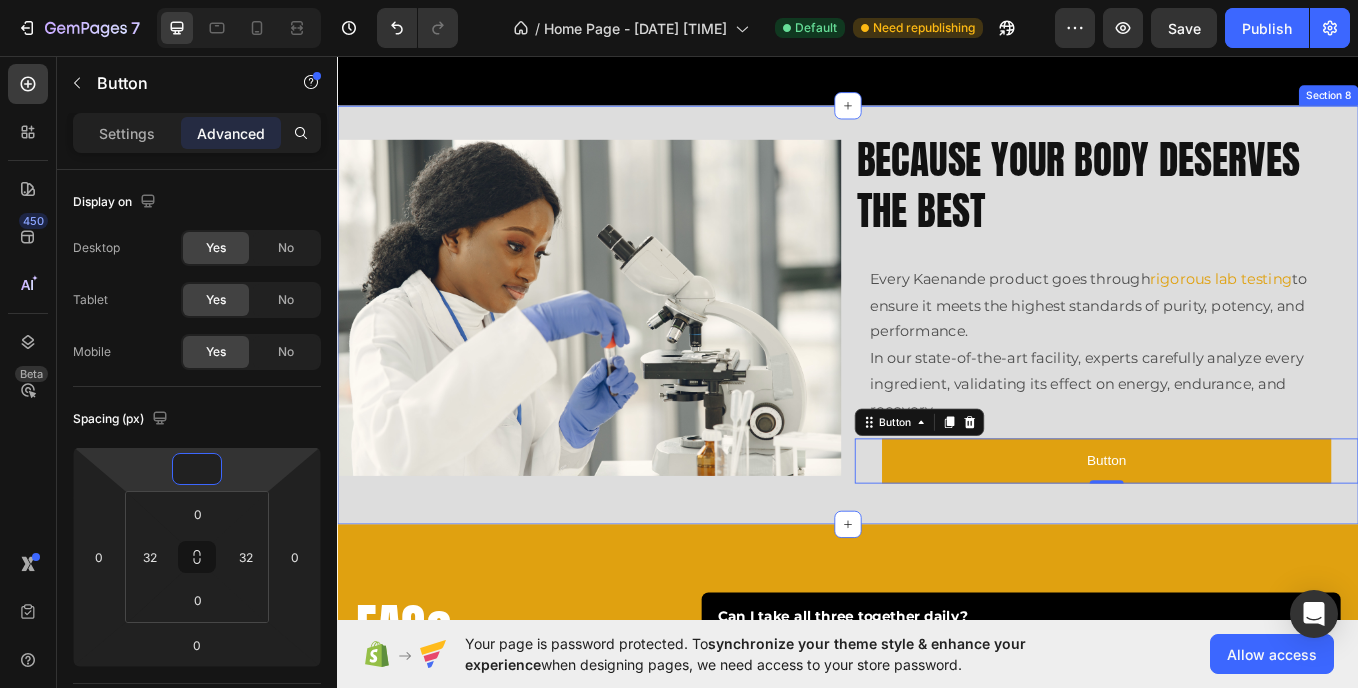 click on "Image Because Your Body Deserves the Best Heading Every Kaenande product goes through  rigorous lab testing  to ensure it meets the highest standards of purity, potency, and performance. In our state-of-the-art facility, experts carefully analyze every ingredient, validating its effect on energy, endurance, and recovery. Text Block Button Button   0 Row Section 8" at bounding box center (937, 360) 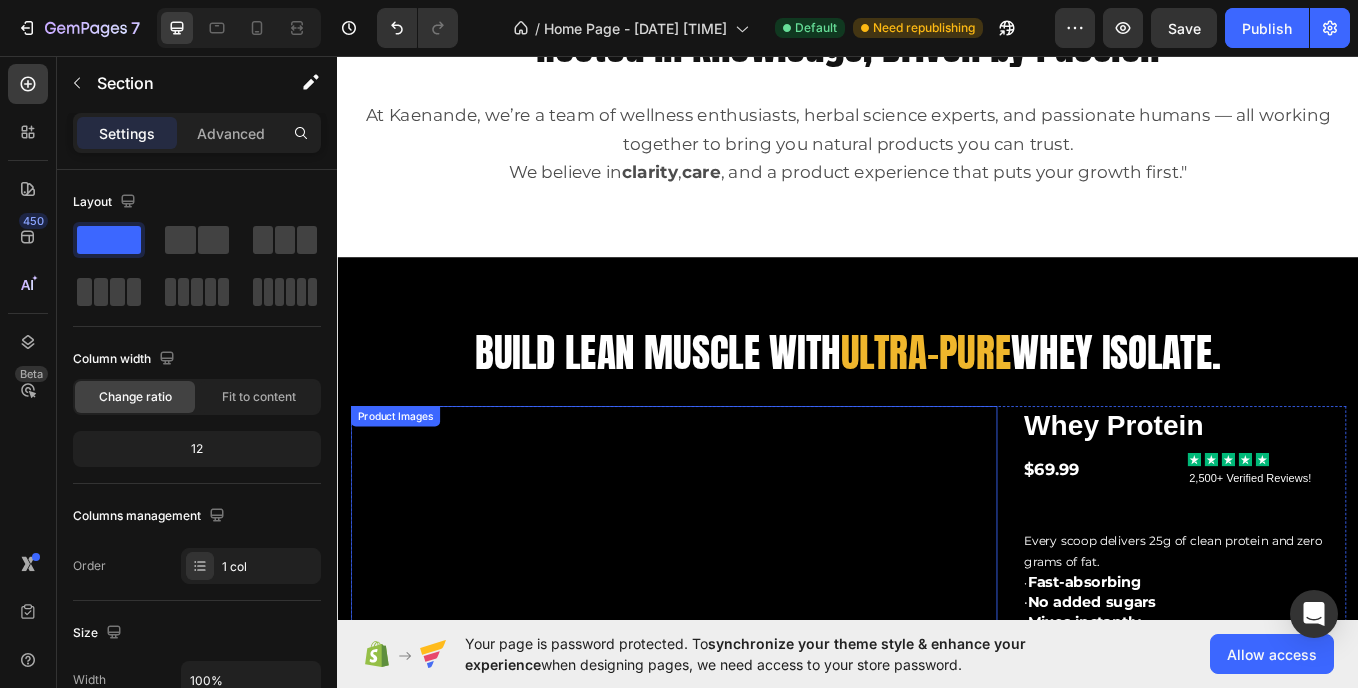 scroll, scrollTop: 525, scrollLeft: 0, axis: vertical 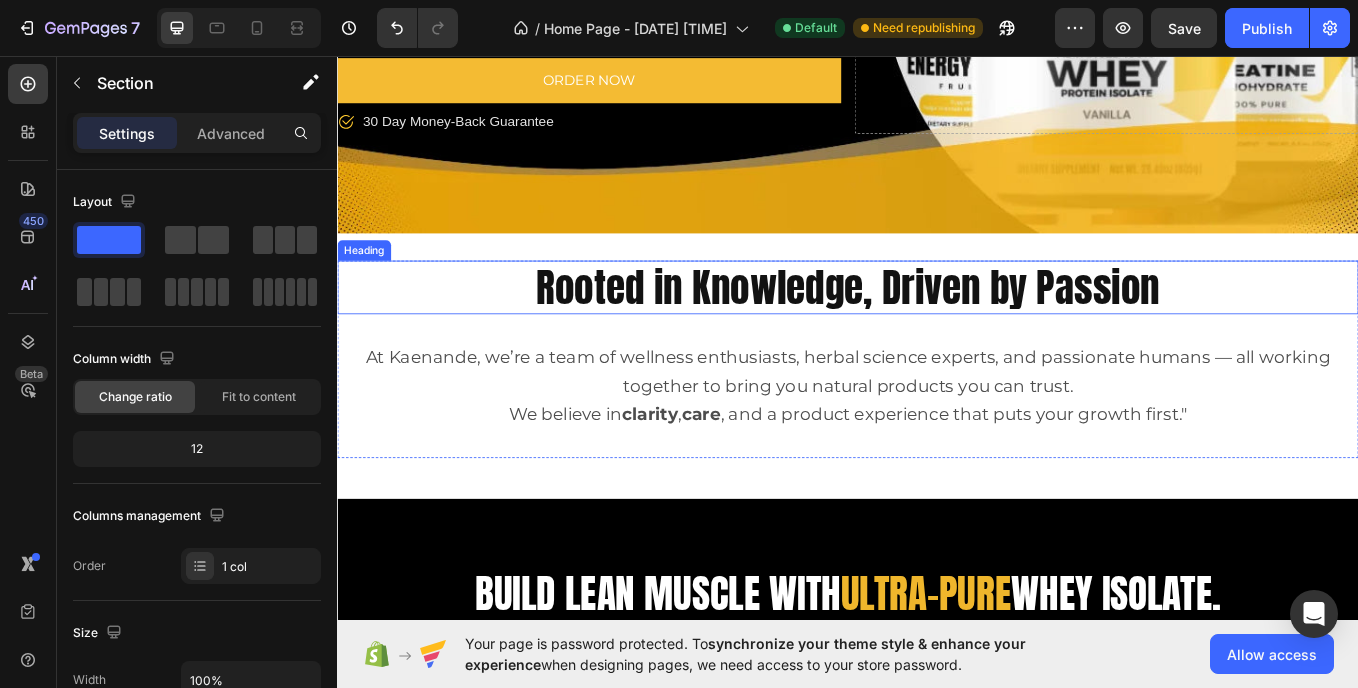click on "Rooted in Knowledge, Driven by Passion" at bounding box center [937, 328] 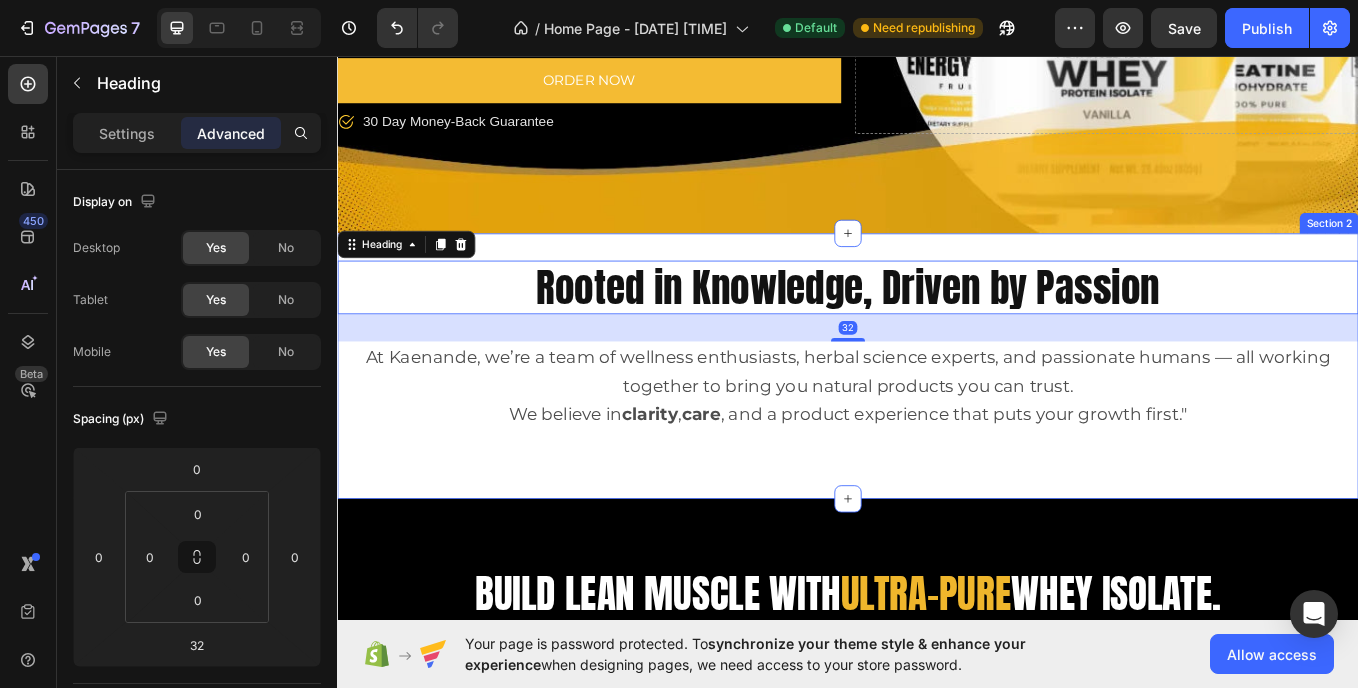 click on "Rooted in Knowledge, Driven by Passion Heading   32 At Kaenande, we’re a team of wellness enthusiasts, herbal science experts, and passionate humans — all working together to bring you natural products you can trust. We believe in  clarity ,  care , and a product experience that puts your growth first." Text Block Row Section 2" at bounding box center (937, 420) 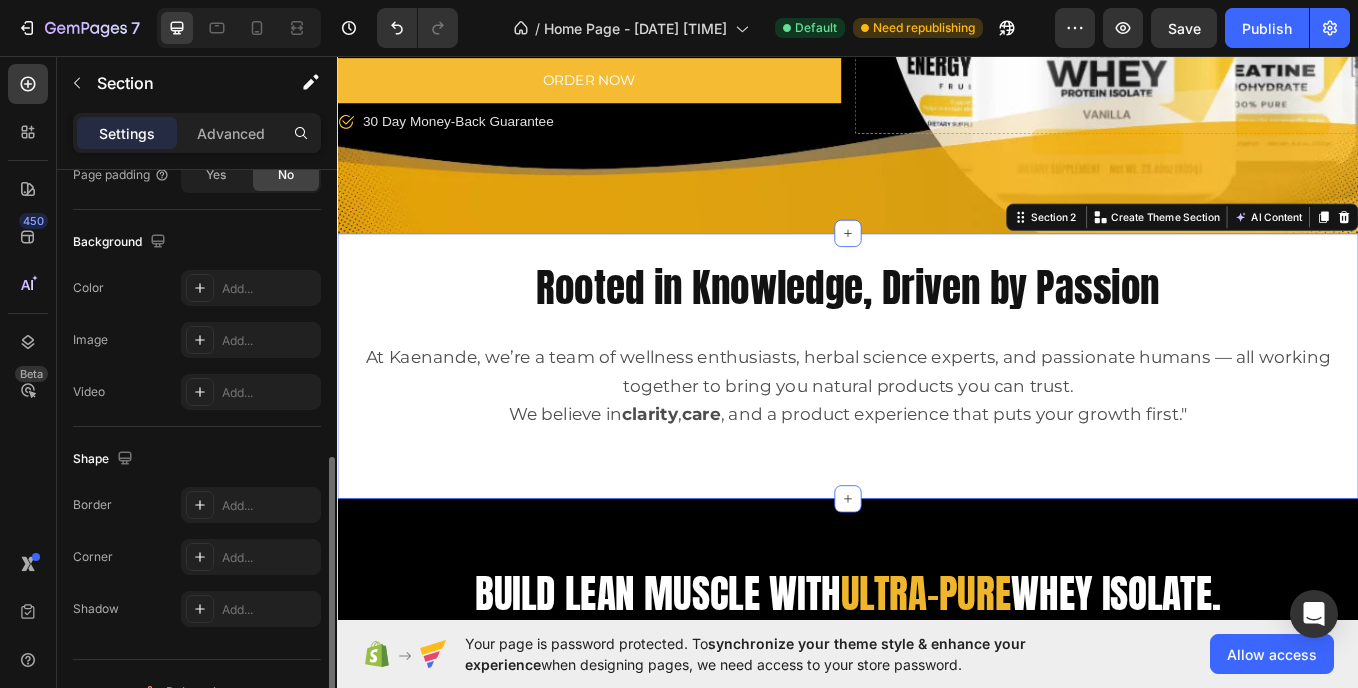 scroll, scrollTop: 604, scrollLeft: 0, axis: vertical 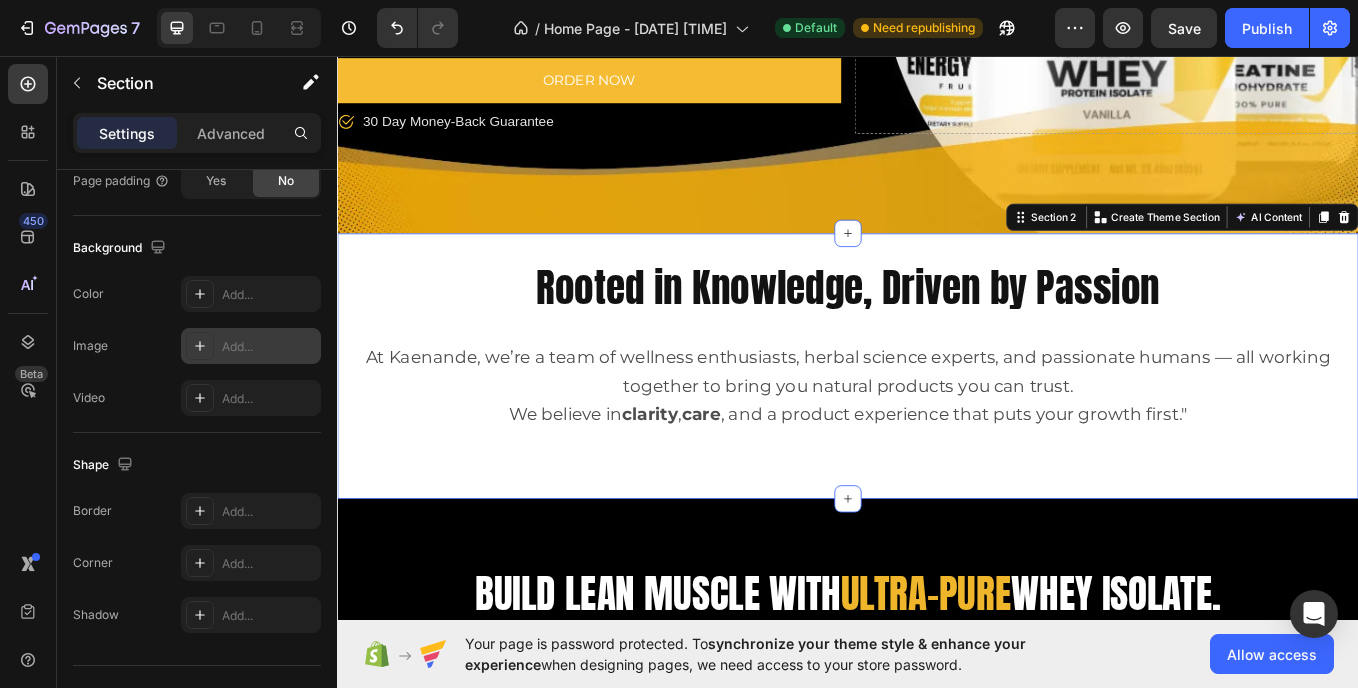 click at bounding box center (200, 346) 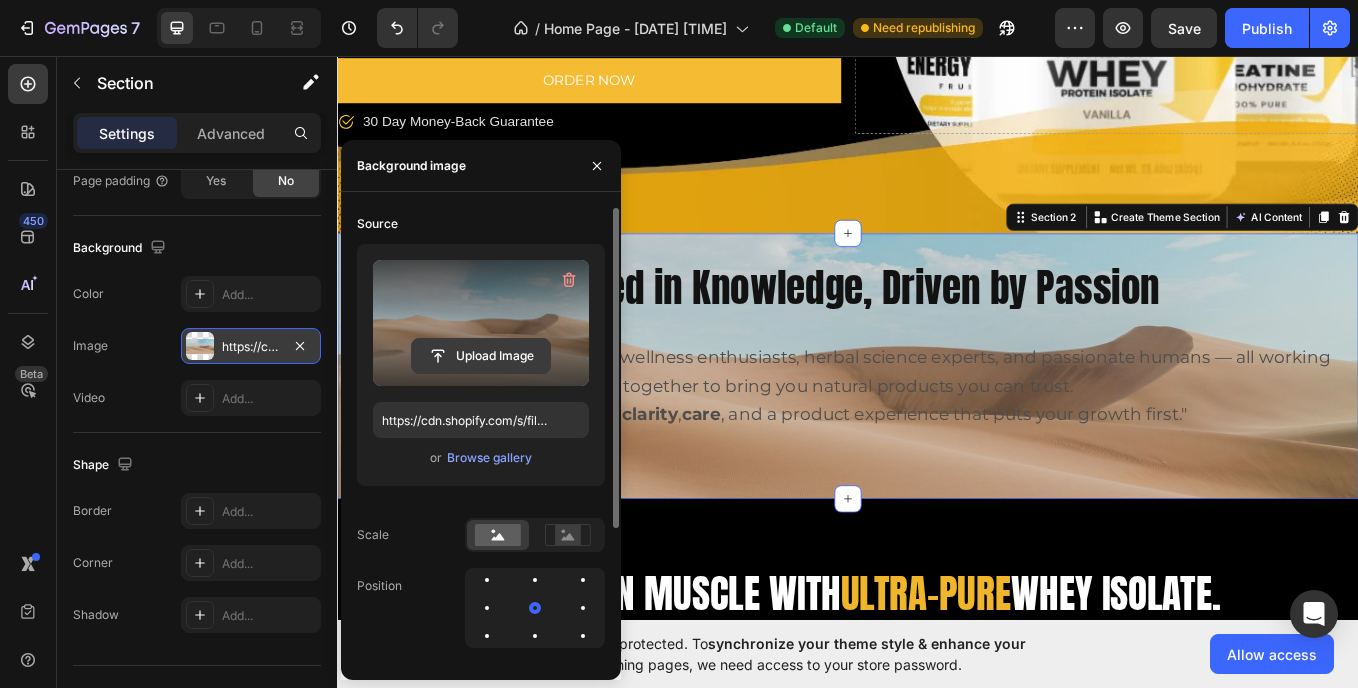 click 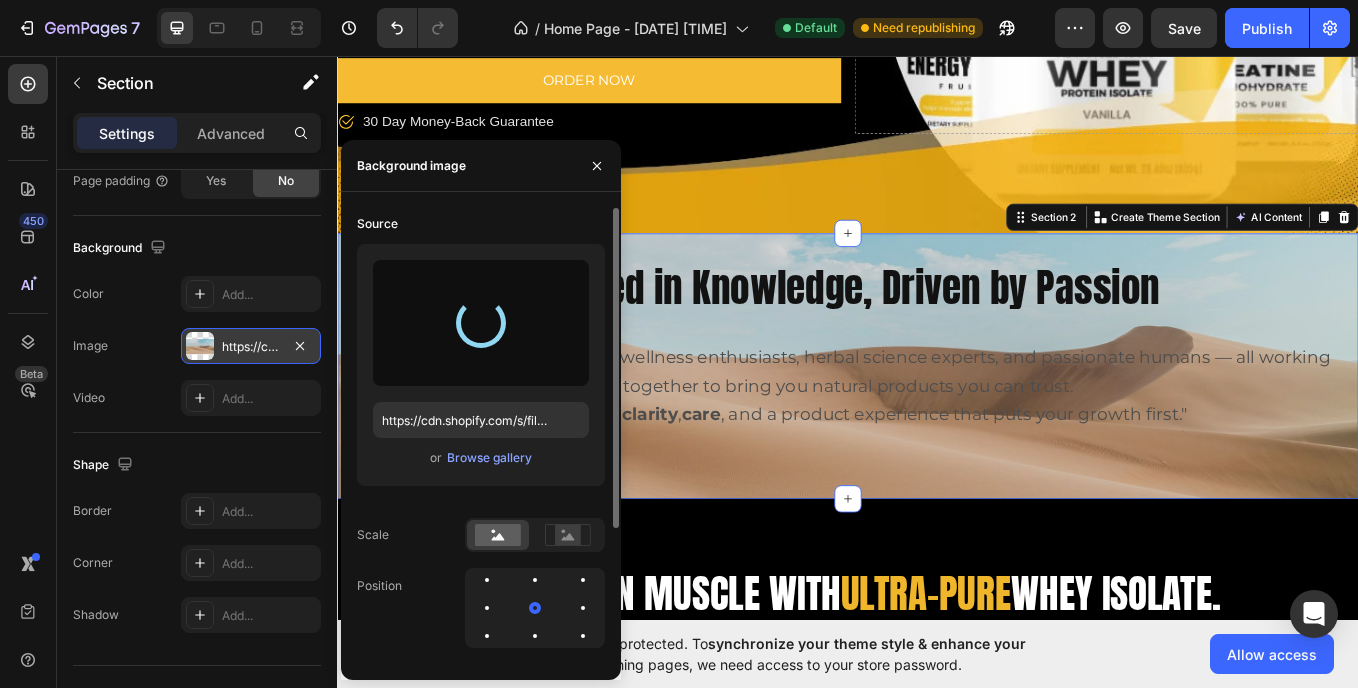 type on "https://cdn.shopify.com/s/files/1/0957/2850/1026/files/gempages_577752609427817413-0f6615b9-4c31-4c91-846d-be95461aeb77.png" 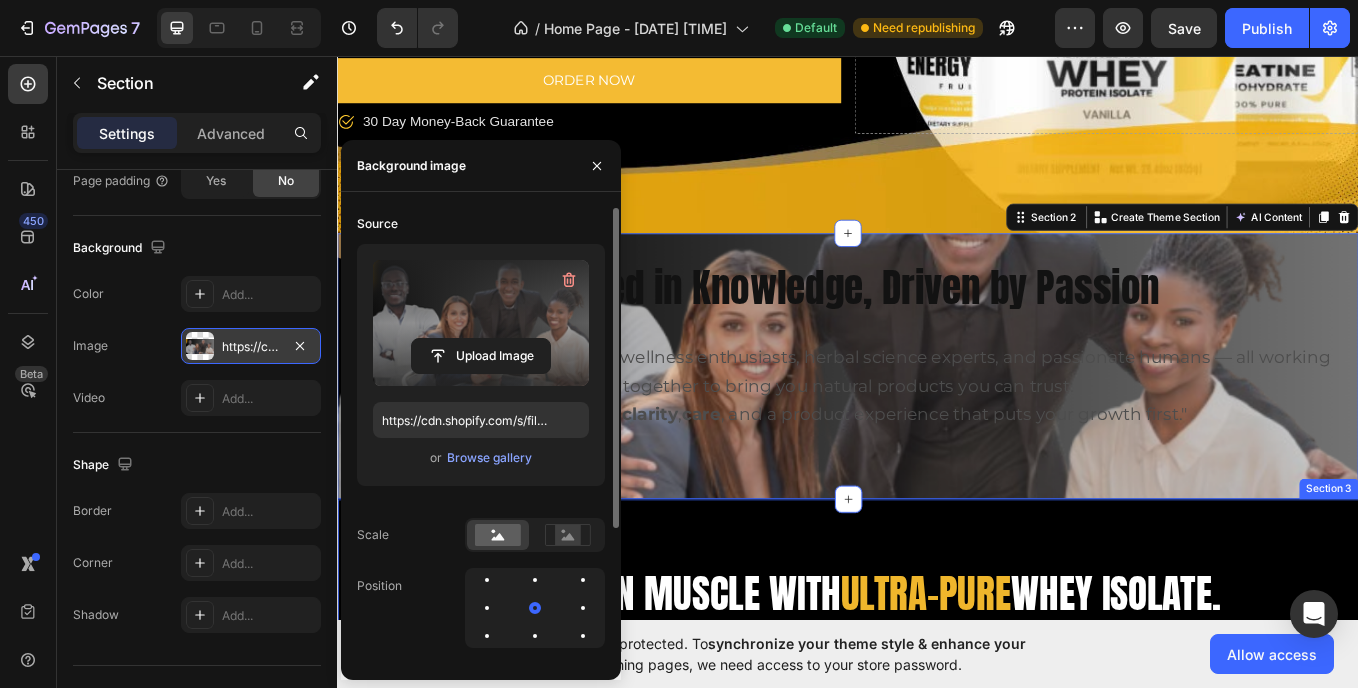click on "Build lean muscle with  ultra-pure  whey isolate. Heading Product Images Whey Protein Product Title $69.99 Product Price Product Price
Icon
Icon
Icon
Icon
Icon Icon List 2,500+ Verified Reviews! Text Block Row Every scoop delivers 25g of clean protein and zero grams of fat. ·          Fast-absorbing ·          No added sugars ·          Mixes instantly ·         Ideal for post-workout or daily shakes Perfect For : Muscle recovery, lean gainers, high-protein diets Serving : 1 scoop daily Text Block
1
Product Quantity Row Add to cart Add to Cart Row
Icon Lorem ipsum Text Block Row
Icon Lorem ipsum Text Block Row Row
Icon Lorem ipsum Text Block Row
Icon Lorem ipsum Text Block Row Row Row Image Product Section 3" at bounding box center [937, 1066] 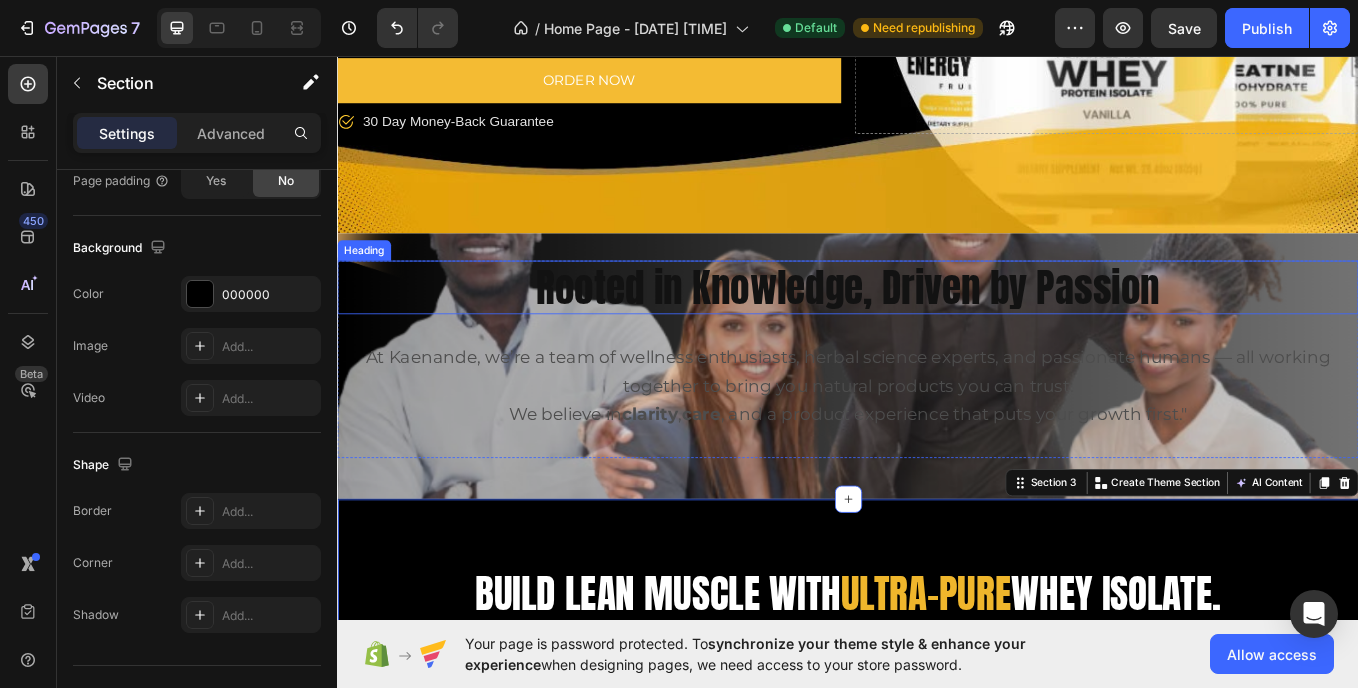click on "Rooted in Knowledge, Driven by Passion" at bounding box center (937, 328) 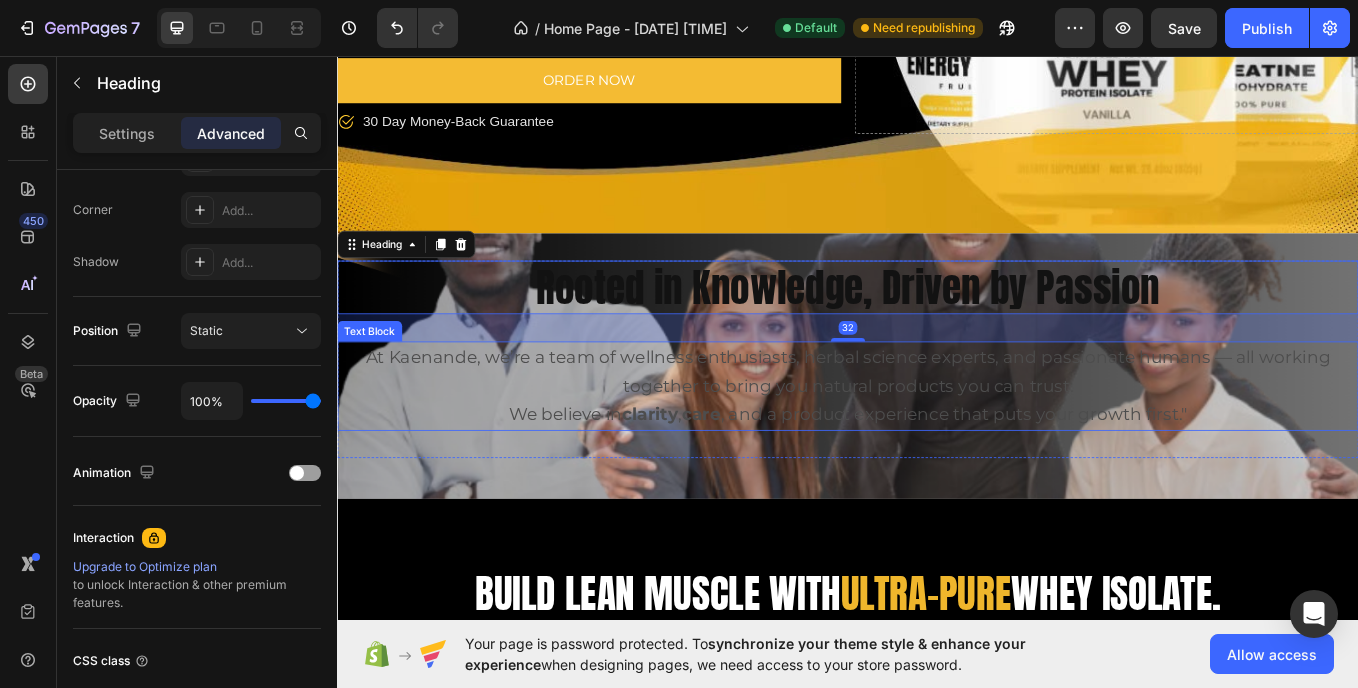 scroll, scrollTop: 0, scrollLeft: 0, axis: both 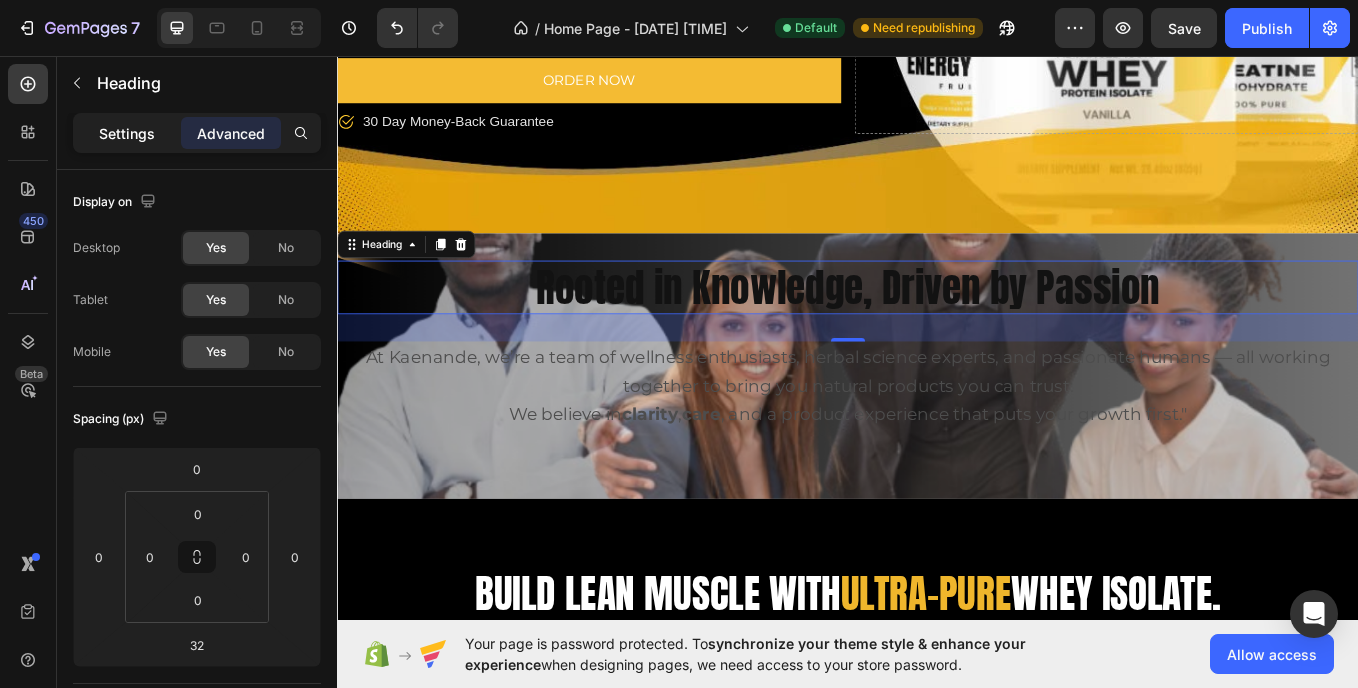 click on "Settings" at bounding box center (127, 133) 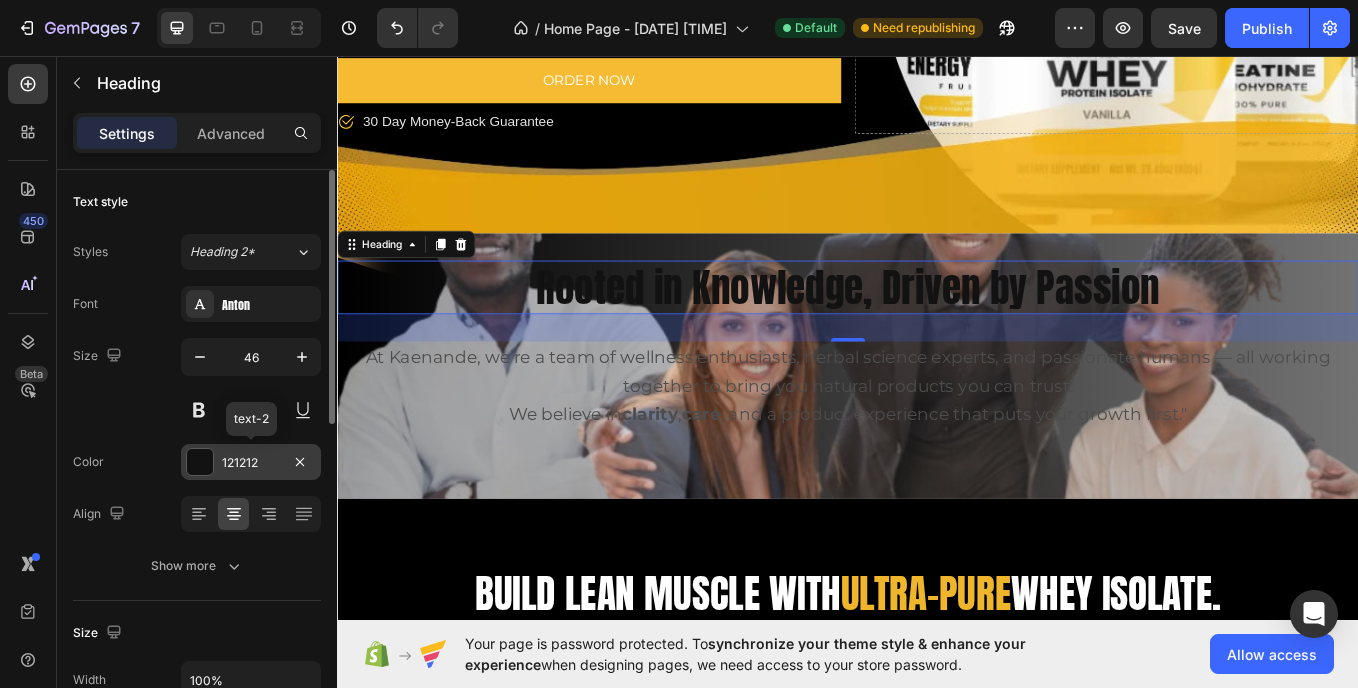 click on "121212" at bounding box center (251, 463) 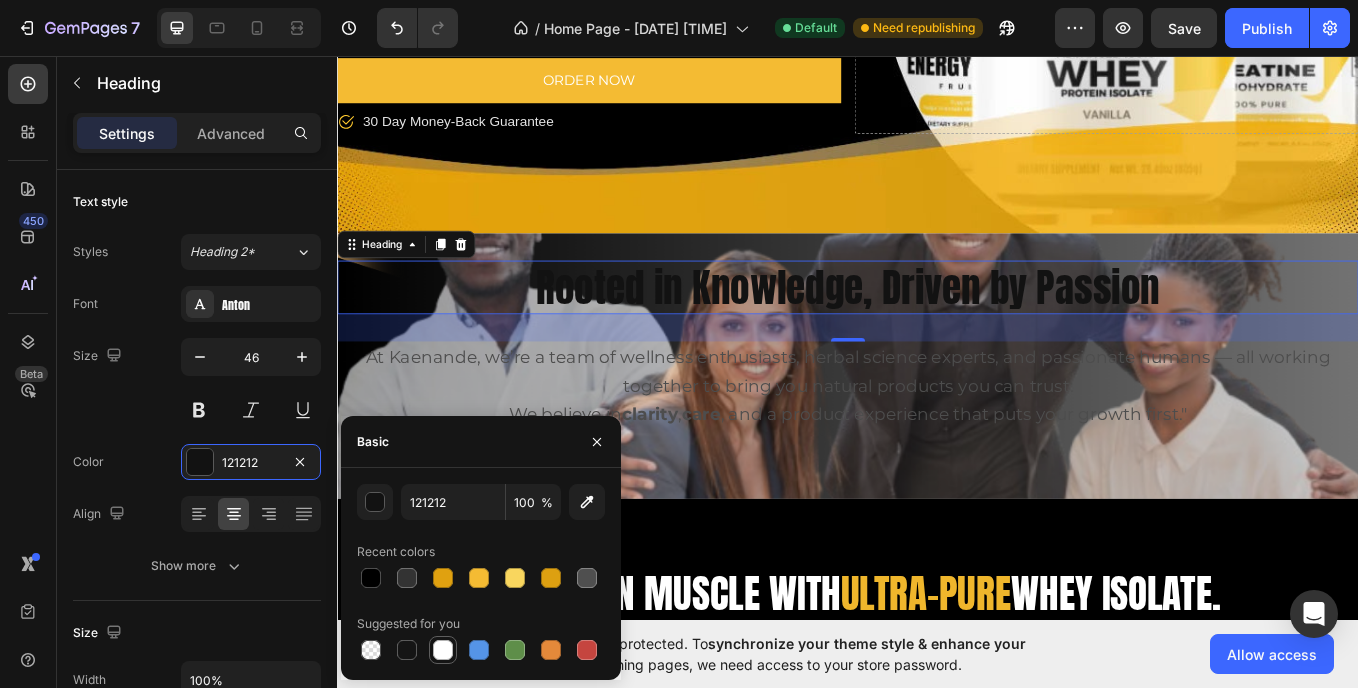 click at bounding box center (443, 650) 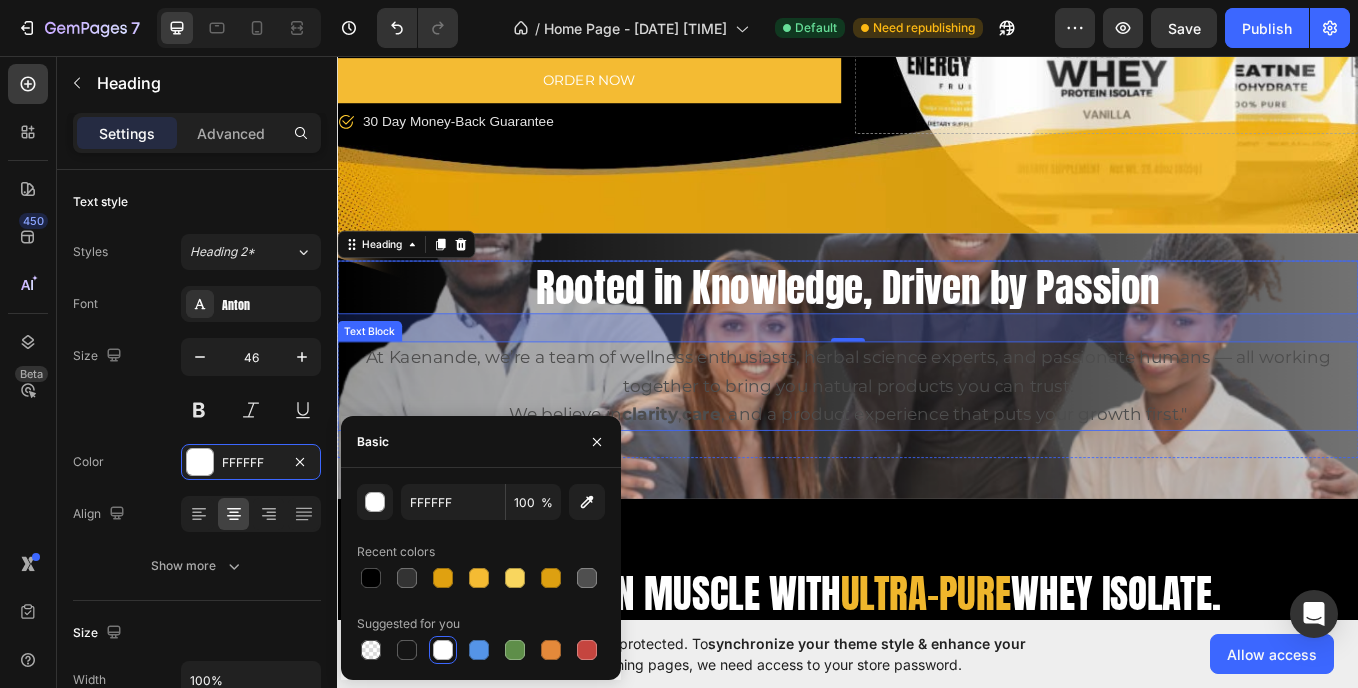 click on "At Kaenande, we’re a team of wellness enthusiasts, herbal science experts, and passionate humans — all working together to bring you natural products you can trust. We believe in clarity, care, and a product experience that puts your growth first."" at bounding box center (937, 443) 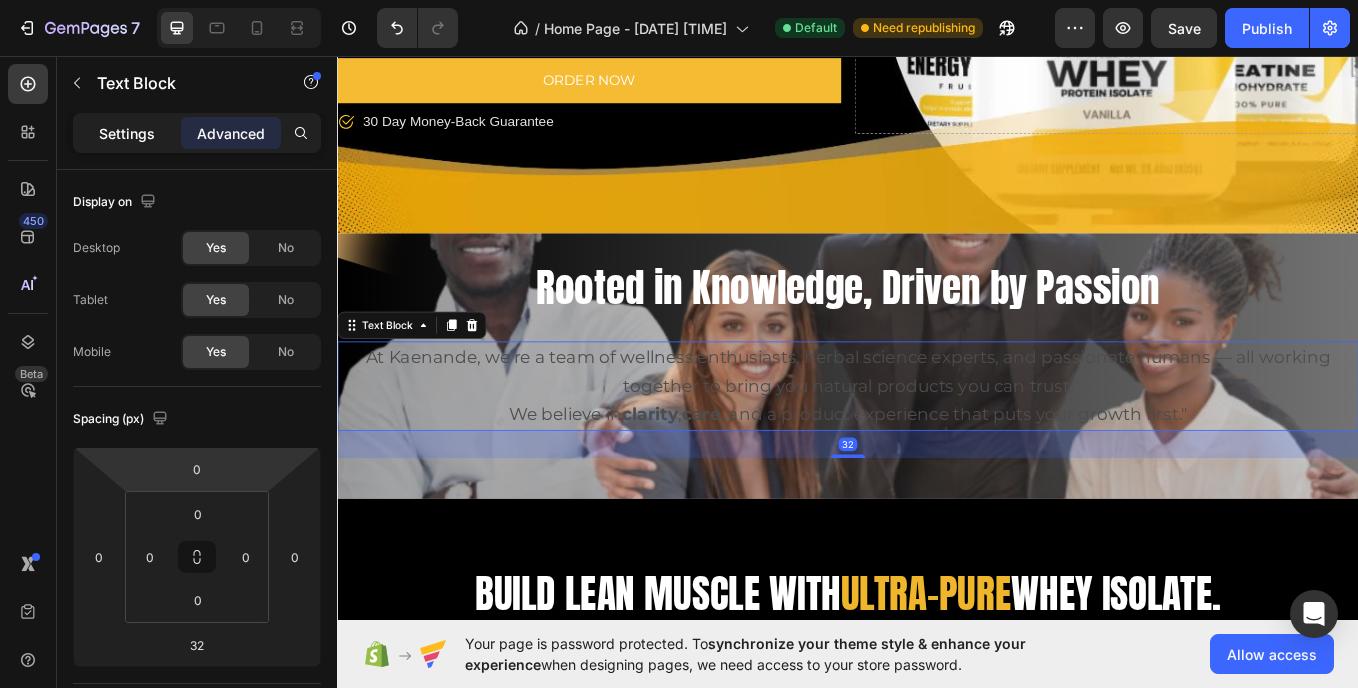 click on "Settings" at bounding box center (127, 133) 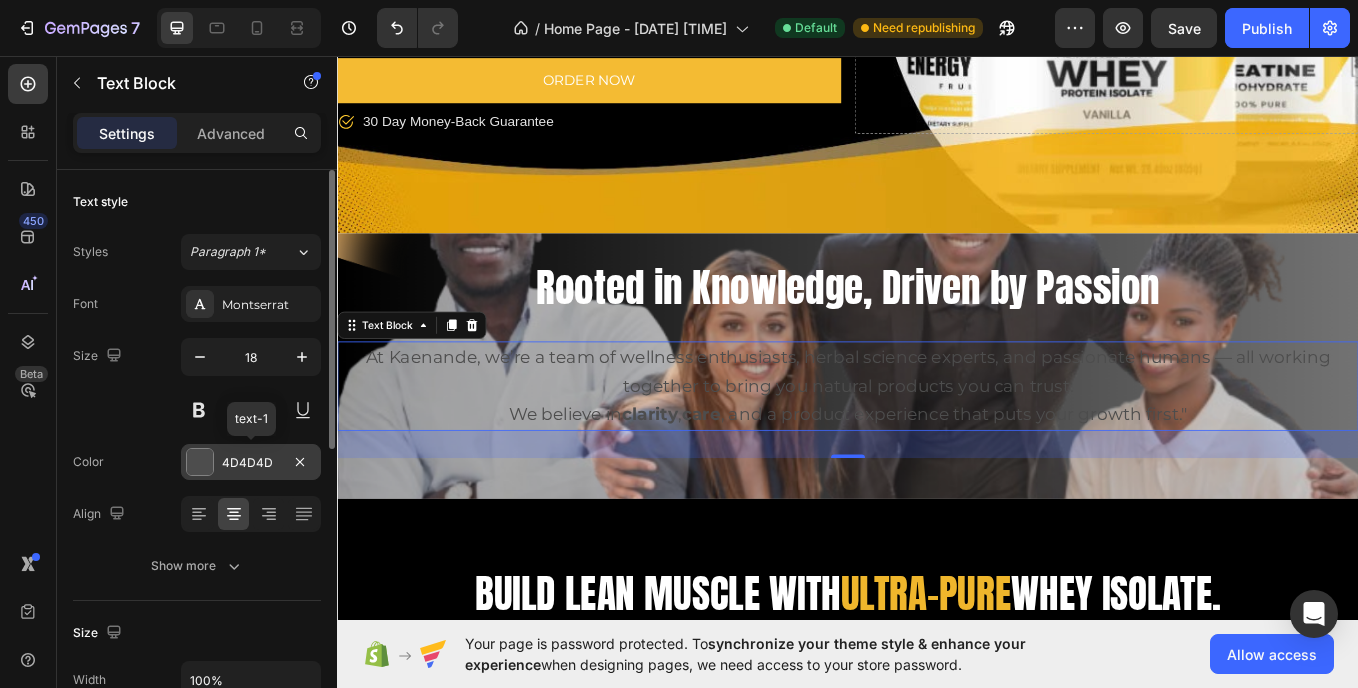 click on "4D4D4D" at bounding box center [251, 462] 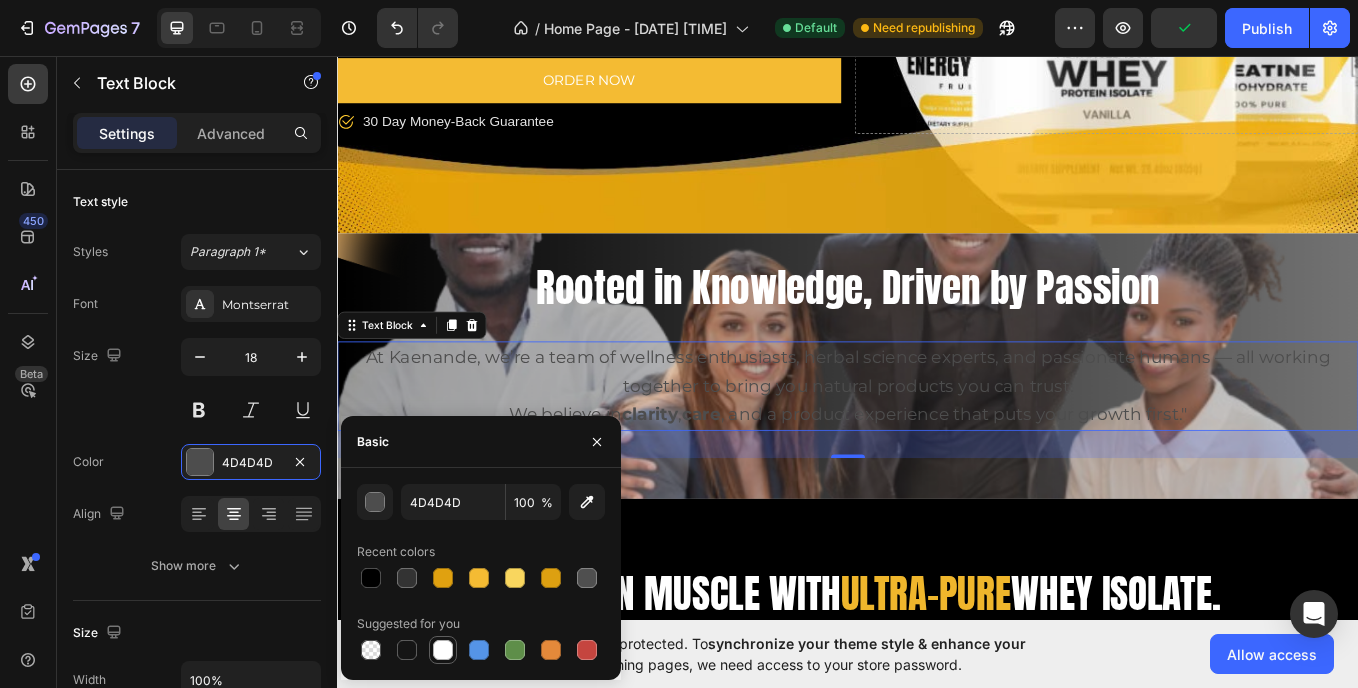 click at bounding box center [443, 650] 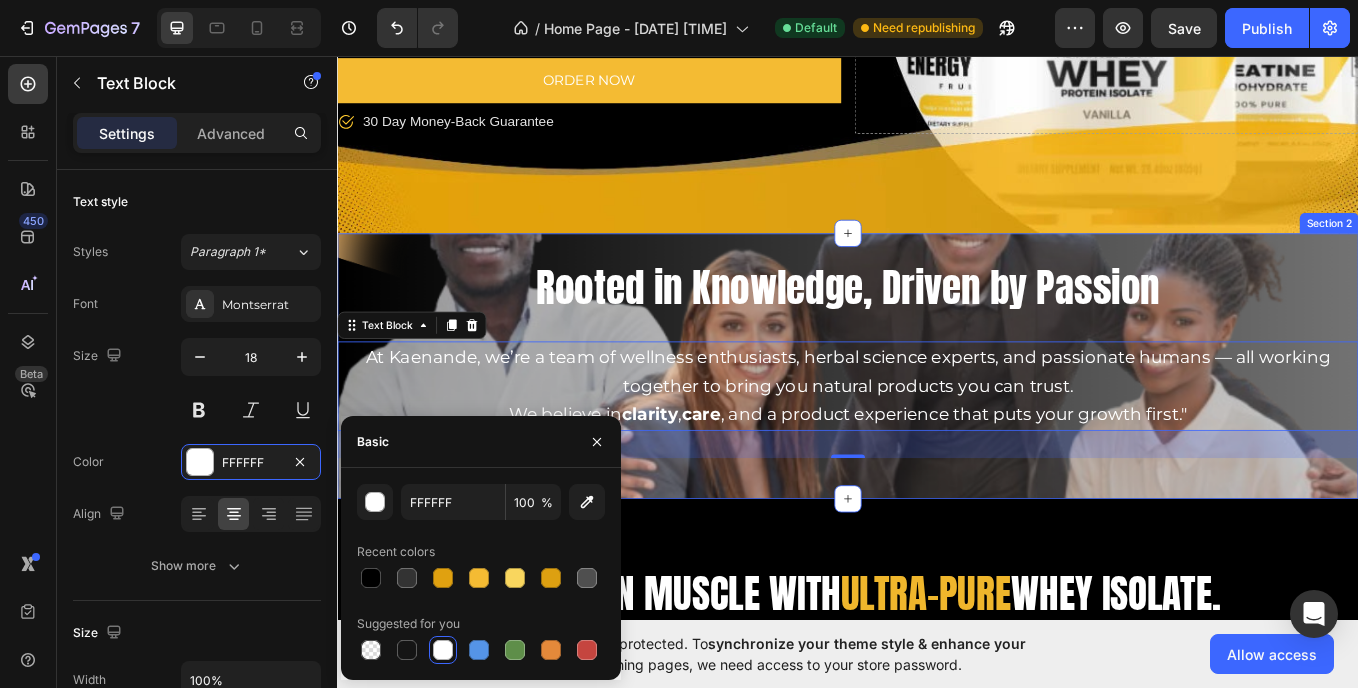 click on "Rooted in Knowledge, Driven by Passion Heading At Kaenande, we’re a team of wellness enthusiasts, herbal science experts, and passionate humans — all working together to bring you natural products you can trust. We believe in  clarity ,  care , and a product experience that puts your growth first." Text Block   32 Row Section 2" at bounding box center (937, 420) 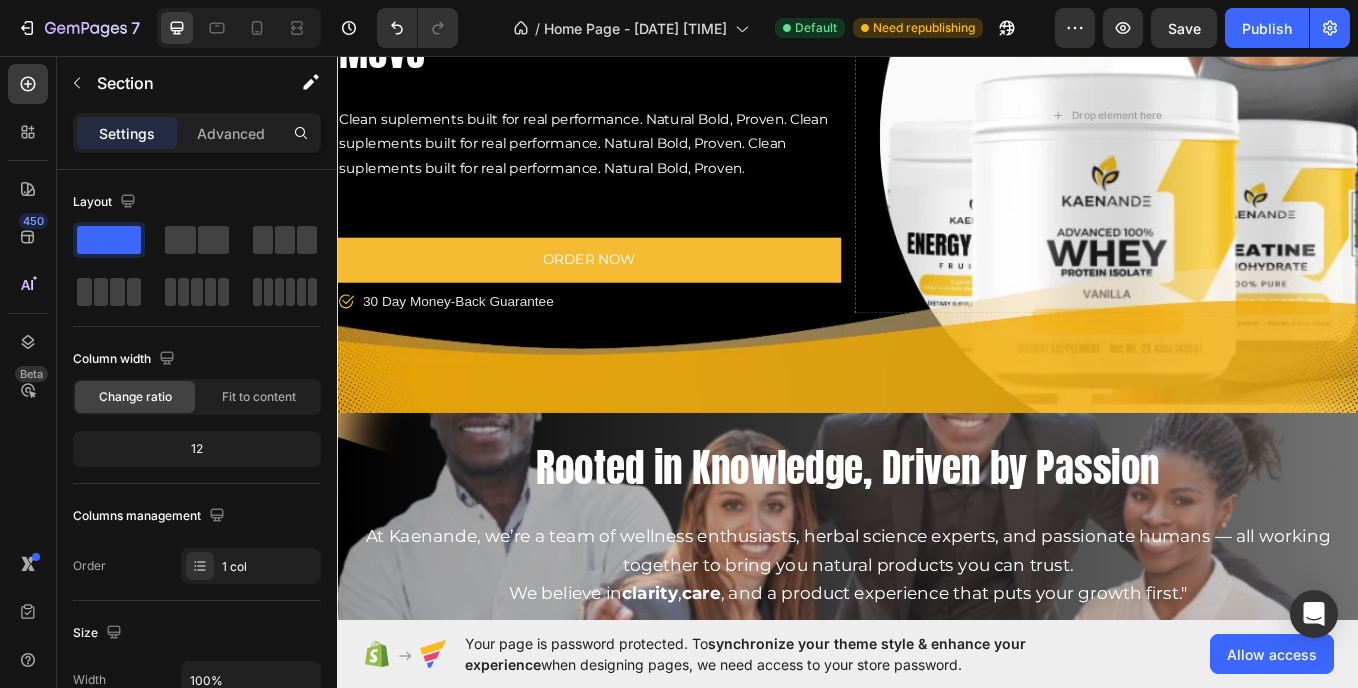 scroll, scrollTop: 513, scrollLeft: 0, axis: vertical 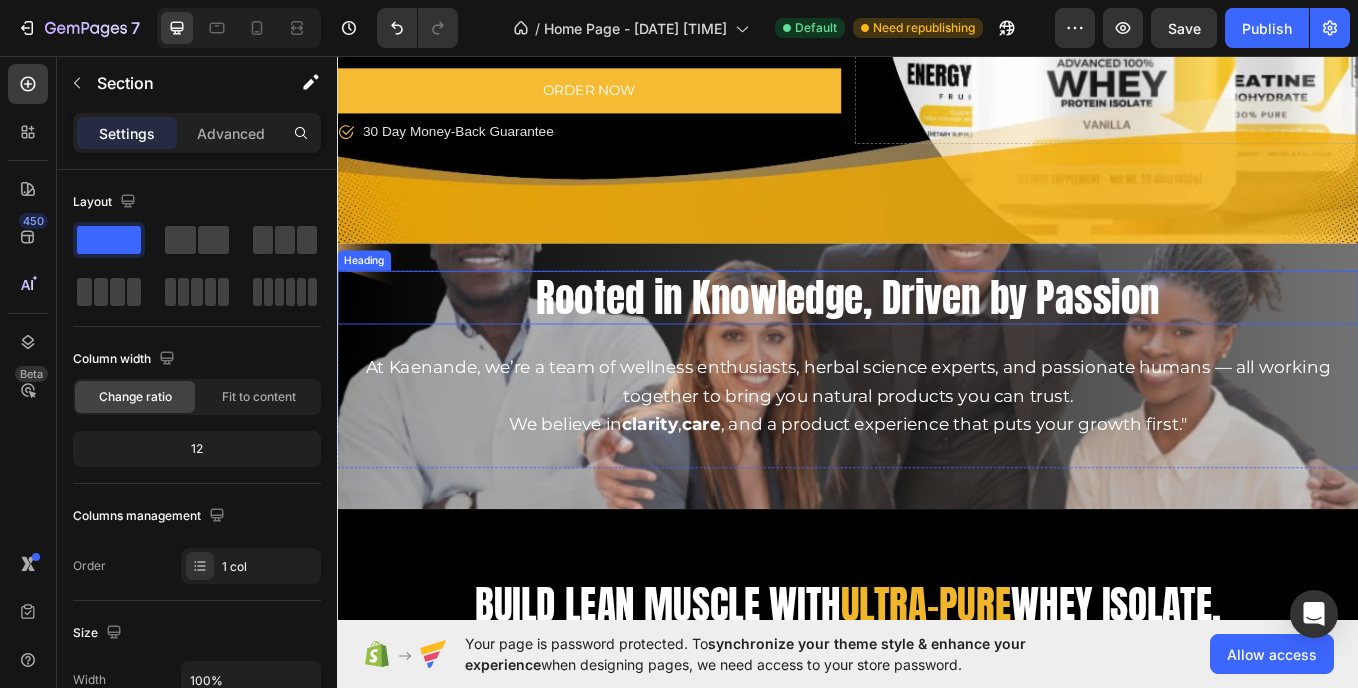 click on "Rooted in Knowledge, Driven by Passion" at bounding box center [937, 340] 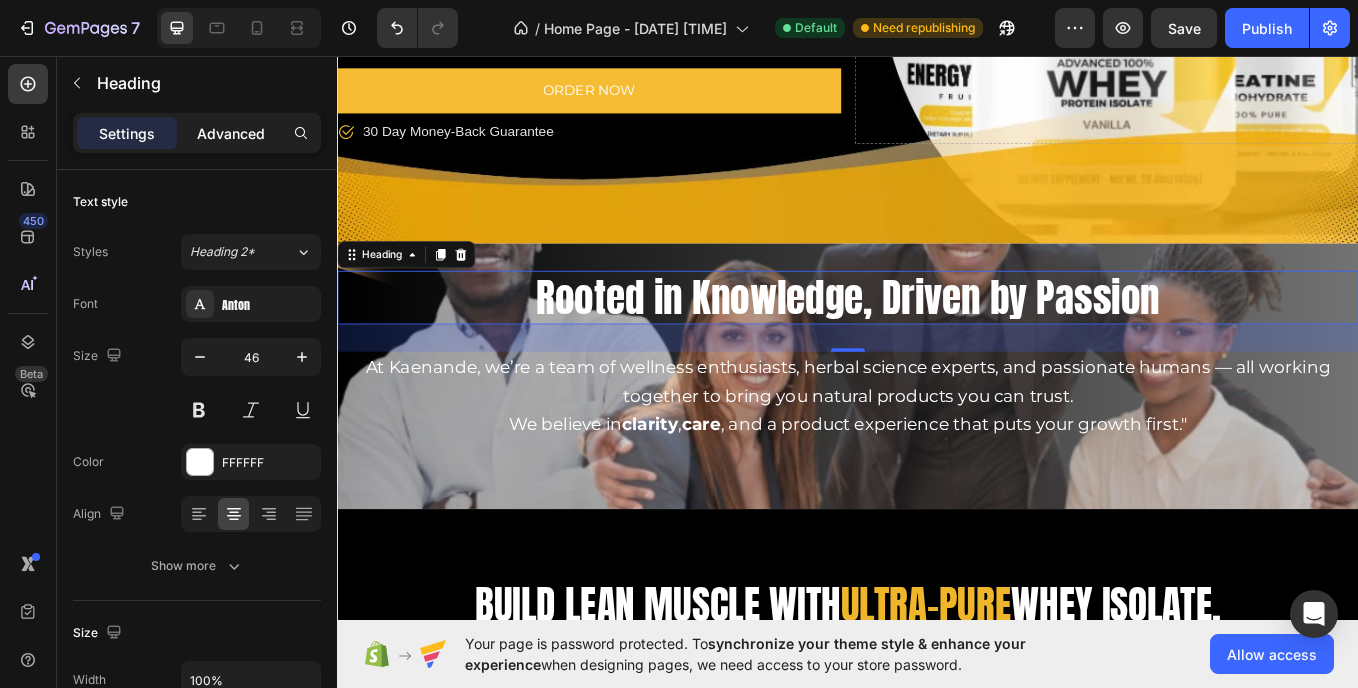 click on "Advanced" at bounding box center [231, 133] 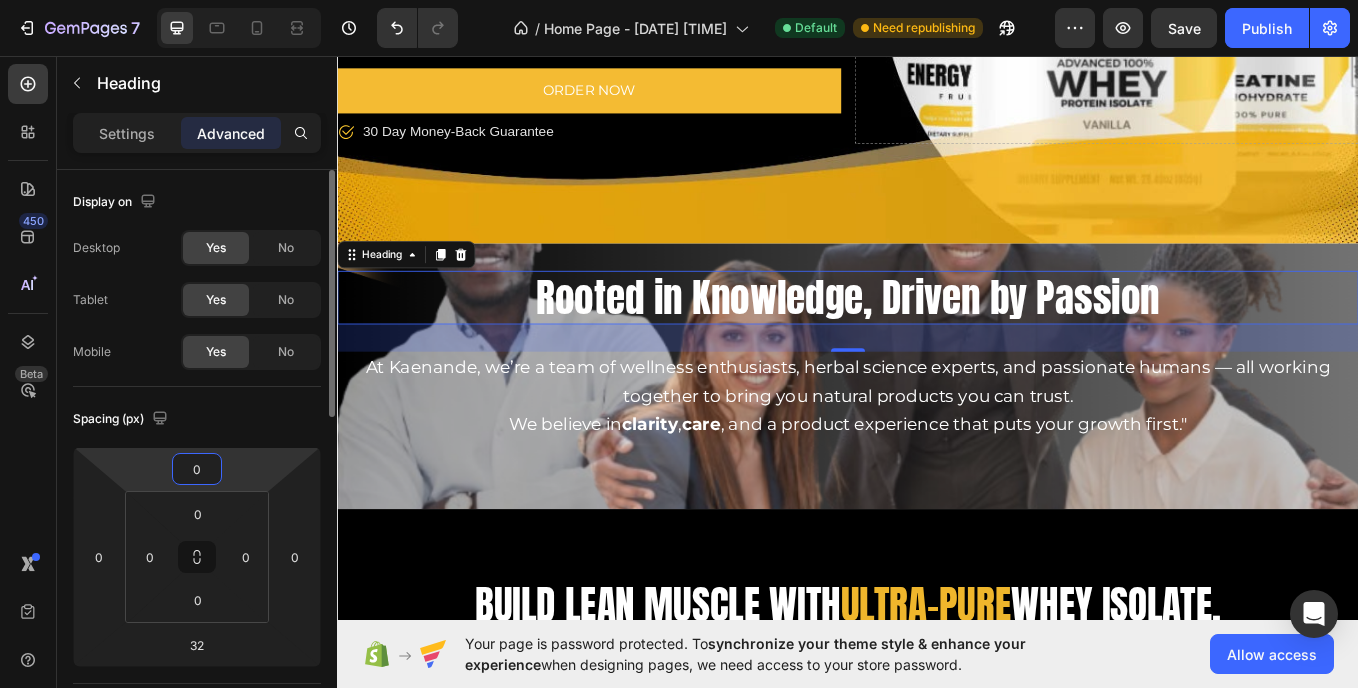 click on "0" at bounding box center [197, 469] 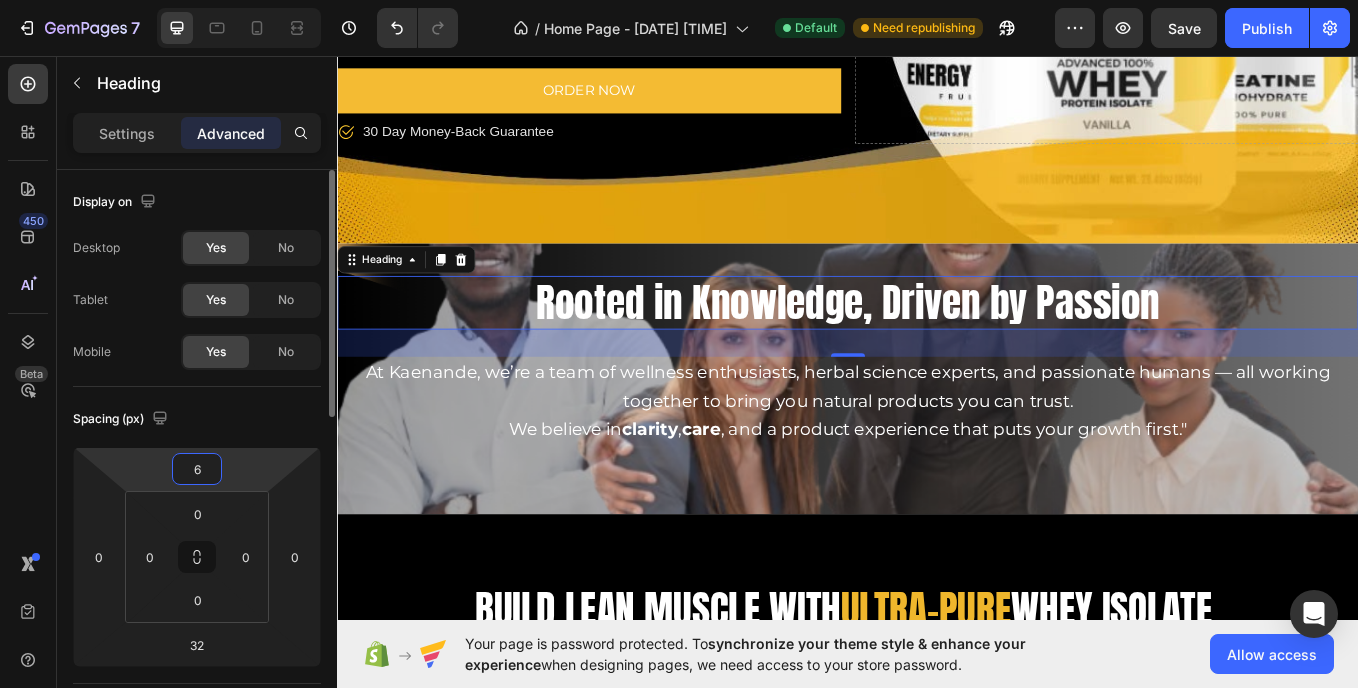 type on "64" 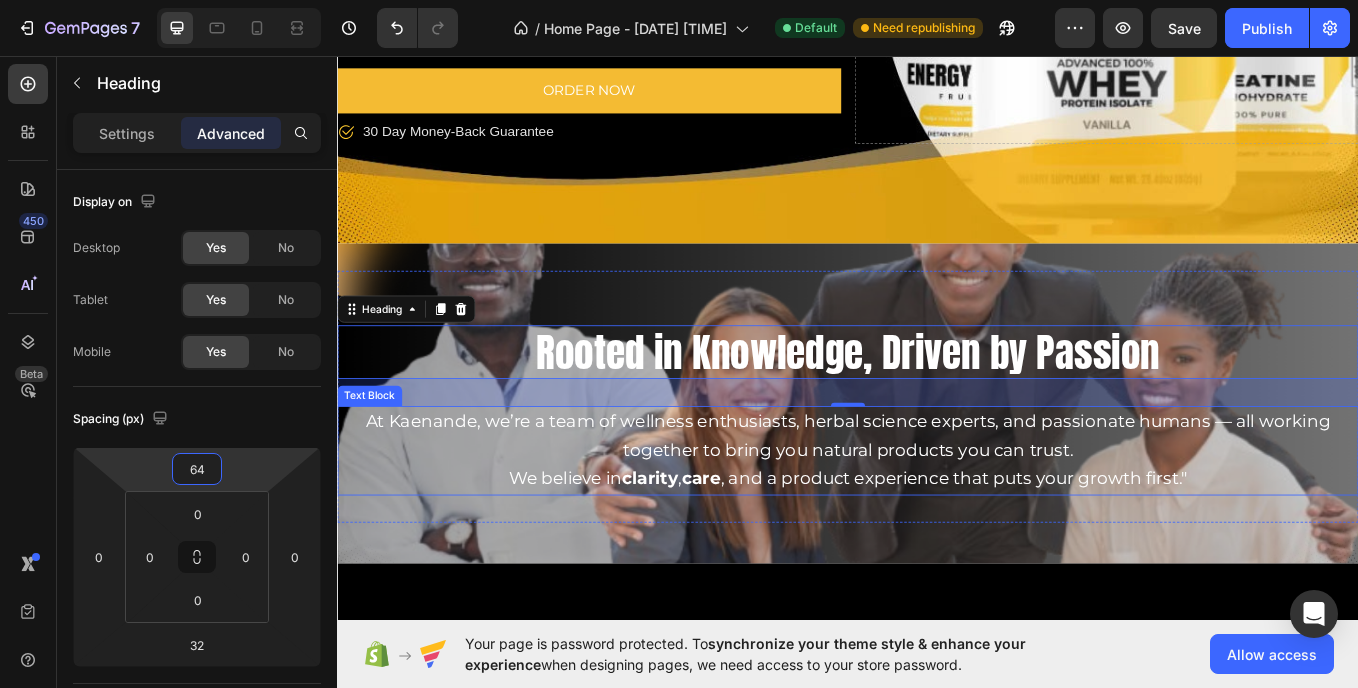 click on "At Kaenande, we’re a team of wellness enthusiasts, herbal science experts, and passionate humans — all working together to bring you natural products you can trust. We believe in clarity, care, and a product experience that puts your growth first."" at bounding box center (937, 519) 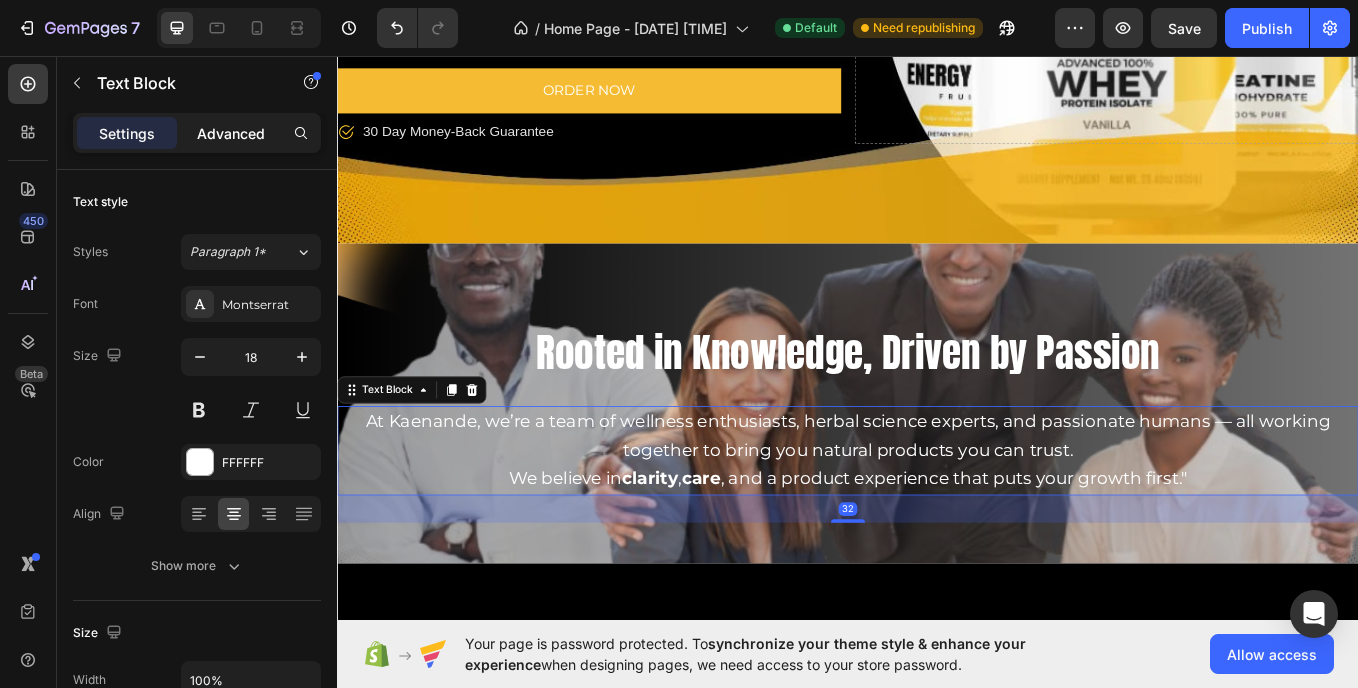 click on "Advanced" 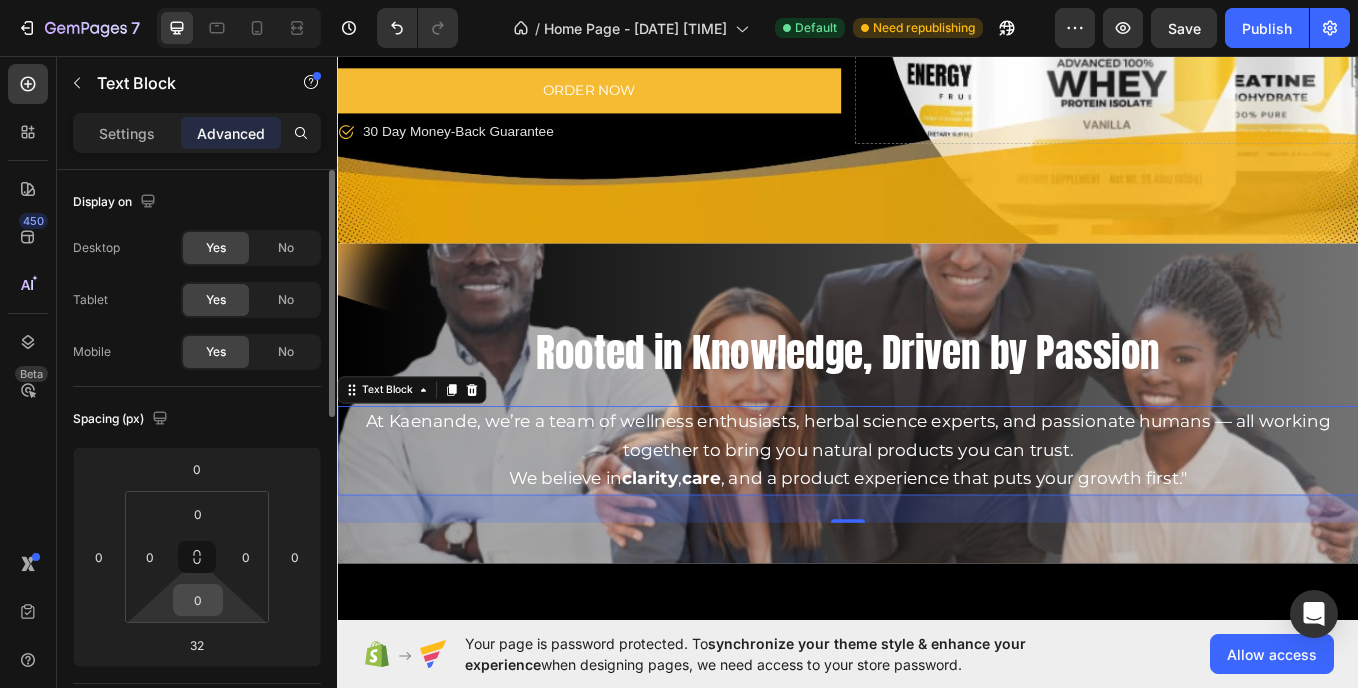 click on "0" at bounding box center [198, 600] 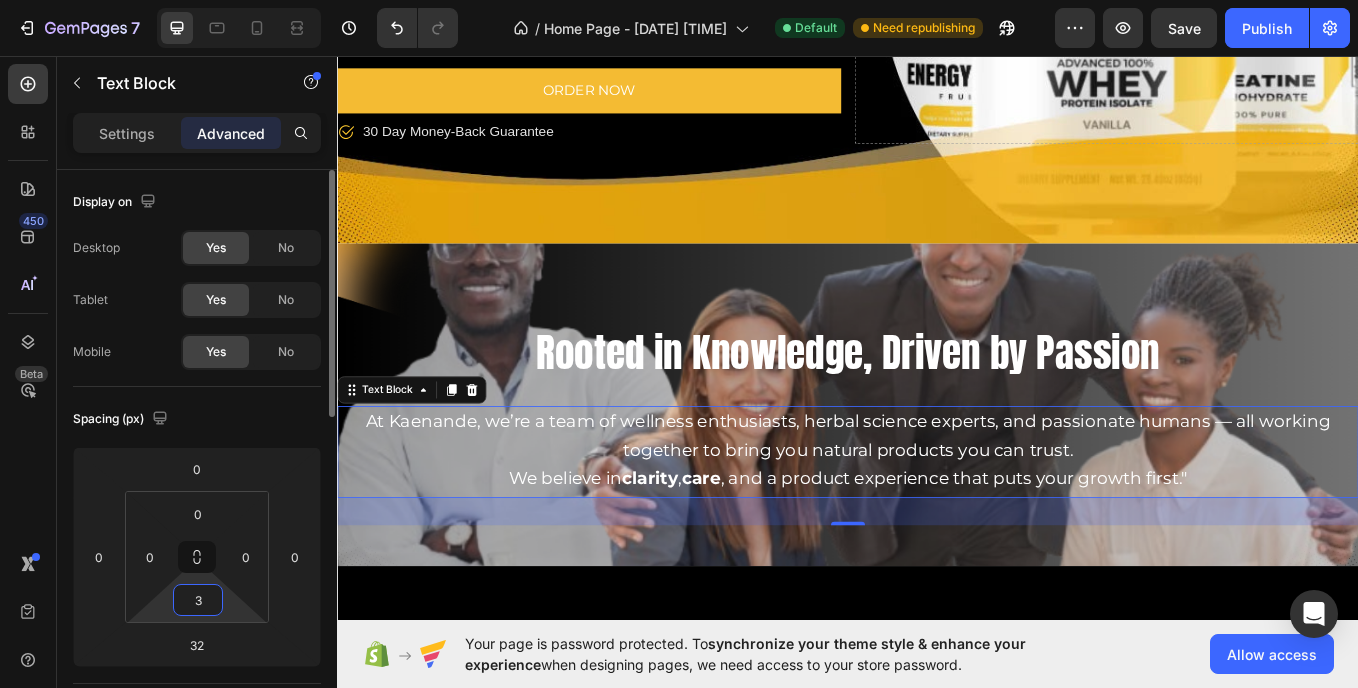 type on "32" 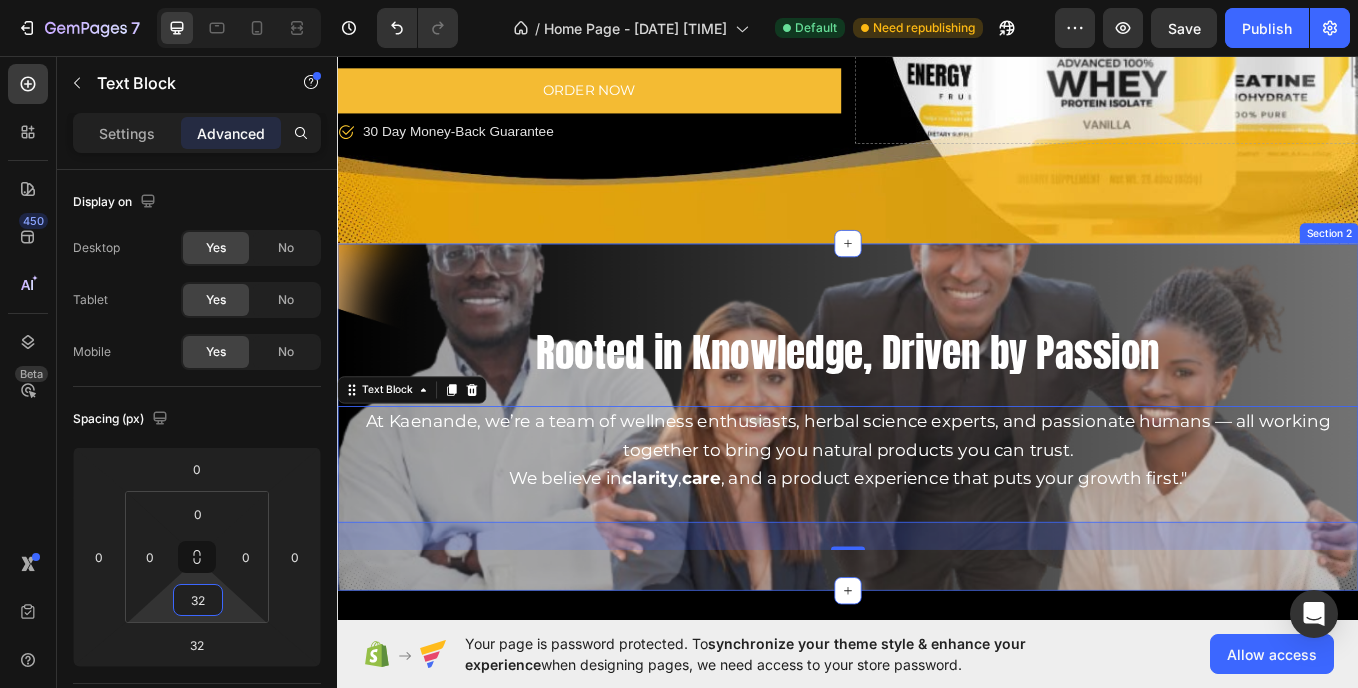click on "Rooted in Knowledge, Driven by Passion Heading At Kaenande, we’re a team of wellness enthusiasts, herbal science experts, and passionate humans — all working together to bring you natural products you can trust. We believe in  clarity ,  care , and a product experience that puts your growth first." Text Block   32 Row Section 2" at bounding box center [937, 480] 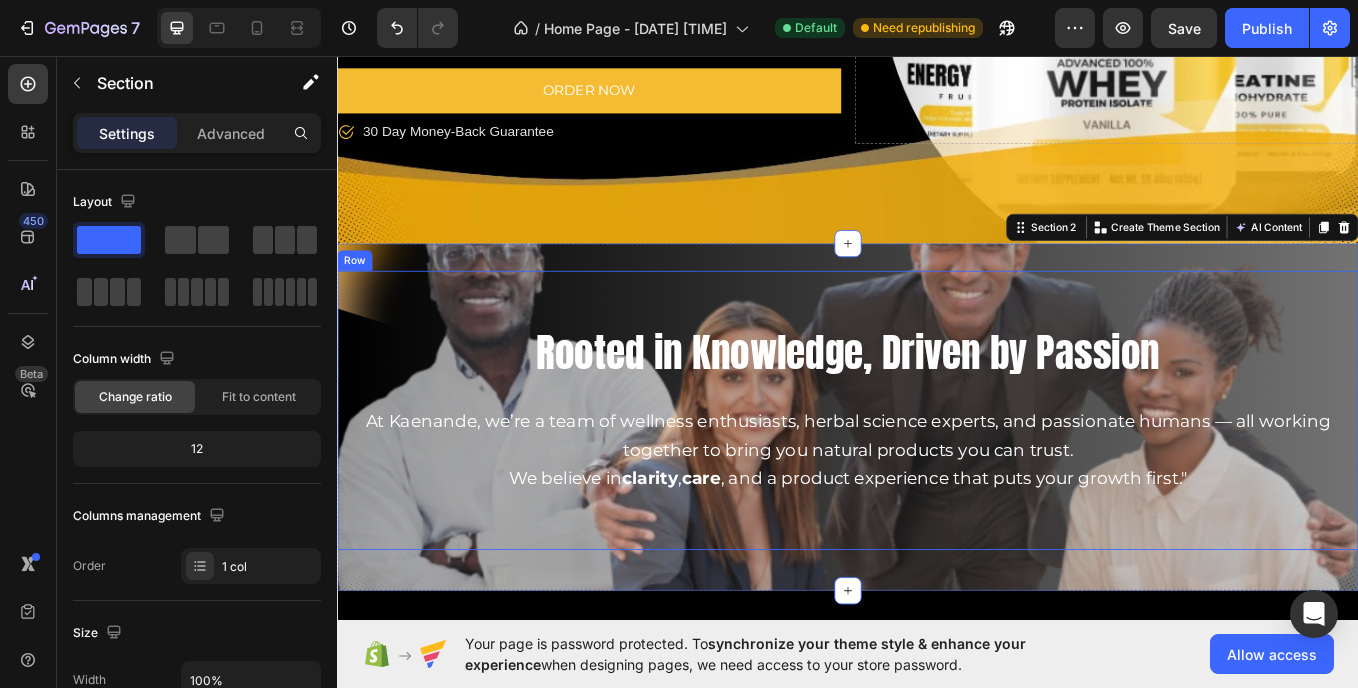 click on "Rooted in Knowledge, Driven by Passion Heading At Kaenande, we’re a team of wellness enthusiasts, herbal science experts, and passionate humans — all working together to bring you natural products you can trust. We believe in  clarity ,  care , and a product experience that puts your growth first." Text Block" at bounding box center [937, 472] 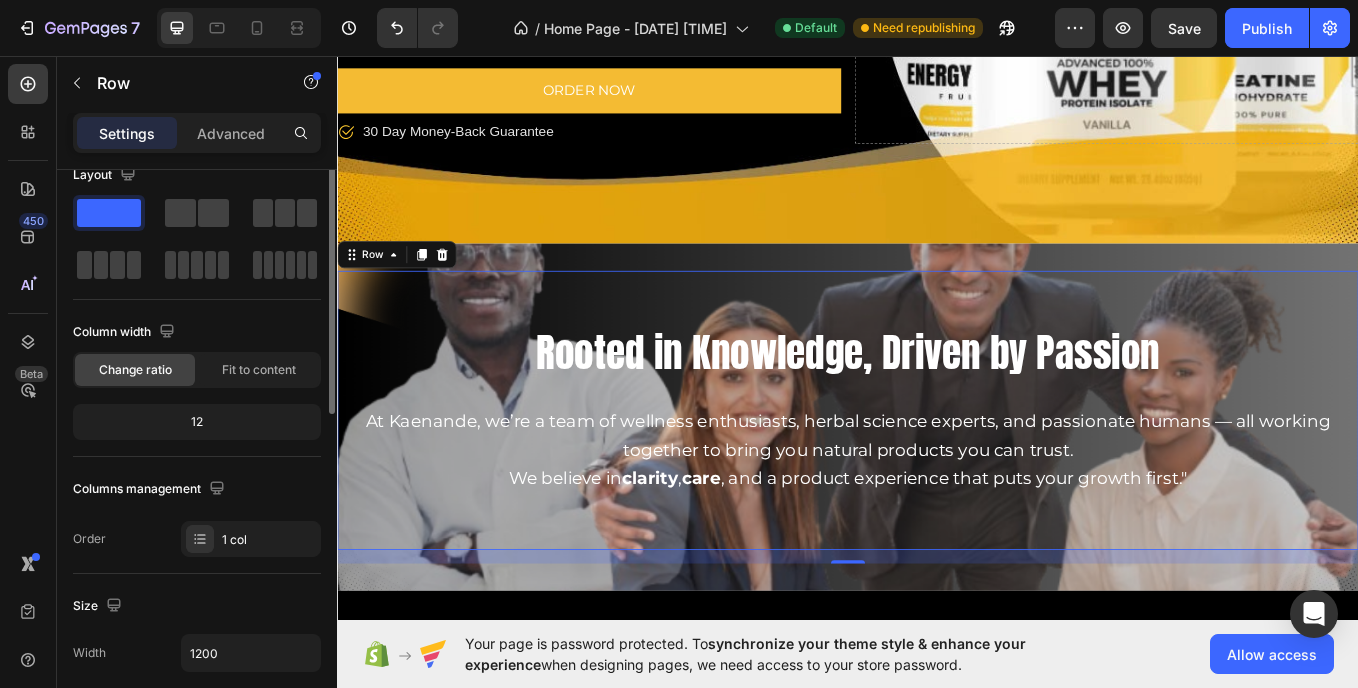 scroll, scrollTop: 0, scrollLeft: 0, axis: both 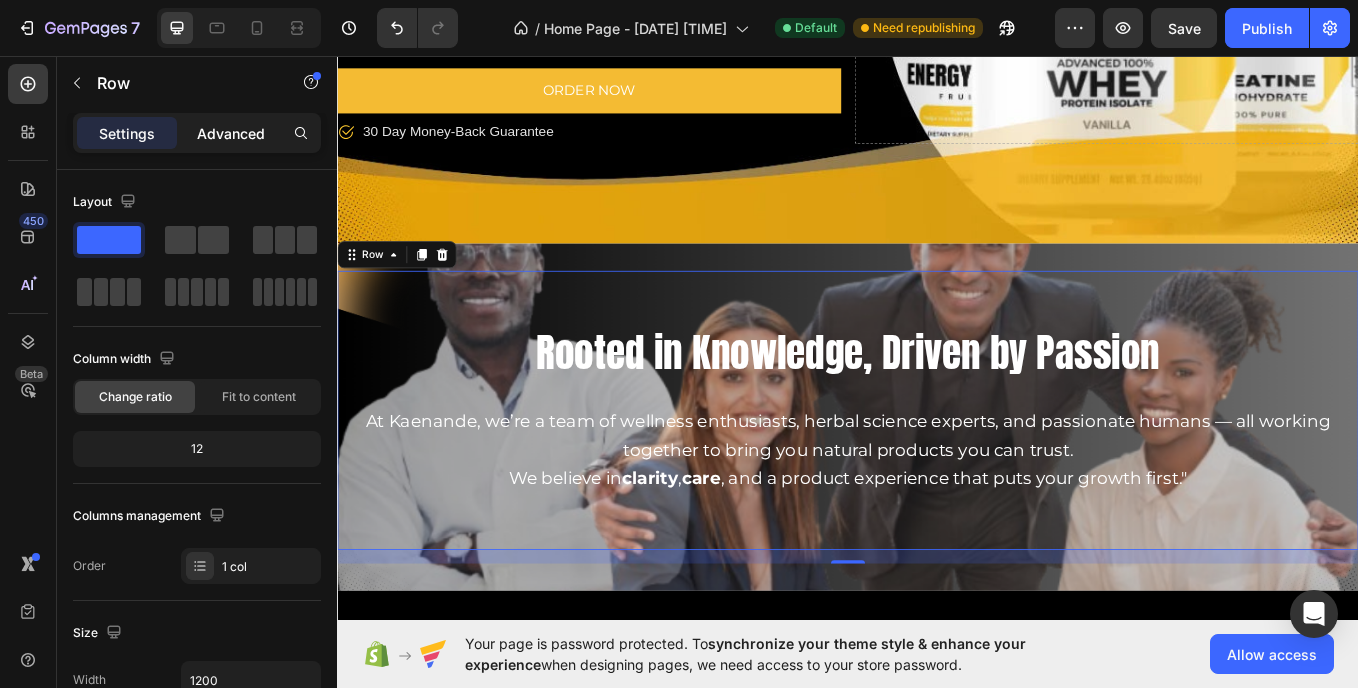 click on "Advanced" at bounding box center (231, 133) 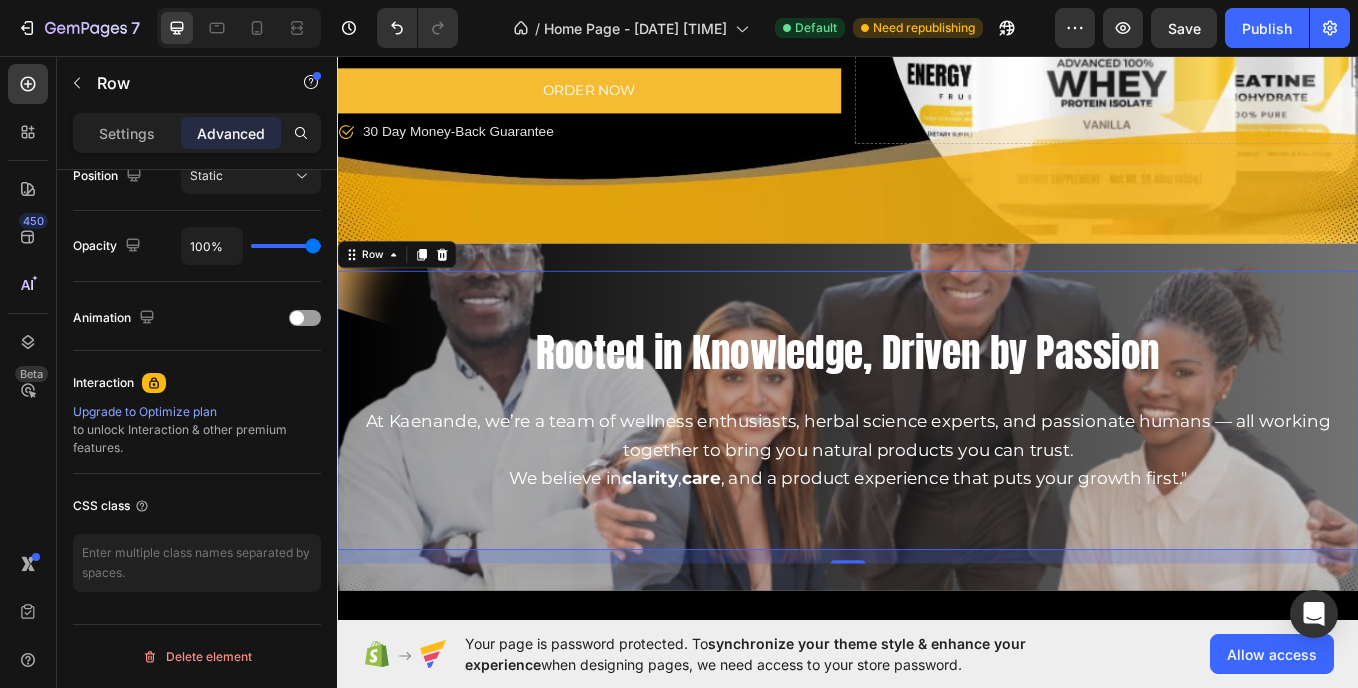 scroll, scrollTop: 0, scrollLeft: 0, axis: both 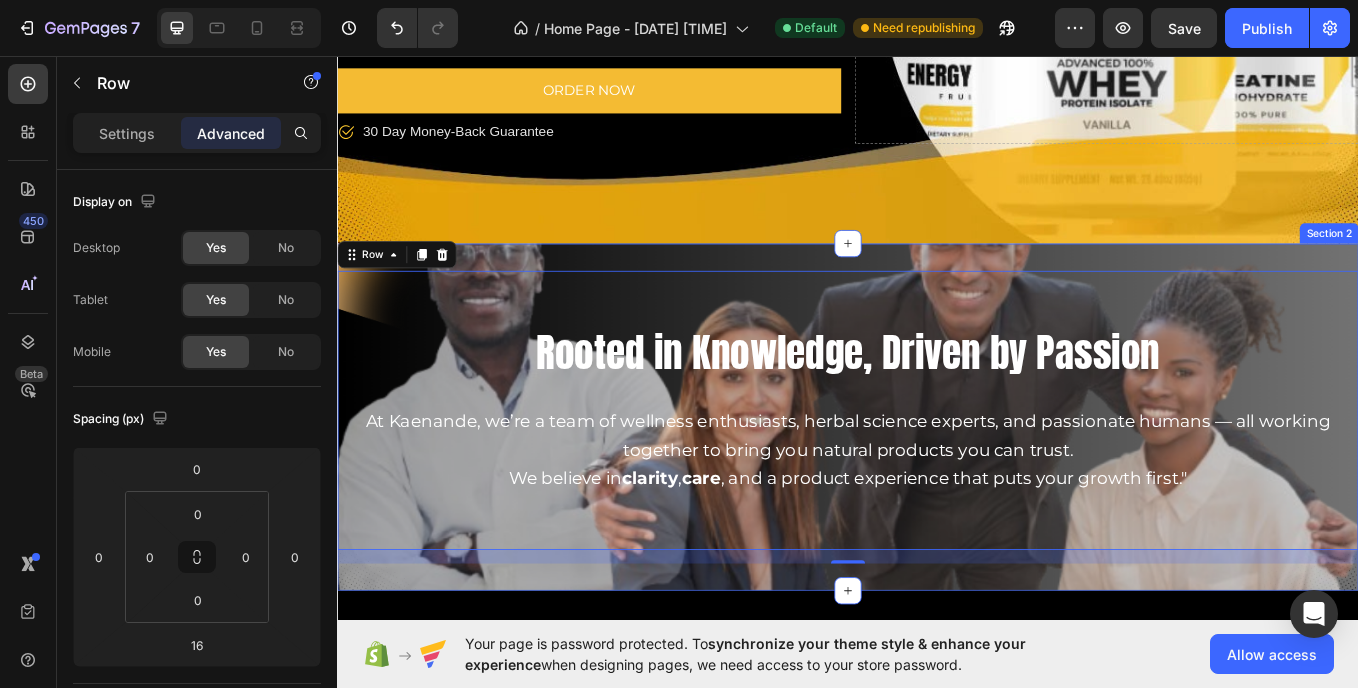 click on "Rooted in Knowledge, Driven by Passion Heading At Kaenande, we’re a team of wellness enthusiasts, herbal science experts, and passionate humans — all working together to bring you natural products you can trust. We believe in  clarity ,  care , and a product experience that puts your growth first." Text Block Row   16 Section 2" at bounding box center (937, 480) 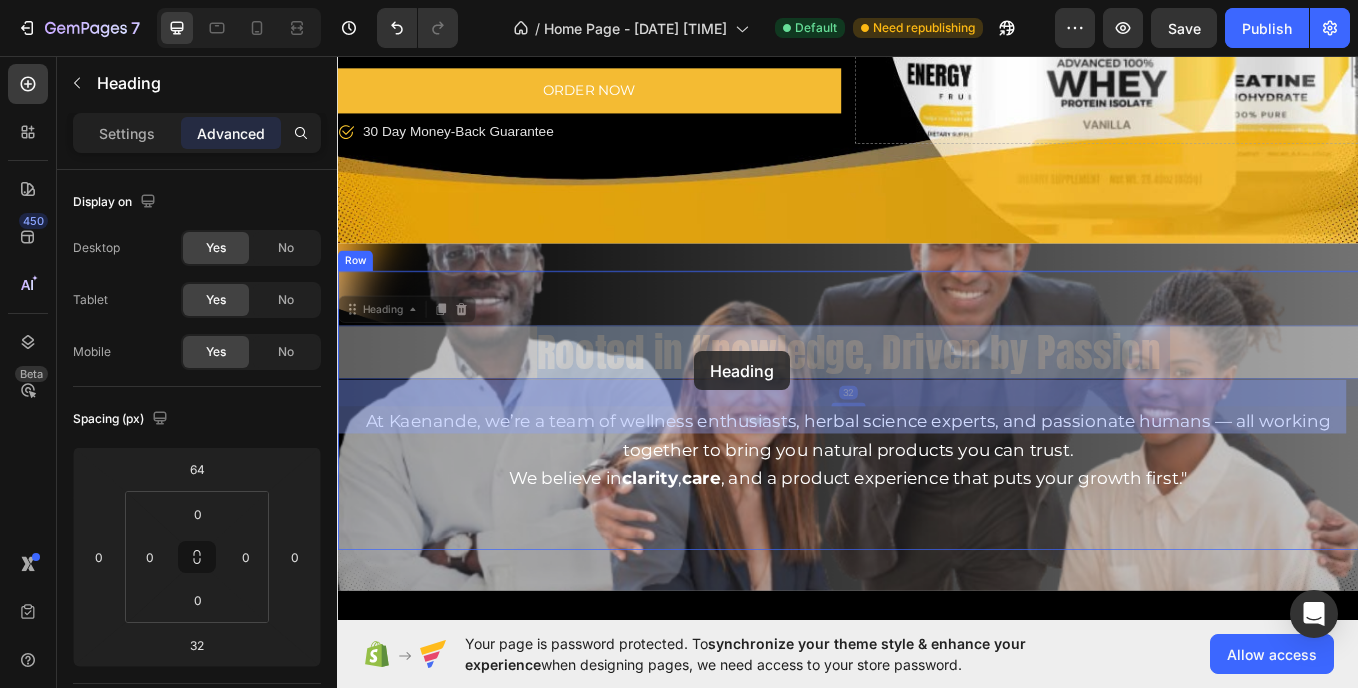 drag, startPoint x: 946, startPoint y: 409, endPoint x: 757, endPoint y: 403, distance: 189.09521 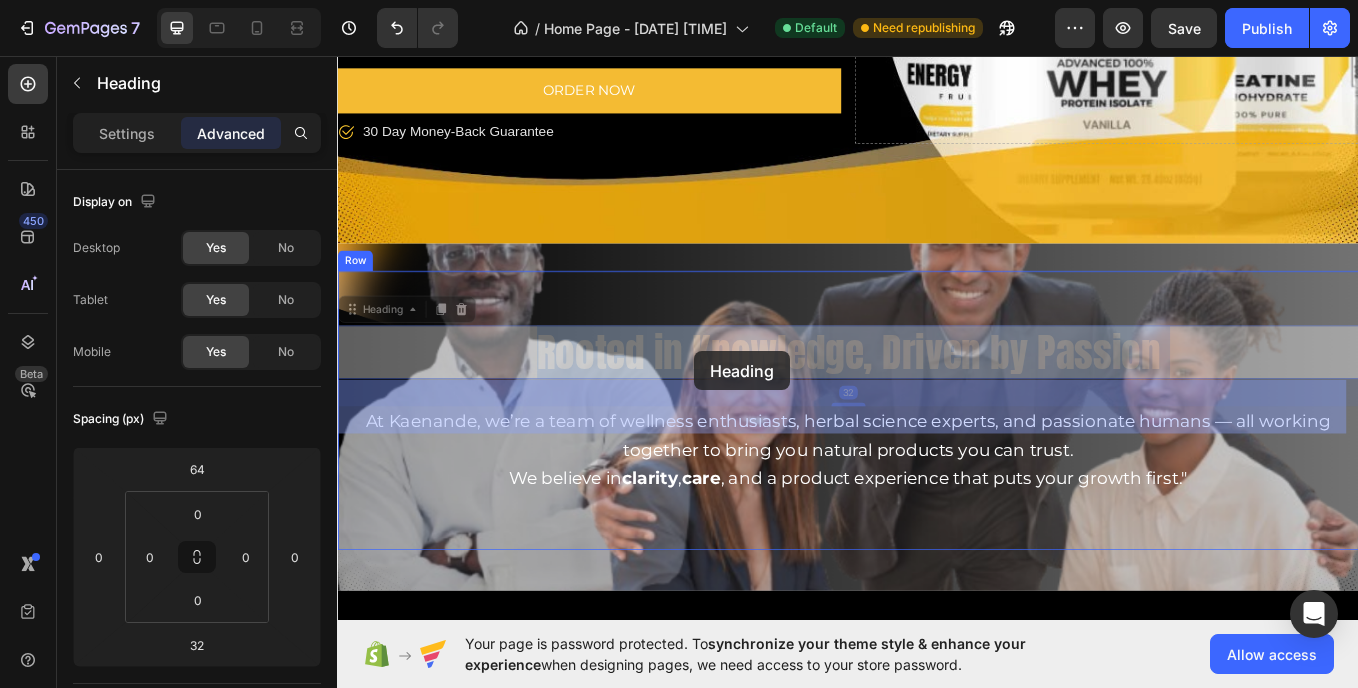 click on "Header Icon Icon Icon Icon Icon Icon List 4,8/5 reviews based on 3578+ Text Block Row Fuel Your  Strength .  Power  Every Move Heading Clean suplements built for real performance. Natural Bold, Proven. Clean suplements built for real performance. Natural Bold, Proven. Clean suplements built for real performance. Natural Bold, Proven.  Text Block ORDER NOW Button         Icon 30 Day Money-Back Guarantee Text block Row
Drop element here Row Section 1 Rooted in Knowledge, Driven by Passion Heading   32 Rooted in Knowledge, Driven by Passion Heading   32 At Kaenande, we’re a team of wellness enthusiasts, herbal science experts, and passionate humans — all working together to bring you natural products you can trust. We believe in  clarity ,  care , and a product experience that puts your growth first." Text Block Row Section 2 Build lean muscle with  ultra-pure  whey isolate. Heading Product Images Whey Protein Product Title $69.99 Product Price Product Price
Icon
Icon" at bounding box center [937, 3279] 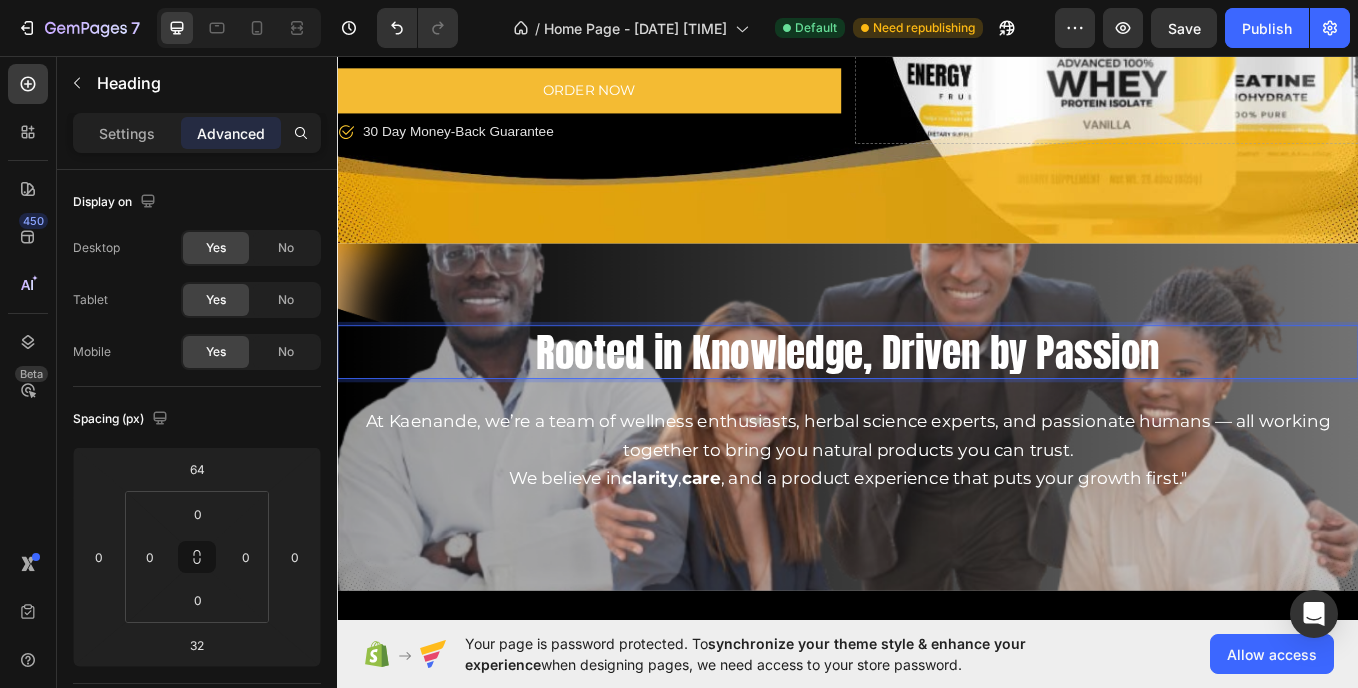 click on "Rooted in Knowledge, Driven by Passion" at bounding box center [937, 404] 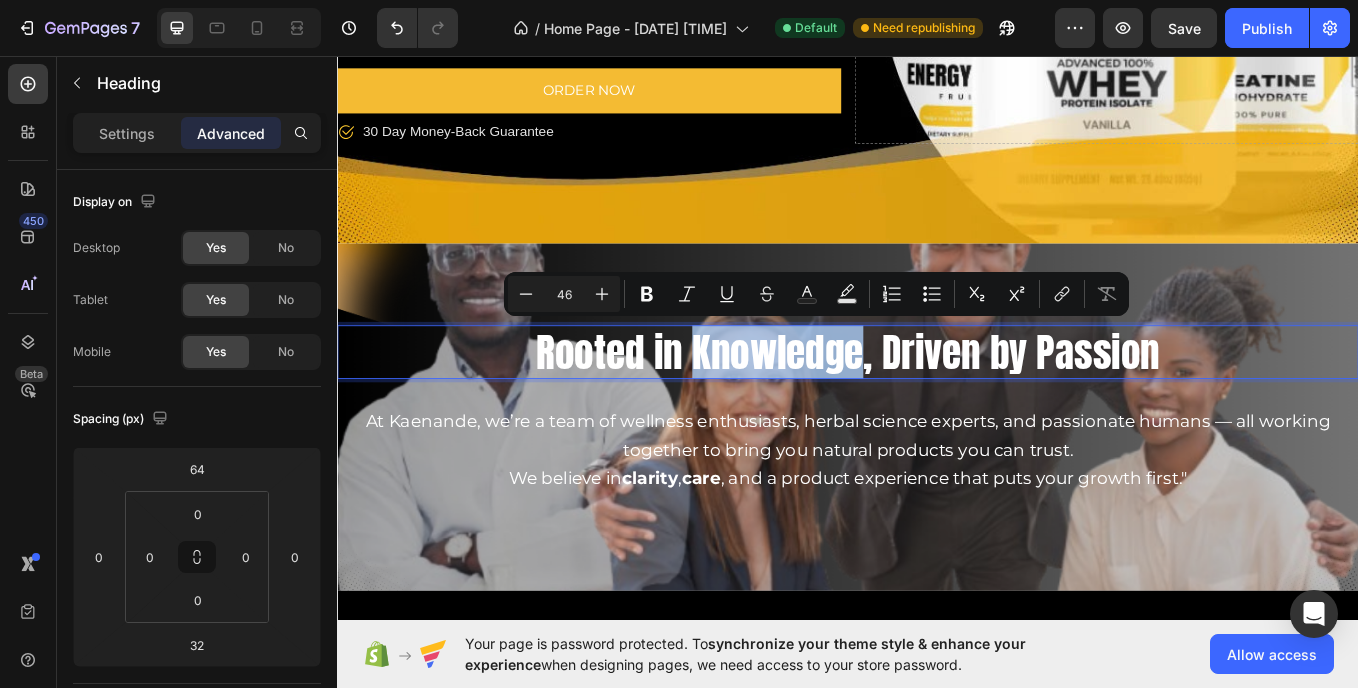 drag, startPoint x: 748, startPoint y: 408, endPoint x: 830, endPoint y: 403, distance: 82.1523 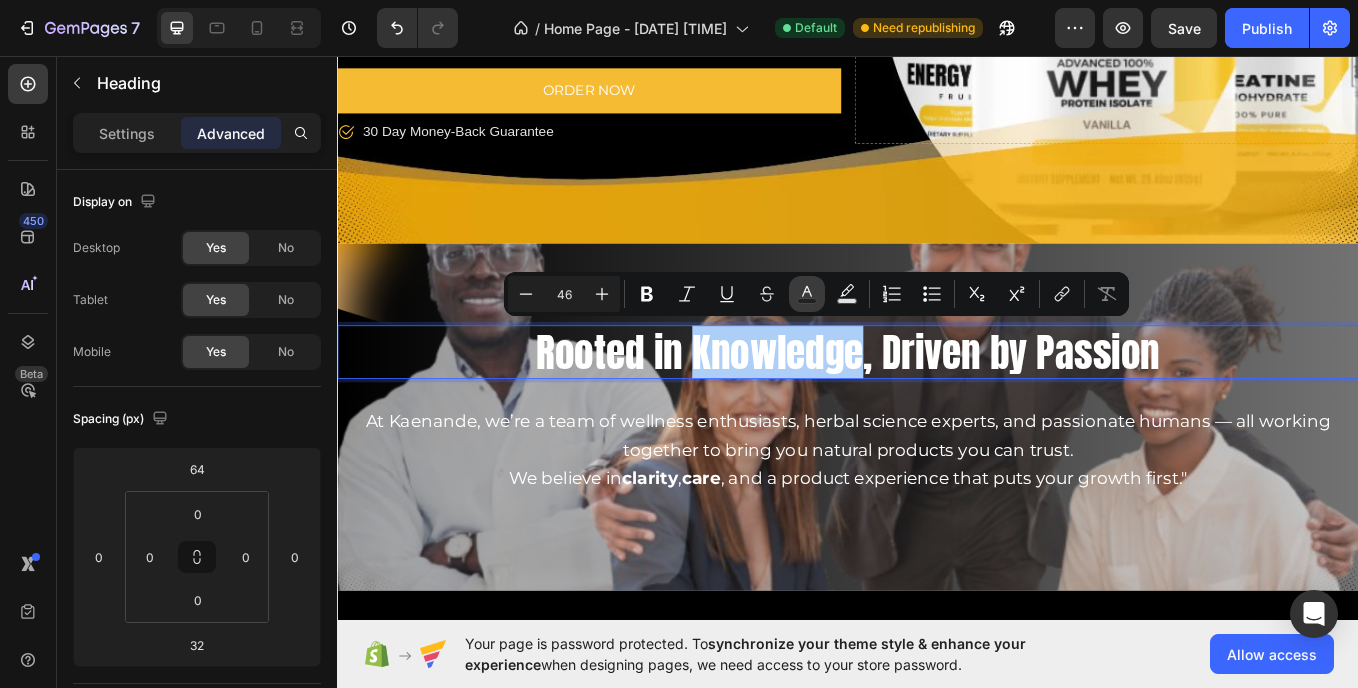 click 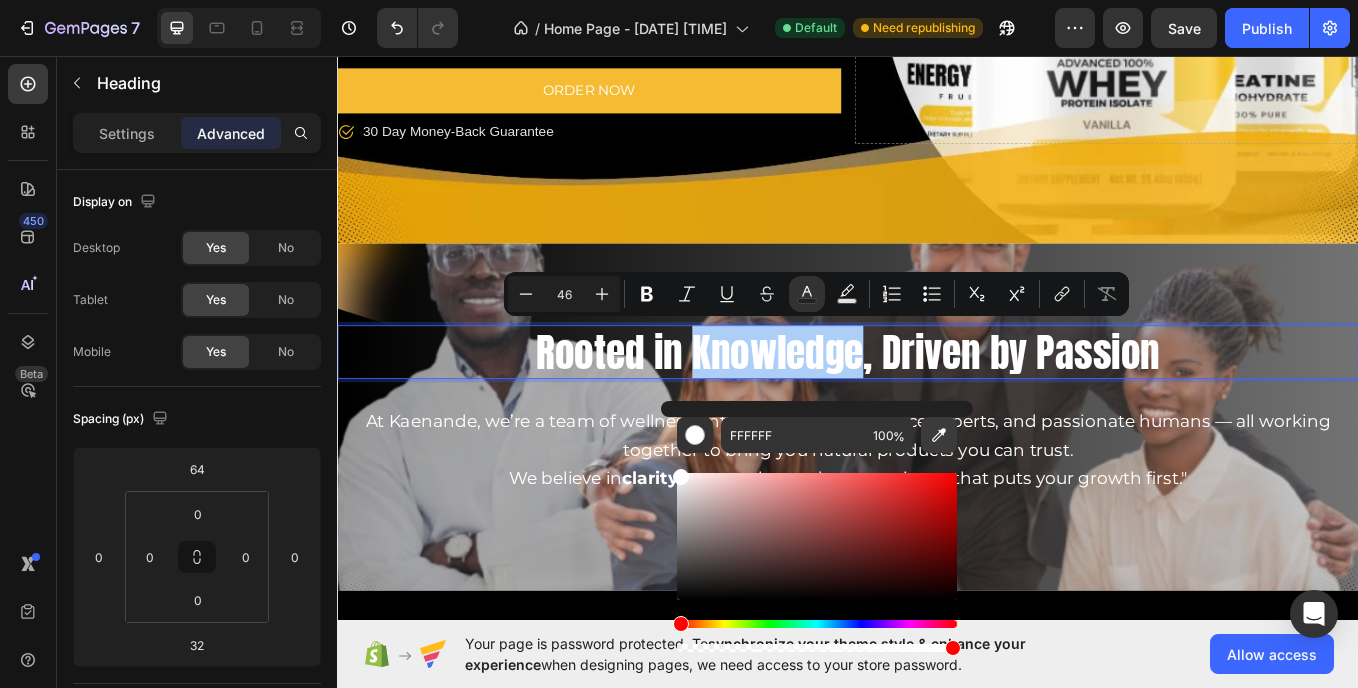 click 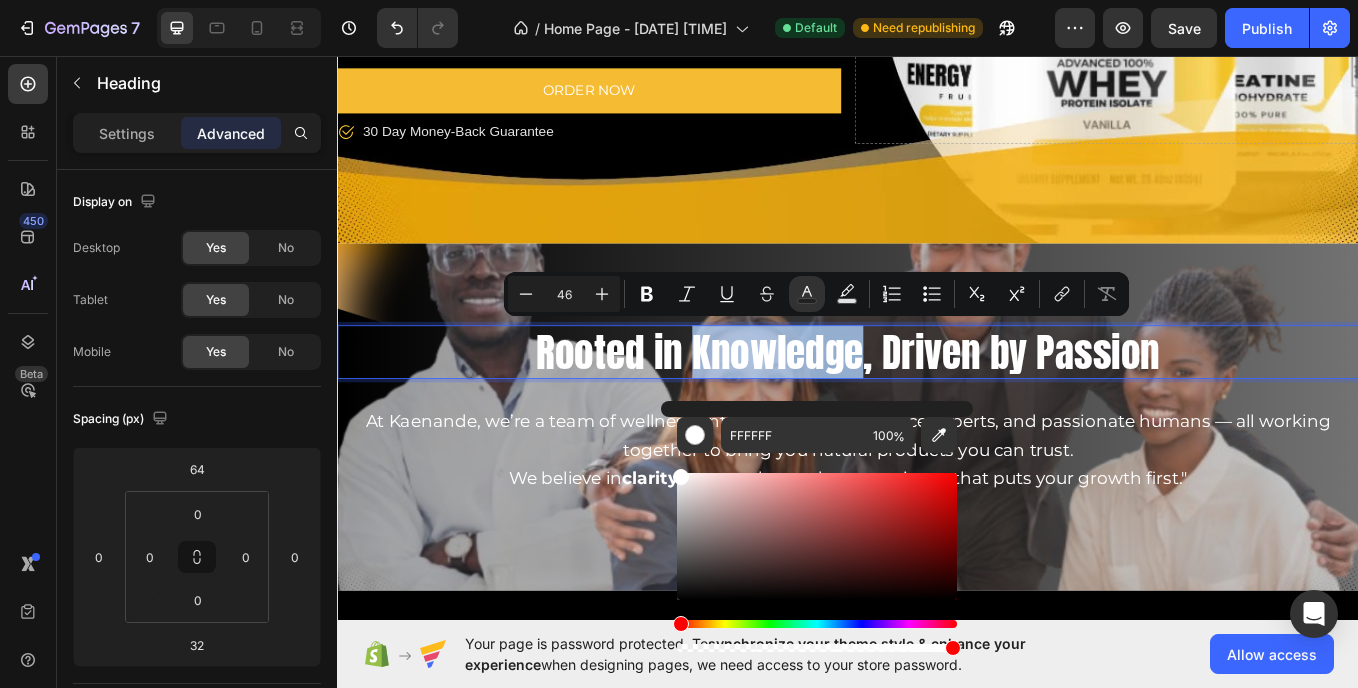 type on "F4B72A" 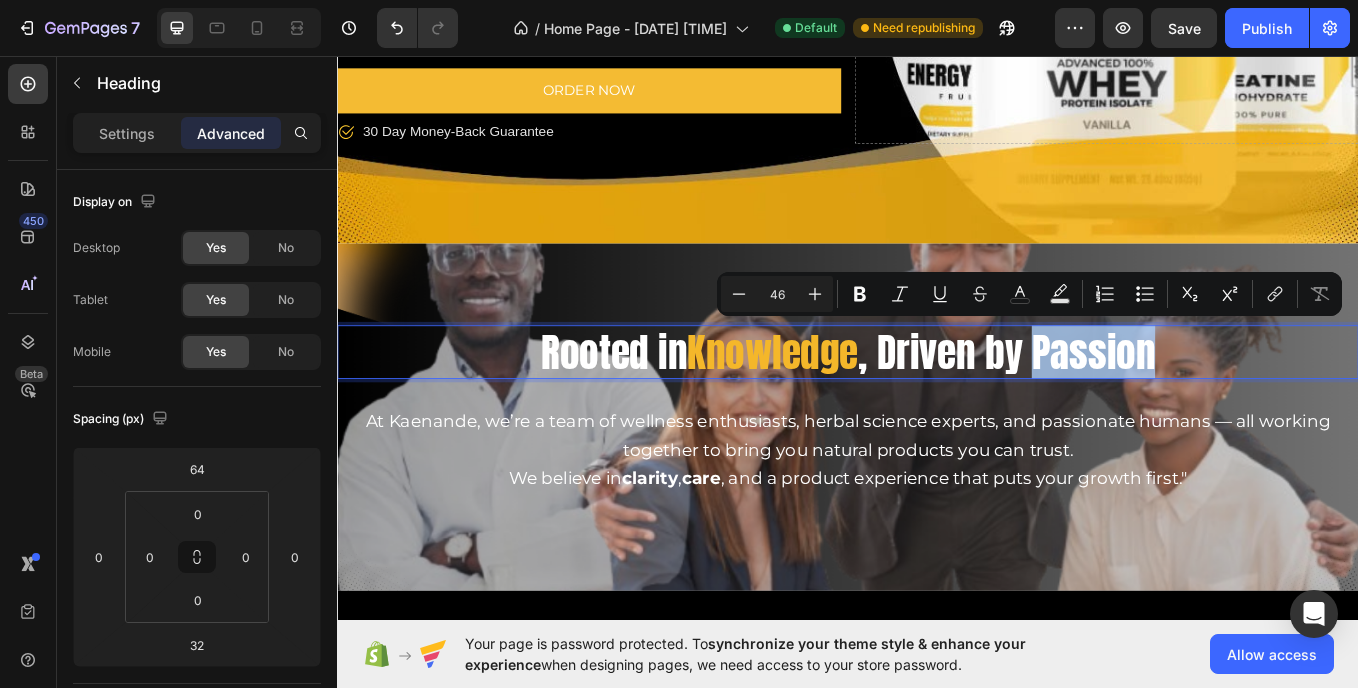 drag, startPoint x: 1153, startPoint y: 415, endPoint x: 1294, endPoint y: 414, distance: 141.00354 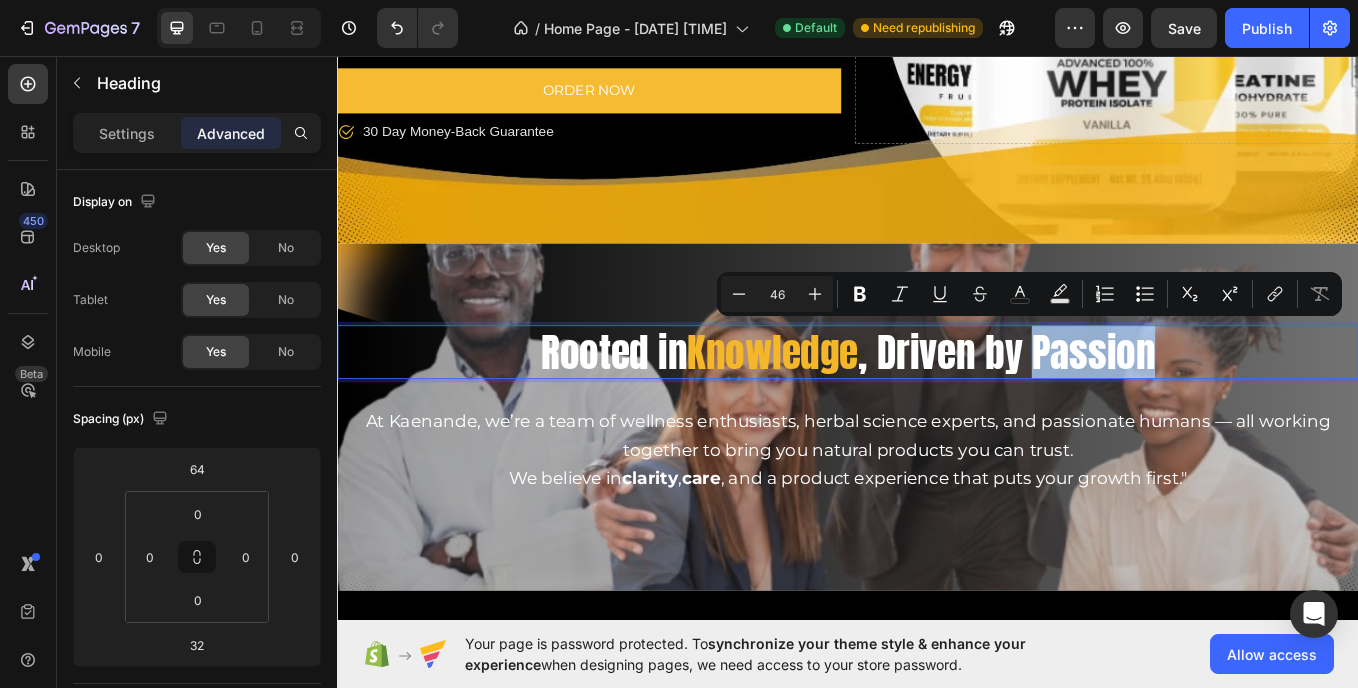 click on "Rooted in  Knowledge , Driven by Passion" at bounding box center [937, 404] 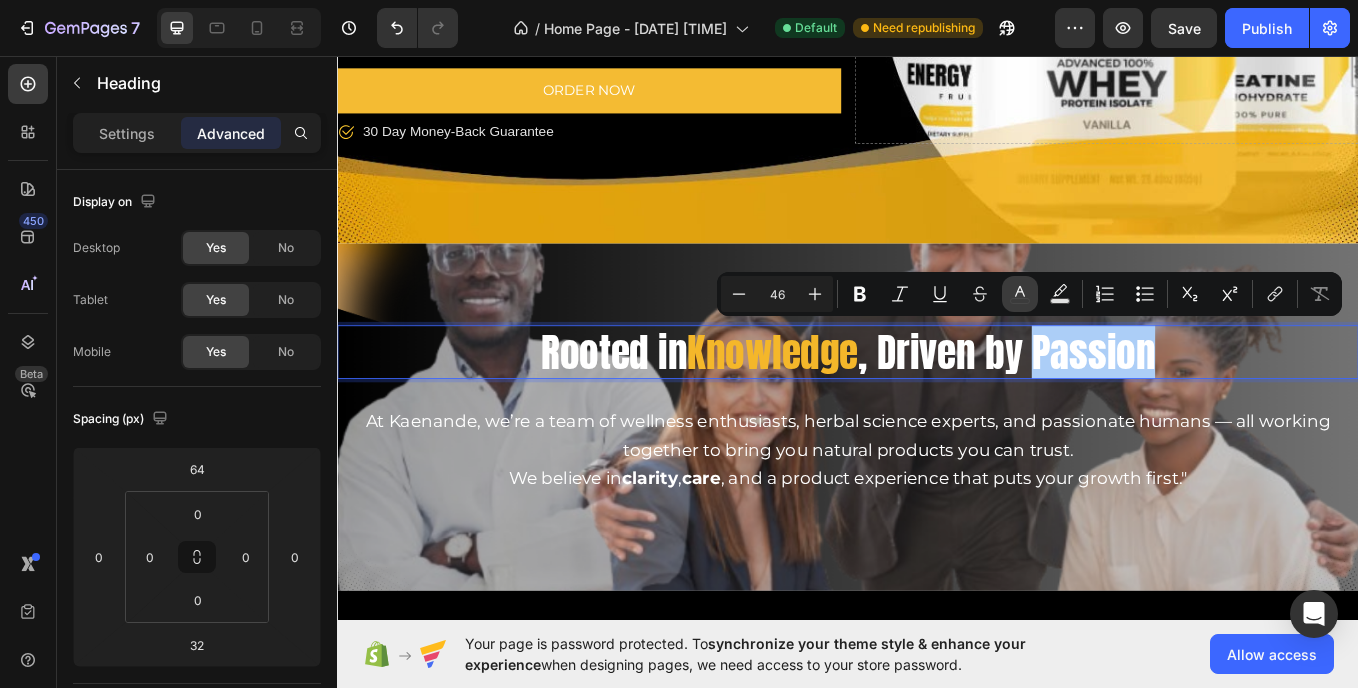click 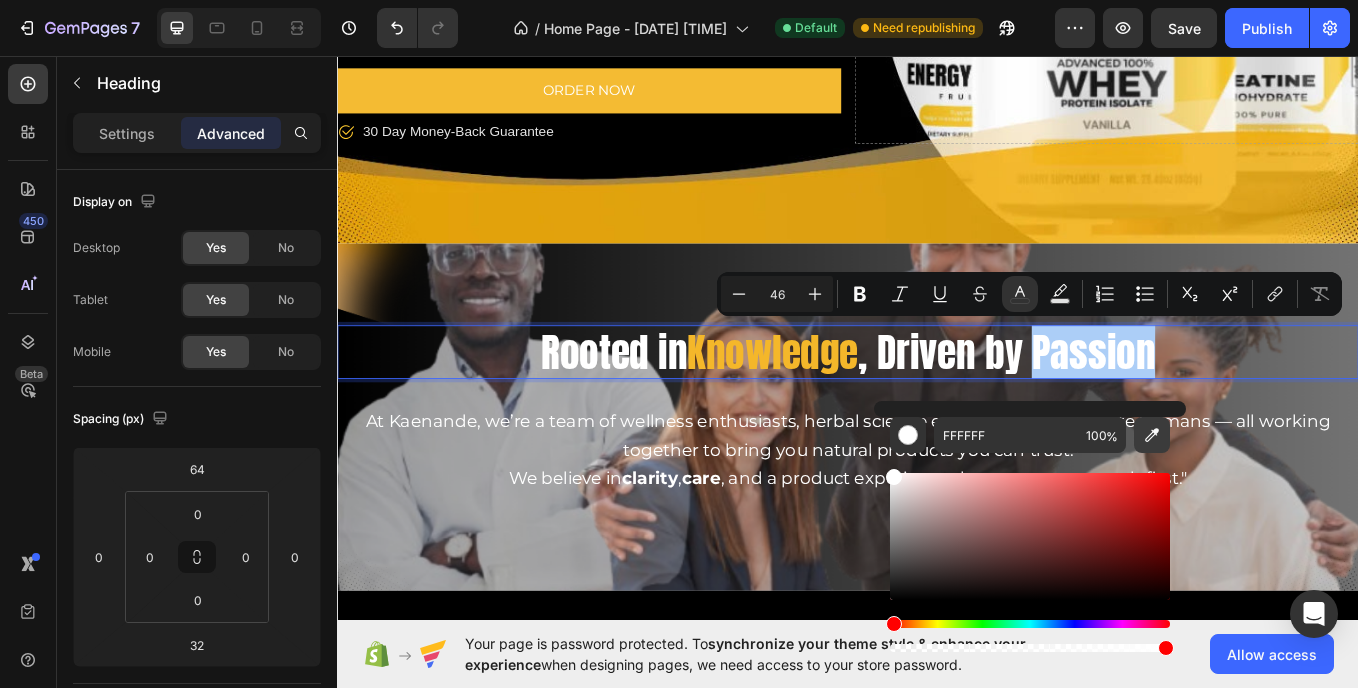 click 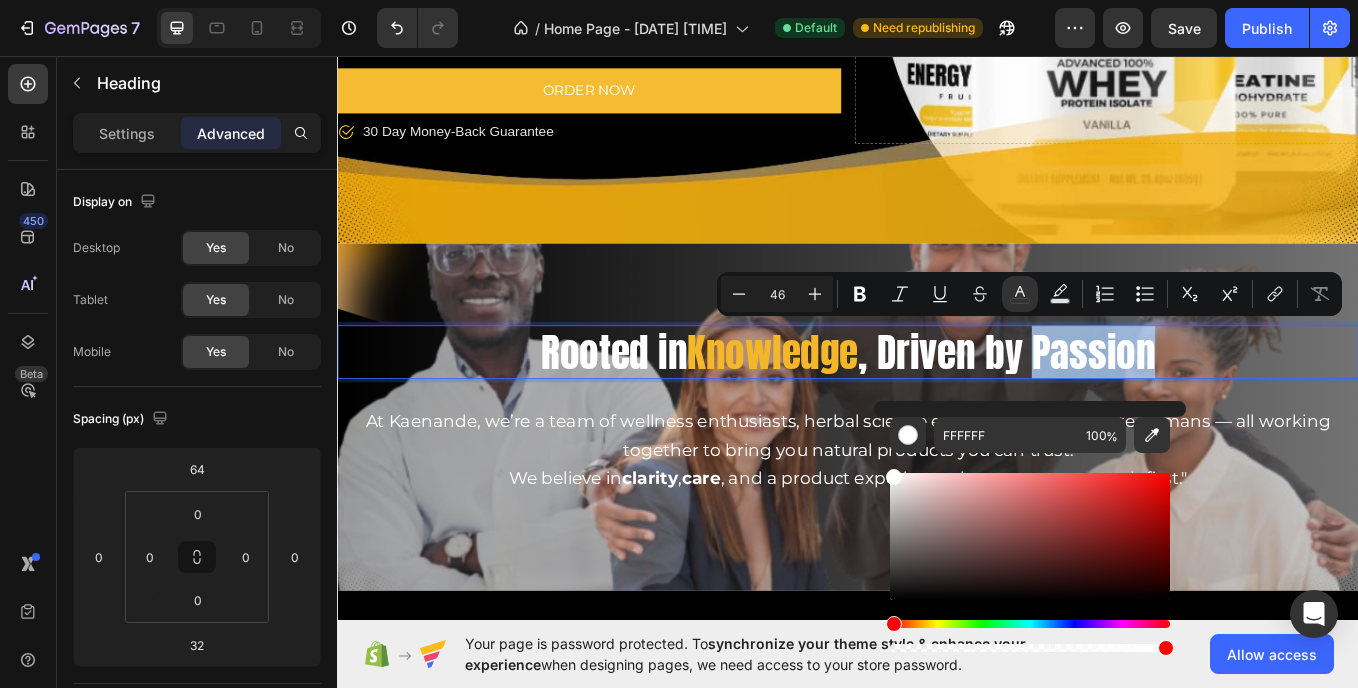 type on "F2B831" 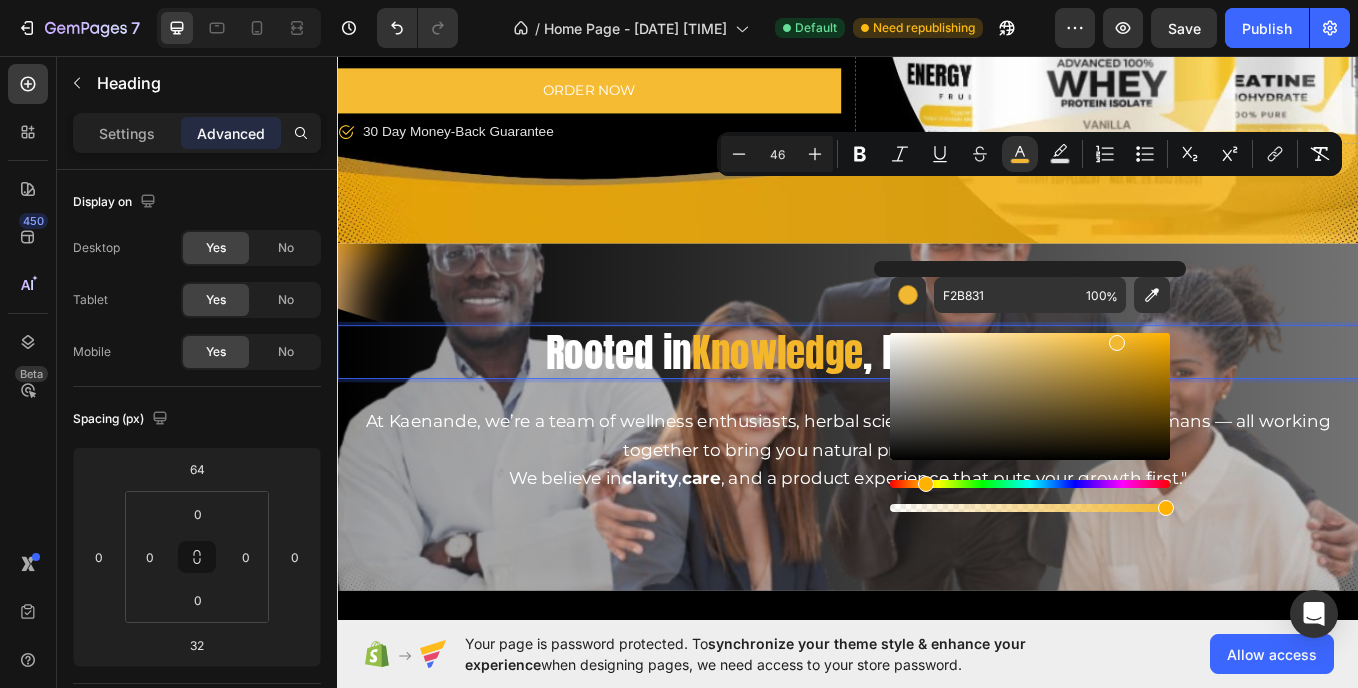 scroll, scrollTop: 678, scrollLeft: 0, axis: vertical 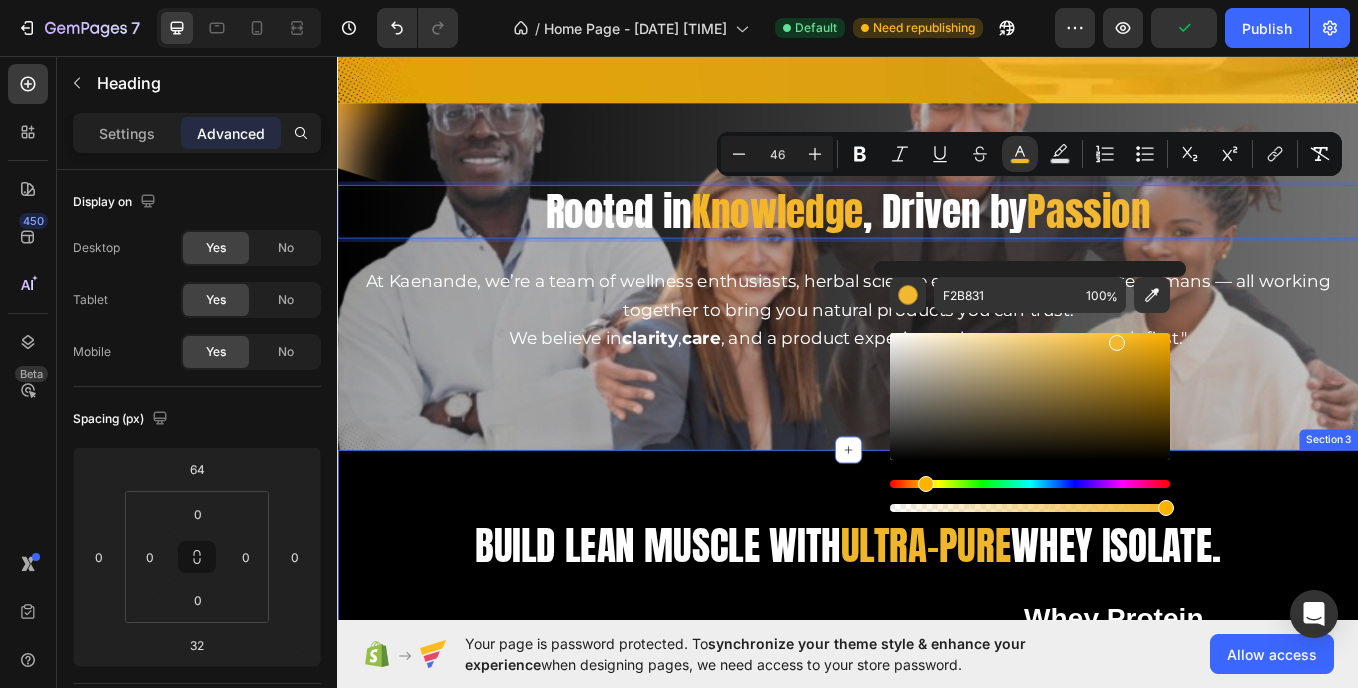click on "Build lean muscle with  ultra-pure  whey isolate. Heading Product Images Whey Protein Product Title $69.99 Product Price Product Price
Icon
Icon
Icon
Icon
Icon Icon List 2,500+ Verified Reviews! Text Block Row Every scoop delivers 25g of clean protein and zero grams of fat. ·          Fast-absorbing ·          No added sugars ·          Mixes instantly ·         Ideal for post-workout or daily shakes Perfect For : Muscle recovery, lean gainers, high-protein diets Serving : 1 scoop daily Text Block
1
Product Quantity Row Add to cart Add to Cart Row
Icon Lorem ipsum Text Block Row
Icon Lorem ipsum Text Block Row Row
Icon Lorem ipsum Text Block Row
Icon Lorem ipsum Text Block Row Row Row Image Product Section 3" at bounding box center (937, 1009) 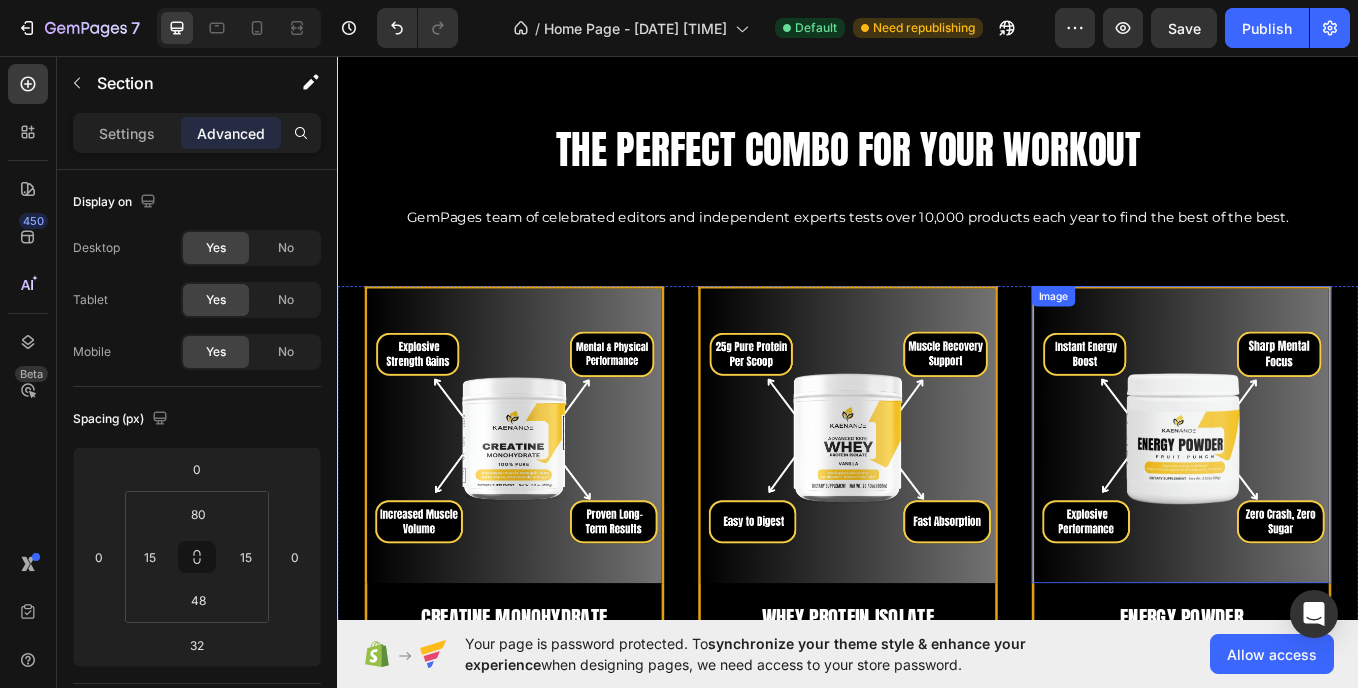 scroll, scrollTop: 2612, scrollLeft: 0, axis: vertical 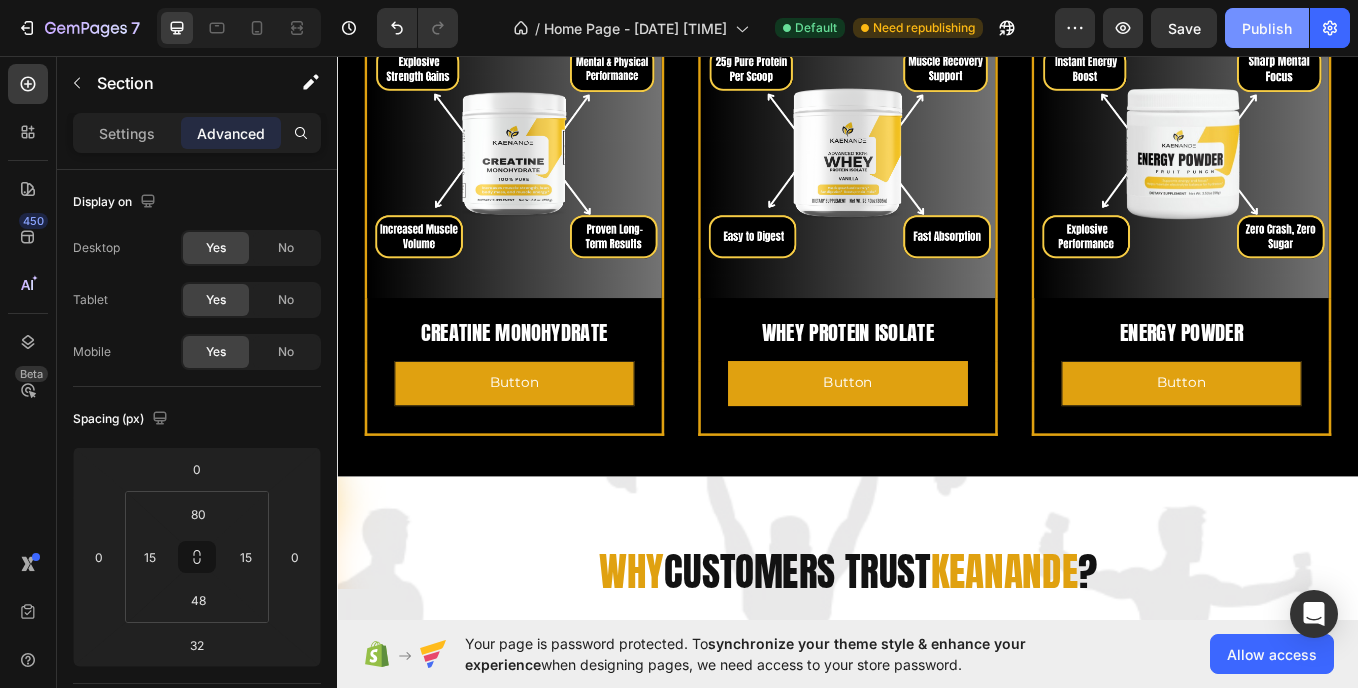 click on "Publish" at bounding box center (1267, 28) 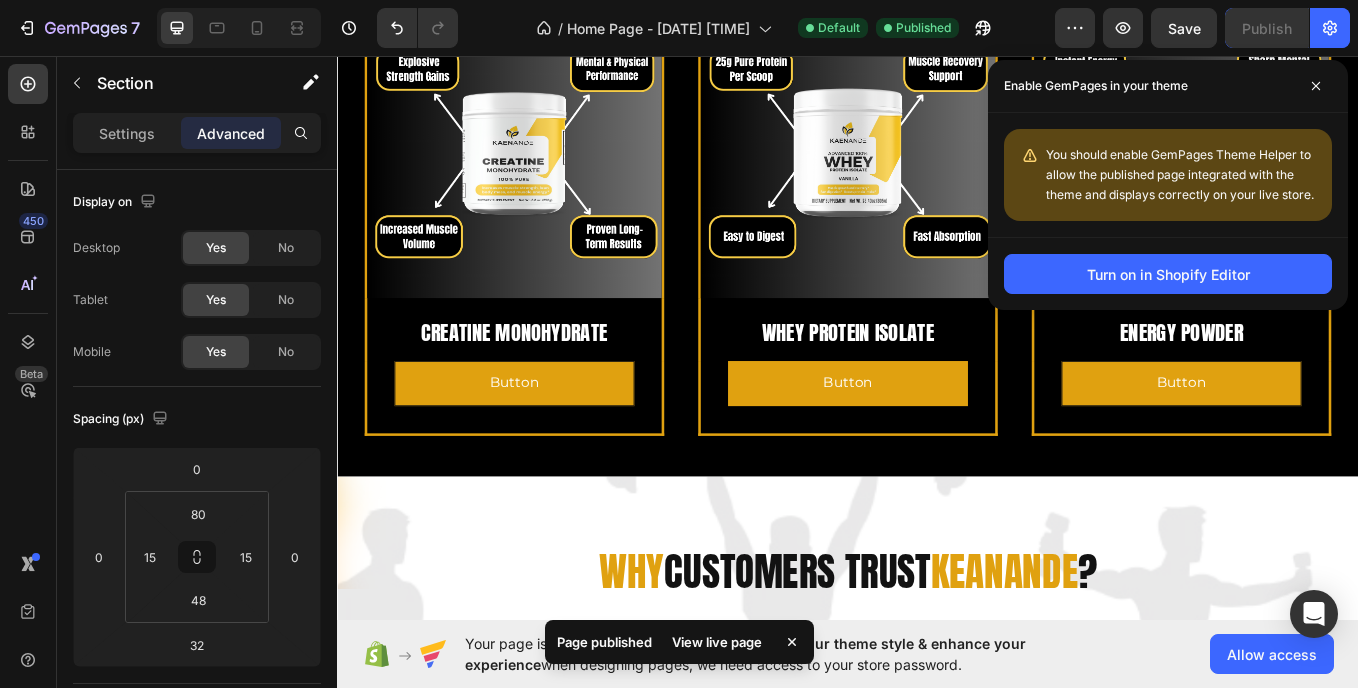 scroll, scrollTop: 2929, scrollLeft: 0, axis: vertical 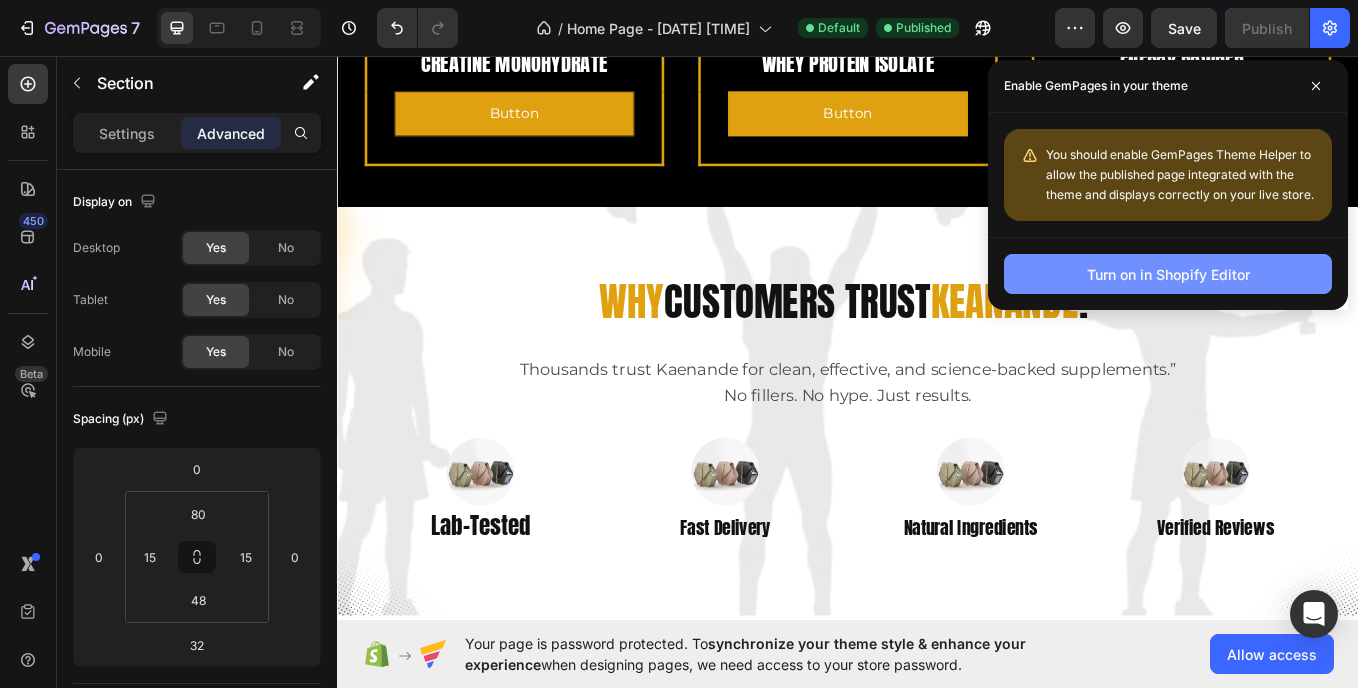 click on "Turn on in Shopify Editor" at bounding box center (1168, 274) 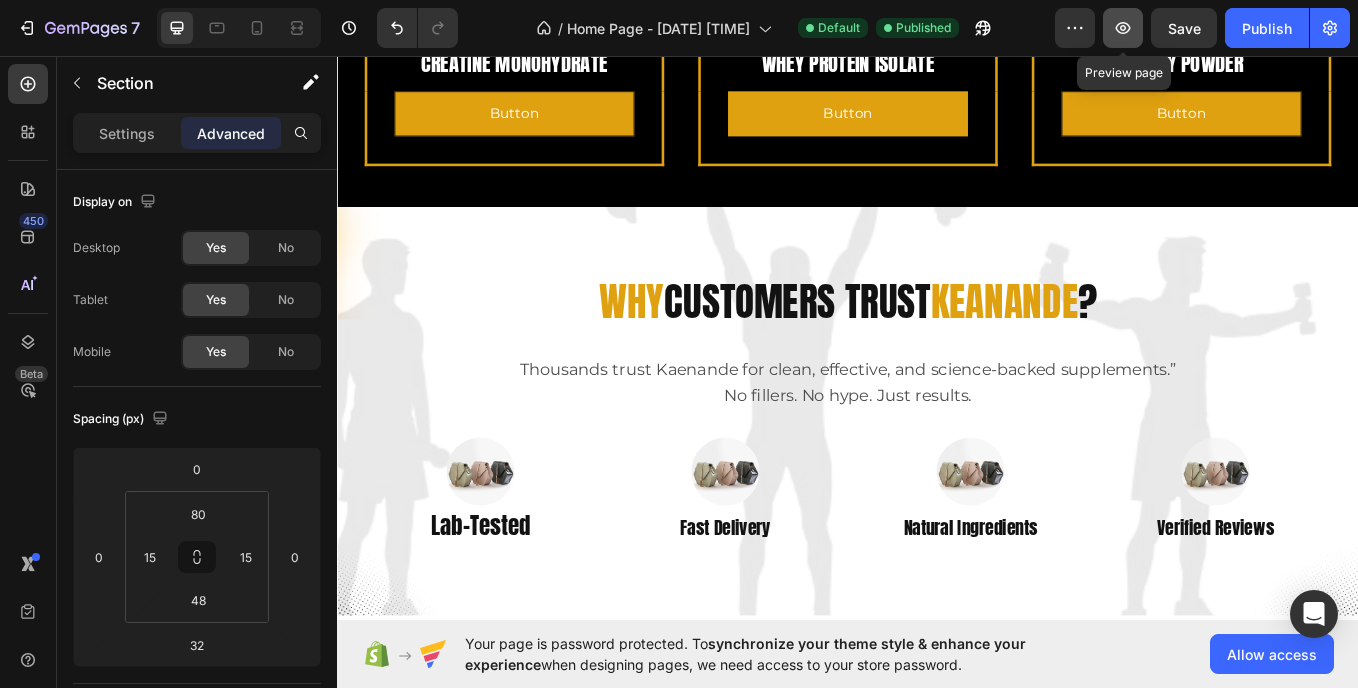click 